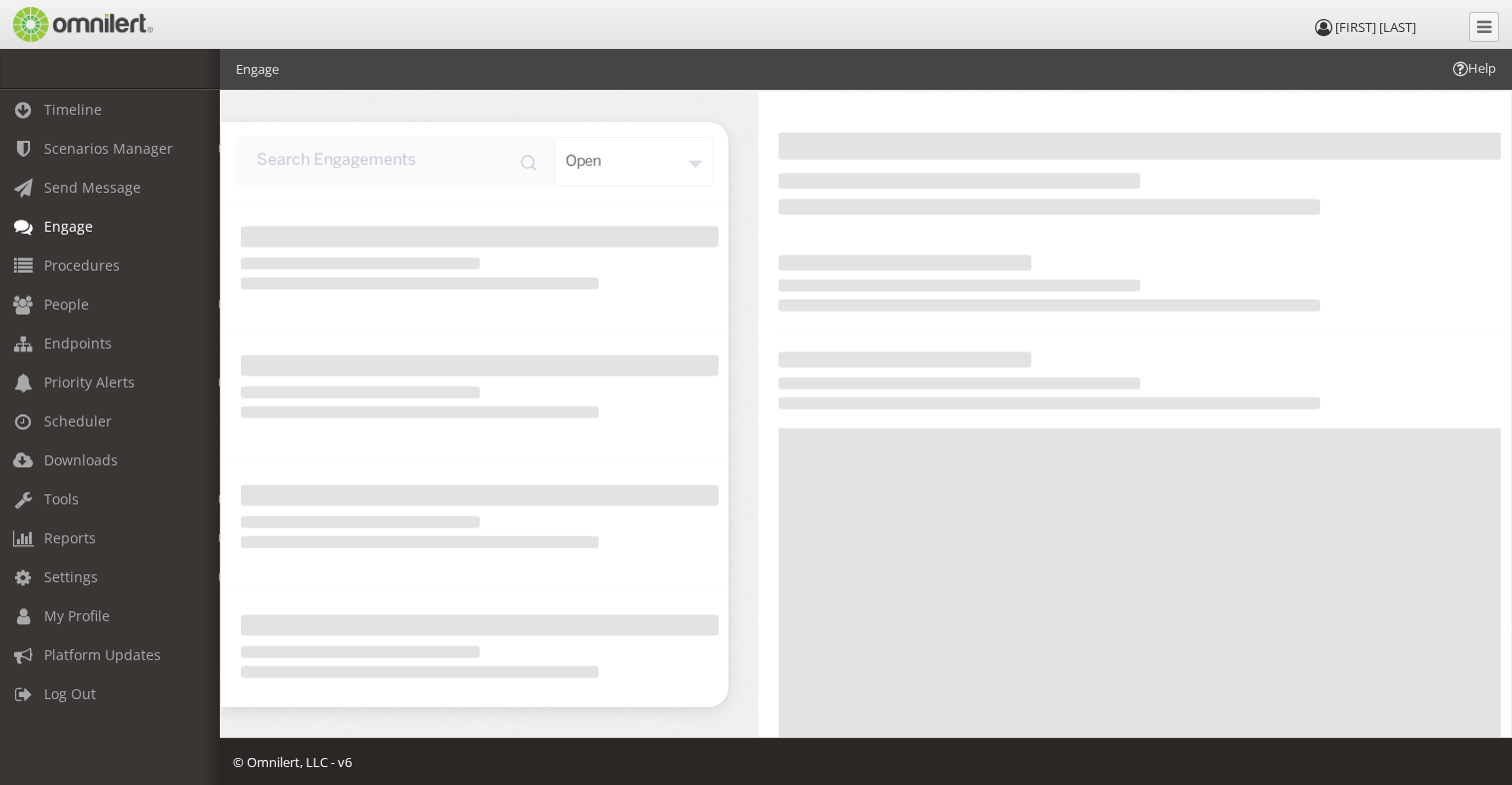 scroll, scrollTop: 0, scrollLeft: 0, axis: both 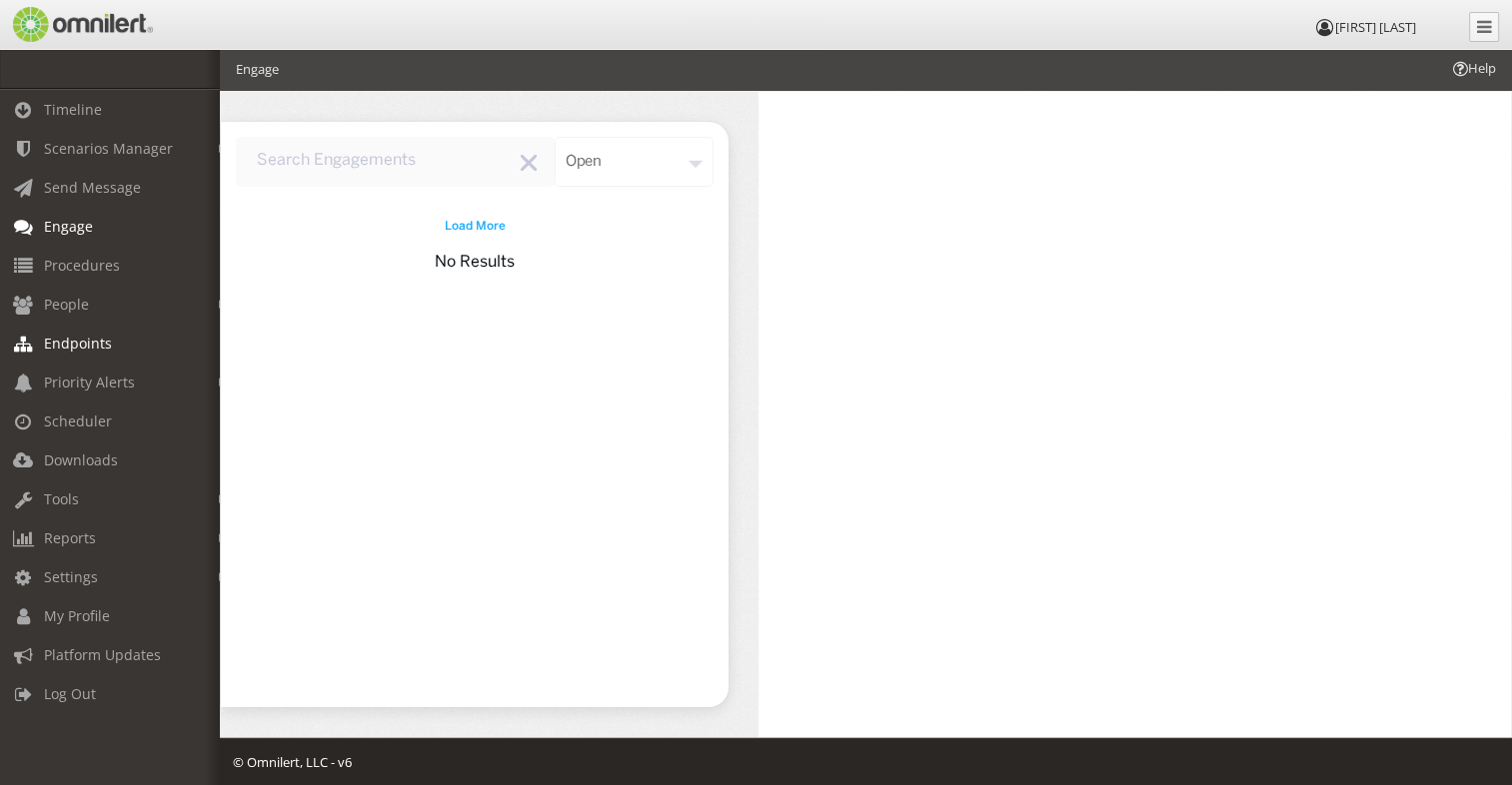 click on "Endpoints" at bounding box center [78, 343] 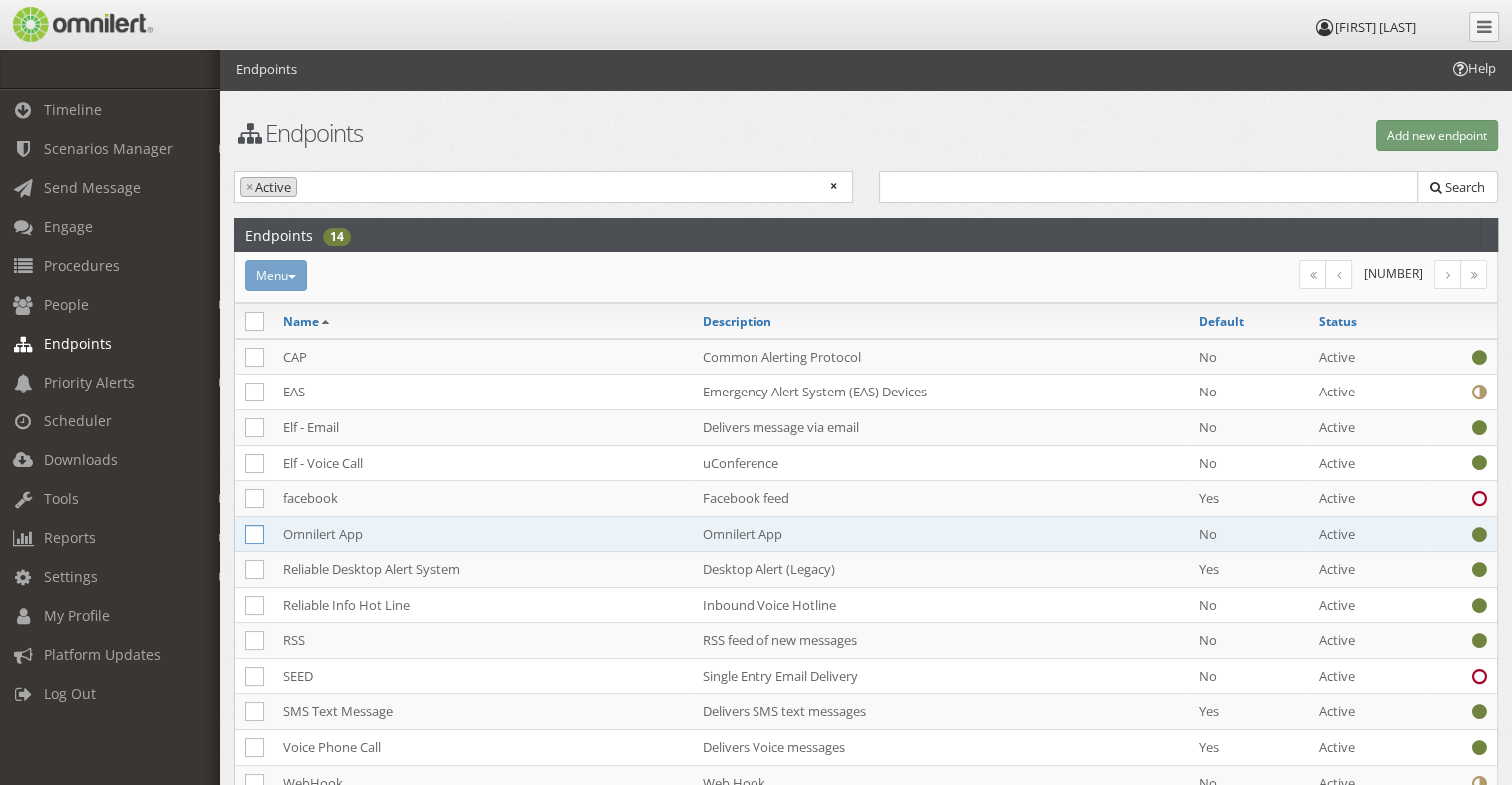 click at bounding box center (254, 534) 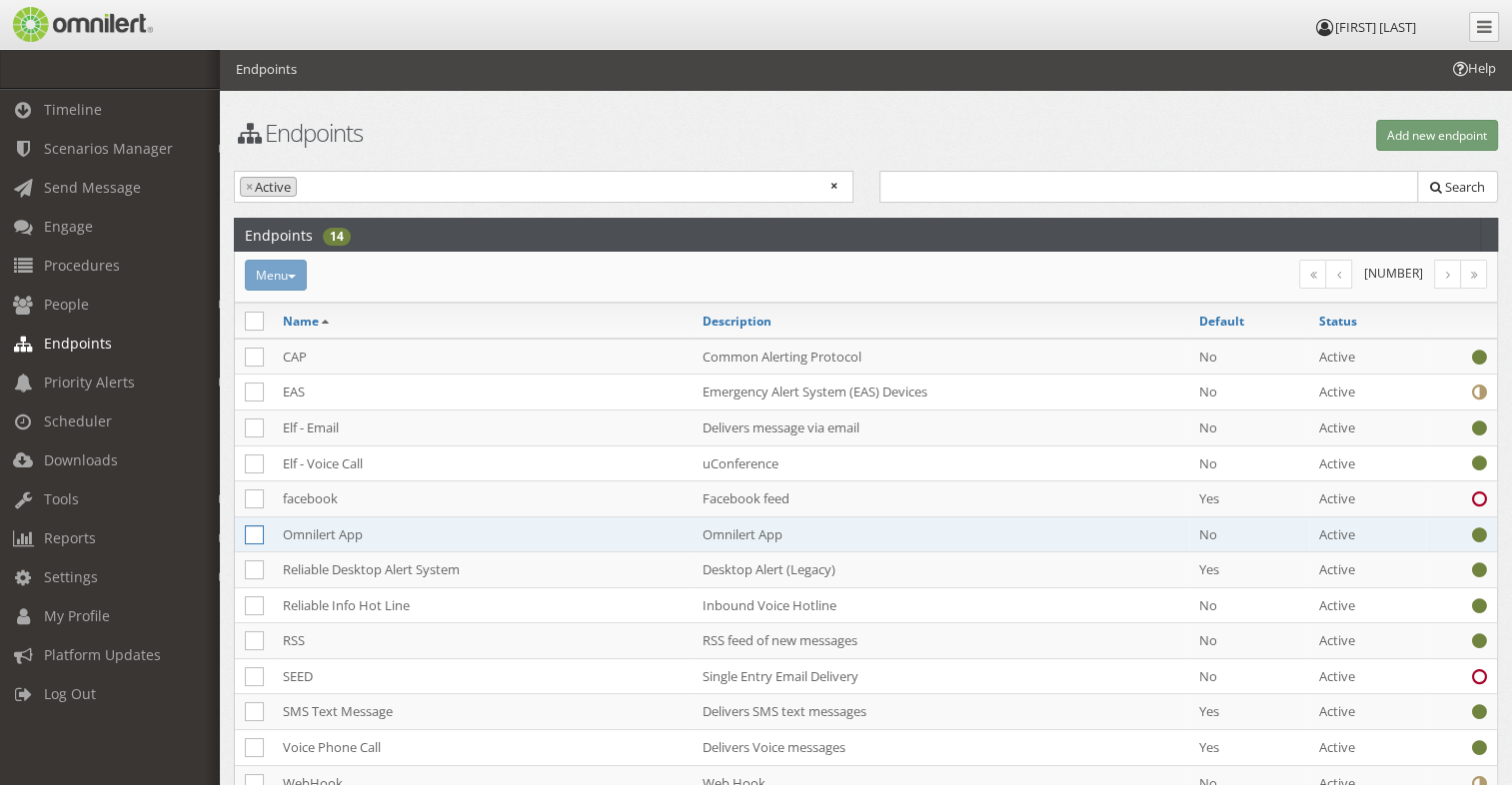click at bounding box center (-9762, 535) 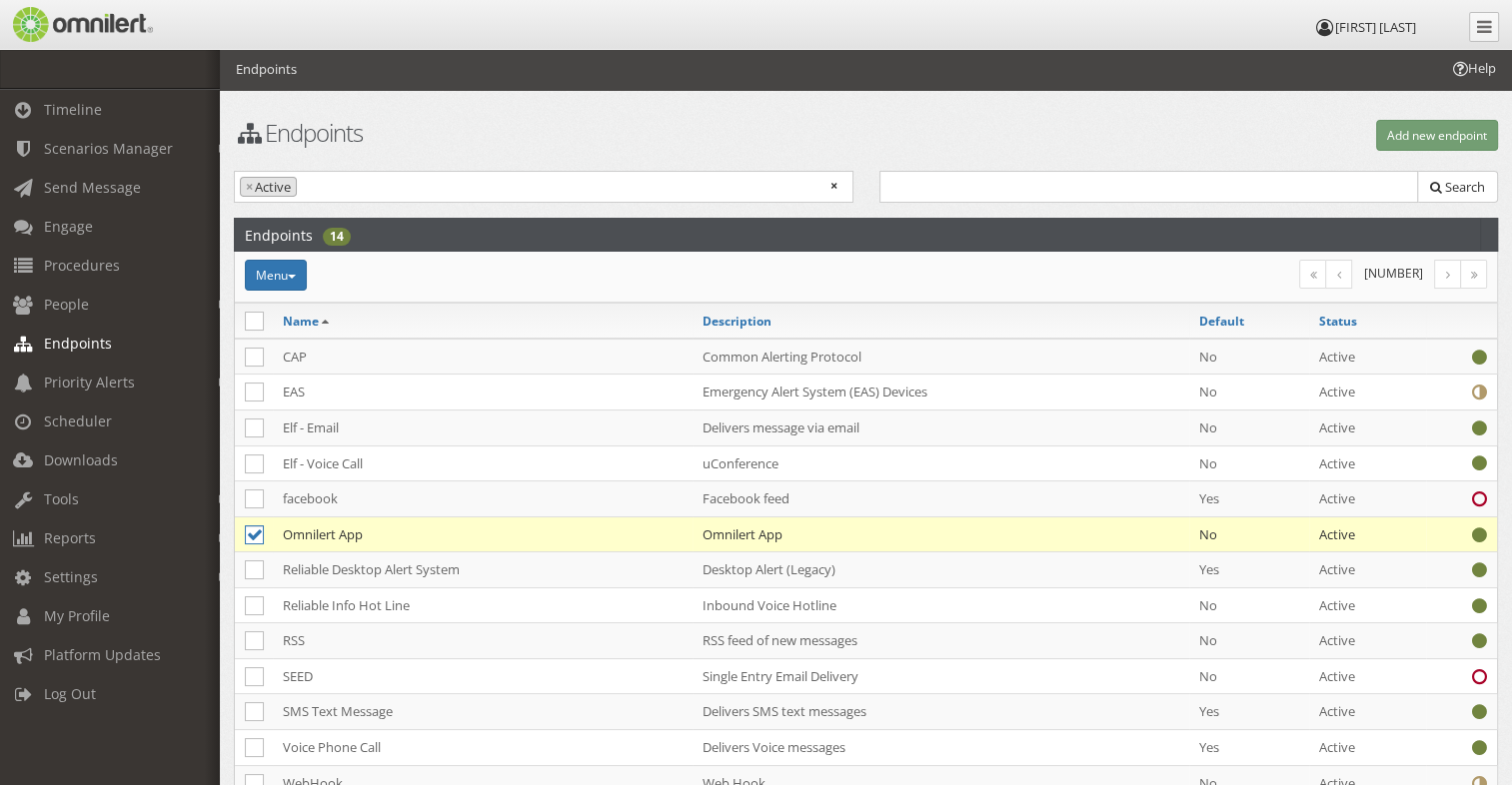 click at bounding box center (254, 534) 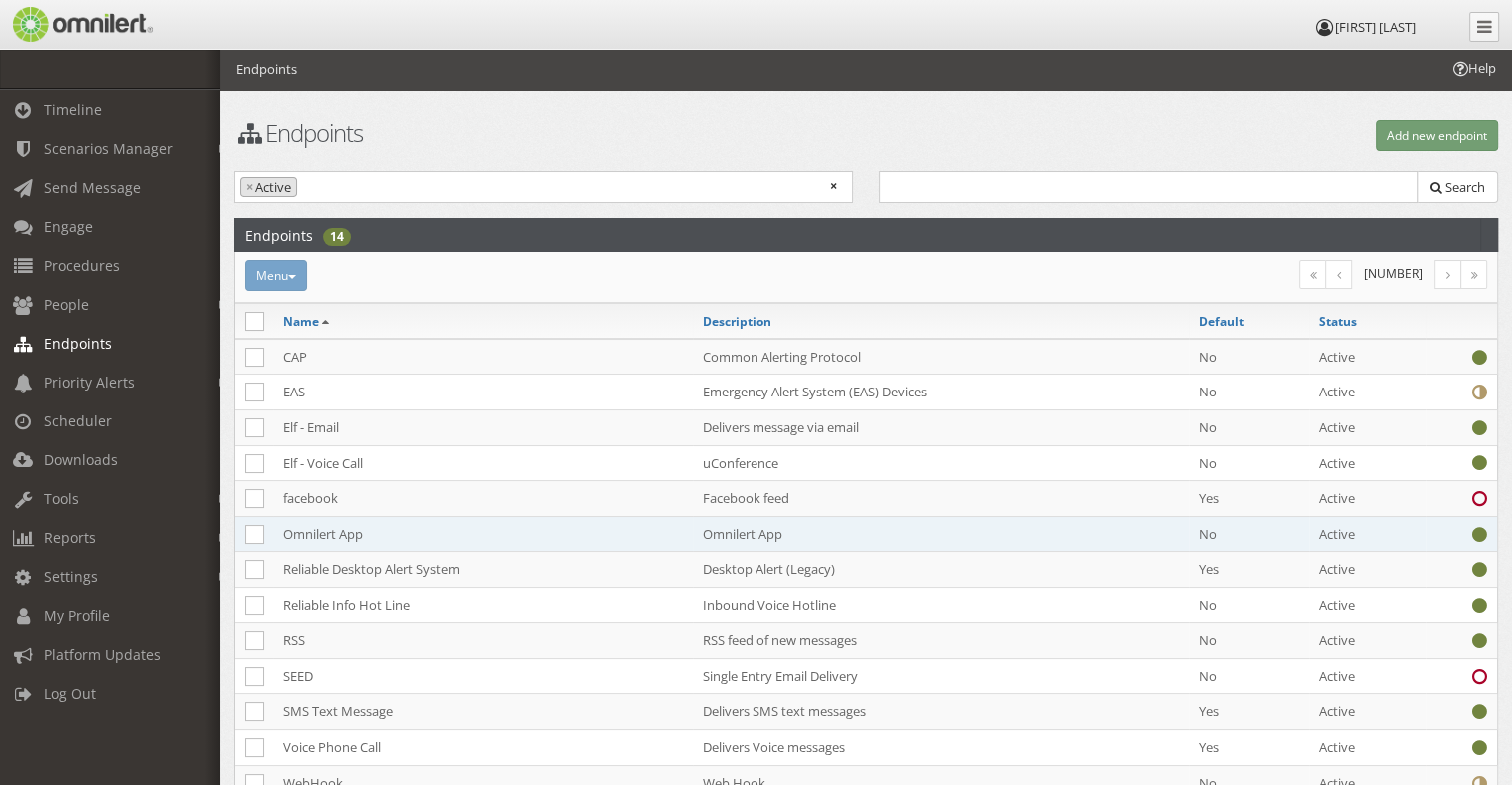 click on "Omnilert App" at bounding box center (483, 534) 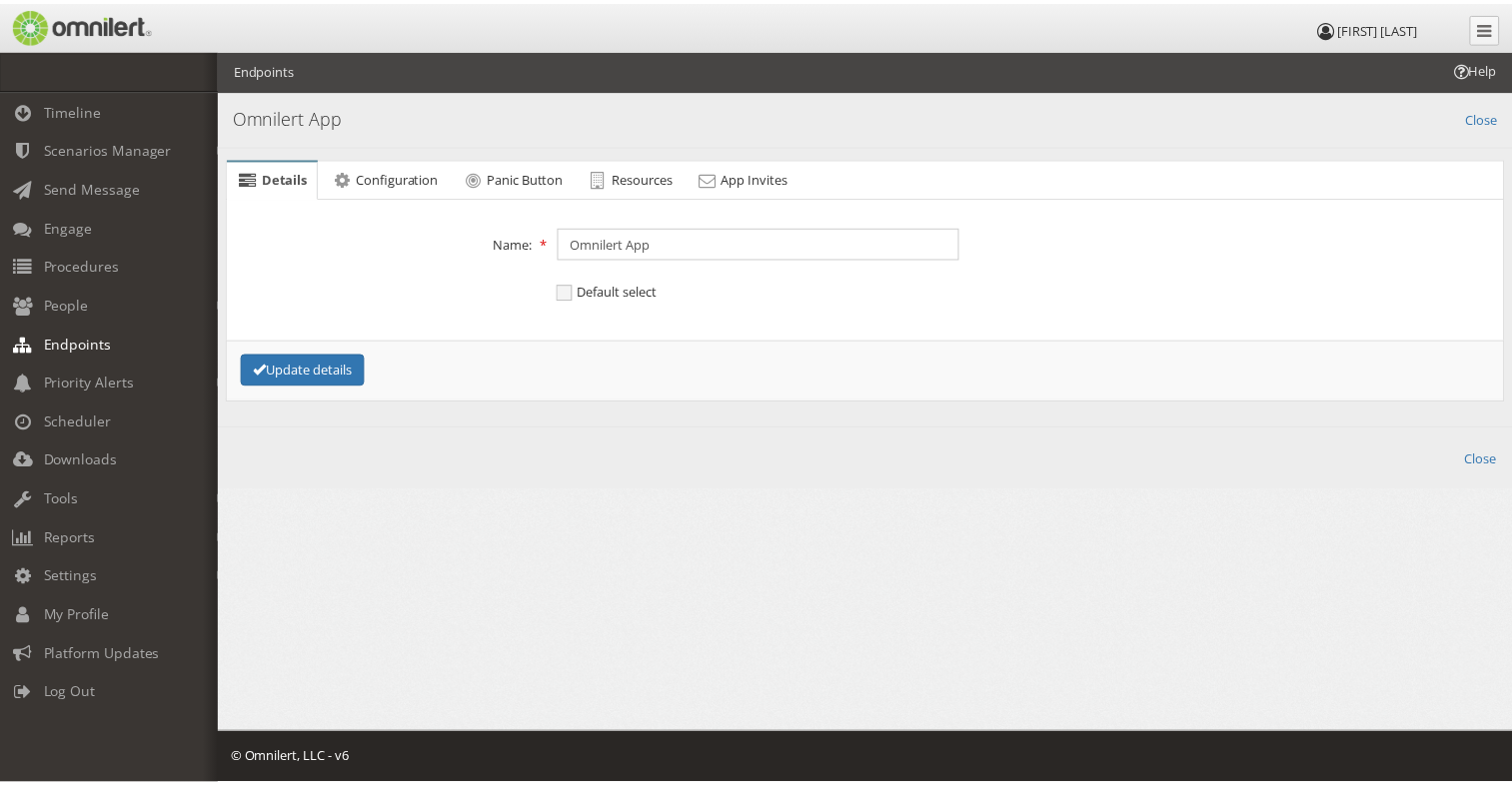 scroll, scrollTop: 0, scrollLeft: 0, axis: both 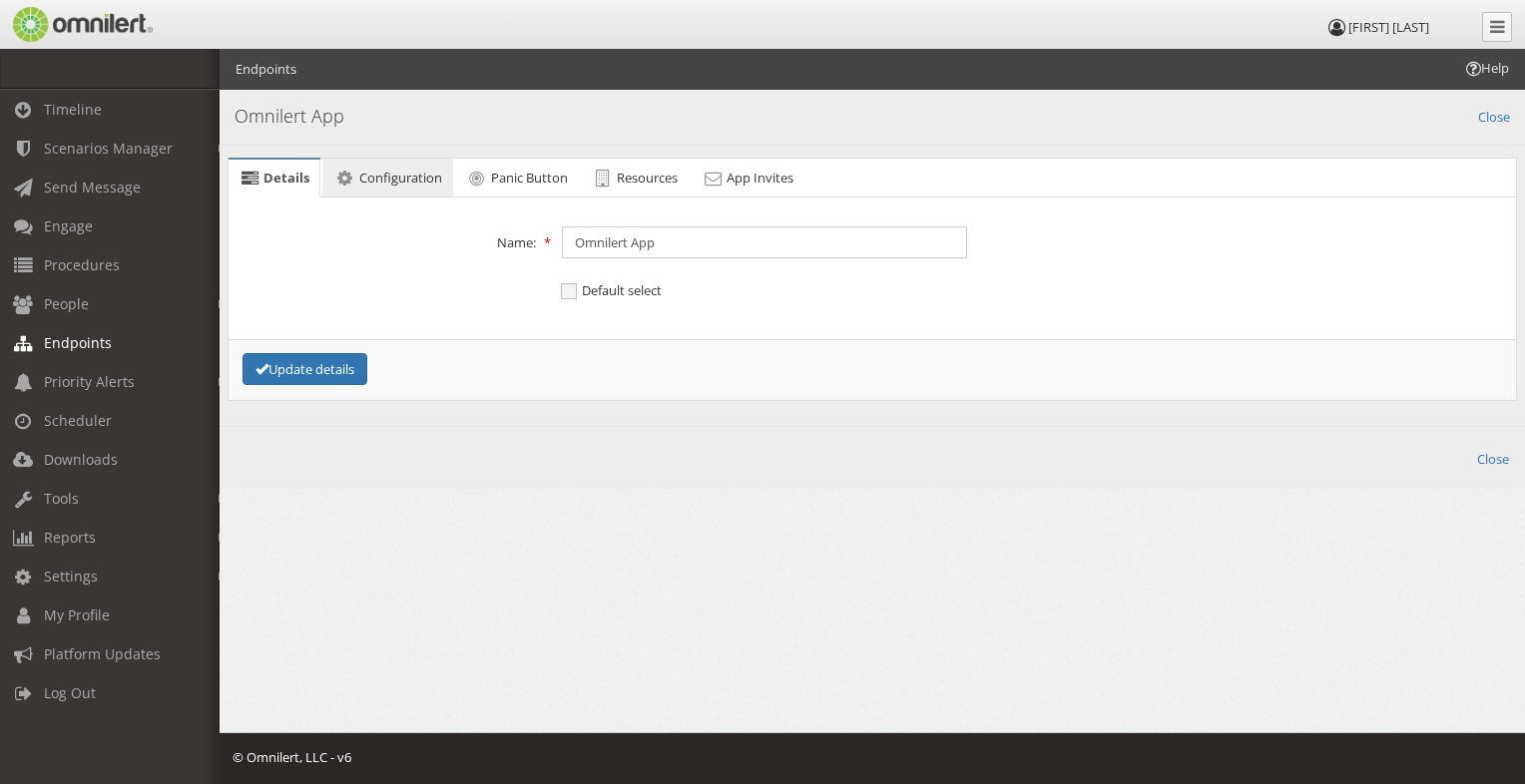 click on "Configuration" at bounding box center (400, 178) 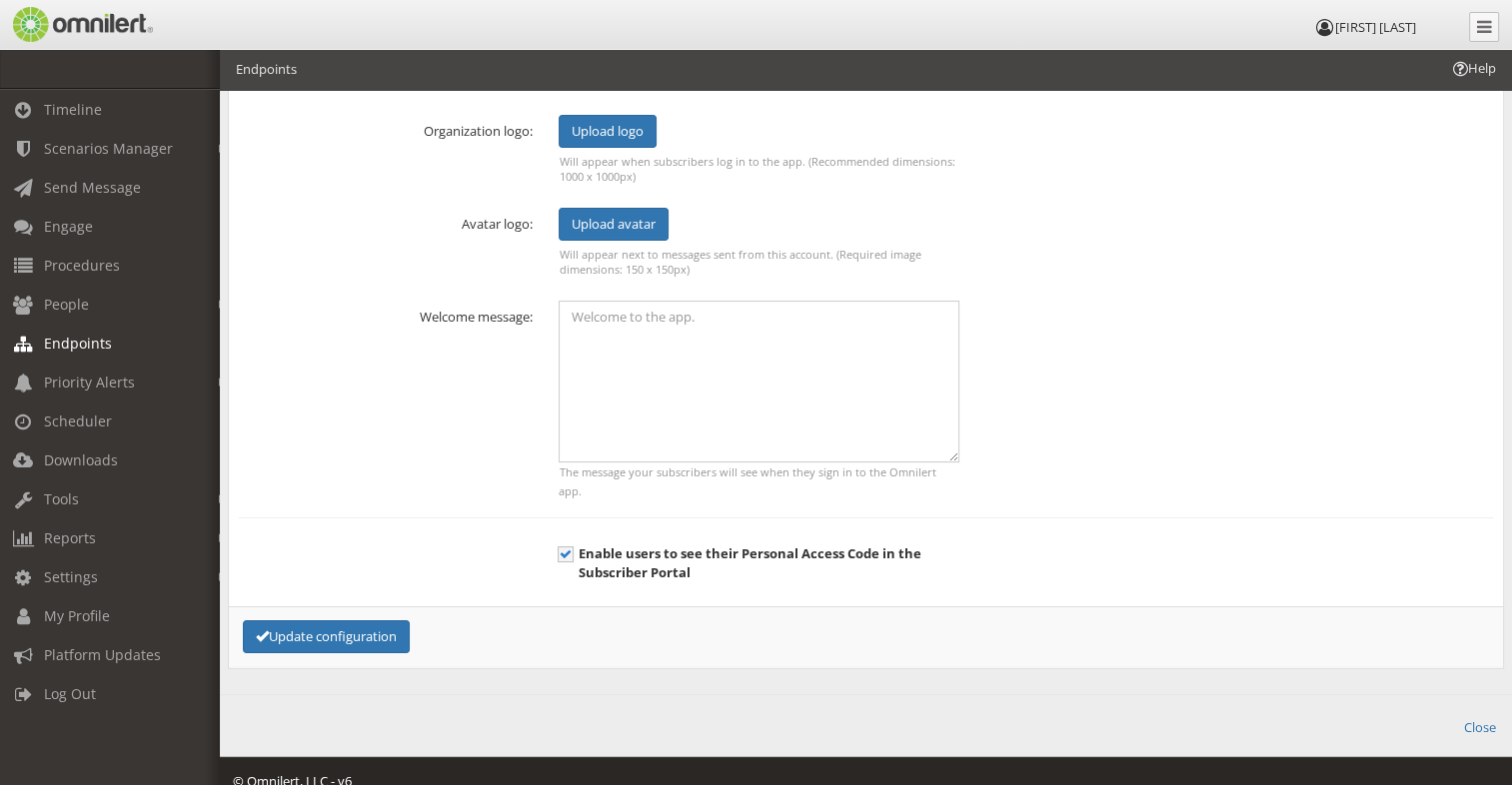 scroll, scrollTop: 90, scrollLeft: 0, axis: vertical 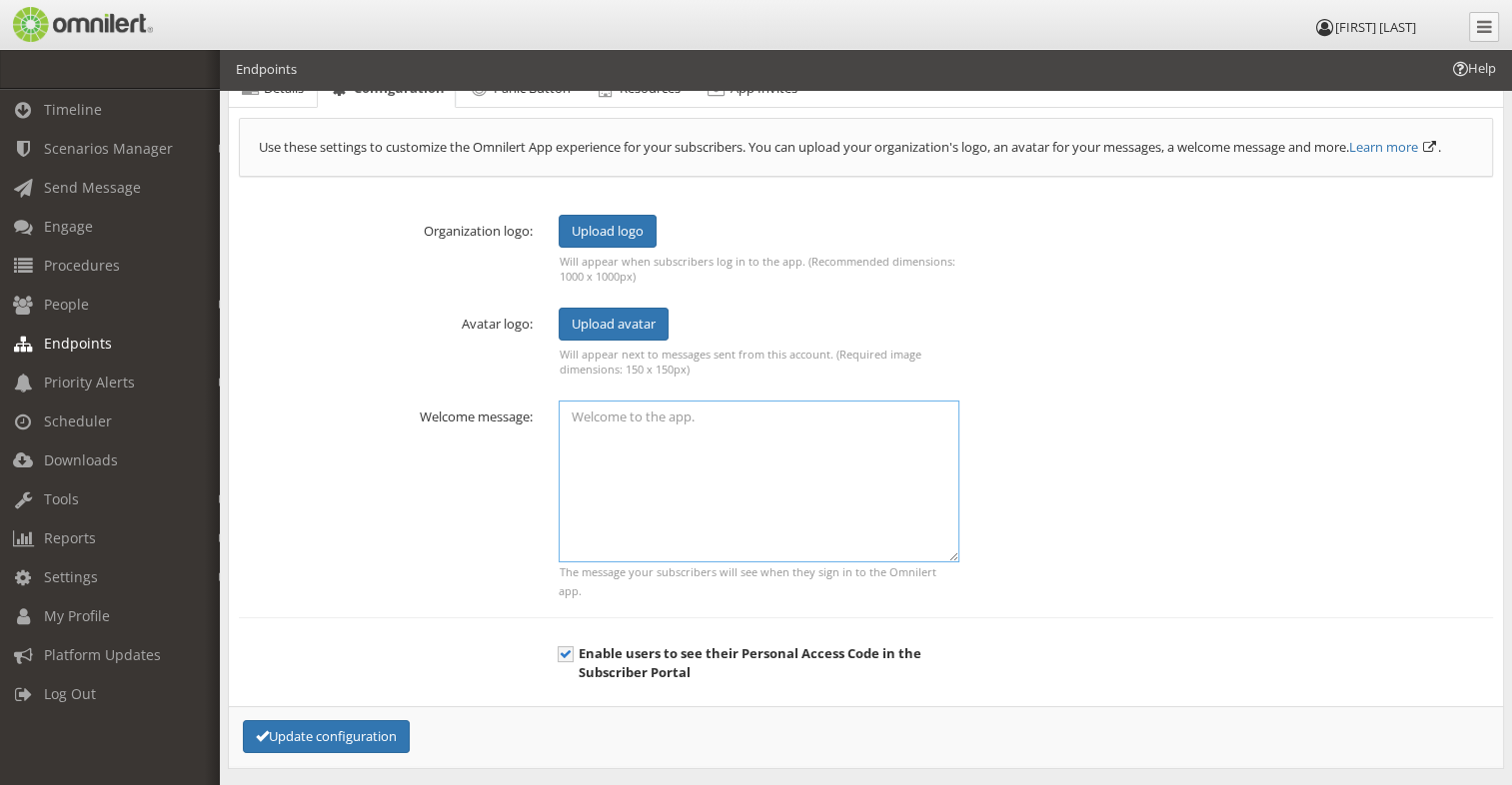 click at bounding box center [758, 481] 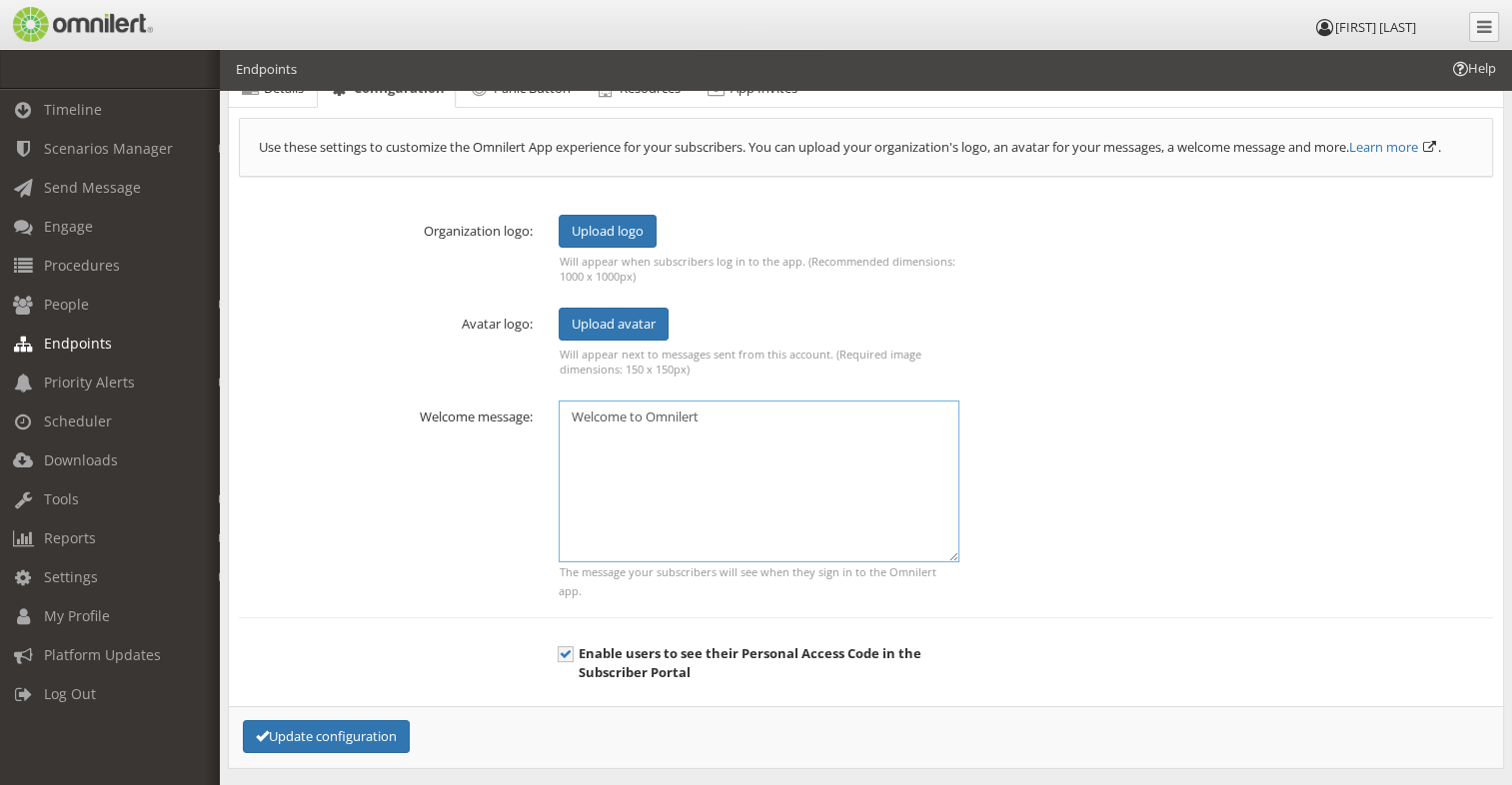 click on "Welcome to Omnilert" at bounding box center [758, 481] 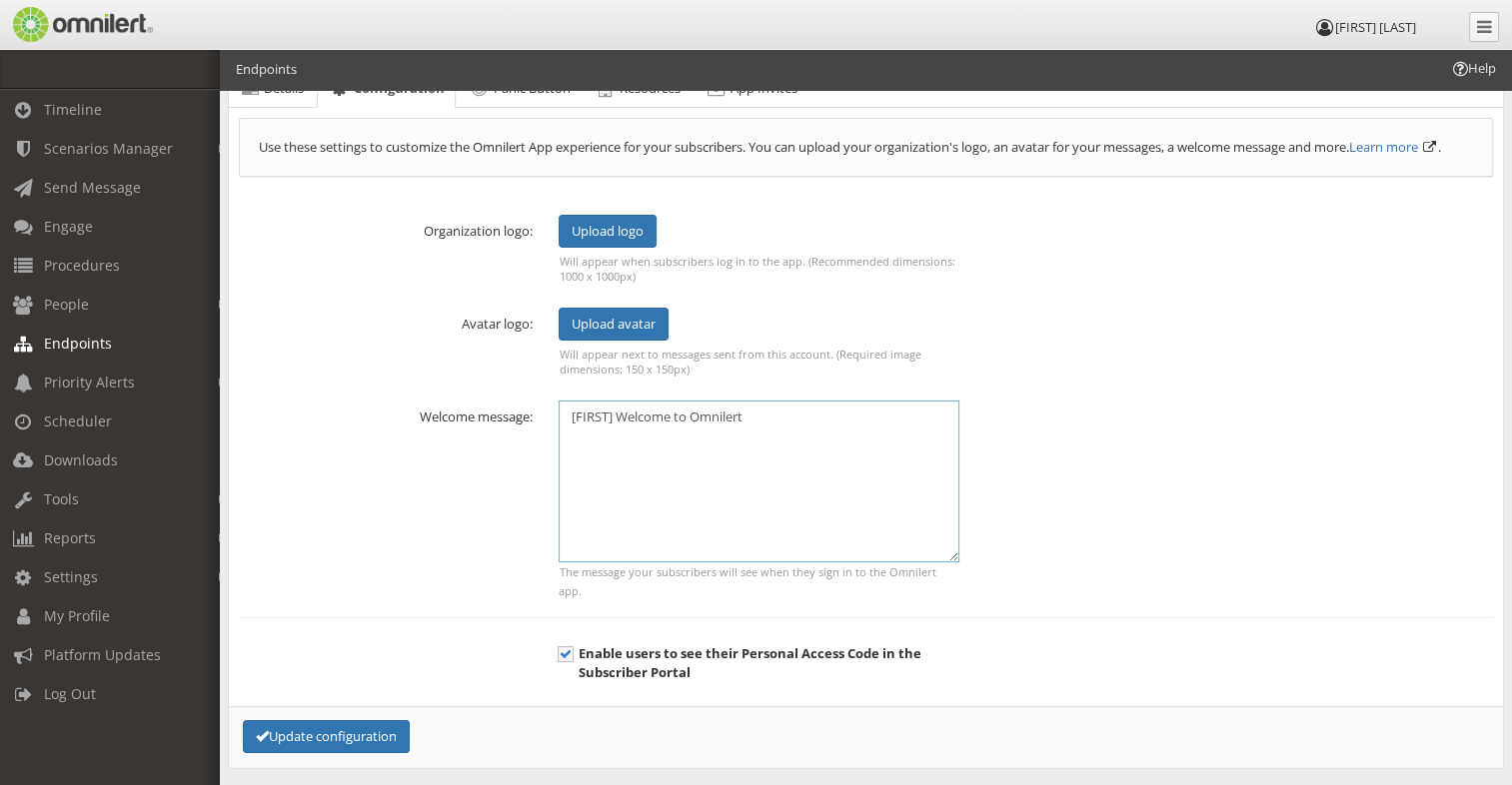 click on "[FIRST] Welcome to Omnilert" at bounding box center [758, 481] 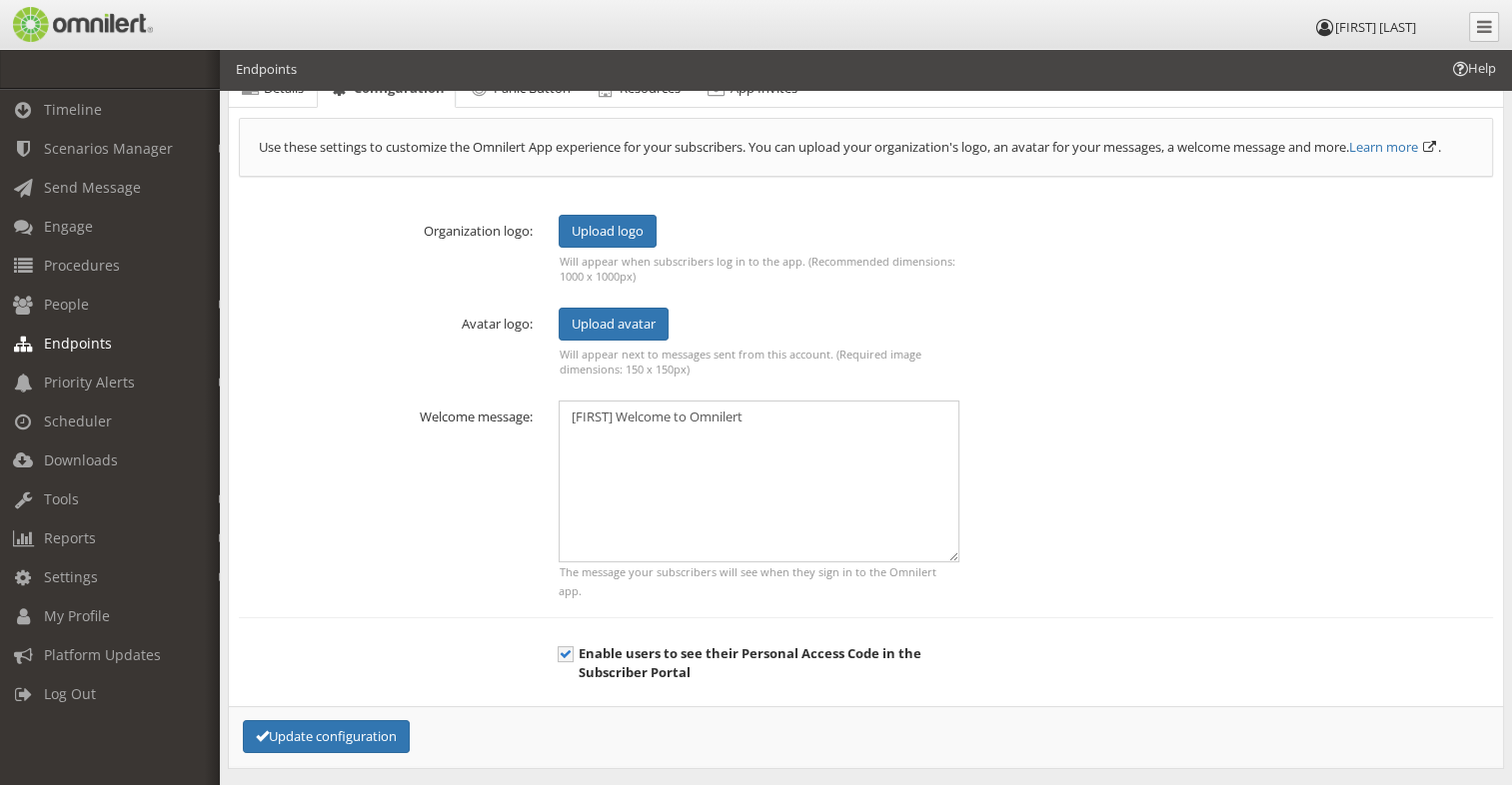 click on "[FIRST], Welcome to Omnilert" at bounding box center [865, 500] 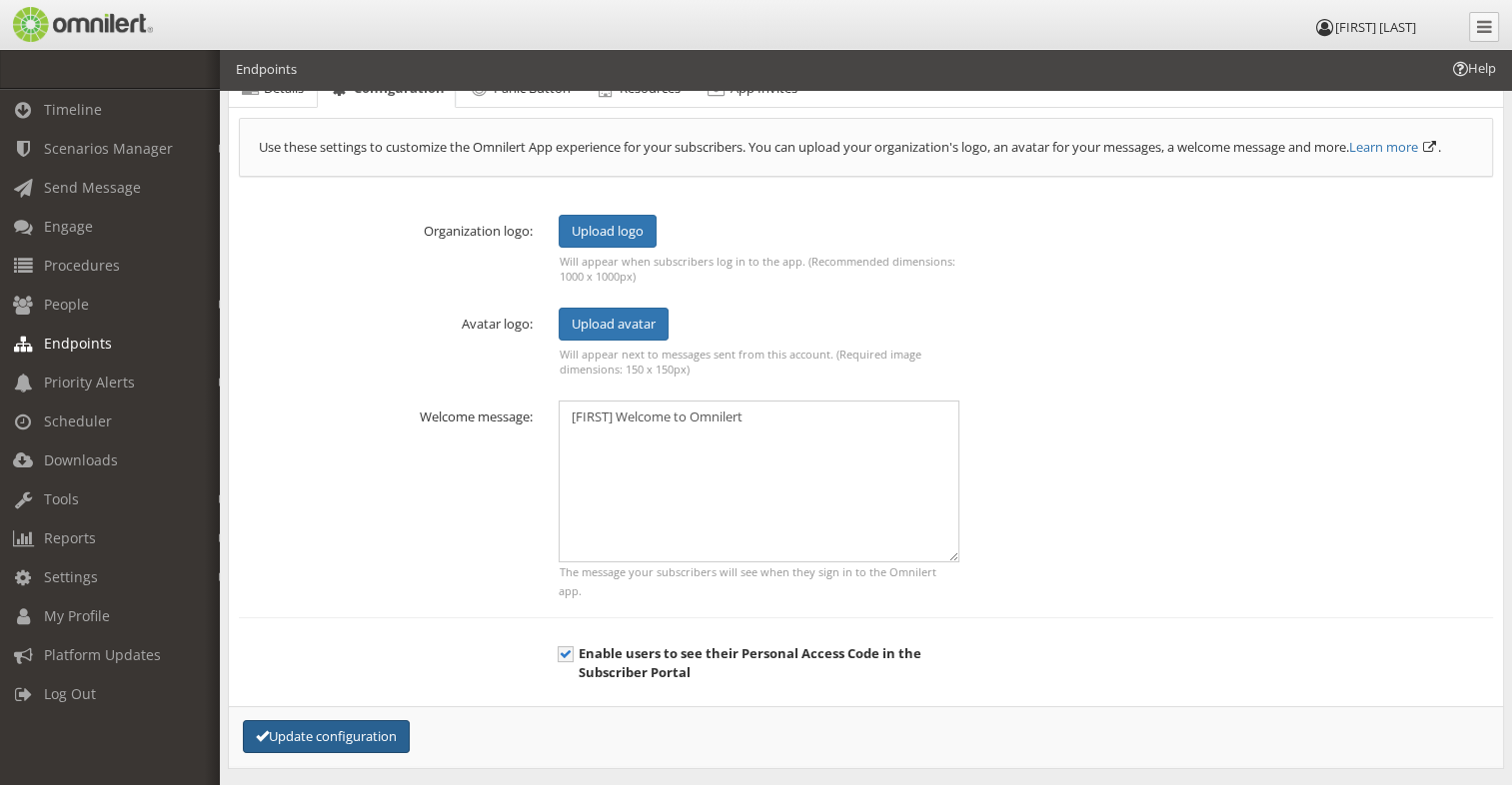 click on "Update configuration" at bounding box center (326, 736) 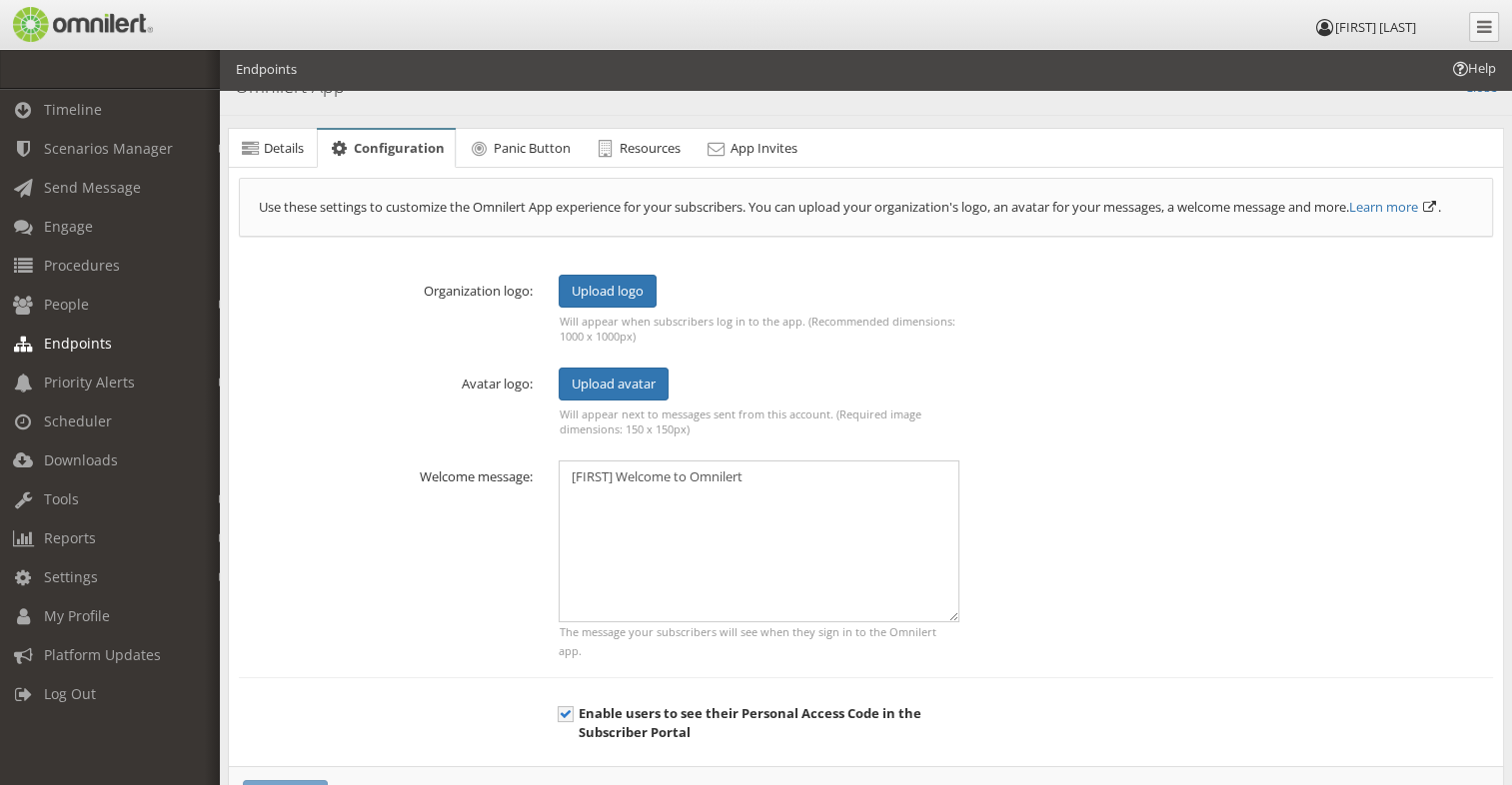 scroll, scrollTop: 0, scrollLeft: 0, axis: both 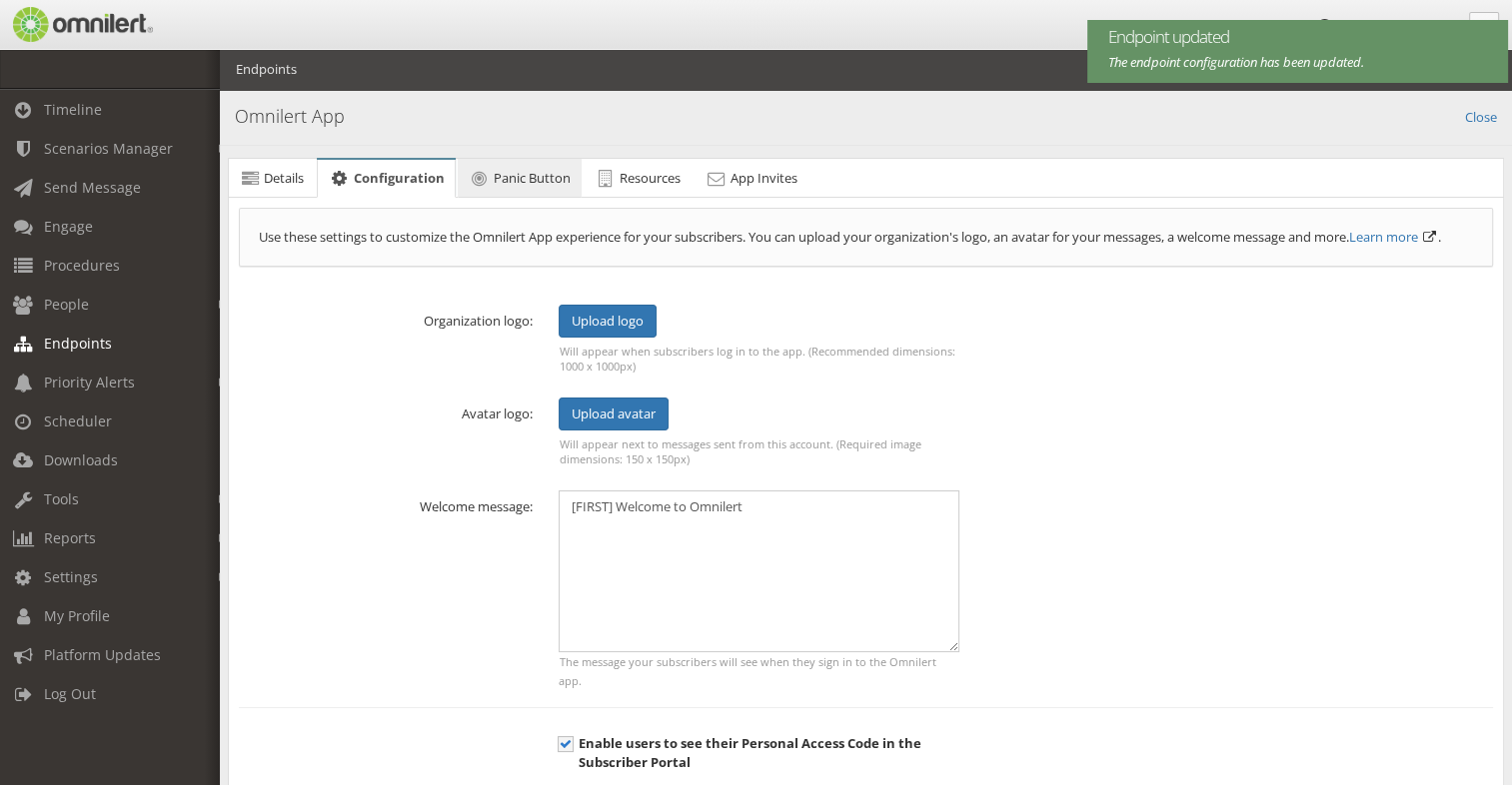 click on "Panic Button" at bounding box center (532, 178) 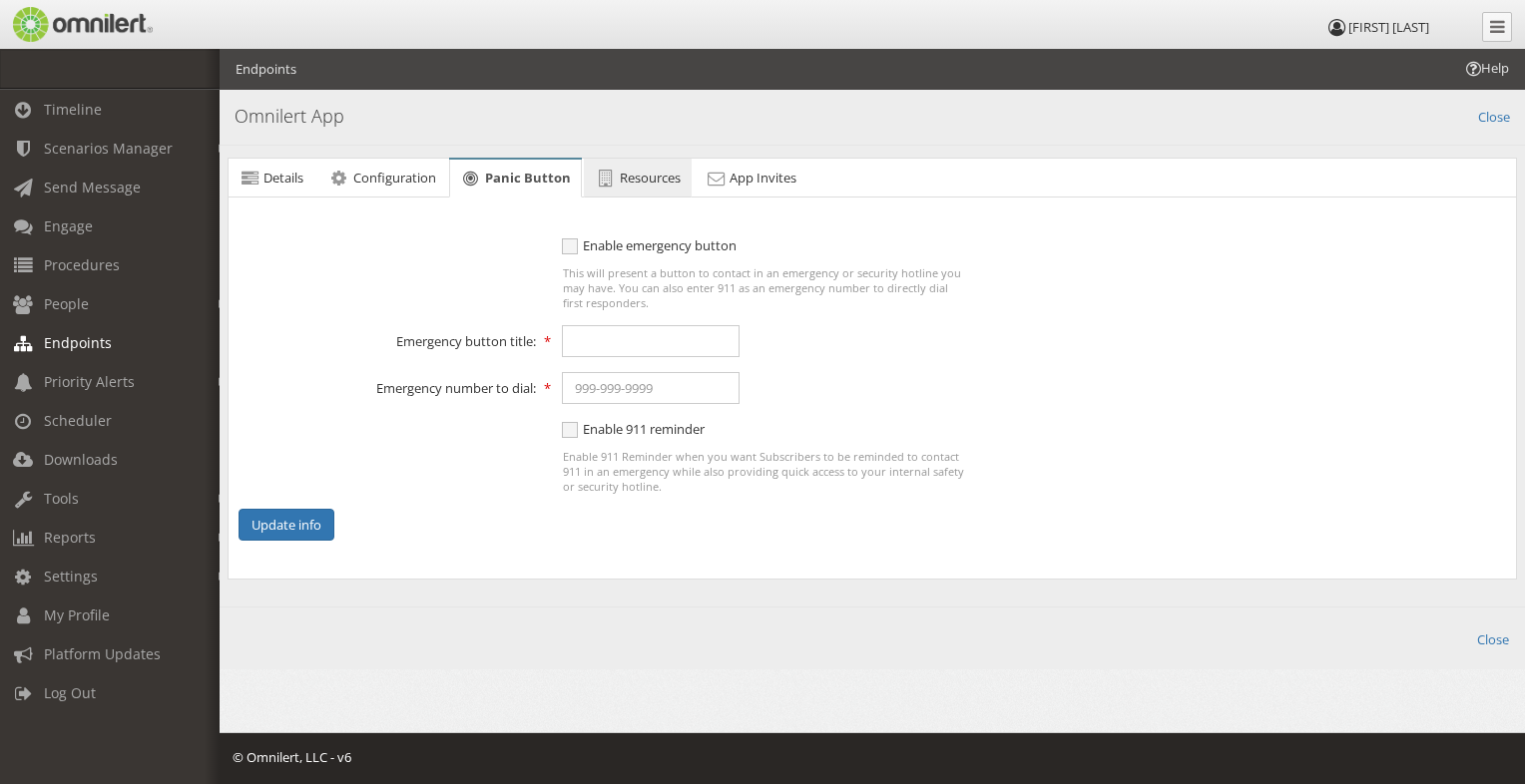 click on "Resources" at bounding box center (650, 178) 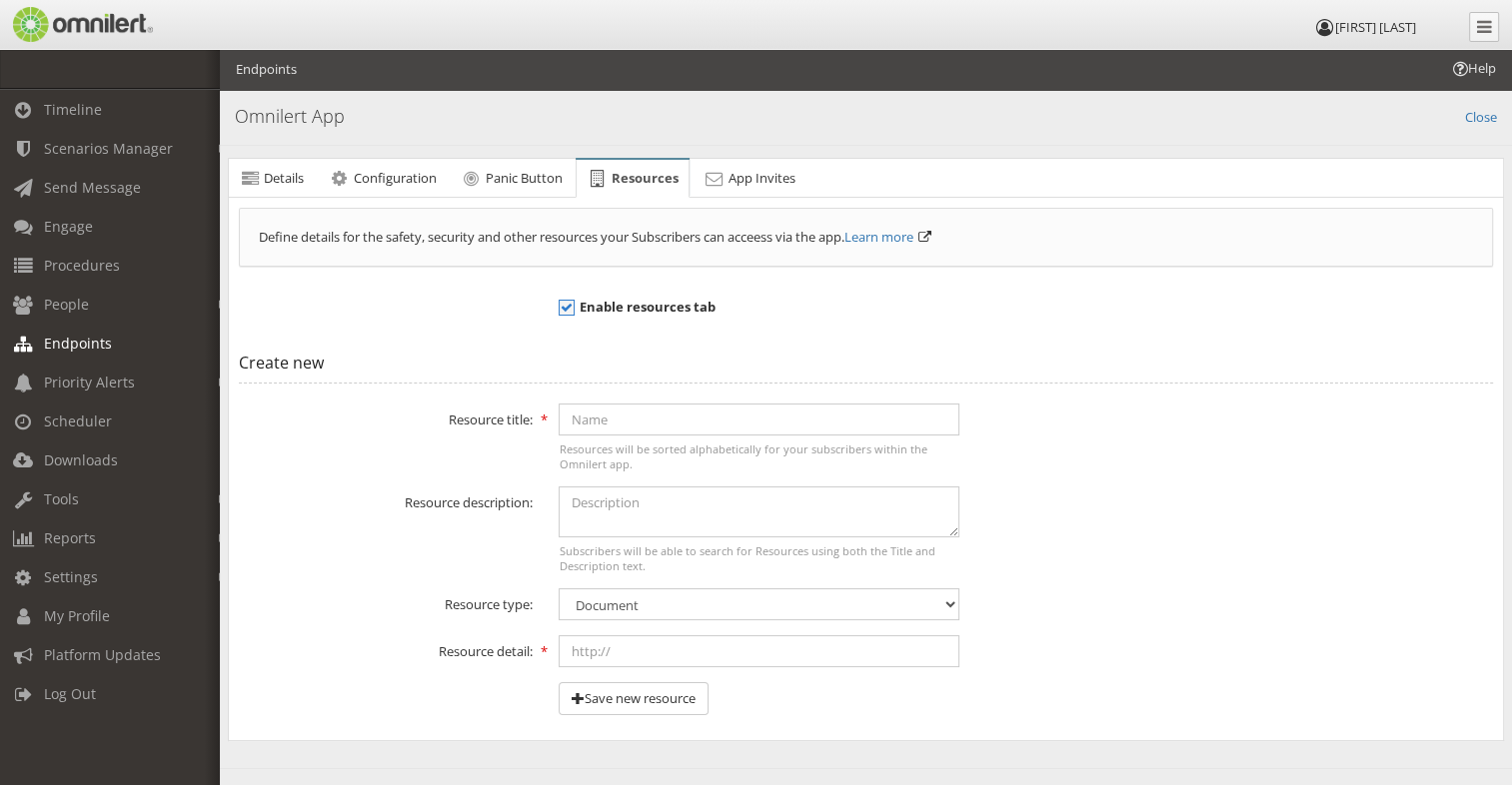 click on "Enable resources tab" at bounding box center [637, 307] 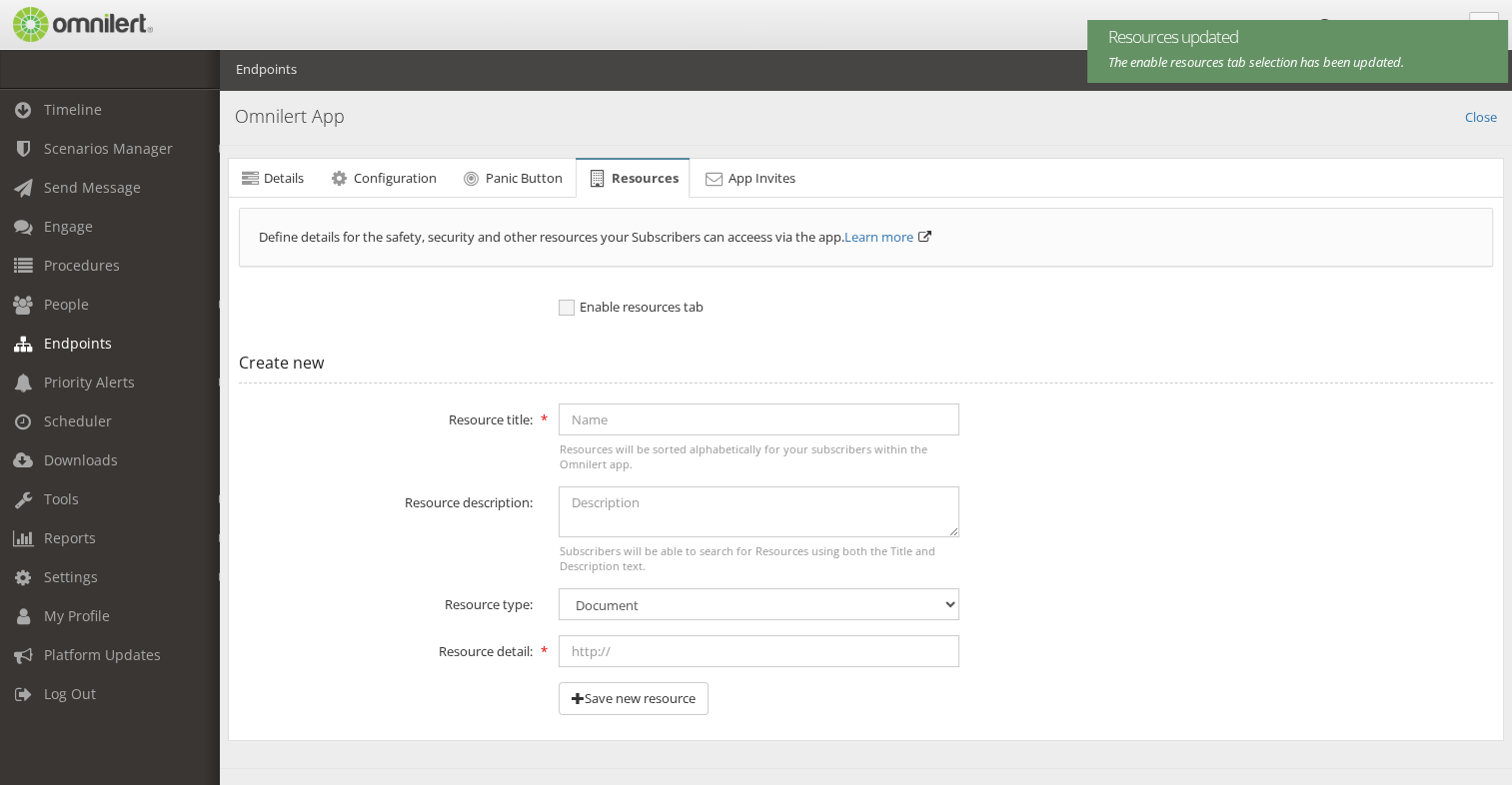 click at bounding box center [865, 335] 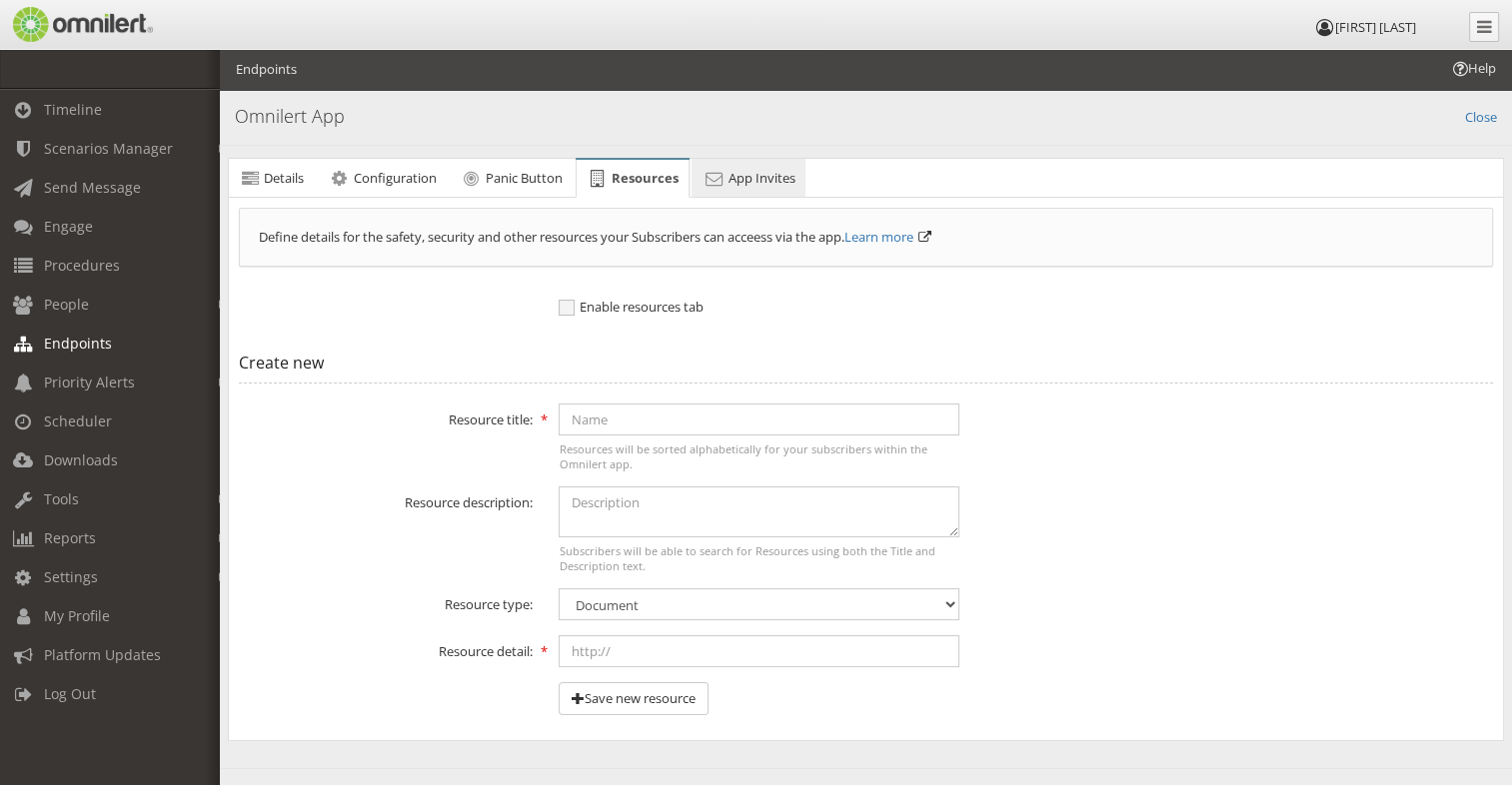 click on "App Invites" at bounding box center [760, 178] 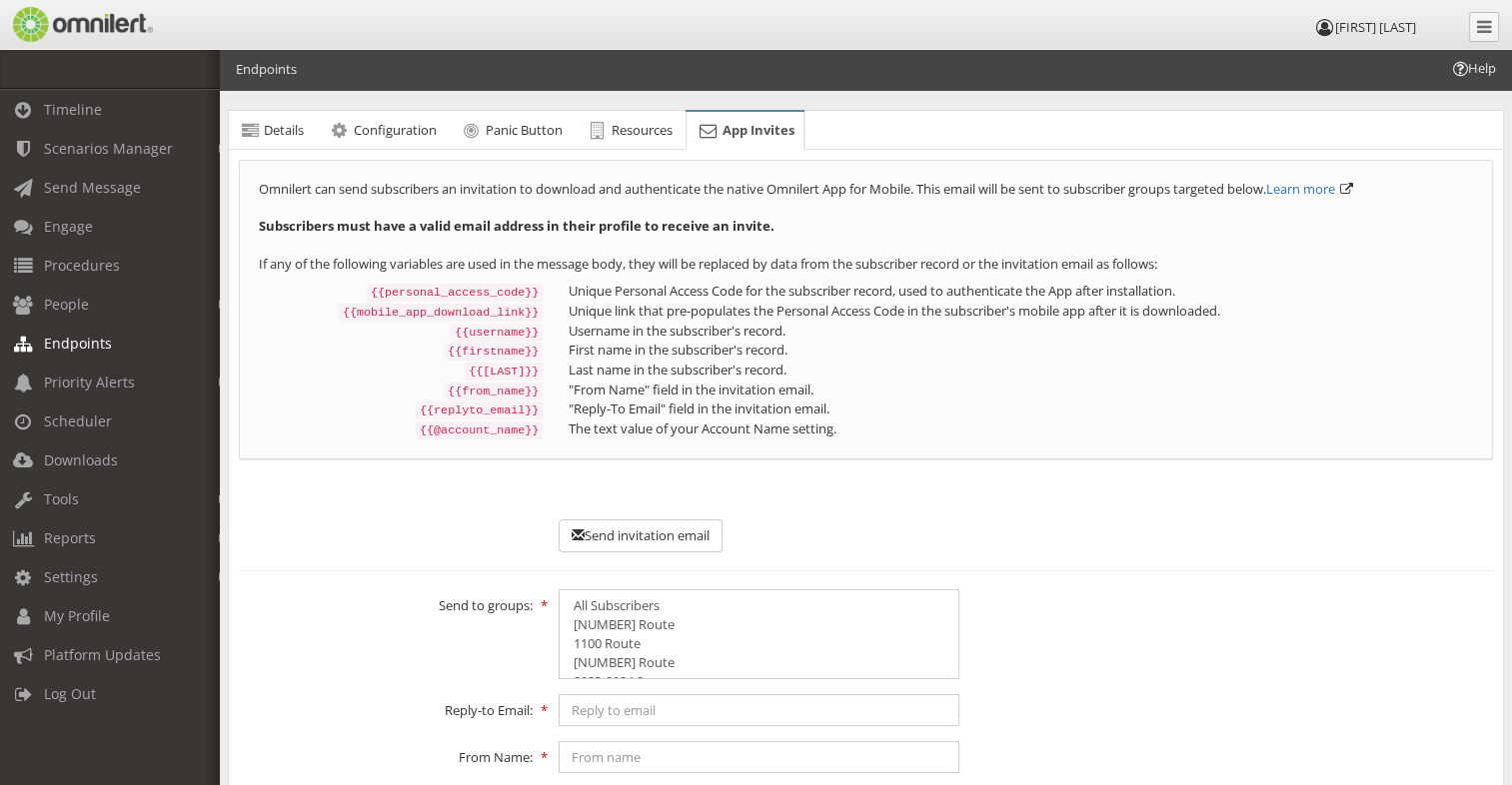 scroll, scrollTop: 0, scrollLeft: 0, axis: both 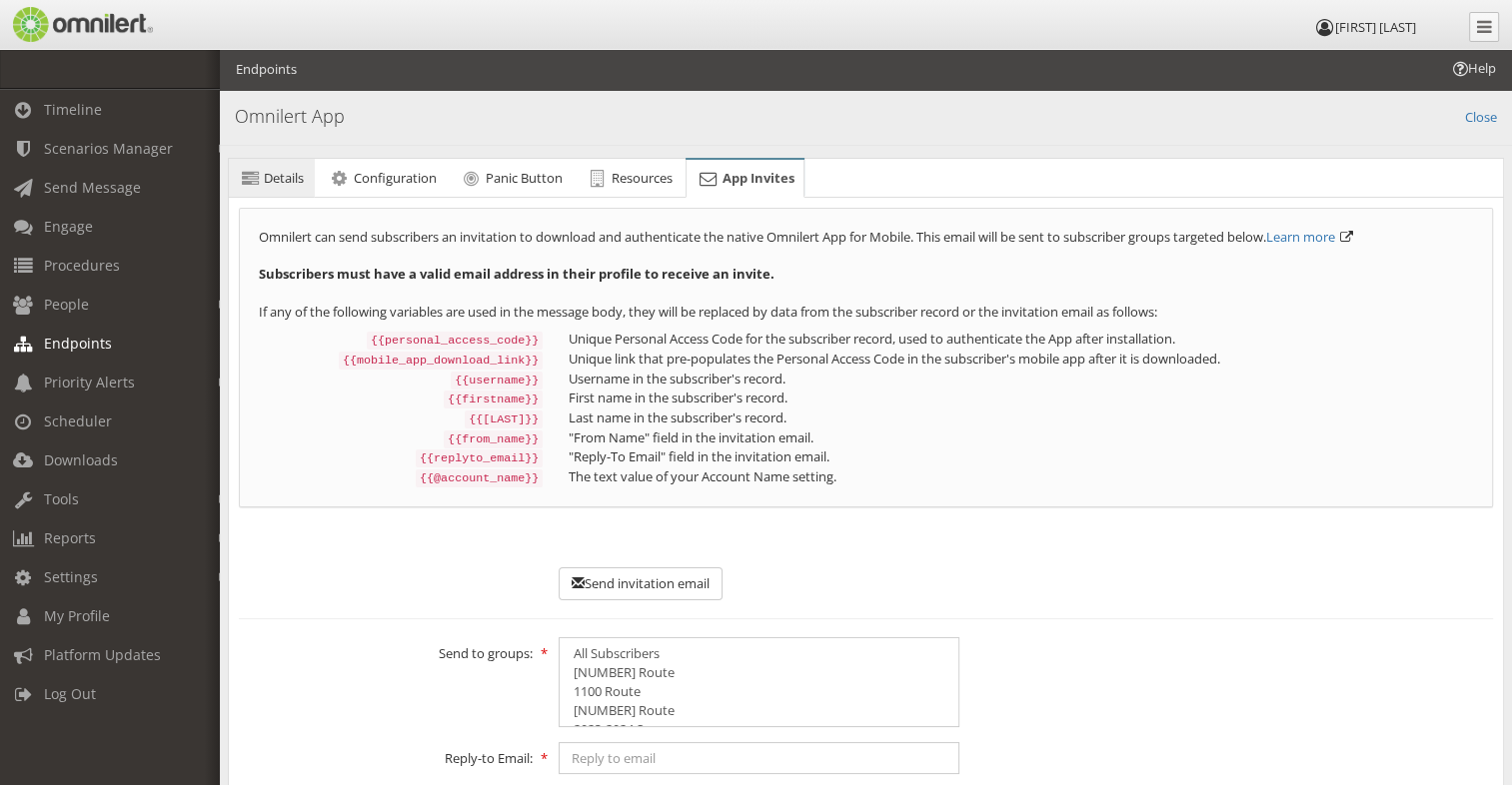 click on "Details" at bounding box center (284, 178) 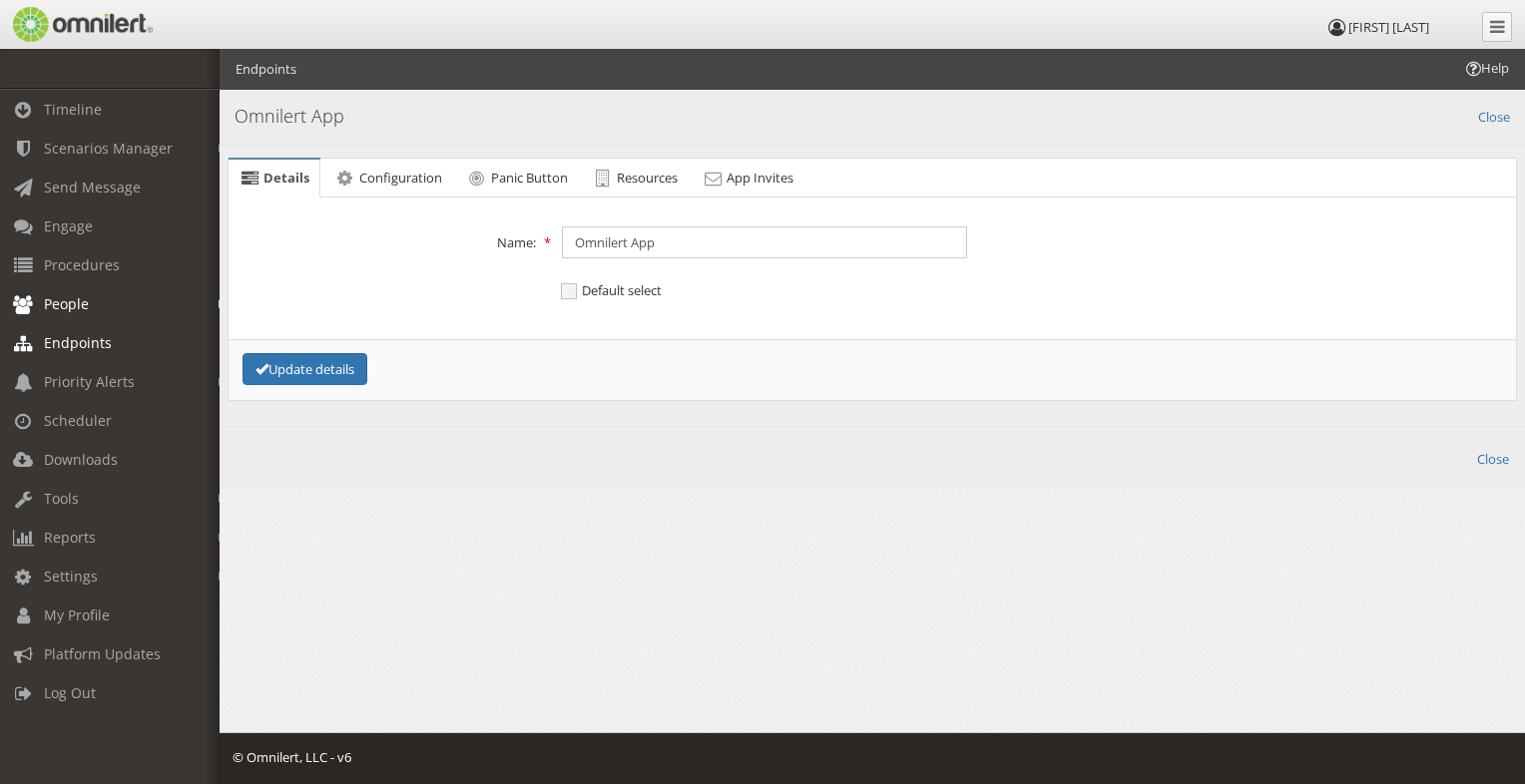 click on "People" at bounding box center (66, 303) 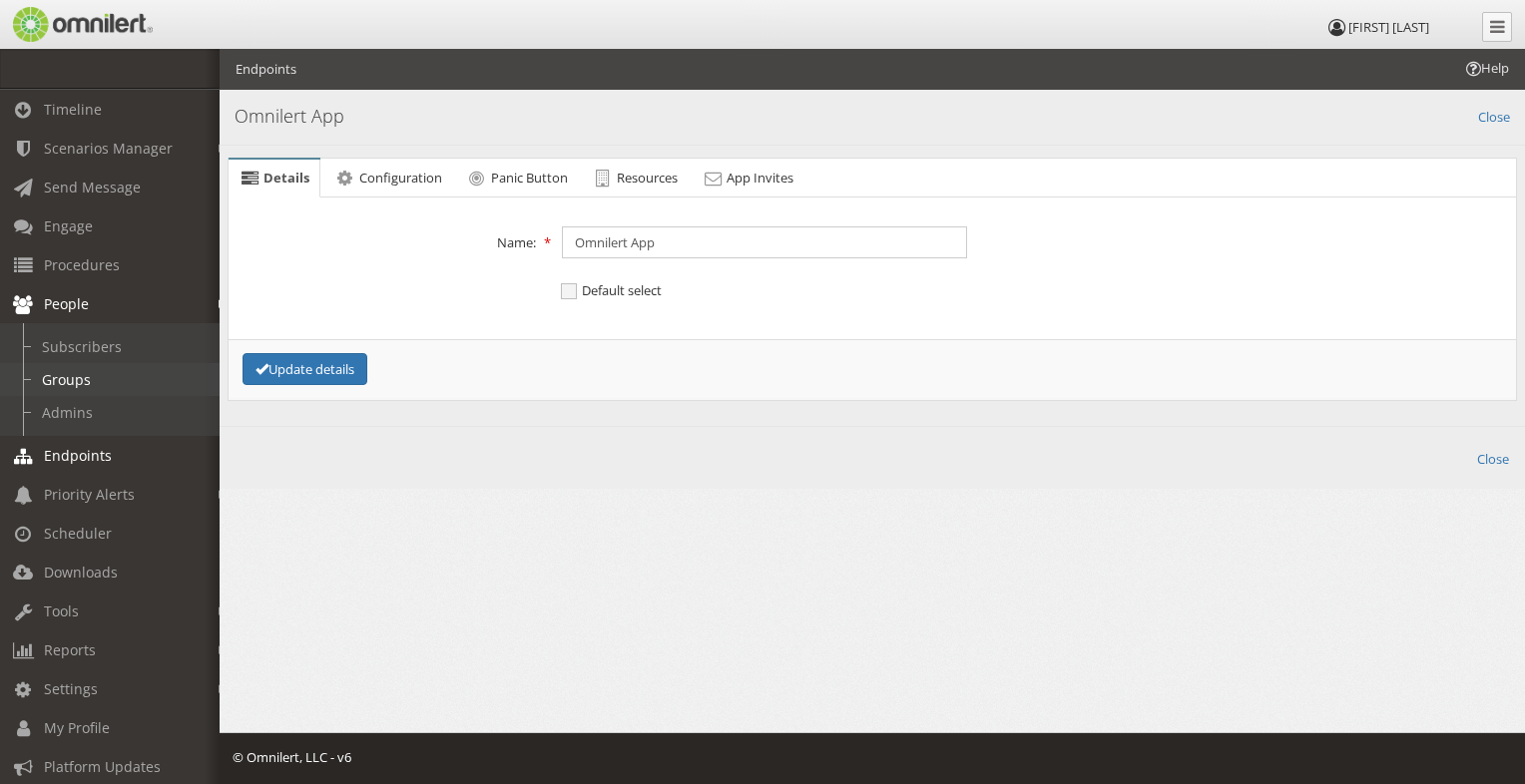 click on "Groups" at bounding box center [119, 379] 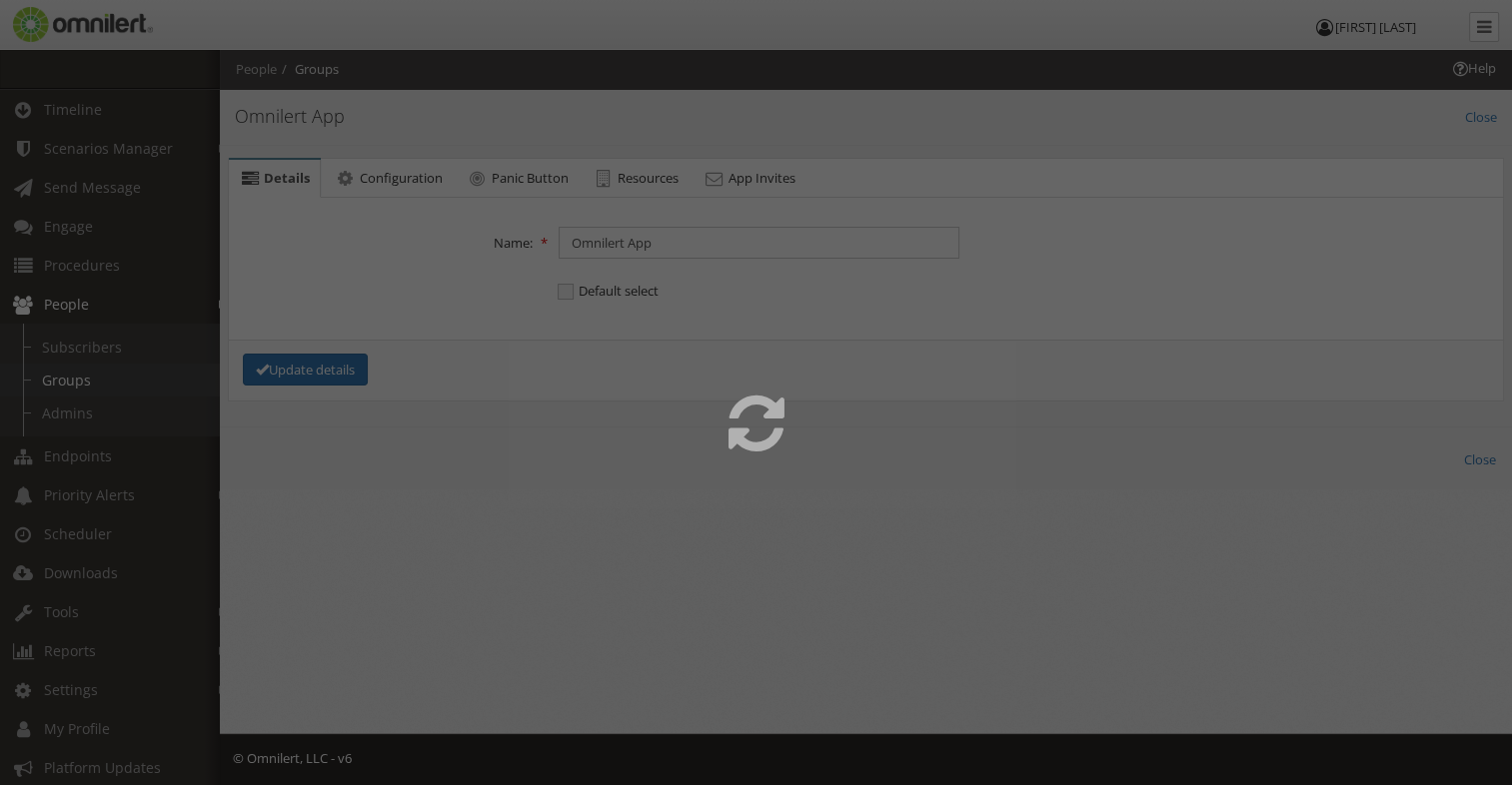 select 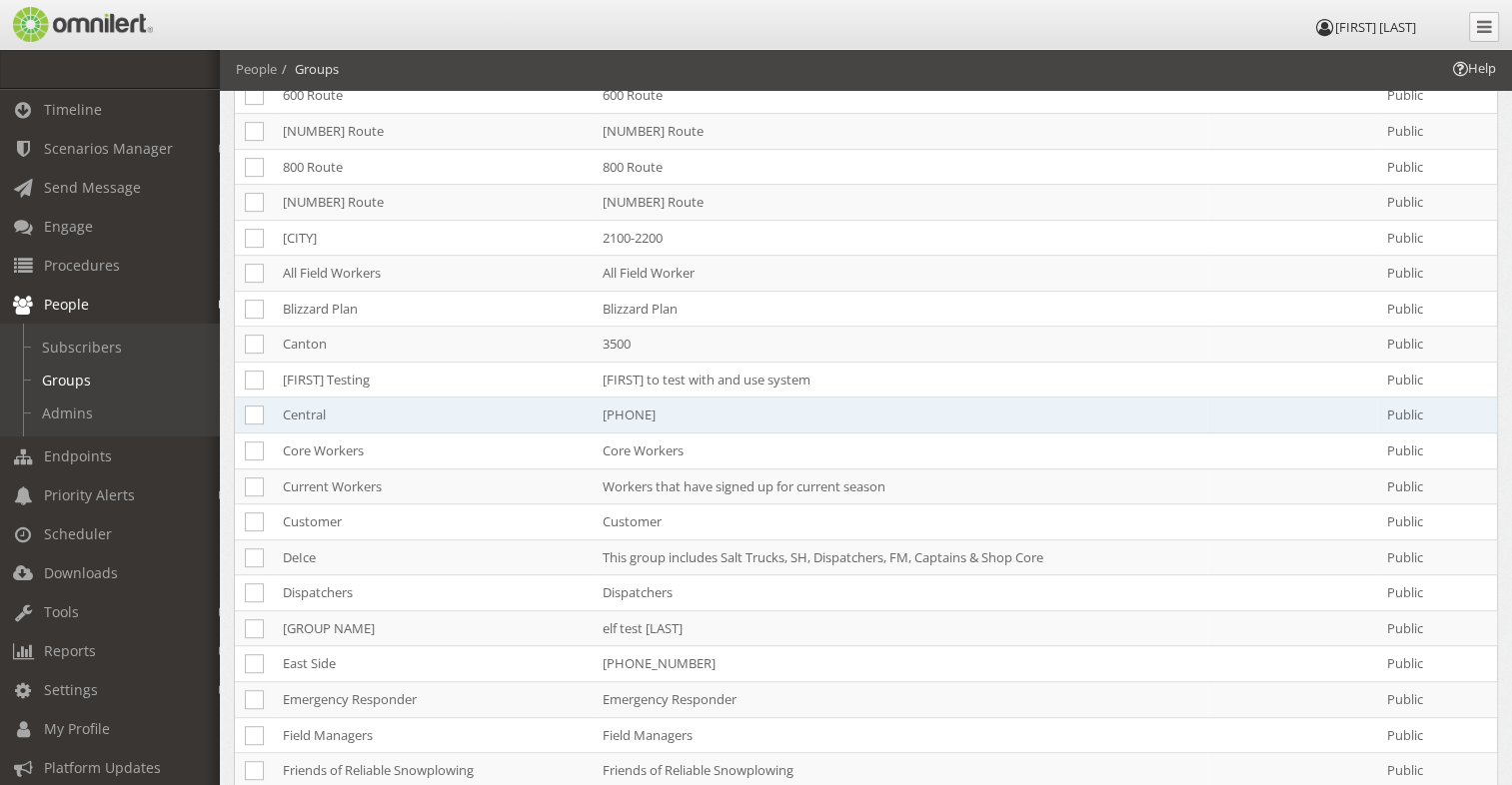 scroll, scrollTop: 899, scrollLeft: 0, axis: vertical 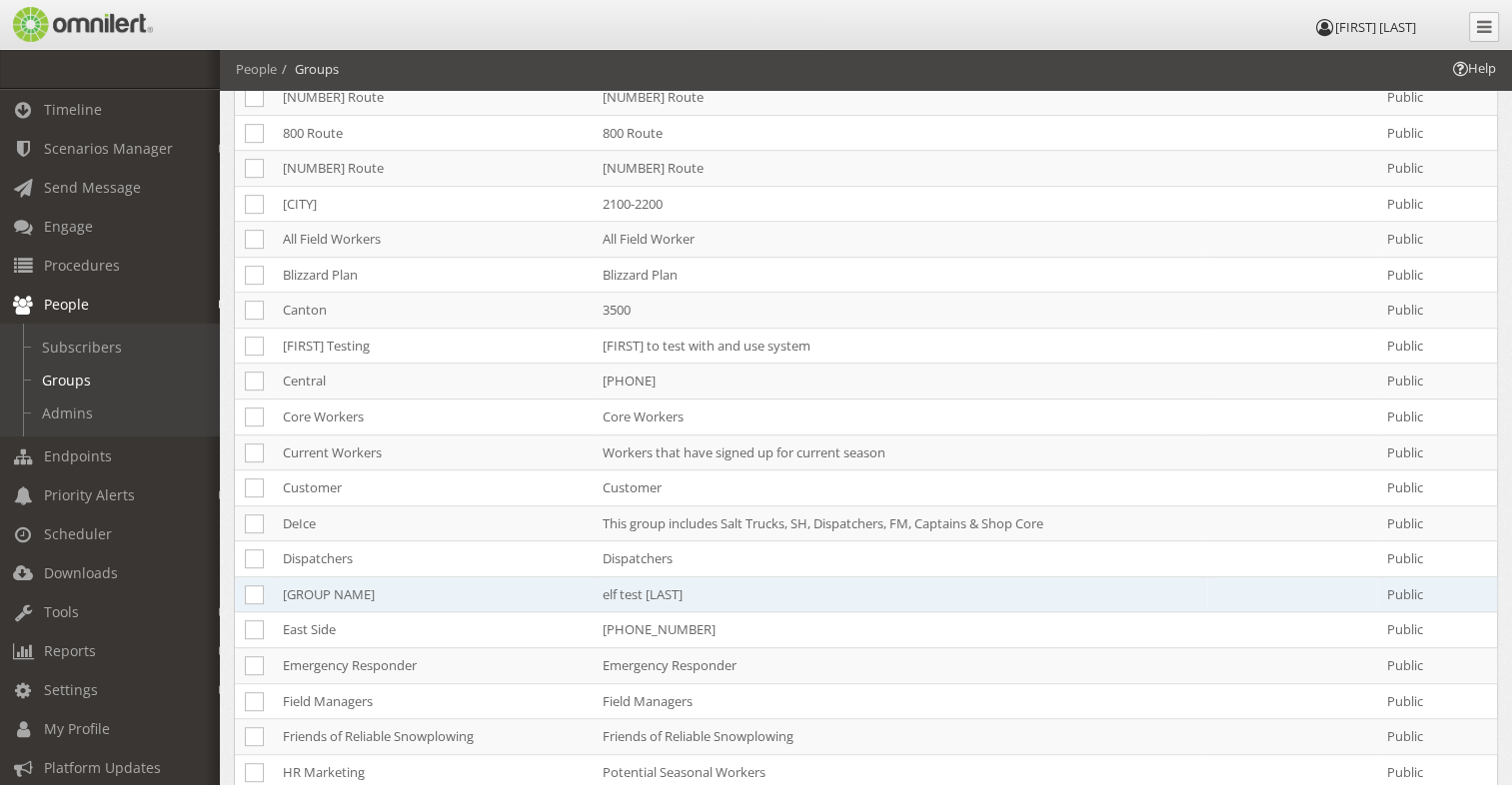 click on "[GROUP NAME]" at bounding box center [433, 594] 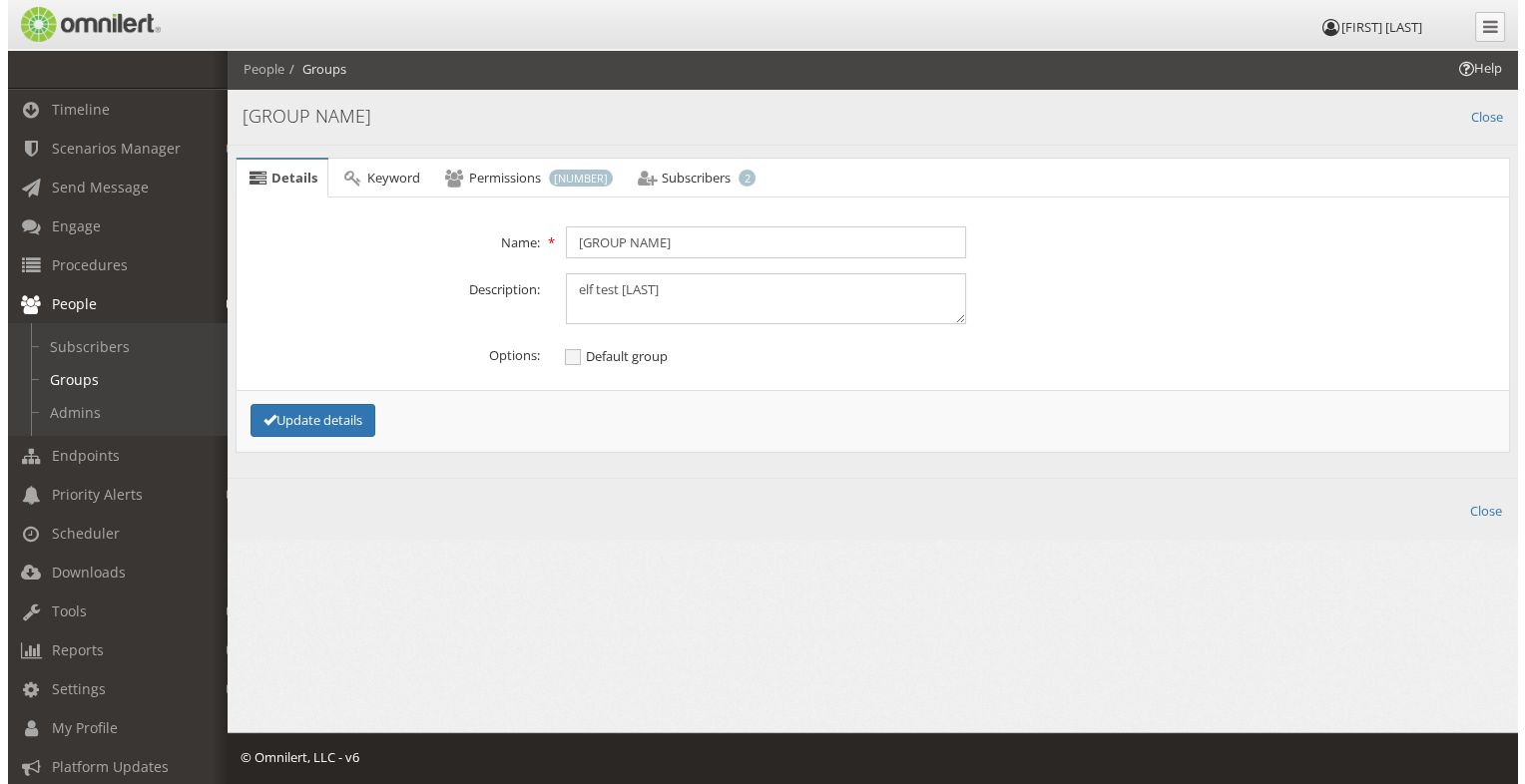 scroll, scrollTop: 0, scrollLeft: 0, axis: both 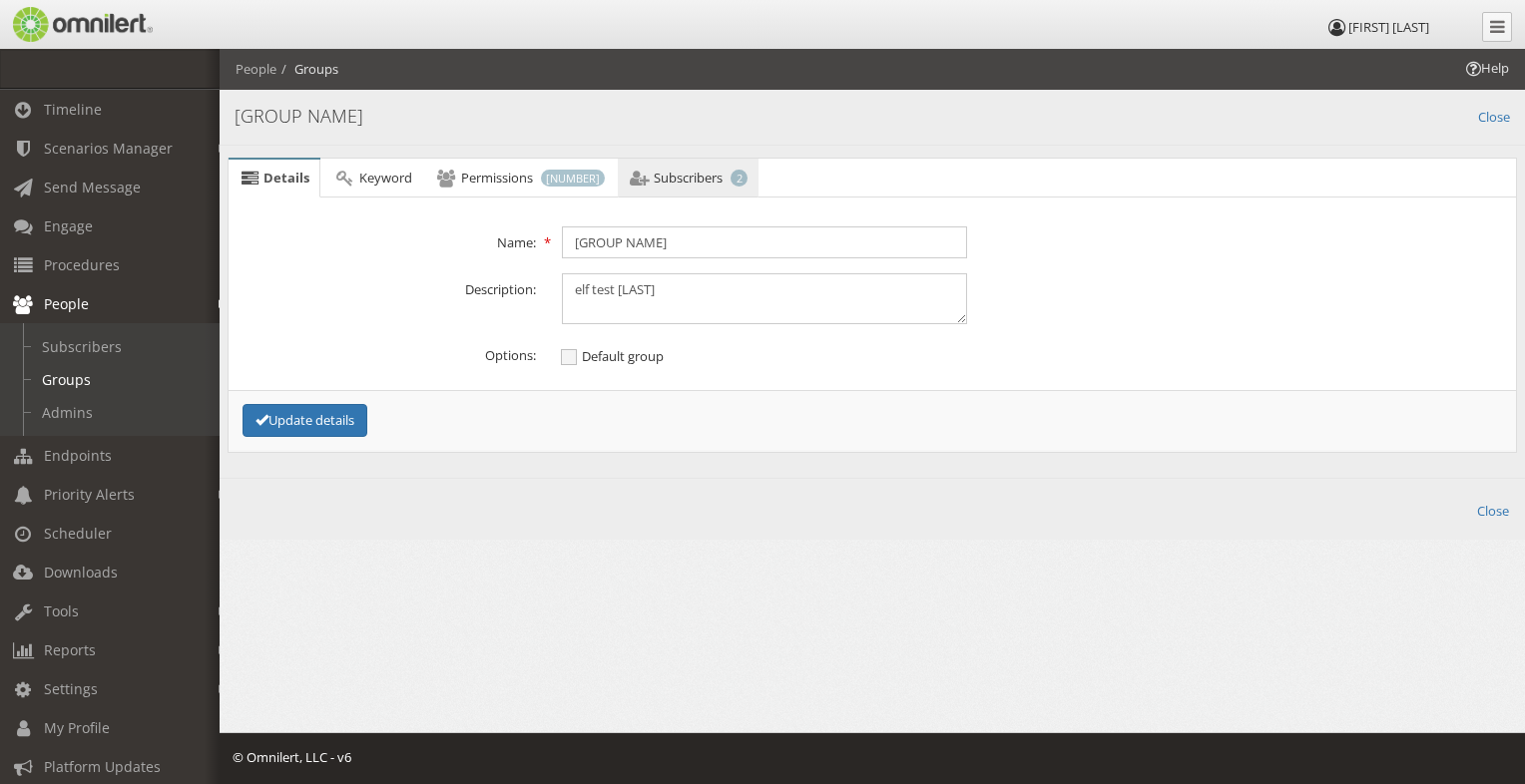 click on "Subscribers" at bounding box center [688, 178] 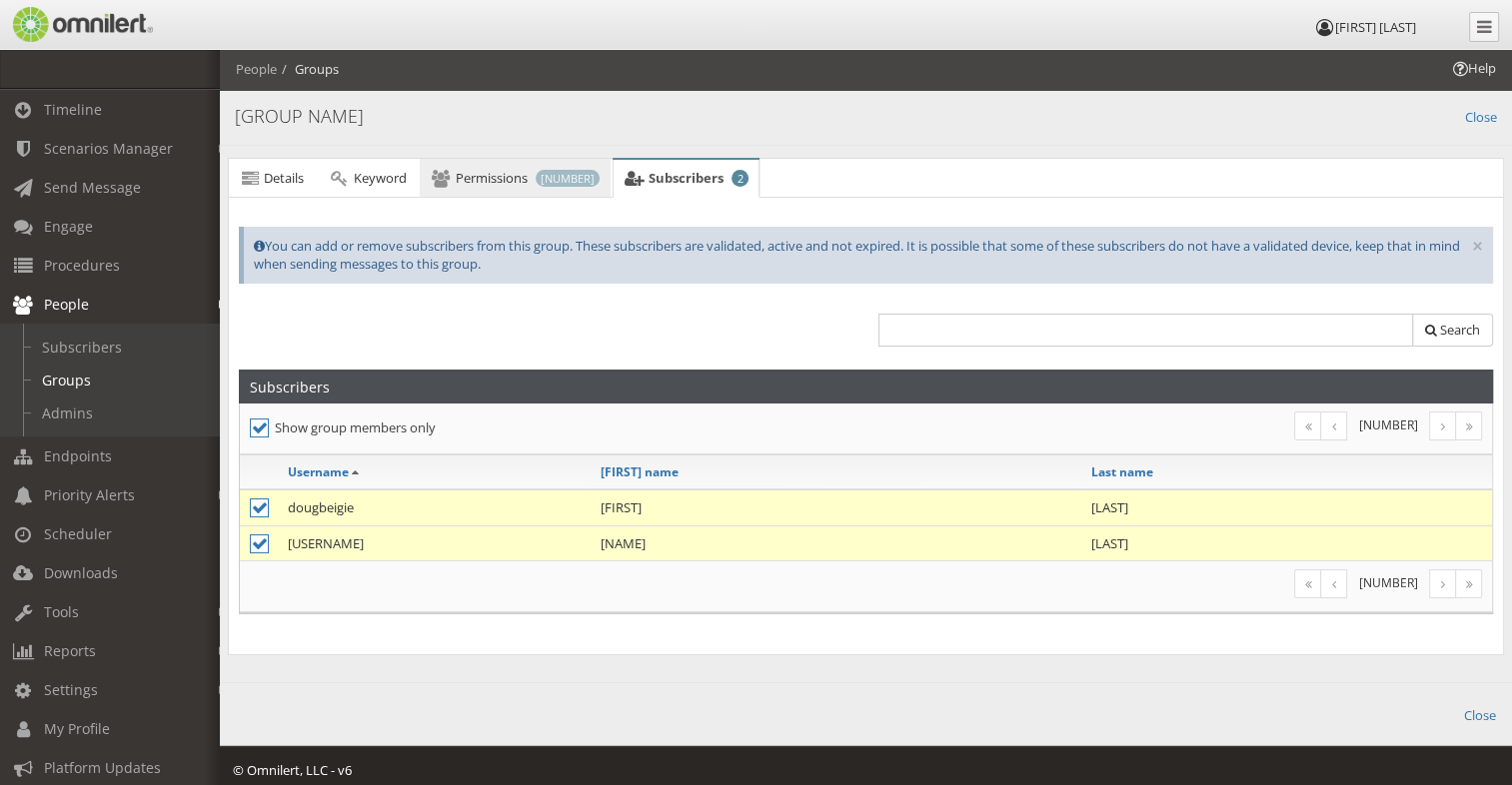 click on "Permissions" at bounding box center (492, 178) 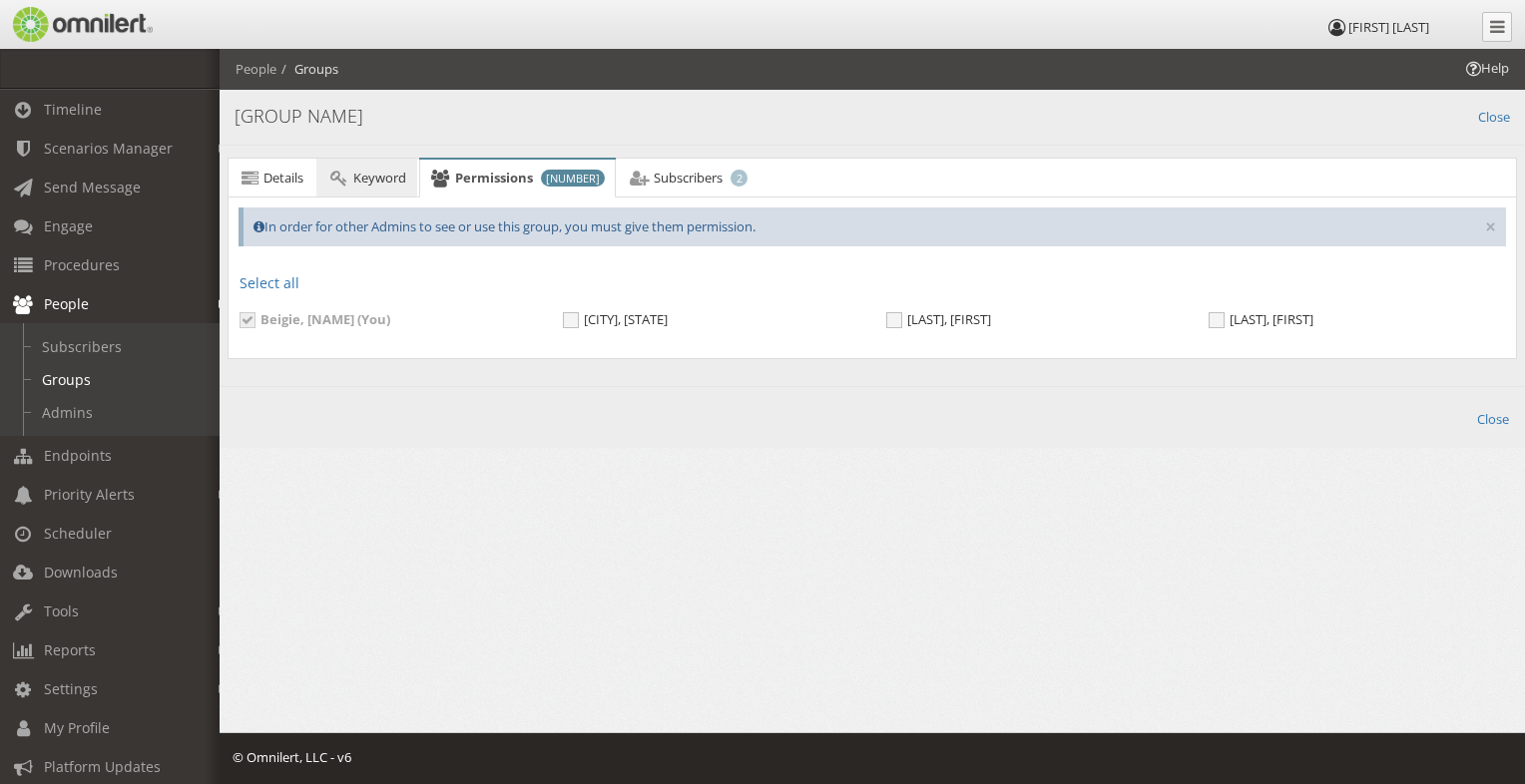 click on "Keyword" at bounding box center (379, 178) 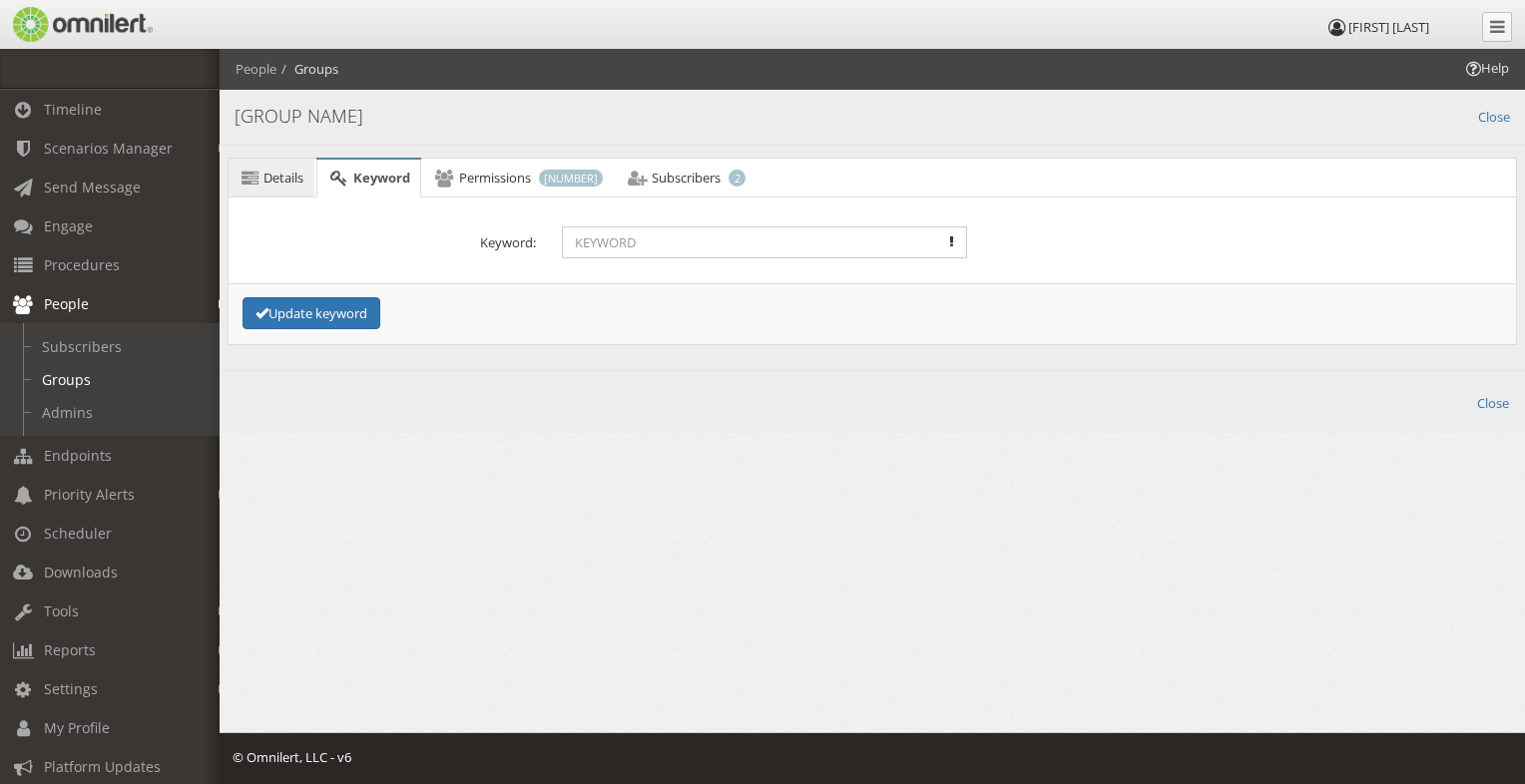 click on "Details" at bounding box center (283, 178) 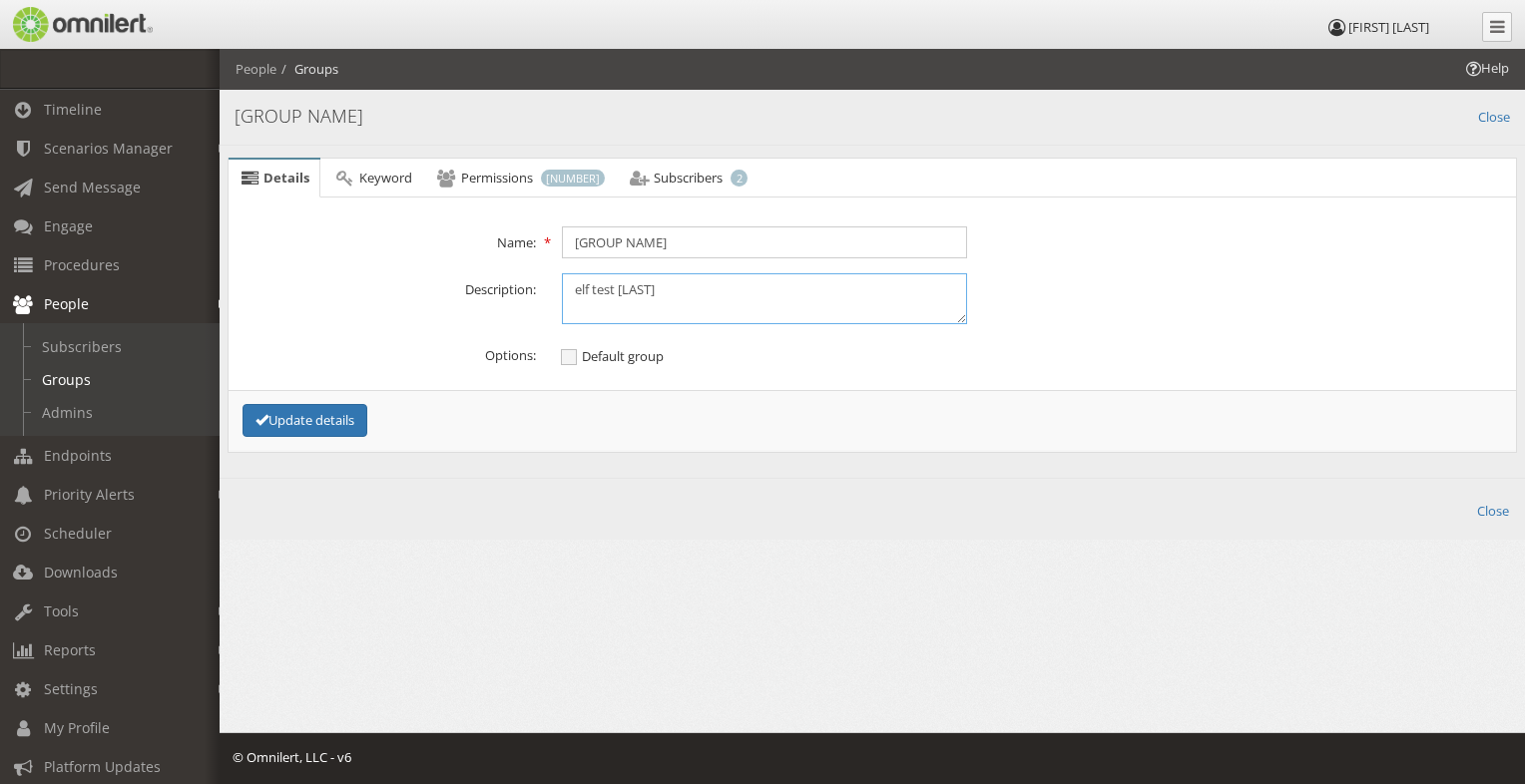 drag, startPoint x: 669, startPoint y: 289, endPoint x: 488, endPoint y: 284, distance: 181.06905 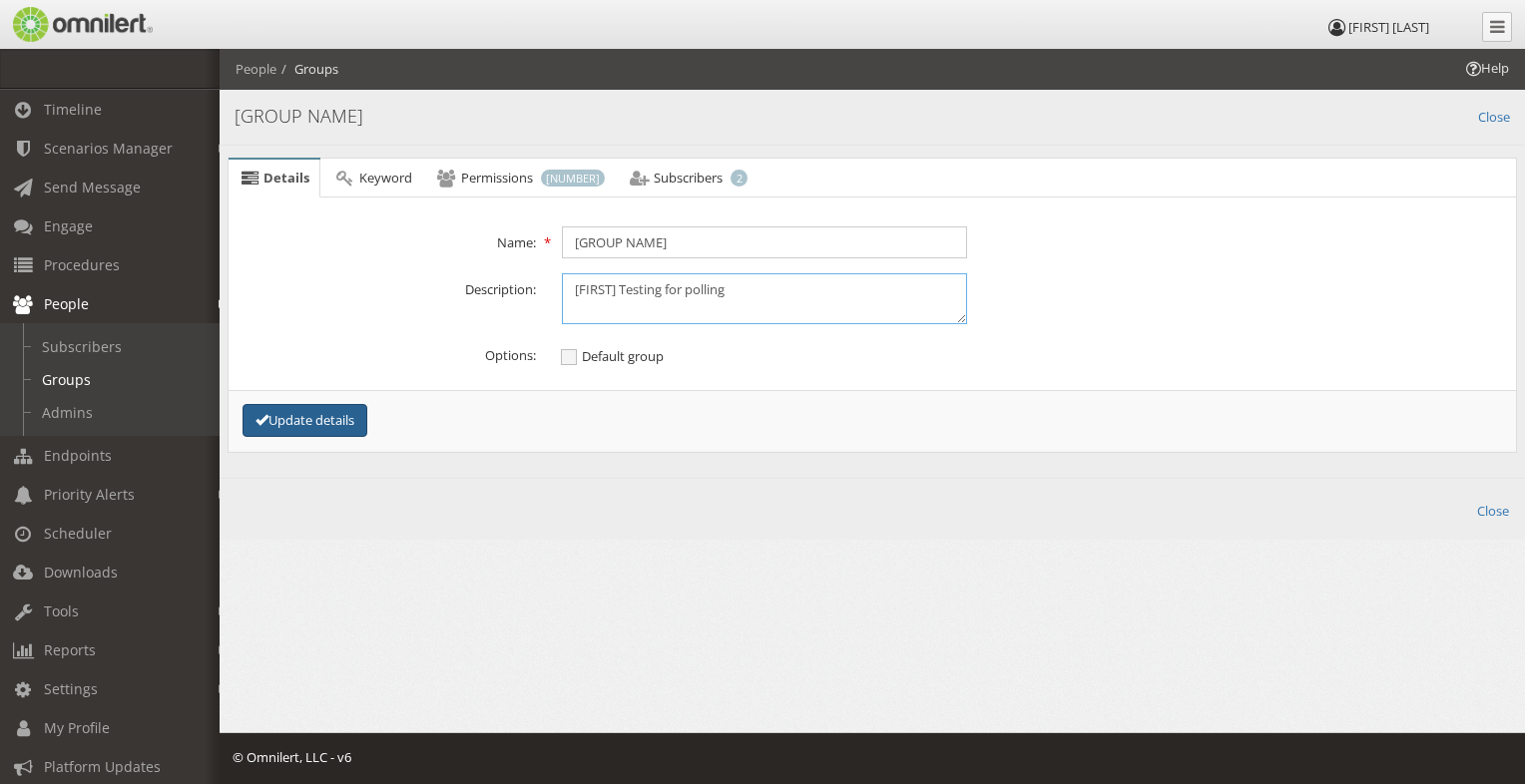 type on "[FIRST] Testing for polling" 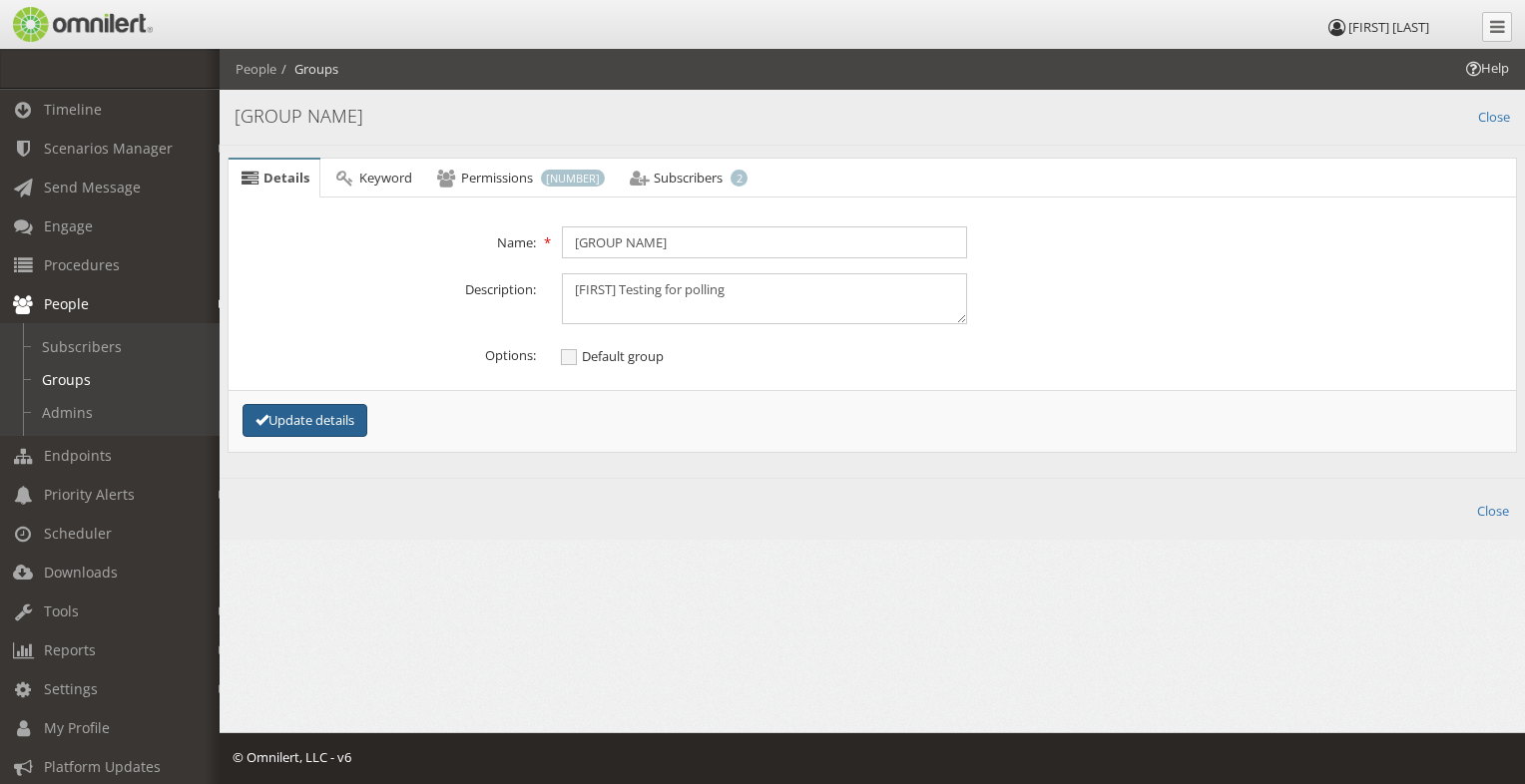 click on "Update details" at bounding box center [304, 420] 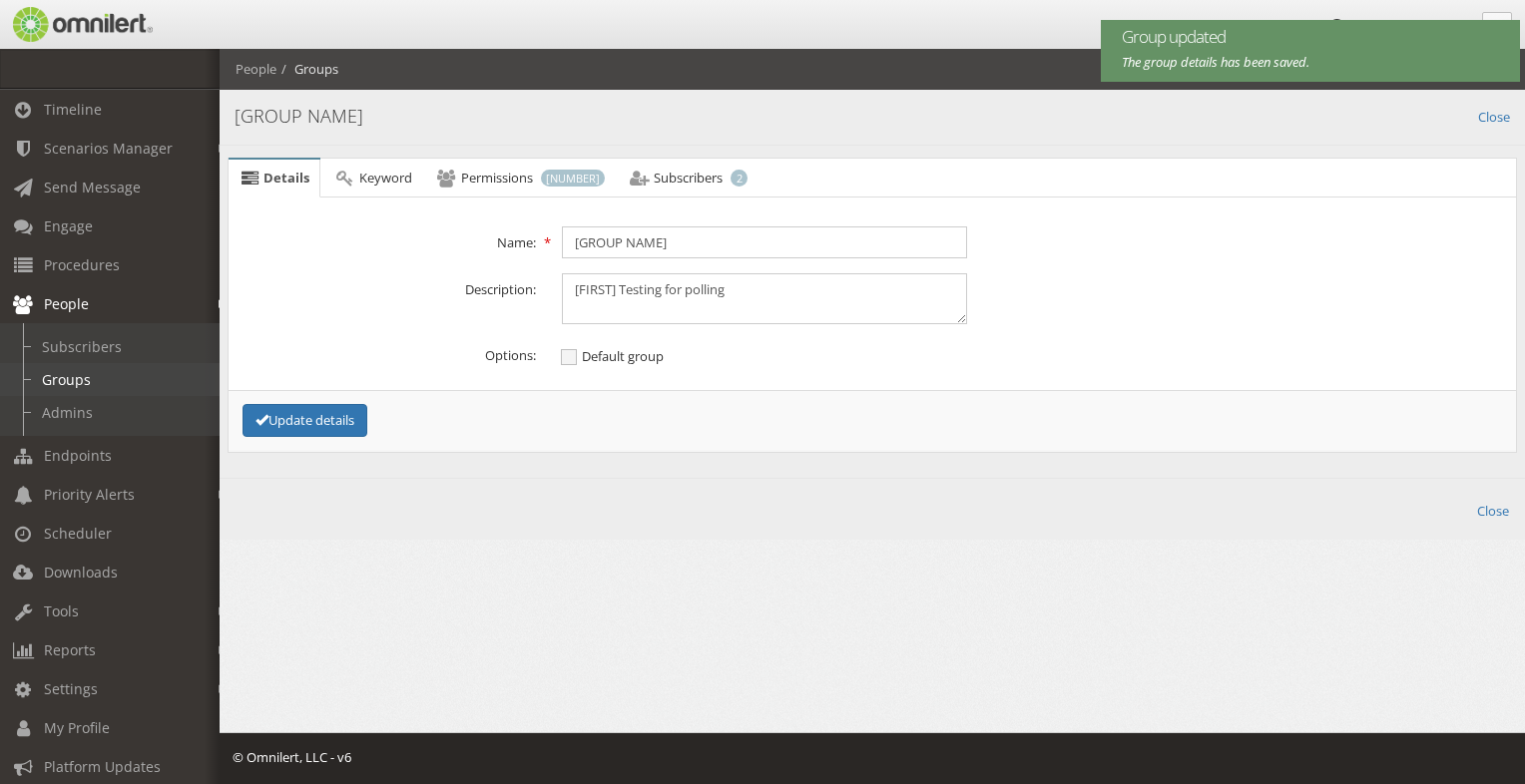 click on "Groups" at bounding box center [119, 379] 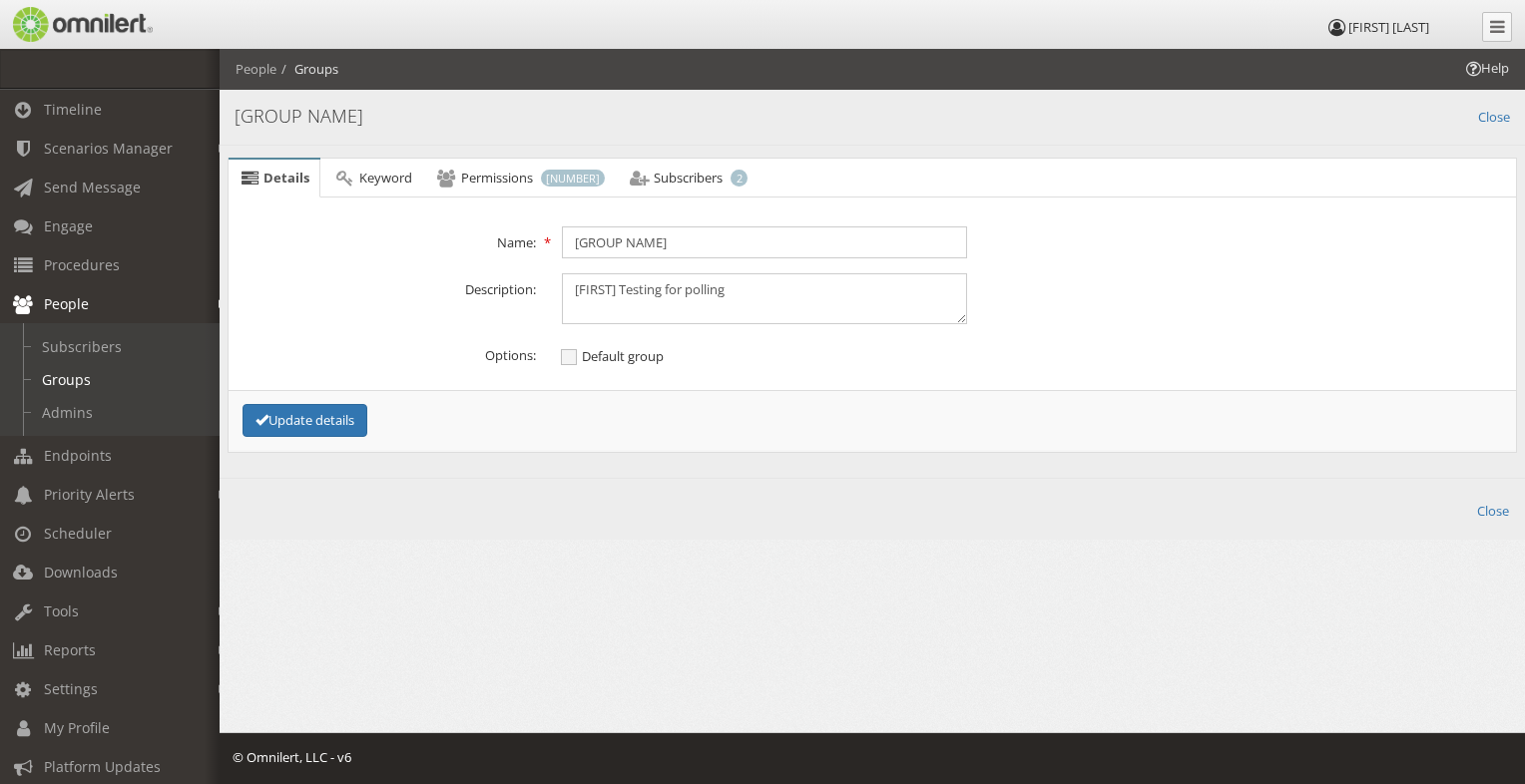 click on "[FIRST] [LAST]" at bounding box center [762, 392] 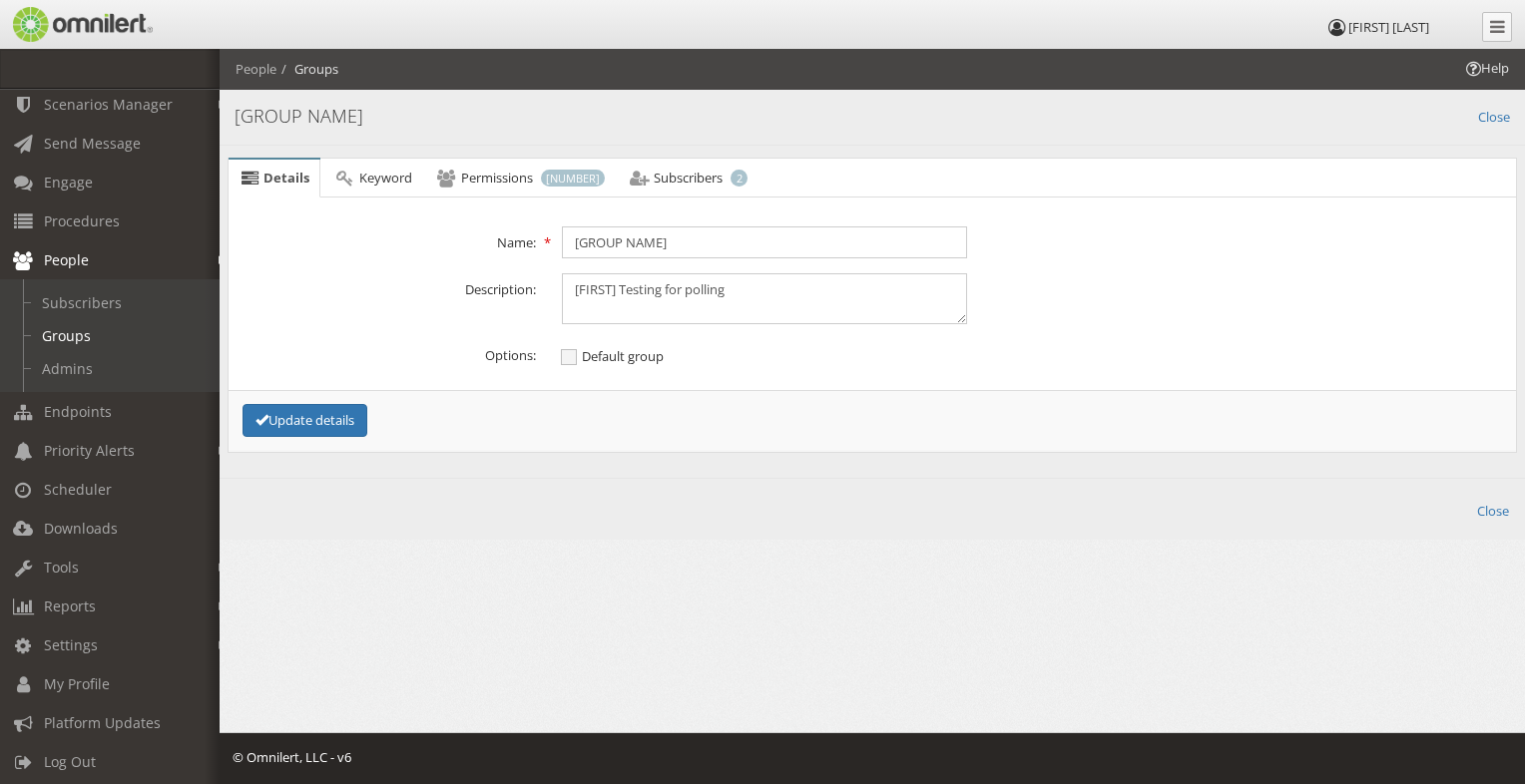 scroll, scrollTop: 68, scrollLeft: 0, axis: vertical 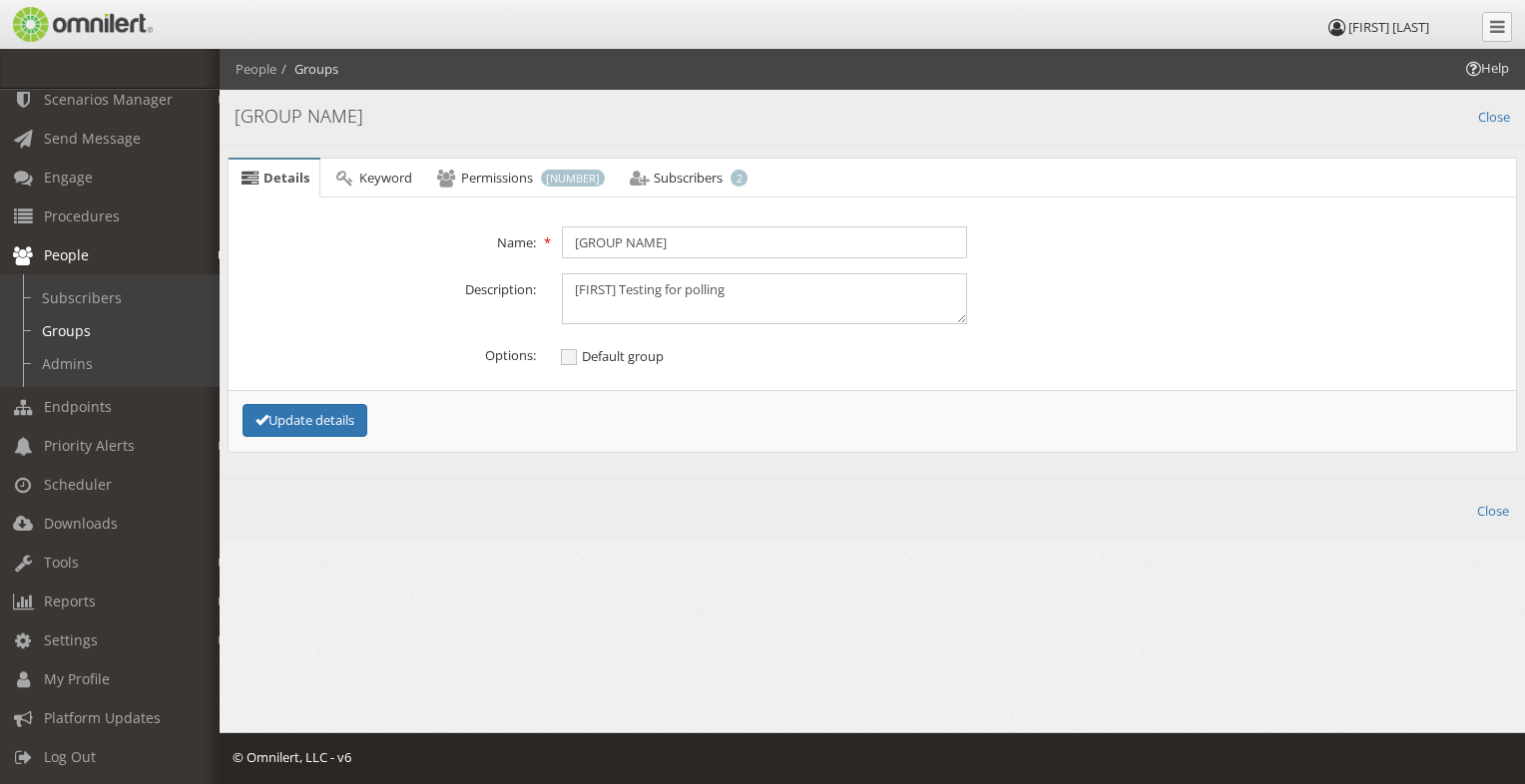 click on "People" at bounding box center (66, 254) 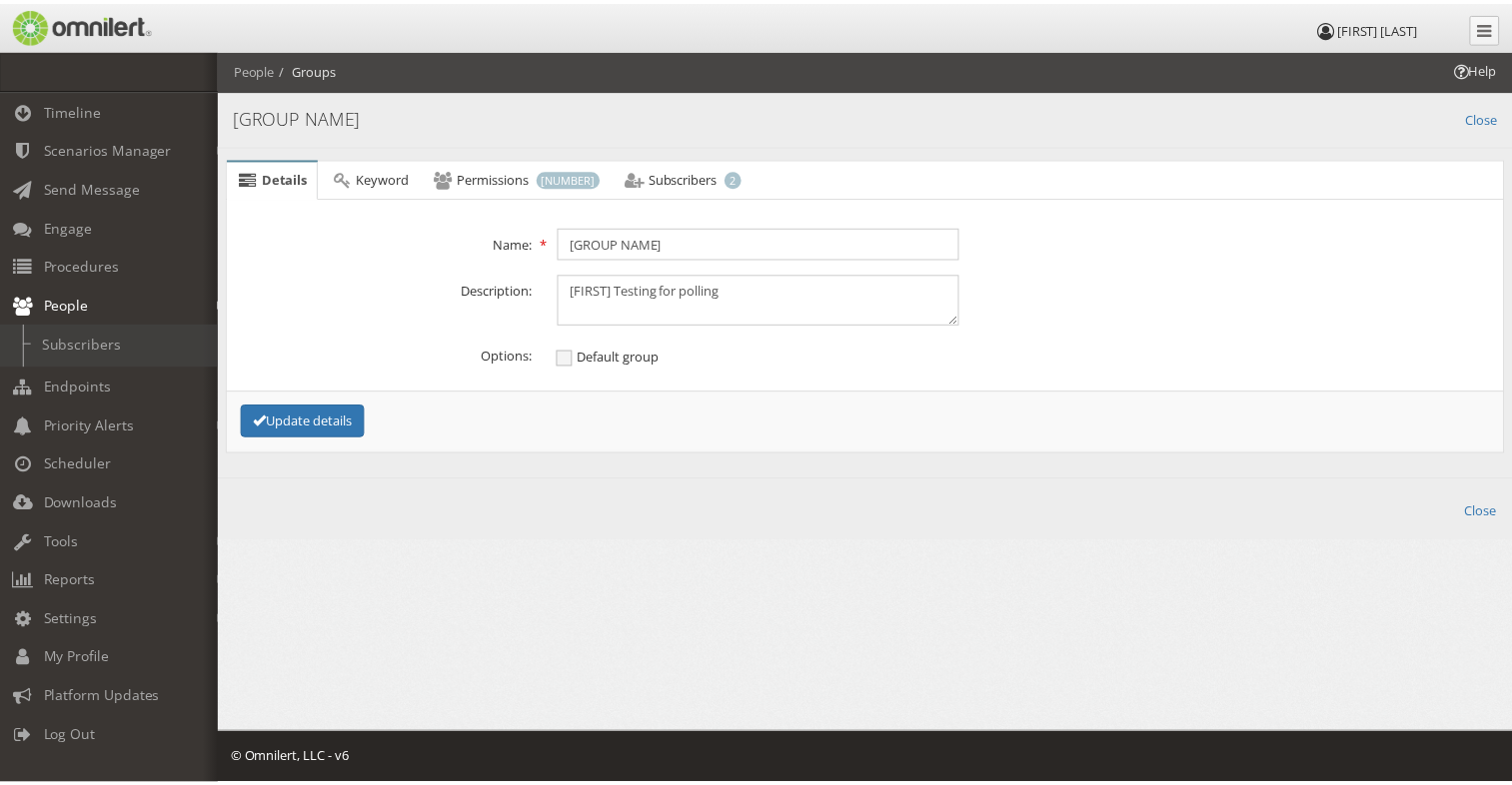 scroll, scrollTop: 0, scrollLeft: 0, axis: both 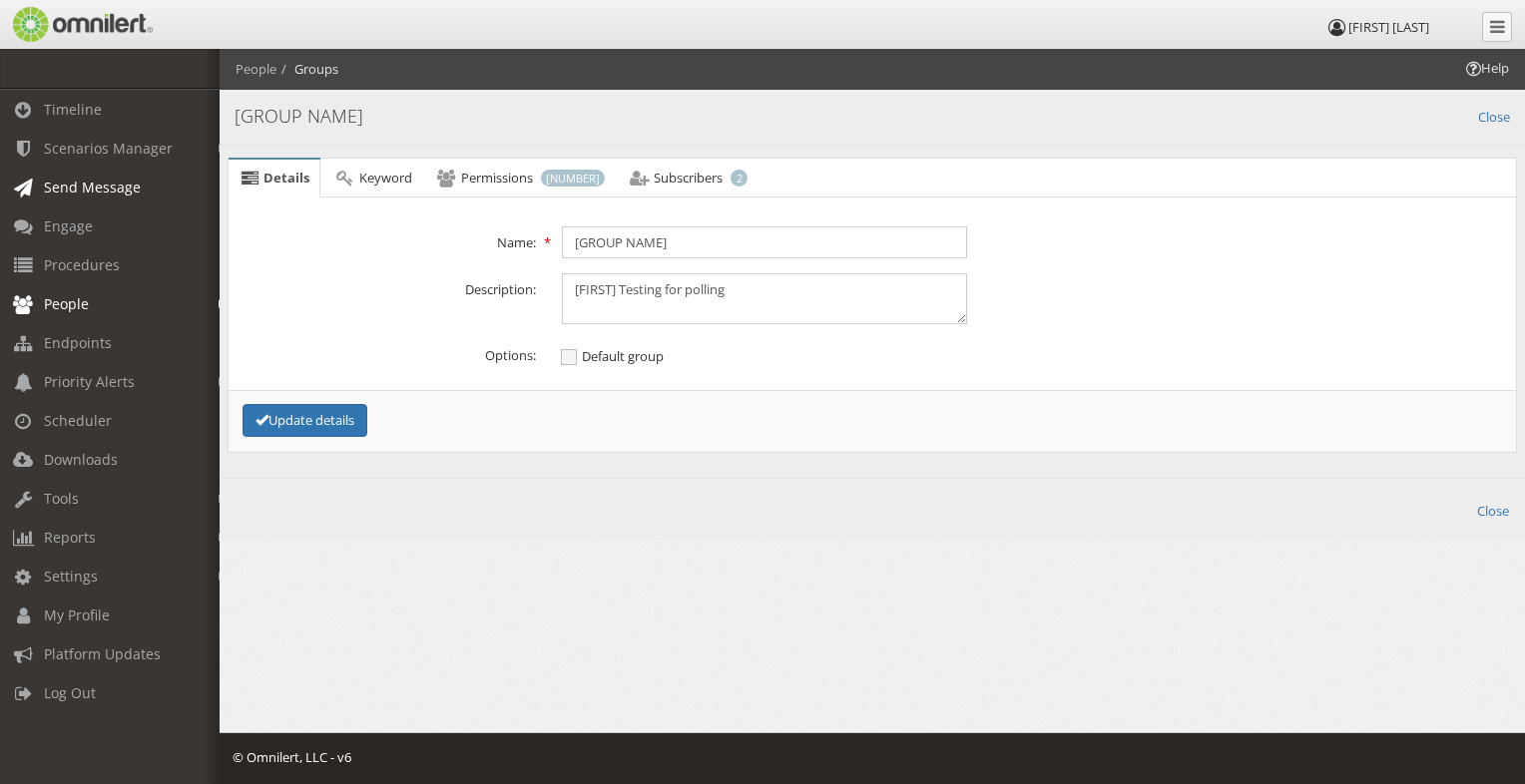 click on "Send Message" at bounding box center [92, 187] 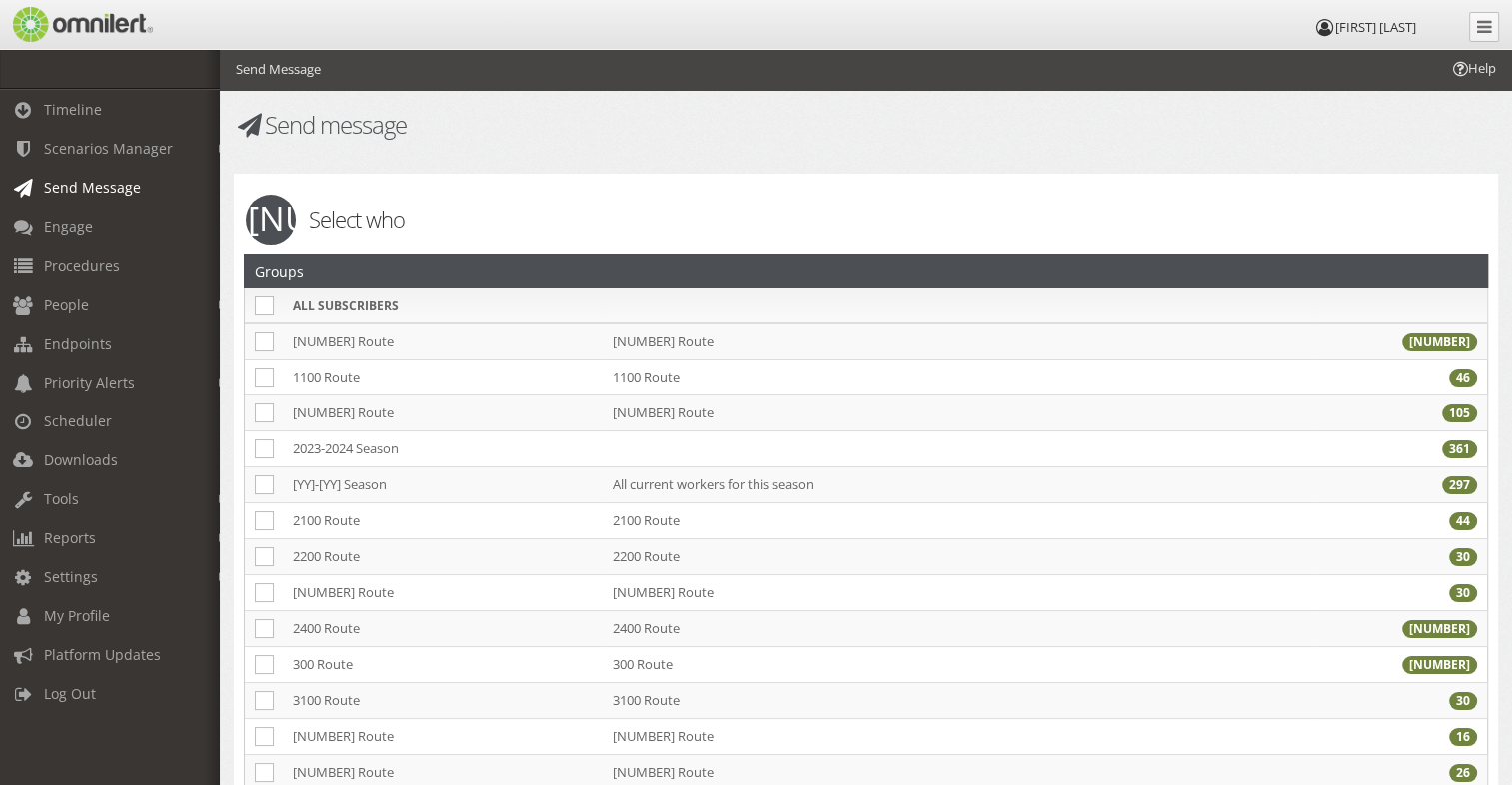 checkbox on "false" 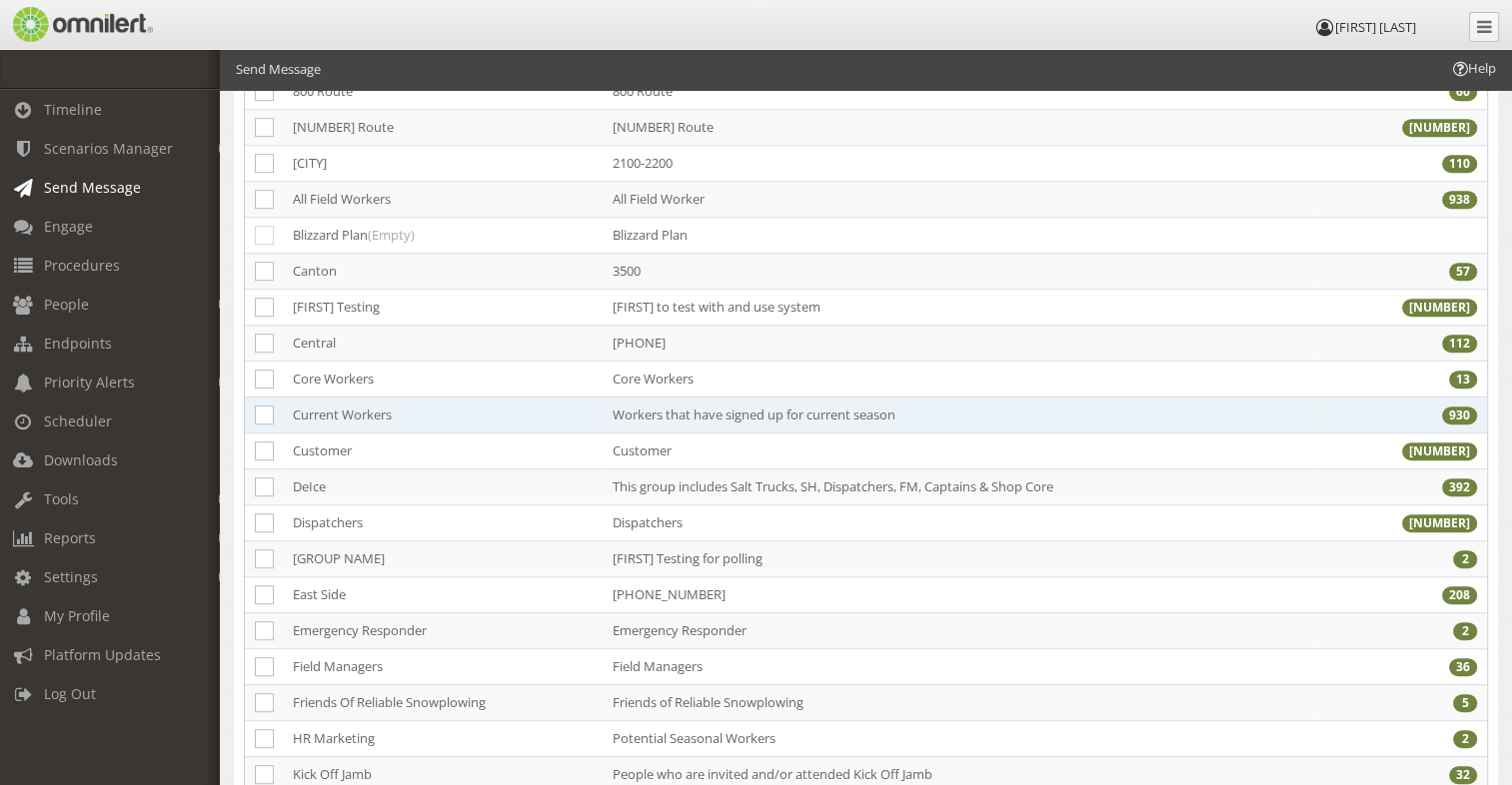 scroll, scrollTop: 1099, scrollLeft: 0, axis: vertical 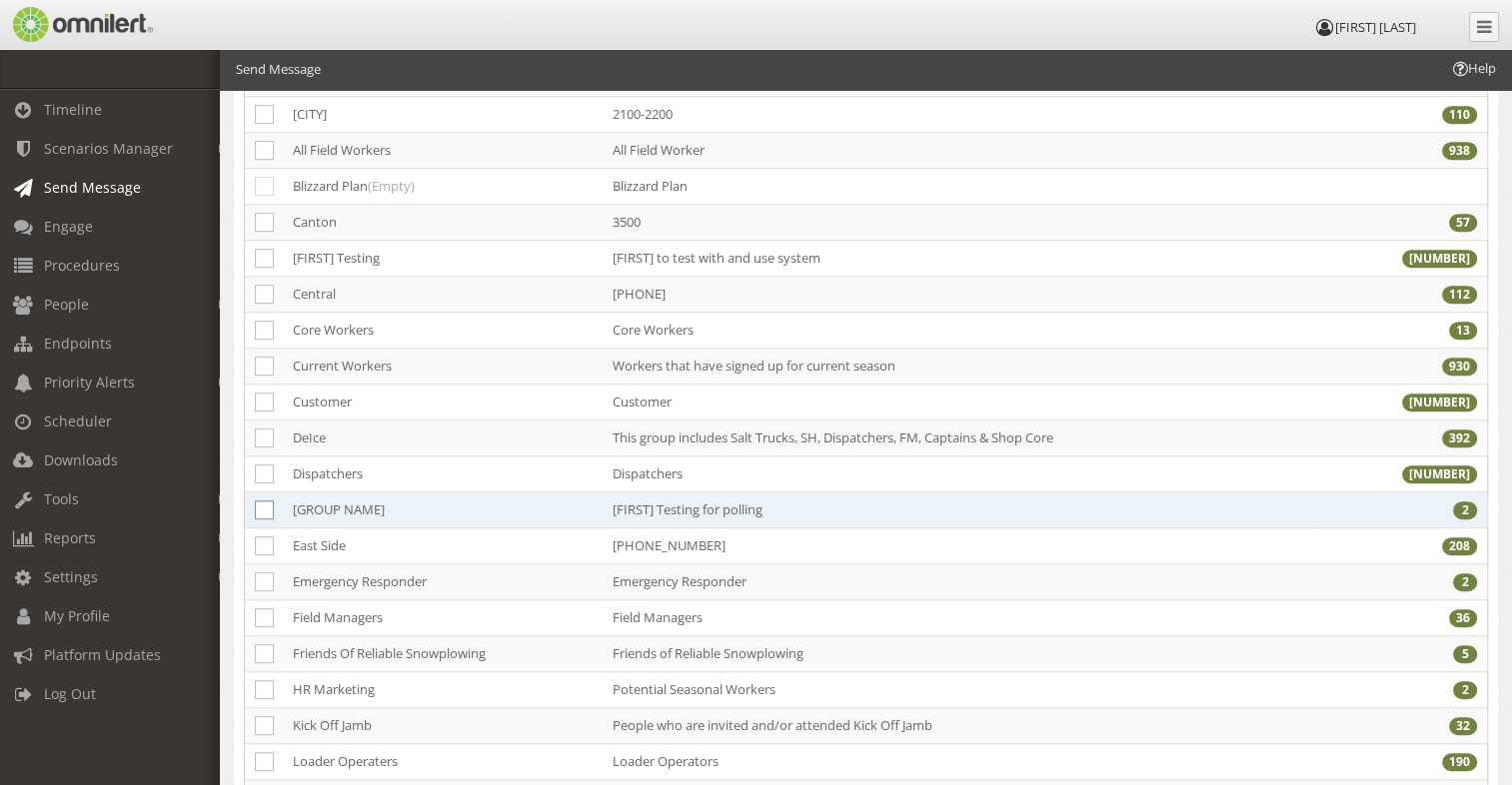 click at bounding box center (264, 509) 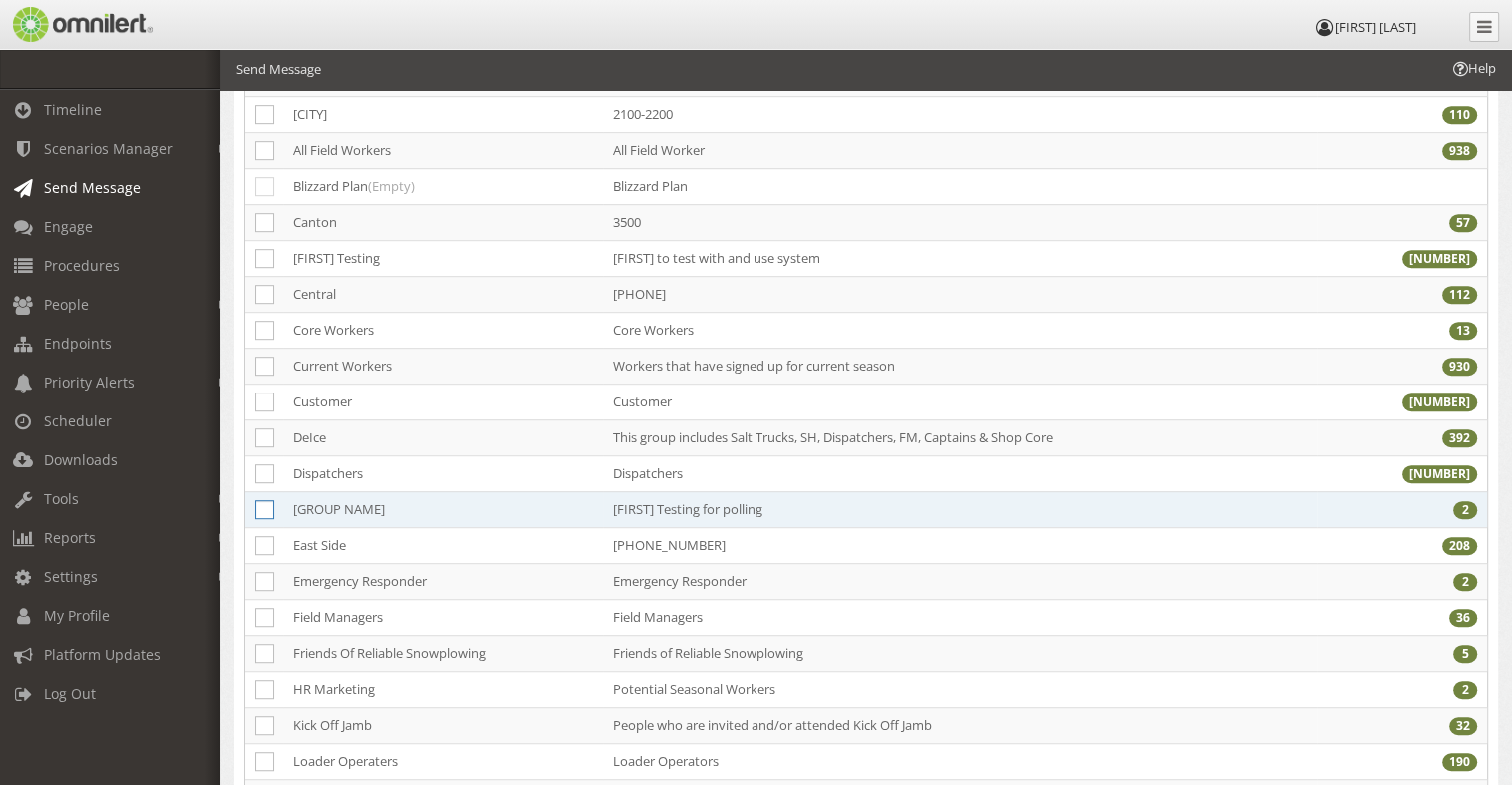 click at bounding box center [-9752, 510] 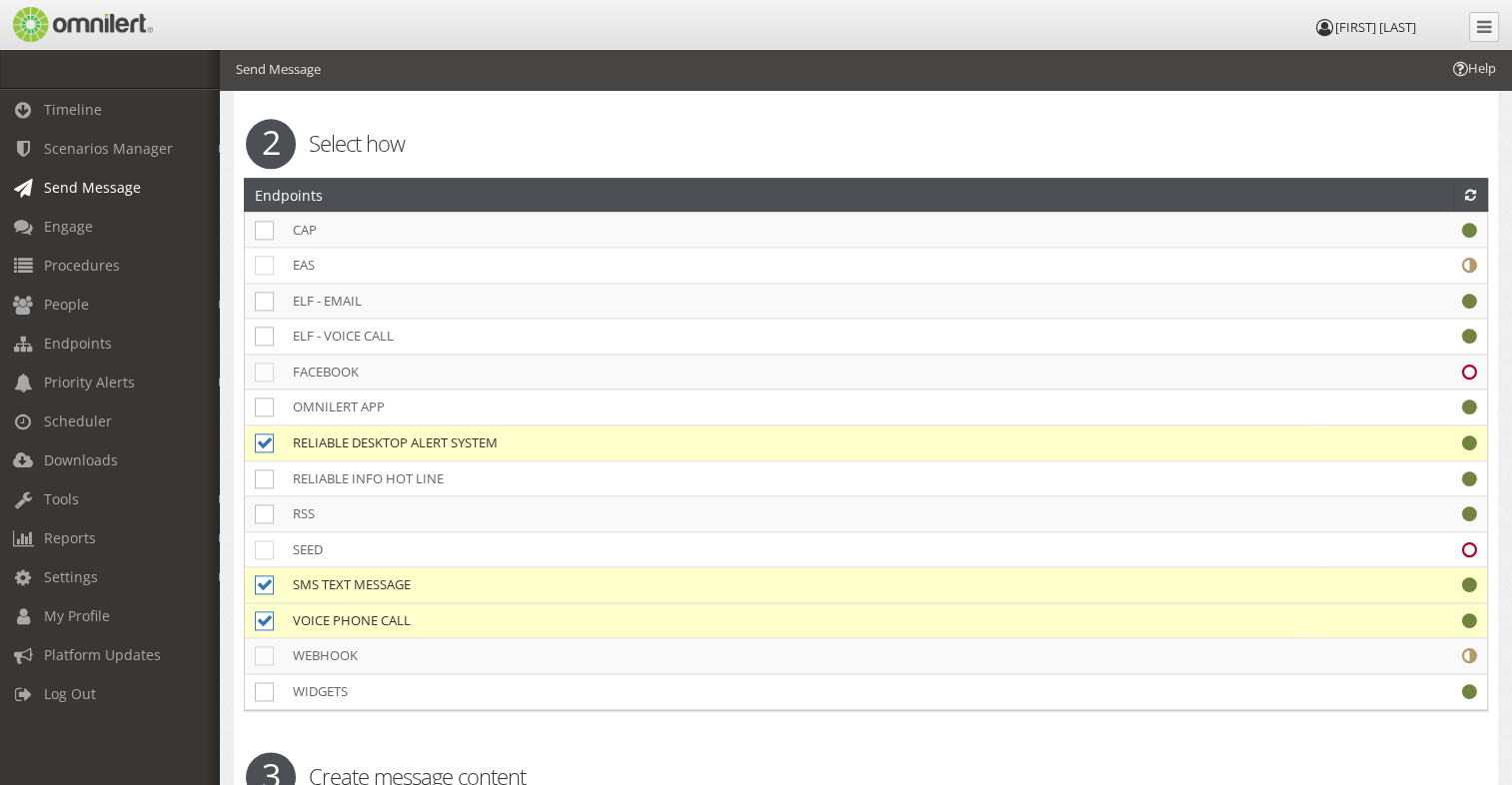 scroll, scrollTop: 2397, scrollLeft: 0, axis: vertical 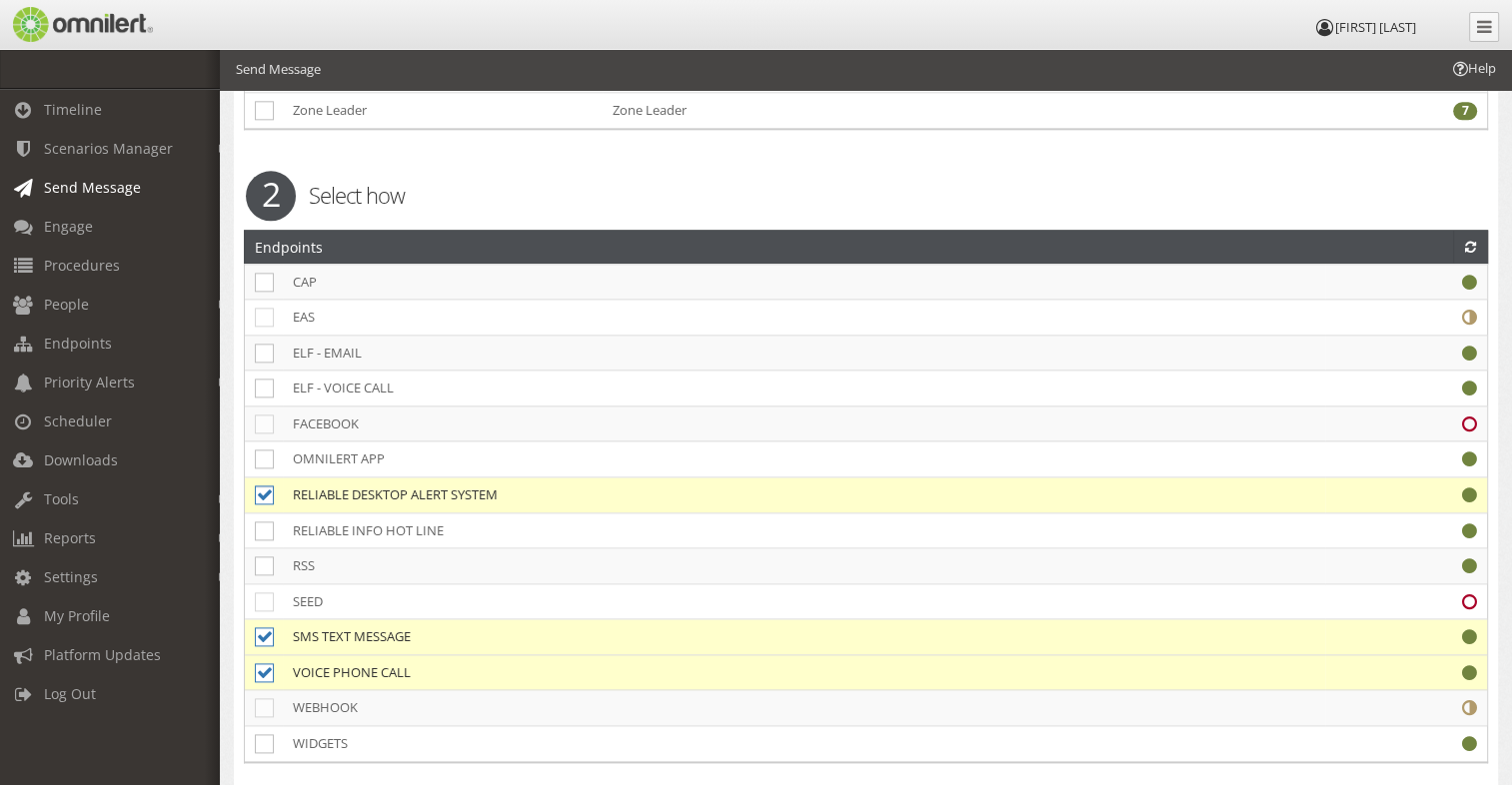 click at bounding box center [264, 494] 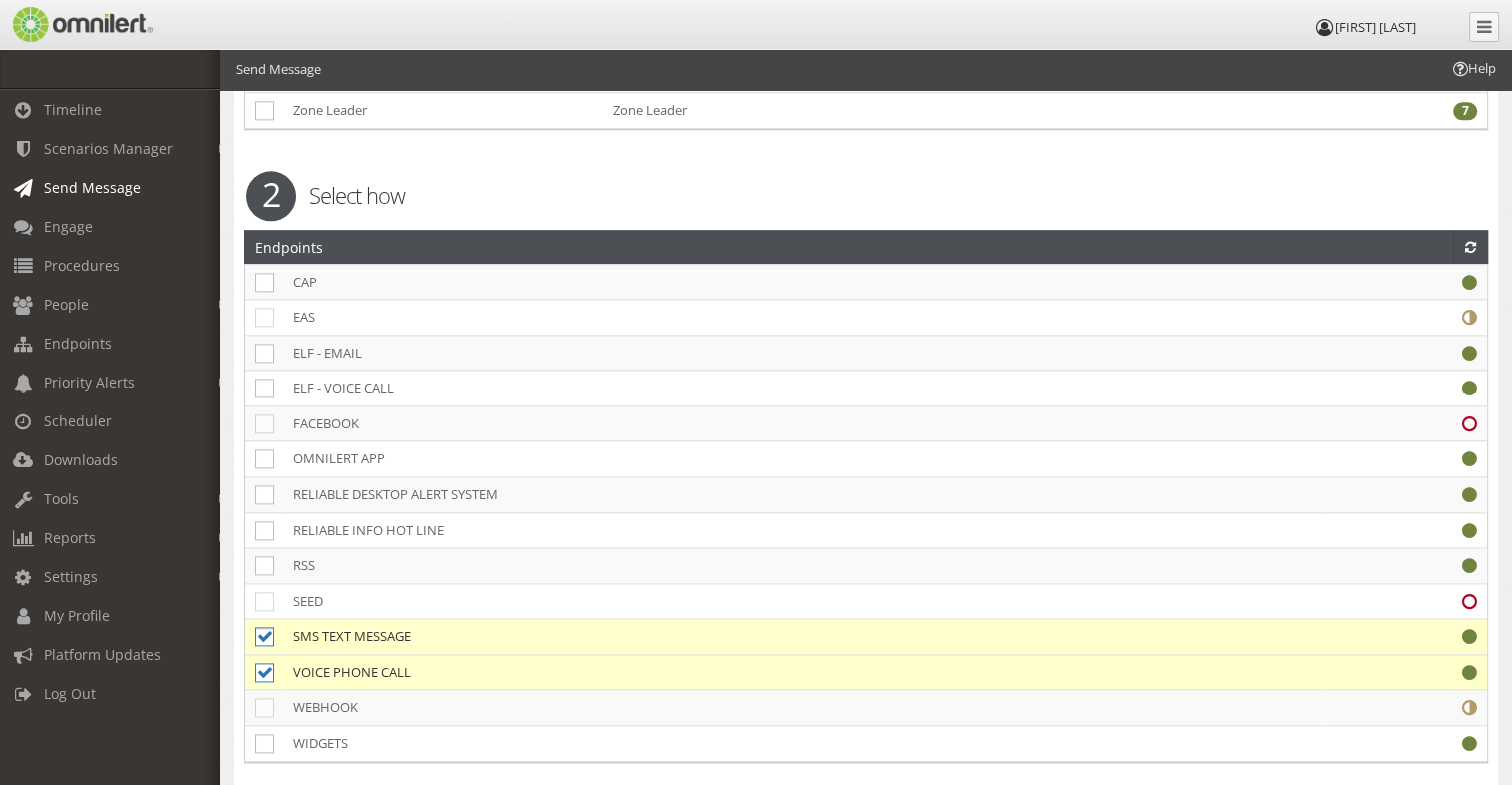 click at bounding box center (264, 636) 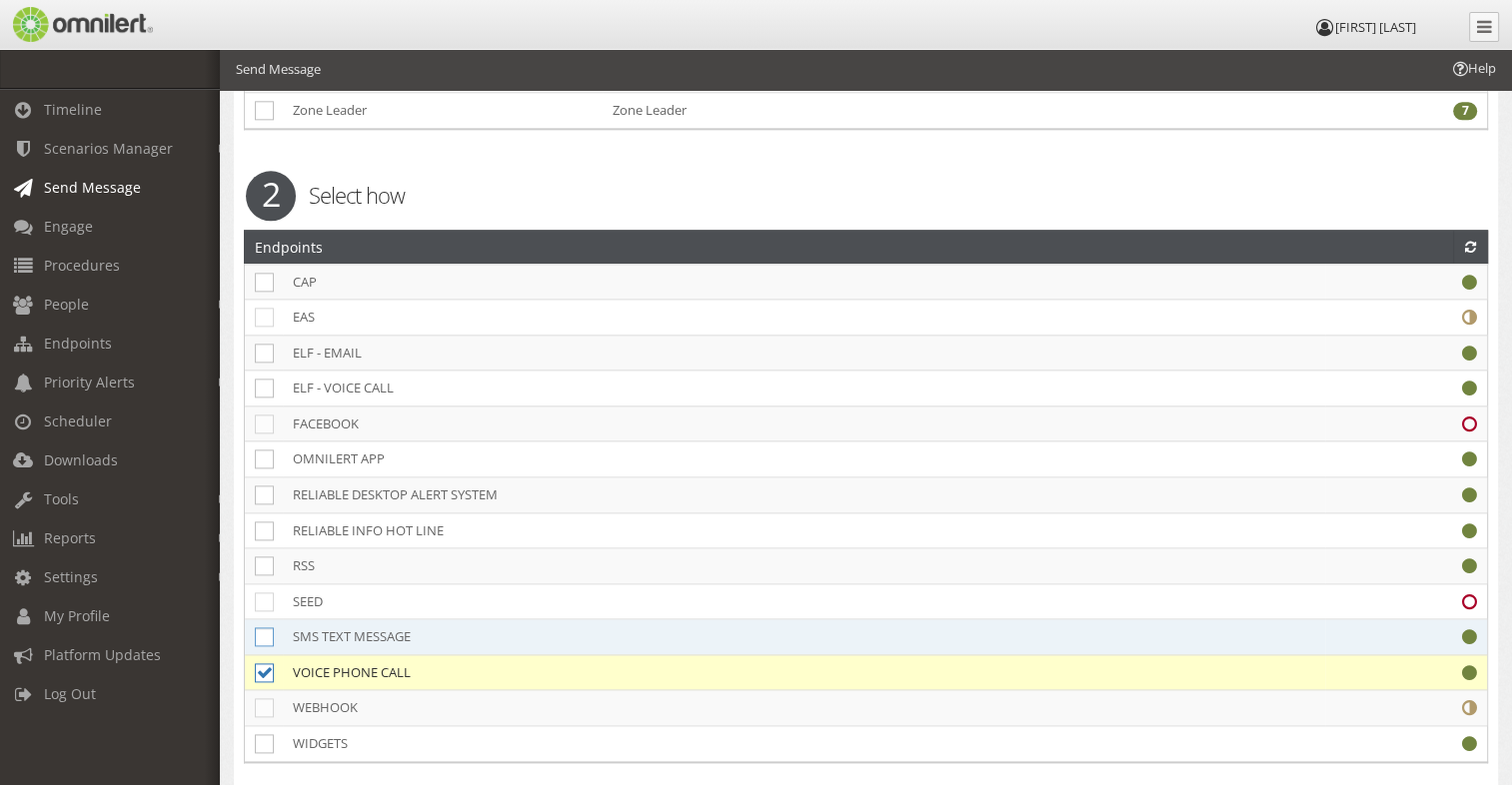 click at bounding box center (264, 636) 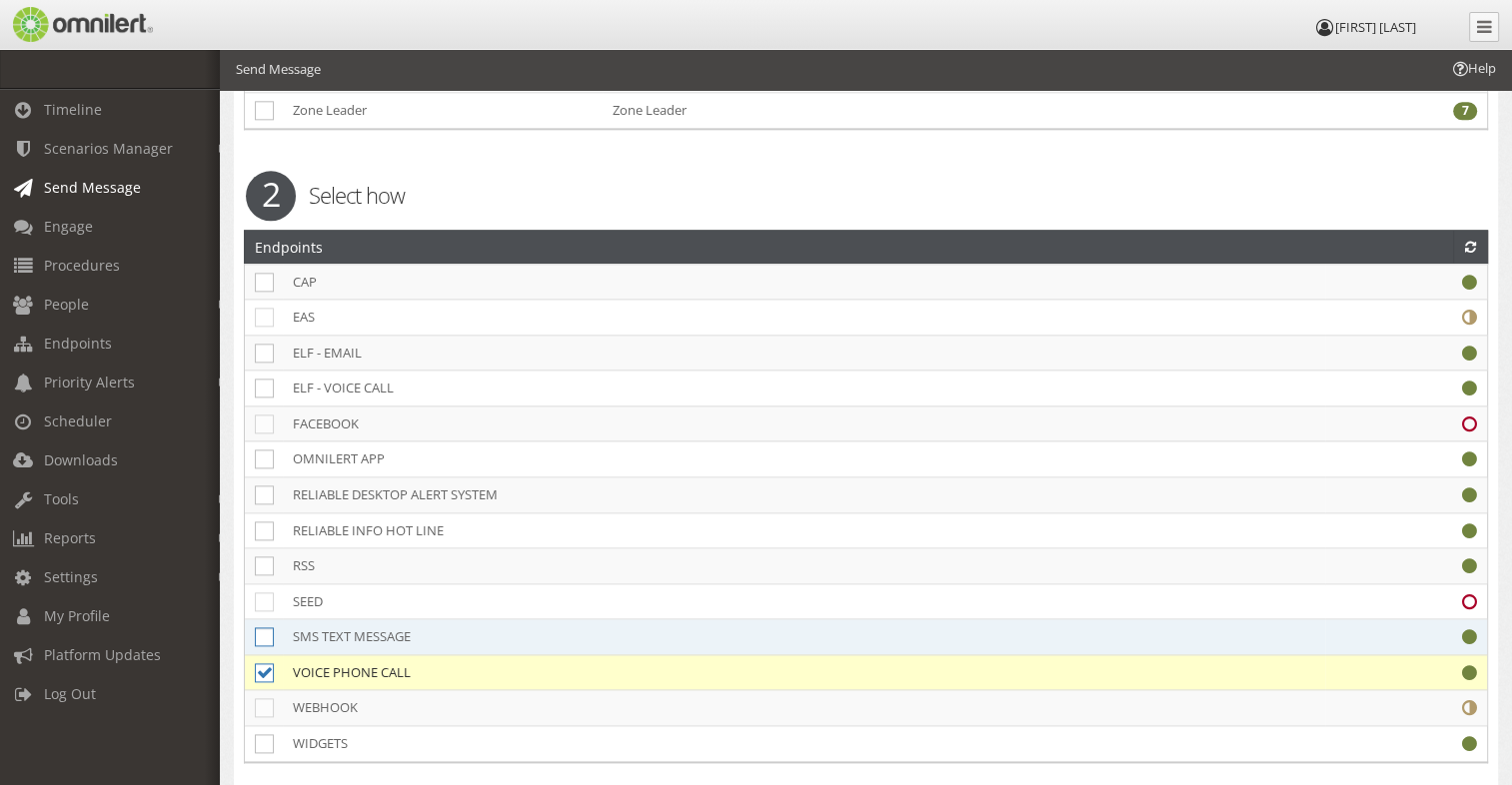 click at bounding box center [-9752, 637] 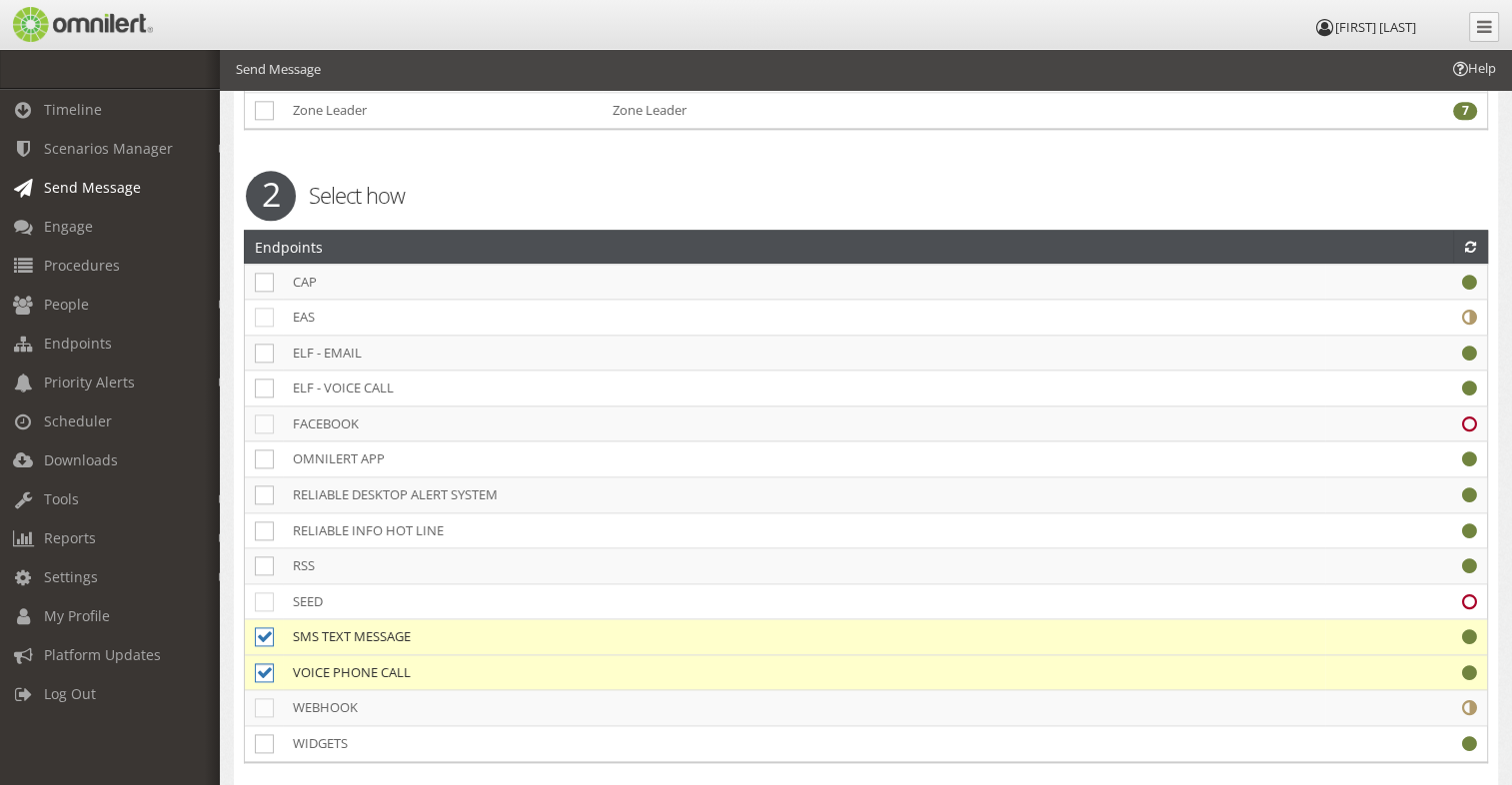 click at bounding box center (264, 672) 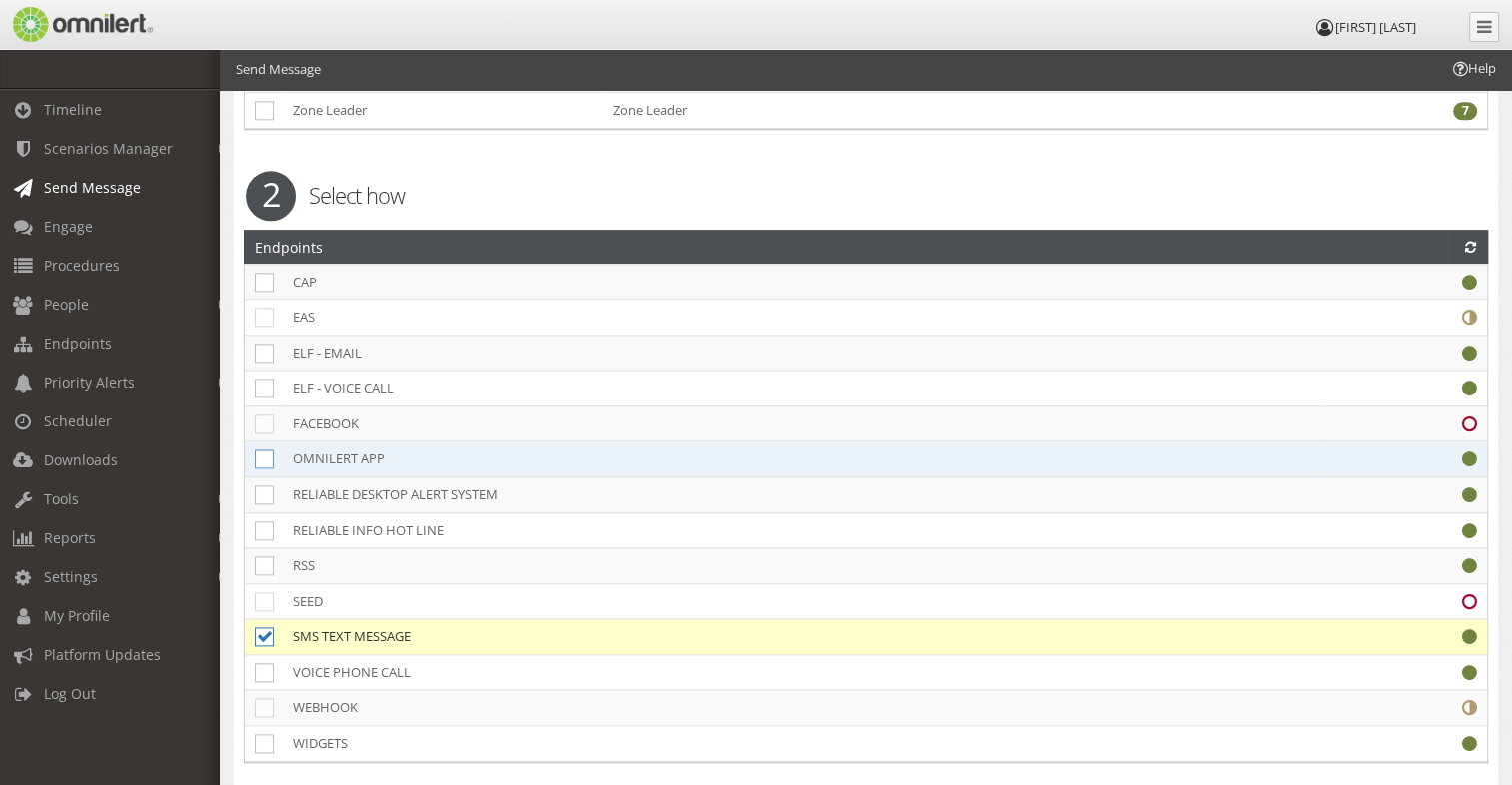 click at bounding box center [264, 458] 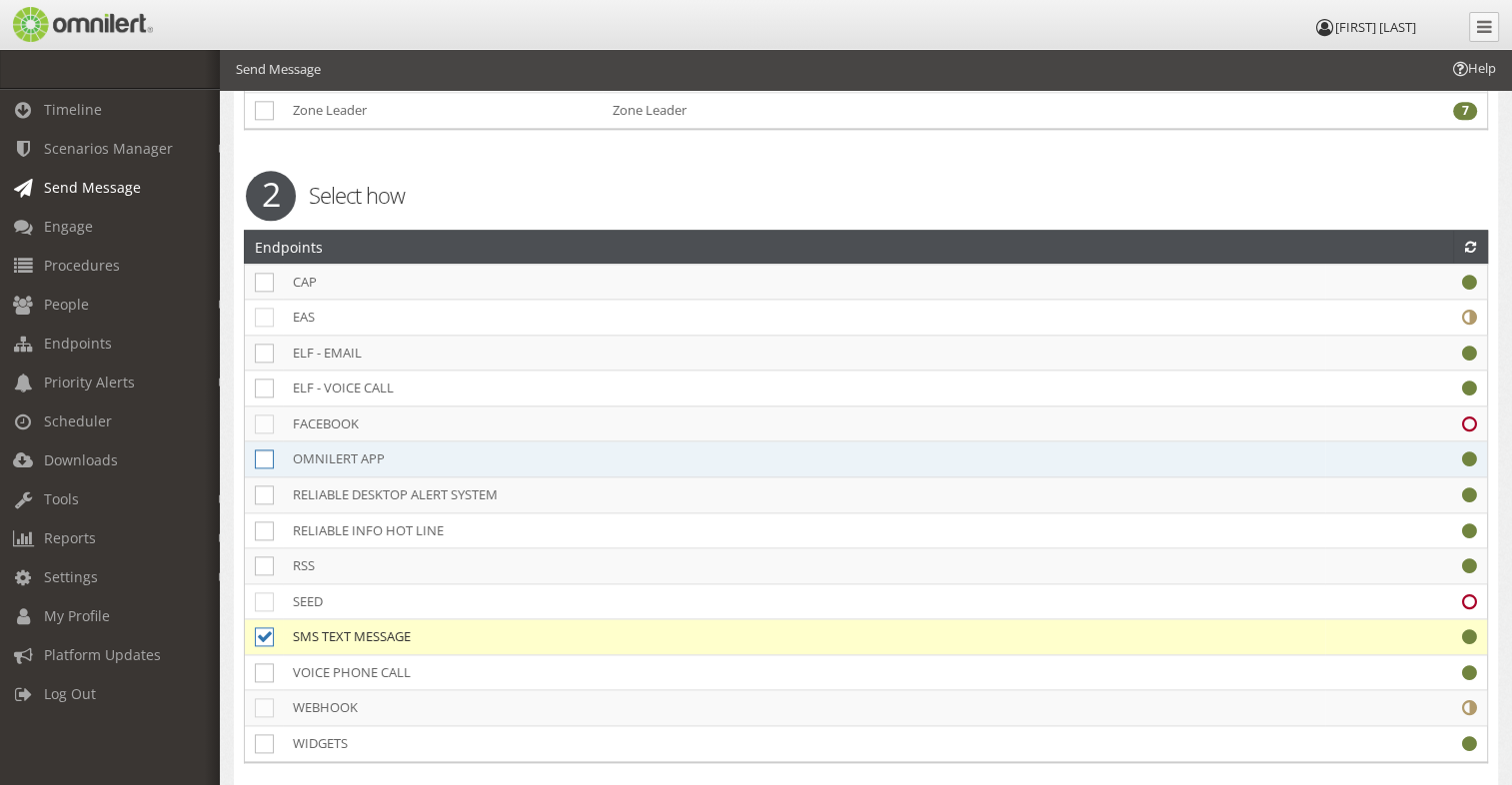 click at bounding box center (-9752, 459) 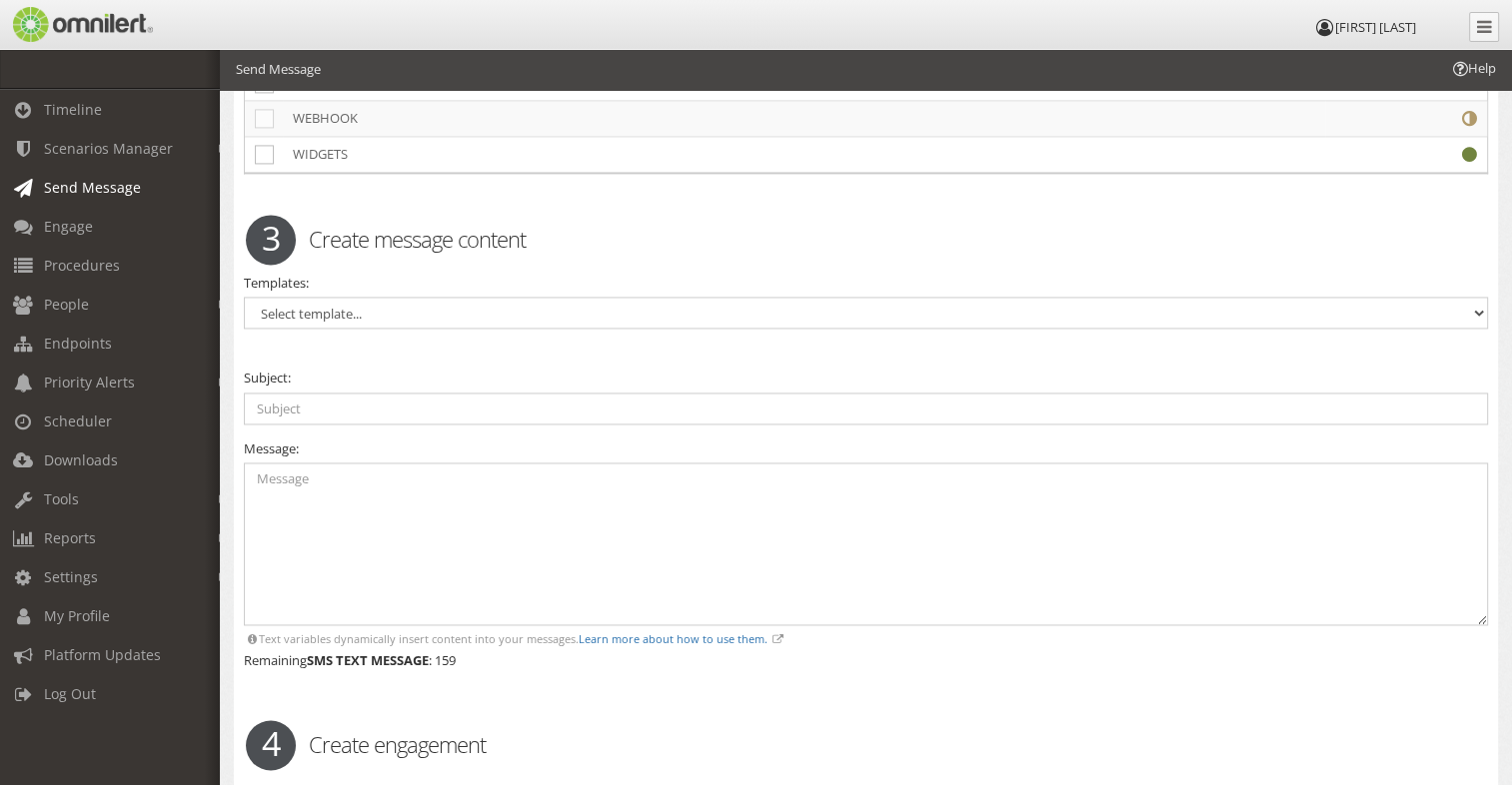 scroll, scrollTop: 2996, scrollLeft: 0, axis: vertical 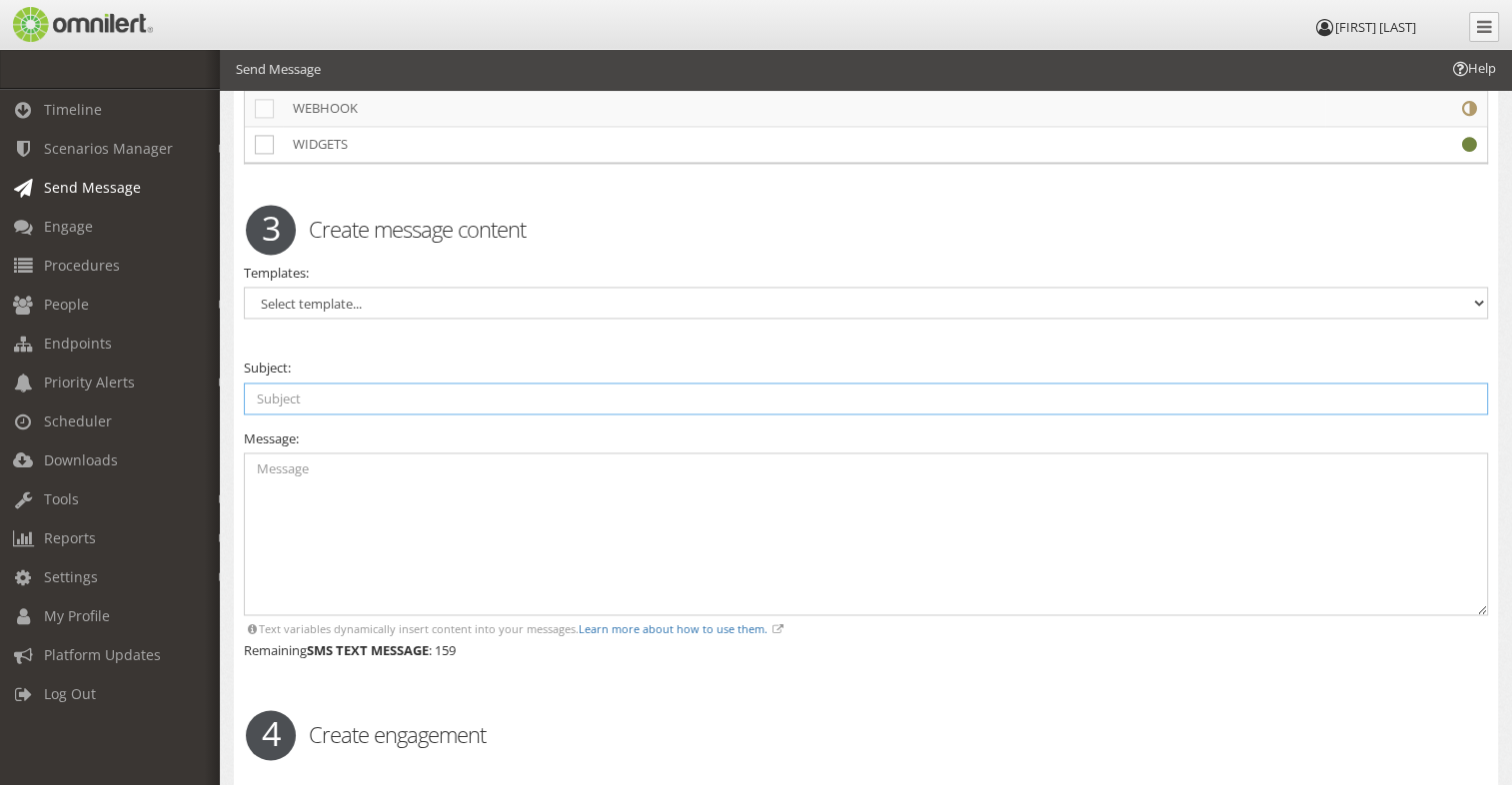 click at bounding box center (865, 398) 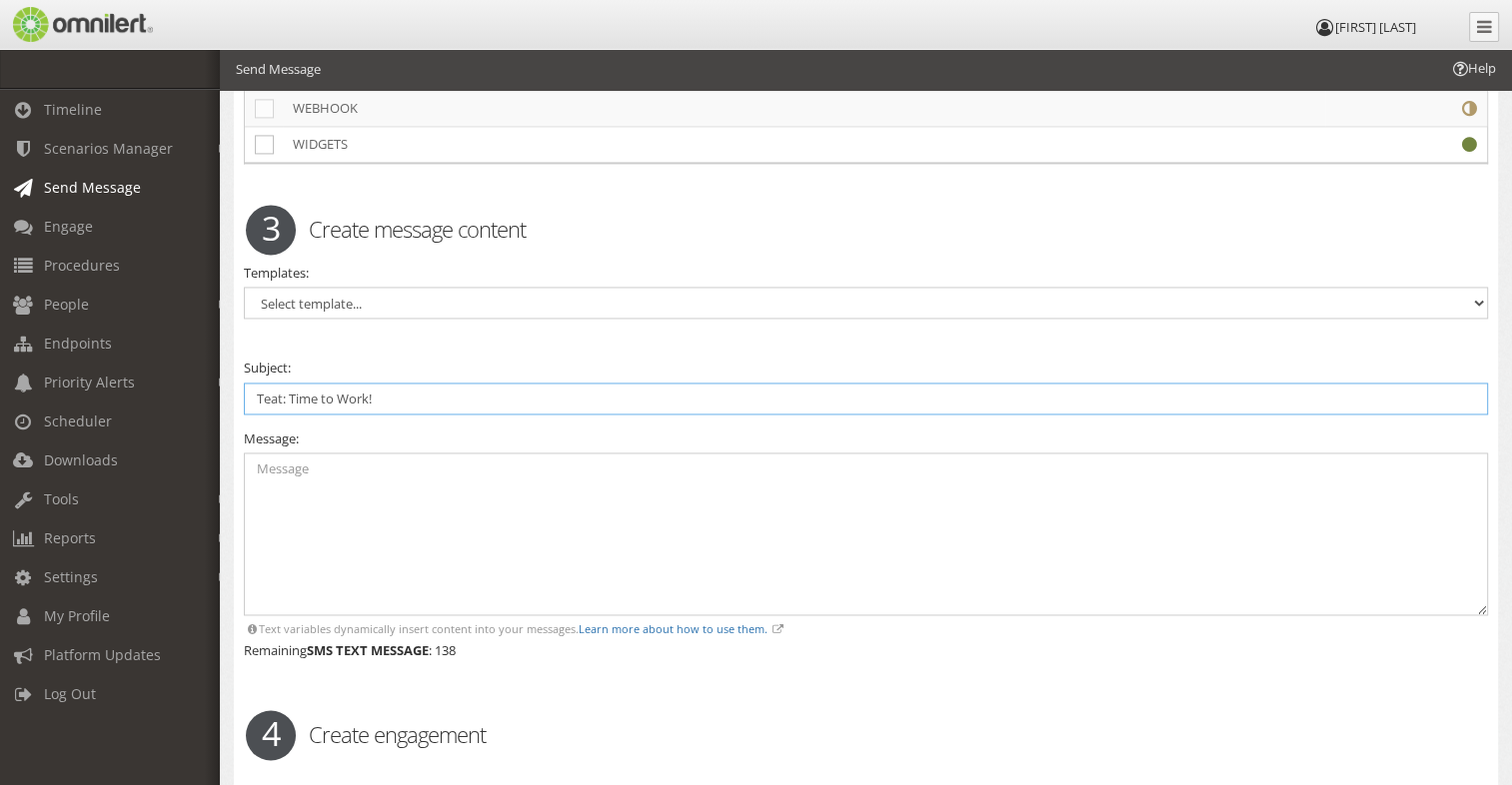 type on "Teat: Time to Work!" 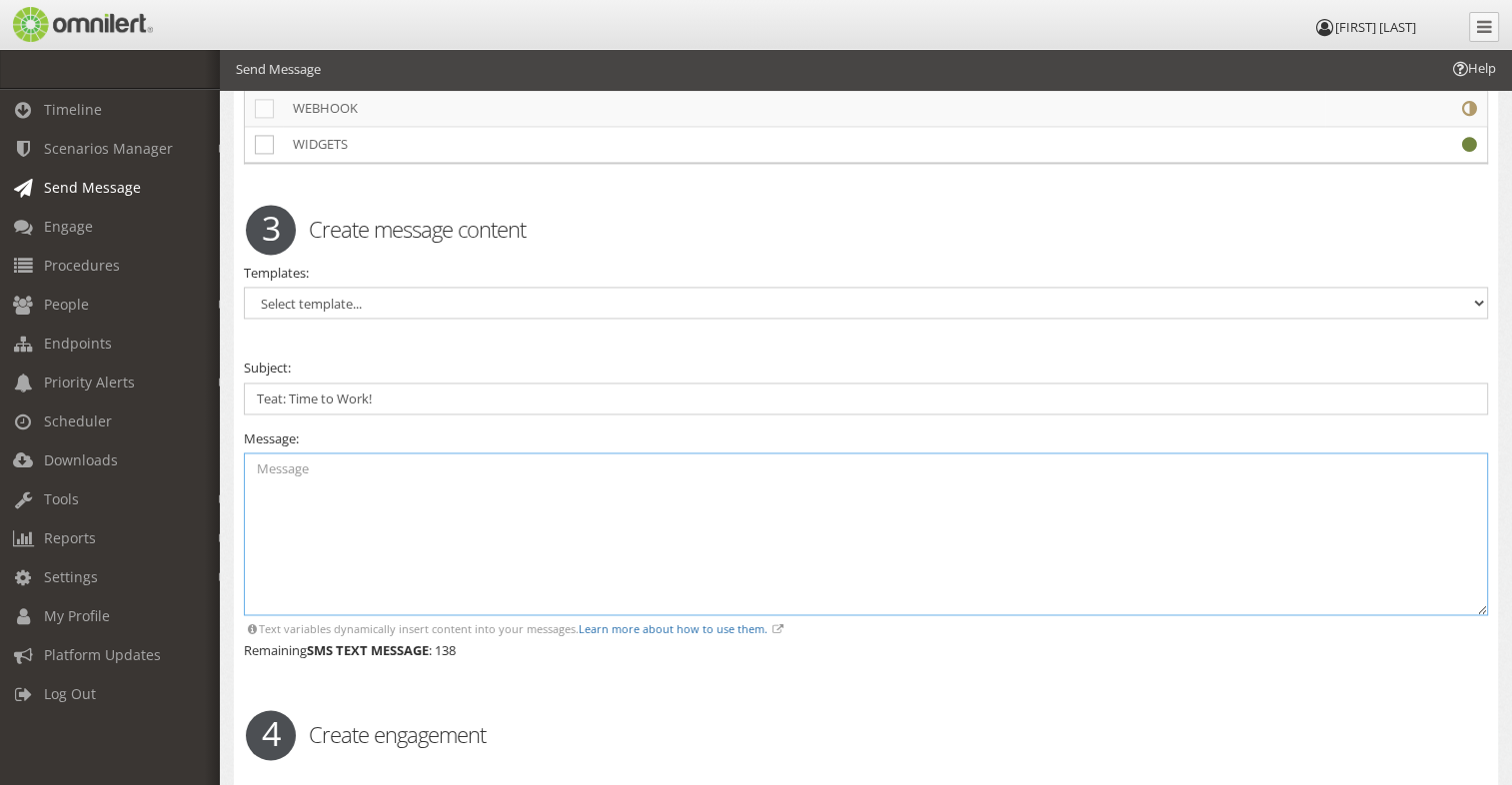 click at bounding box center [865, 533] 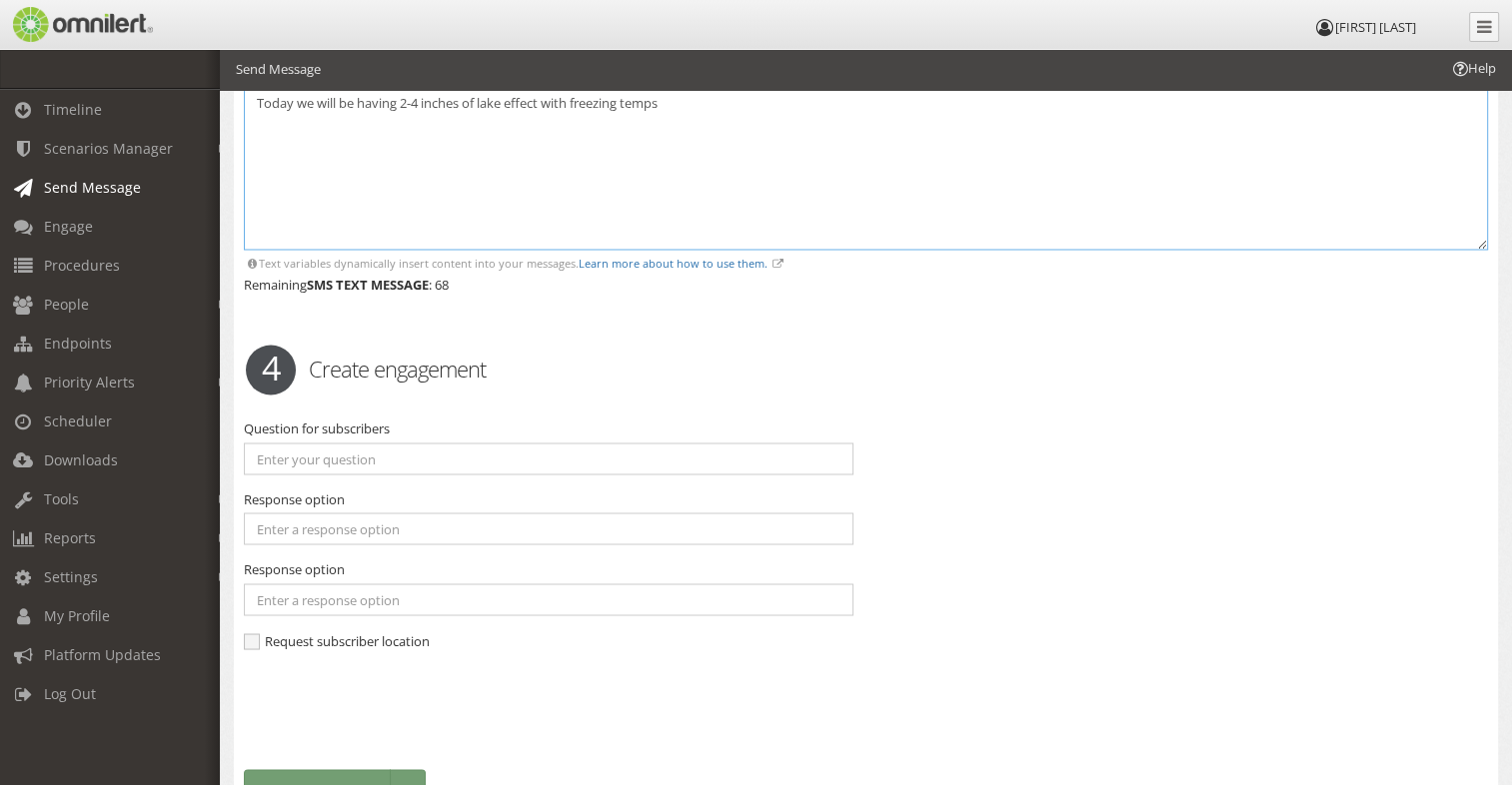 scroll, scrollTop: 3396, scrollLeft: 0, axis: vertical 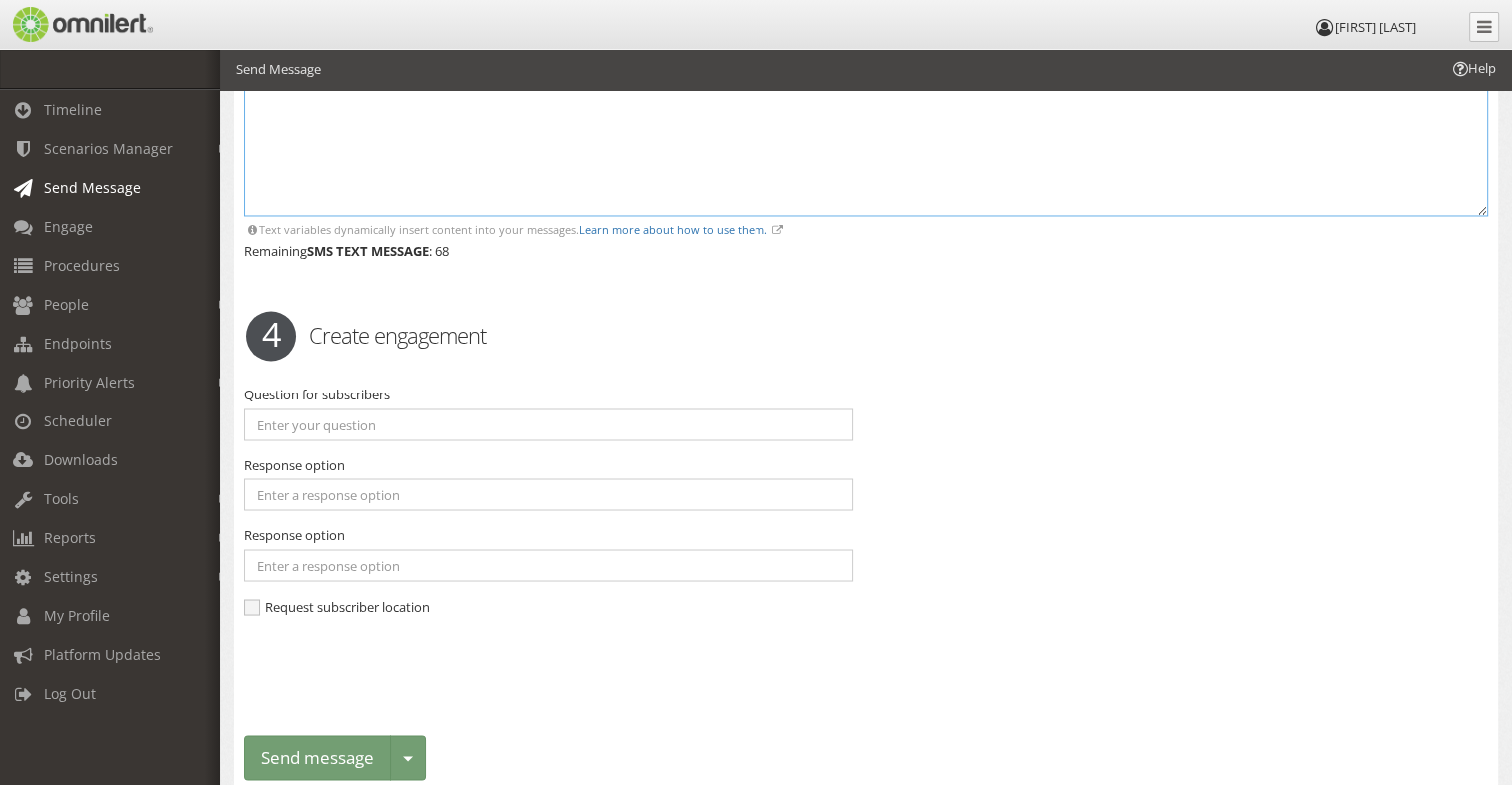 type on "Today we will be having 2-4 inches of lake effect with freezing temps" 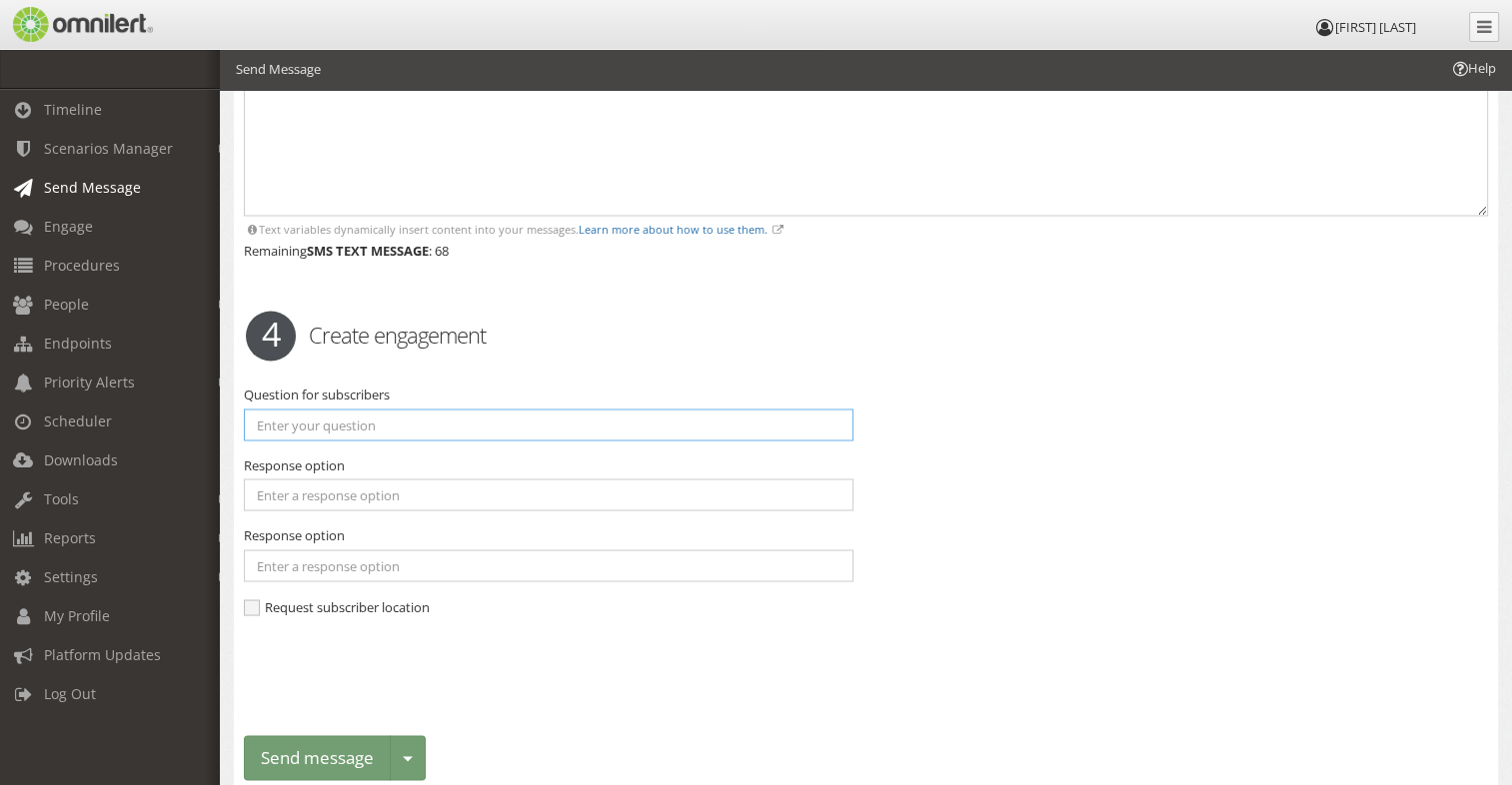 click at bounding box center [549, 424] 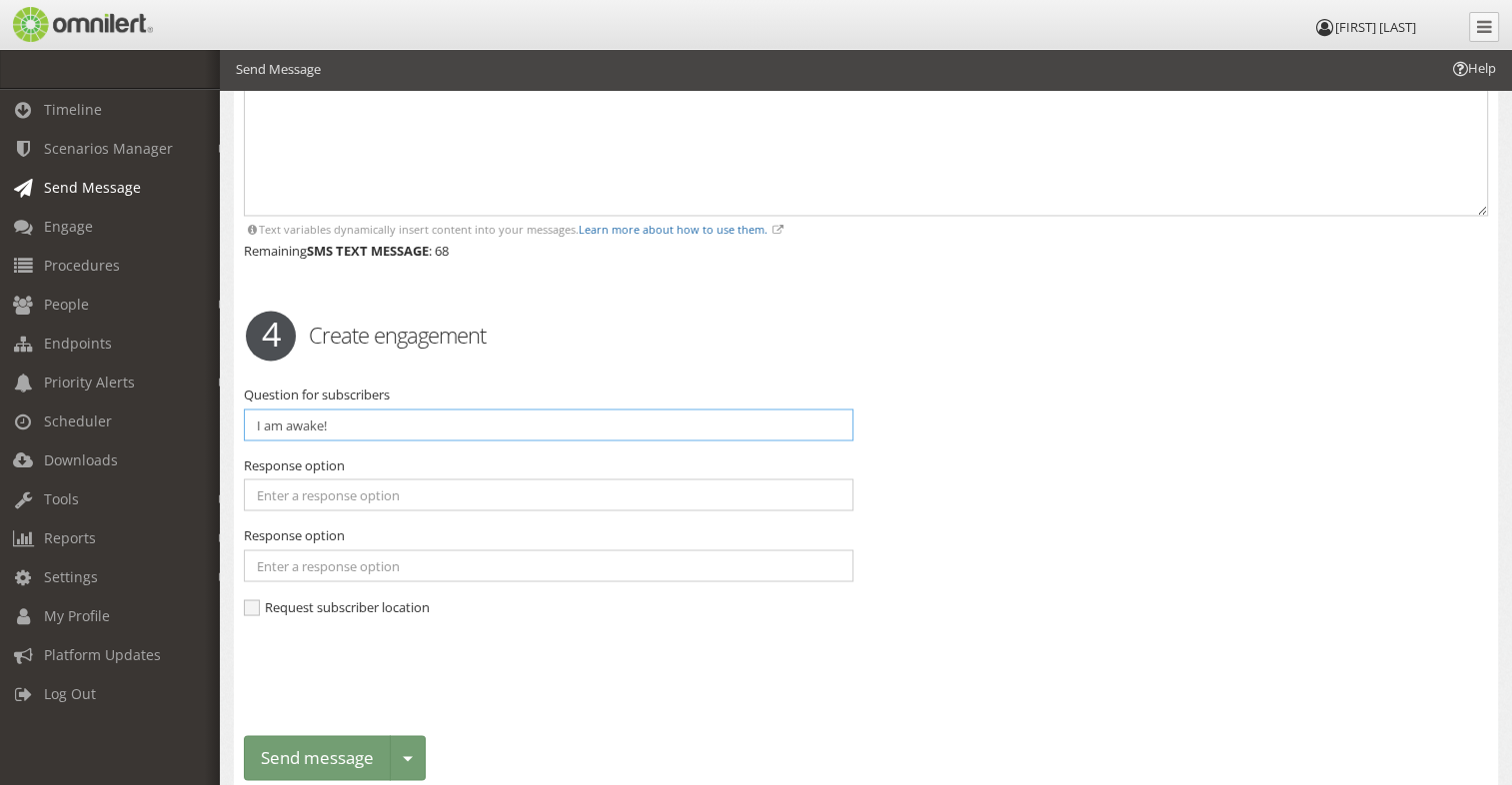 type on "I am awake!" 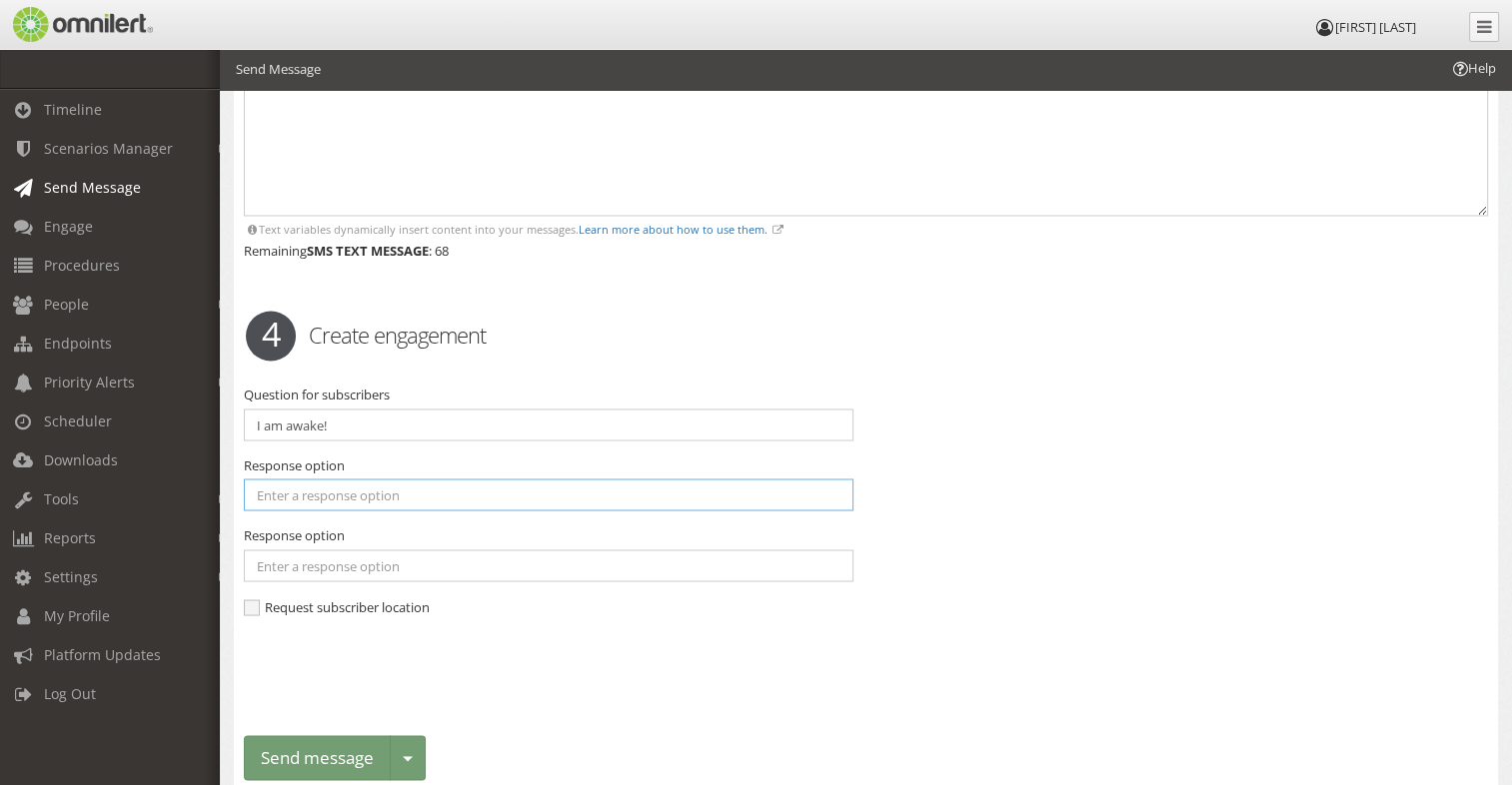 click at bounding box center (549, 494) 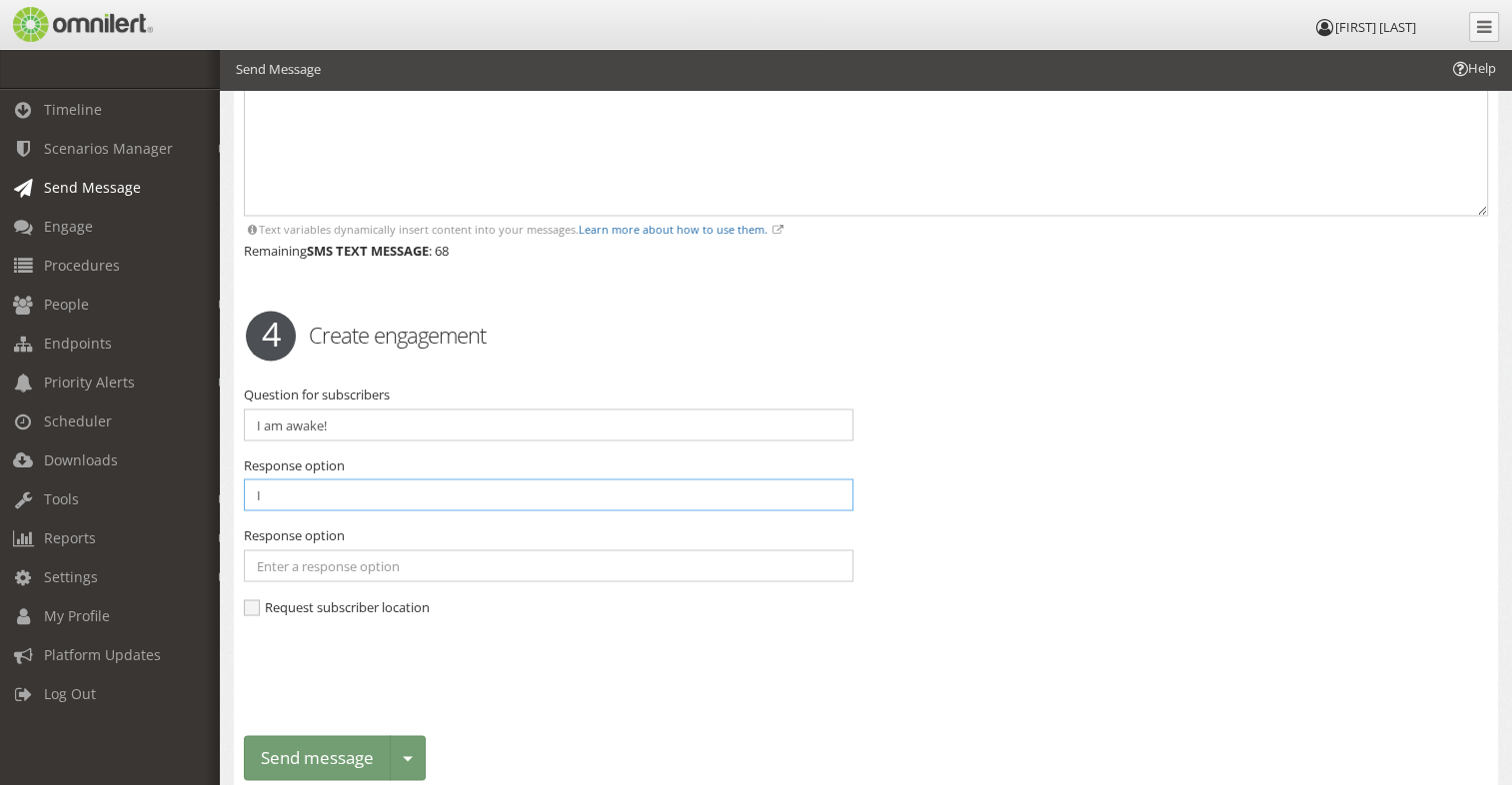 type on "I [FIRST]" 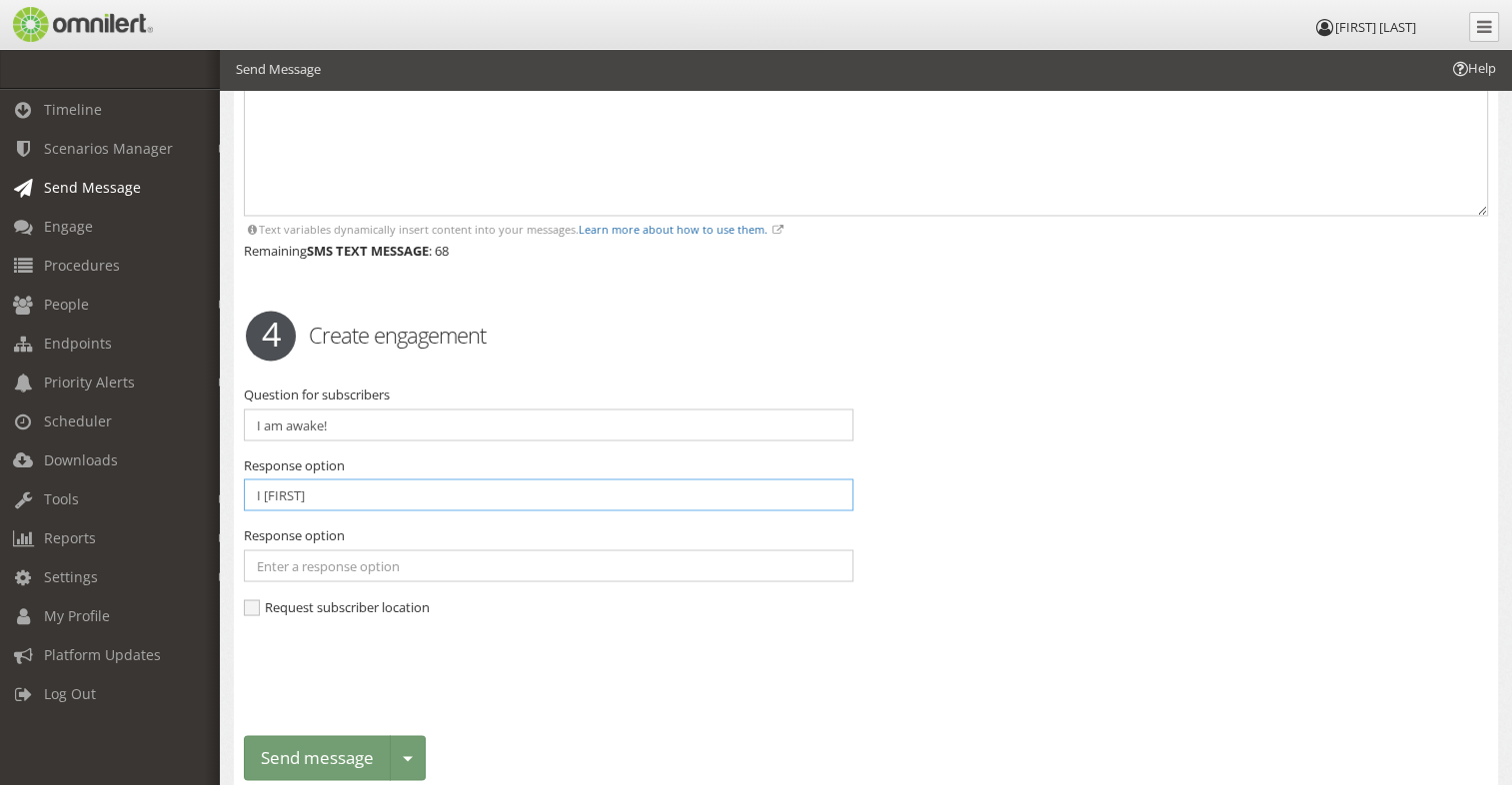 drag, startPoint x: 290, startPoint y: 455, endPoint x: 236, endPoint y: 448, distance: 54.451814 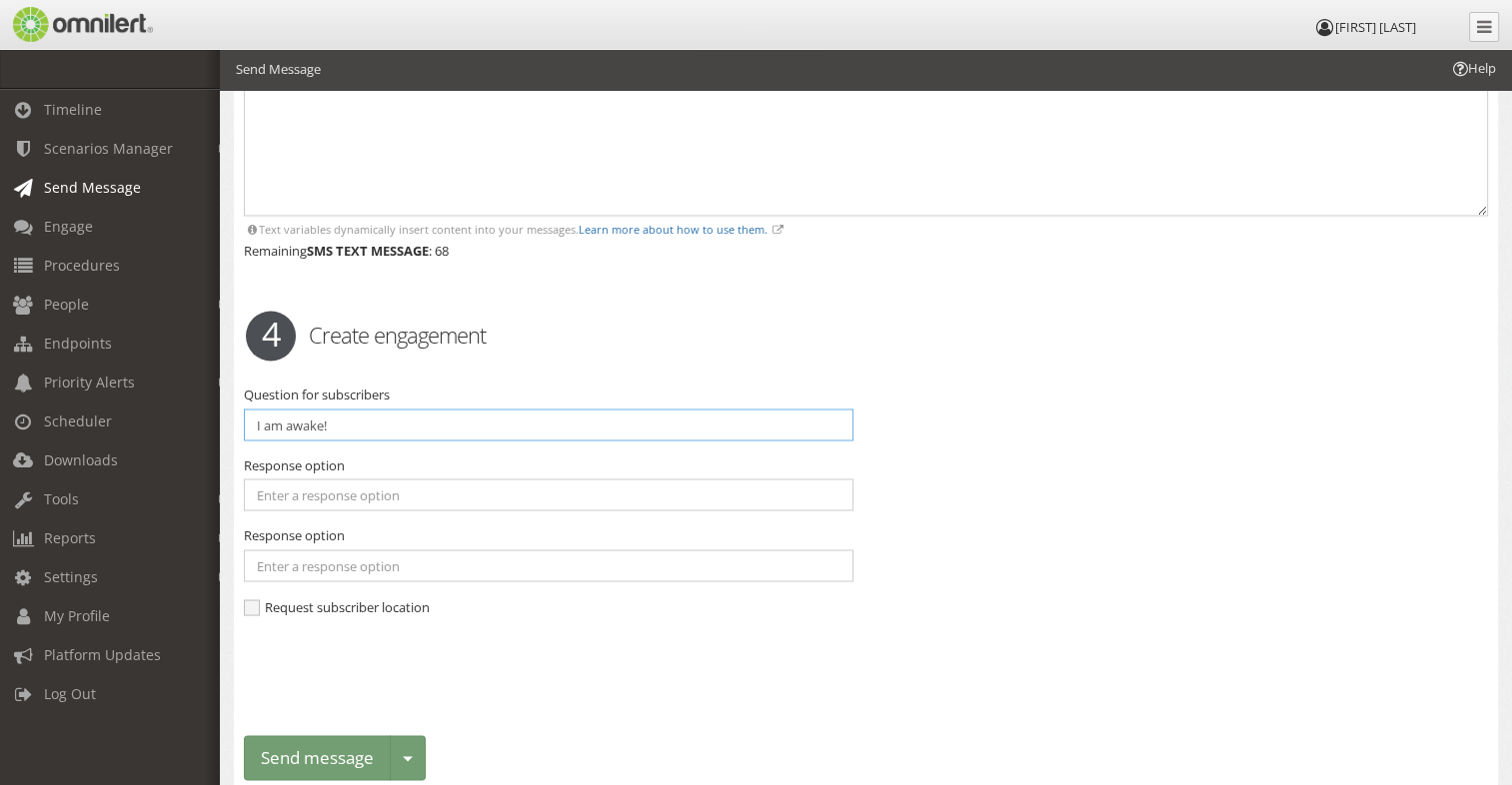 drag, startPoint x: 376, startPoint y: 379, endPoint x: 233, endPoint y: 372, distance: 143.17123 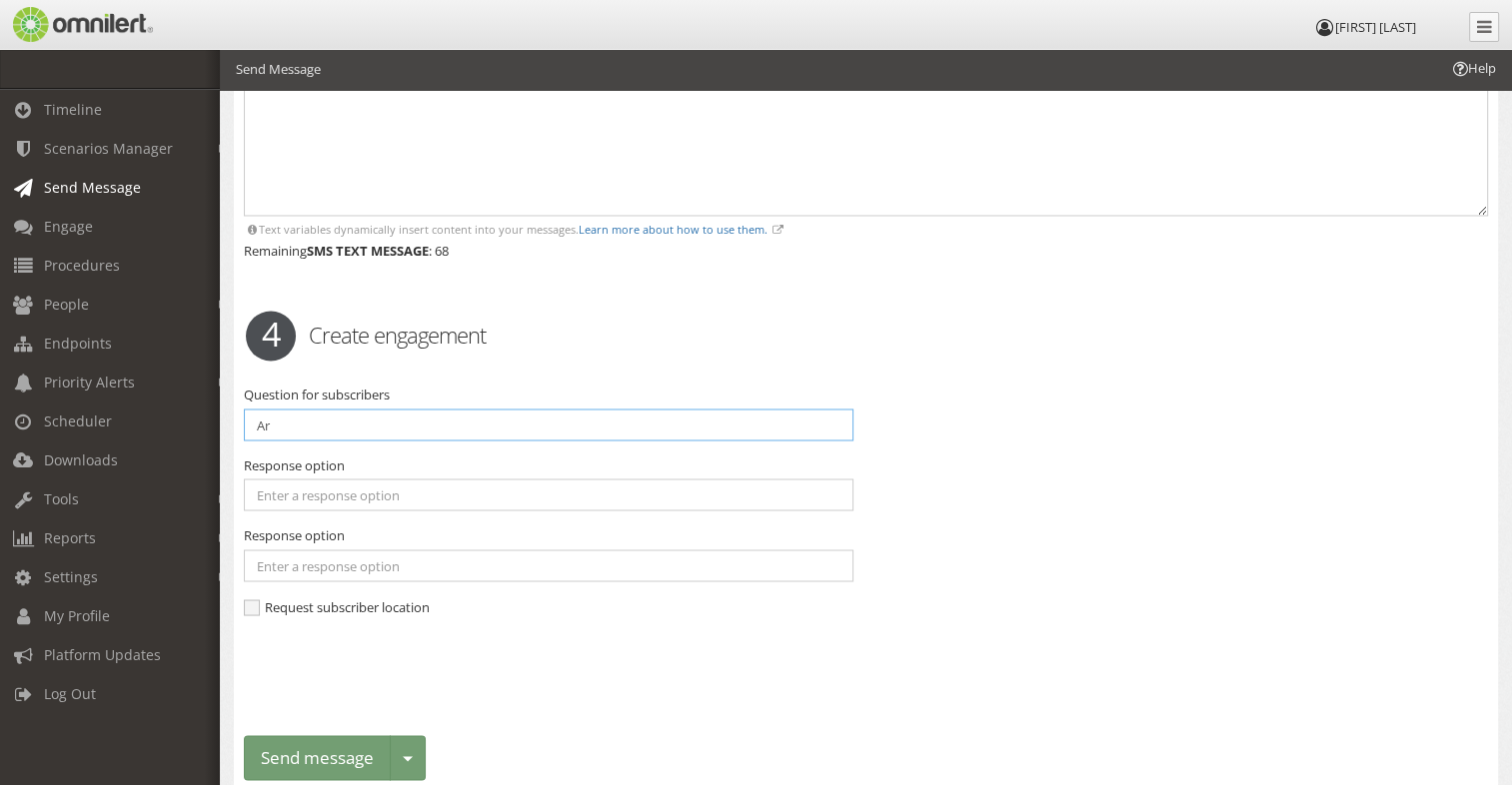 type on "A" 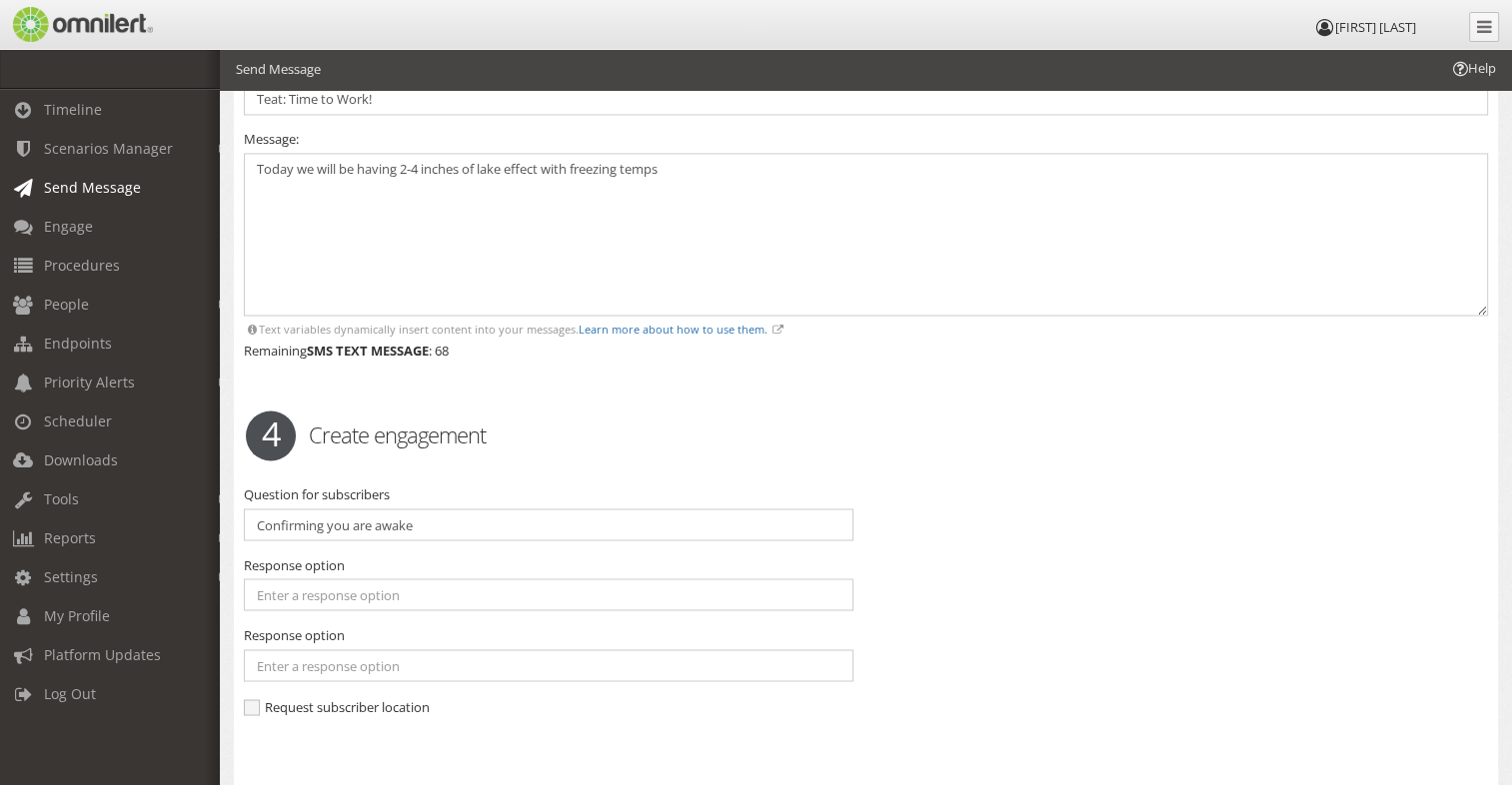 click on "Question for subscribers" at bounding box center [317, 493] 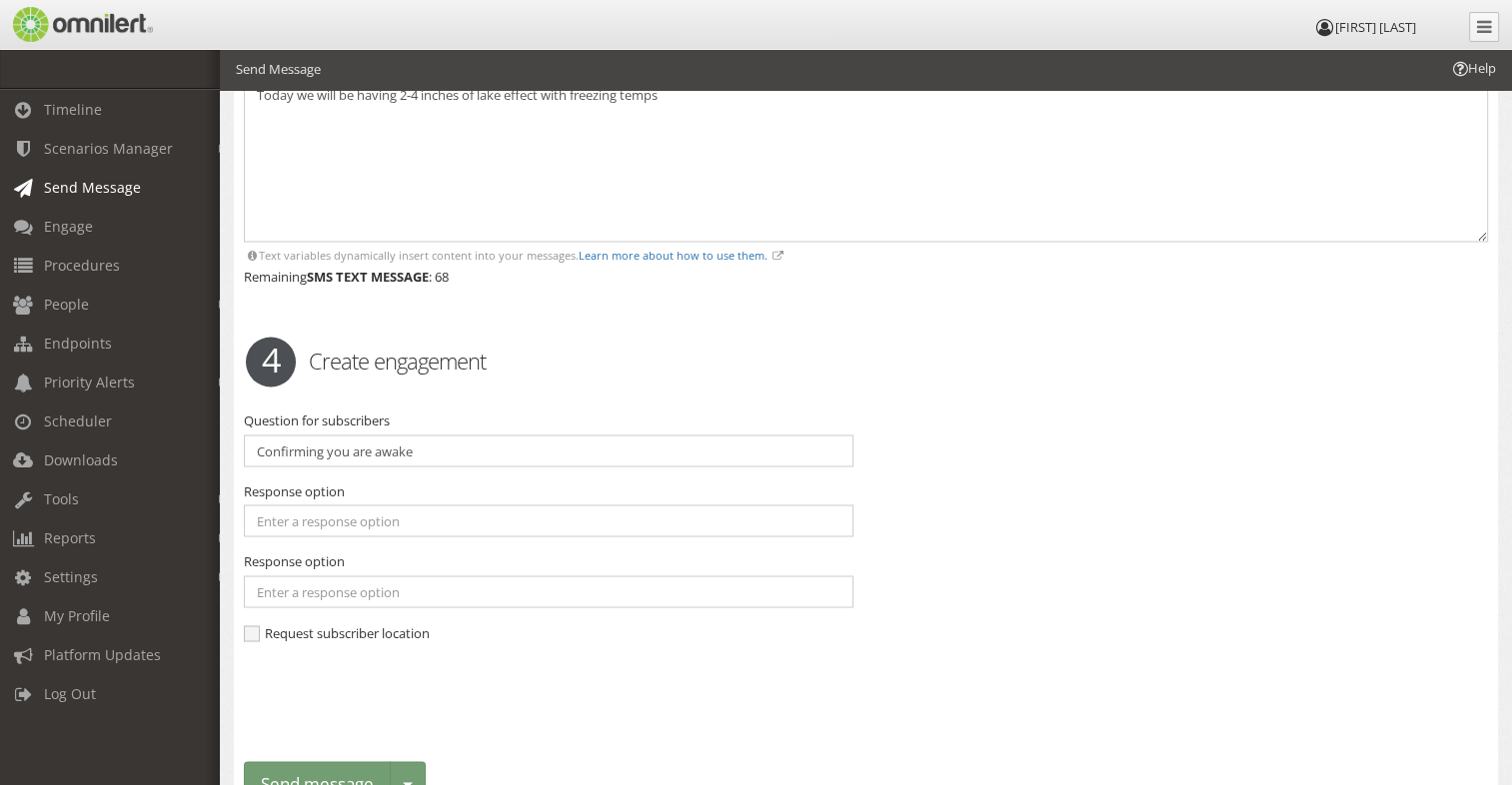 scroll, scrollTop: 3296, scrollLeft: 0, axis: vertical 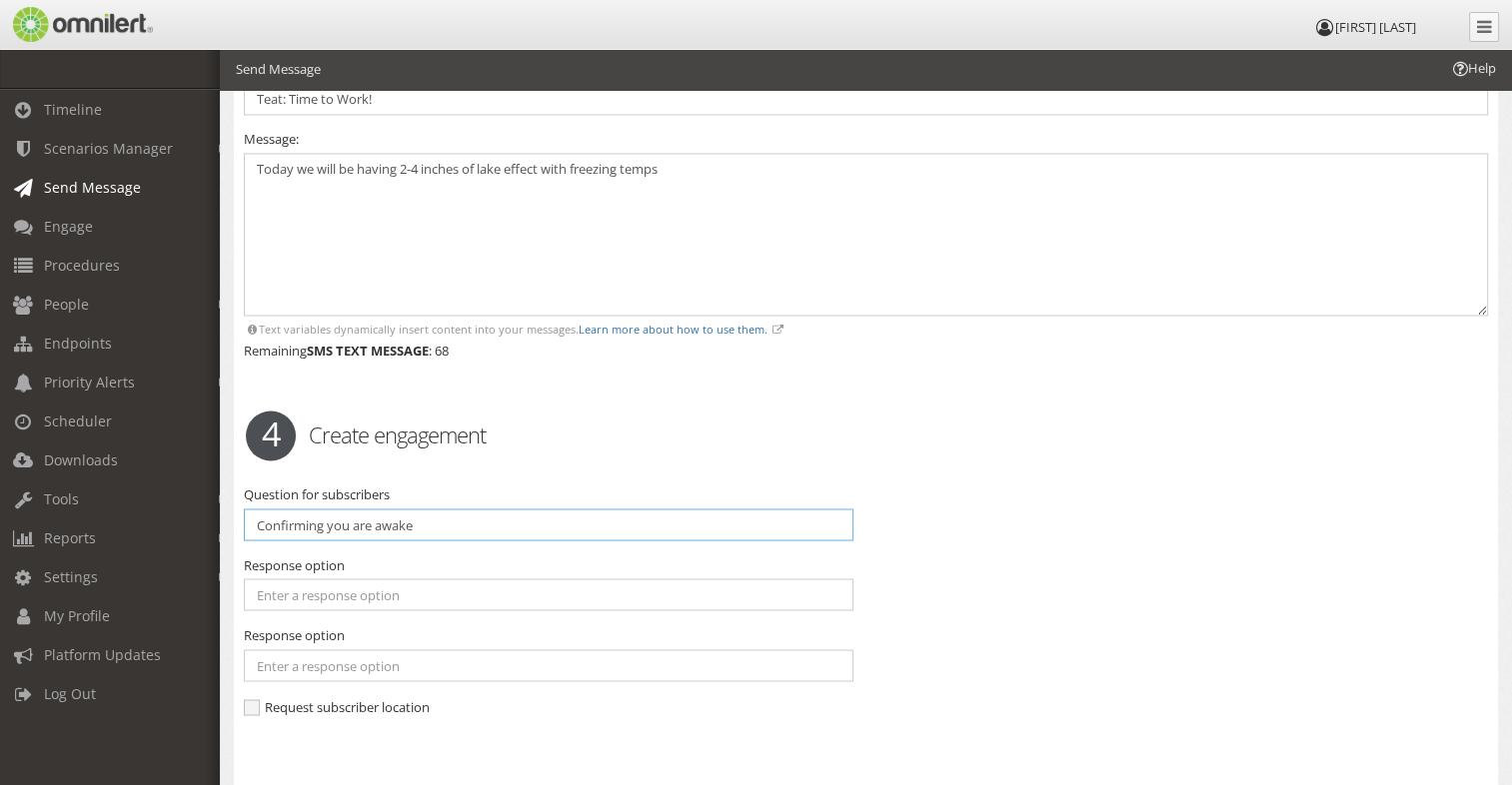 click on "Confirming you are awake" at bounding box center (549, 524) 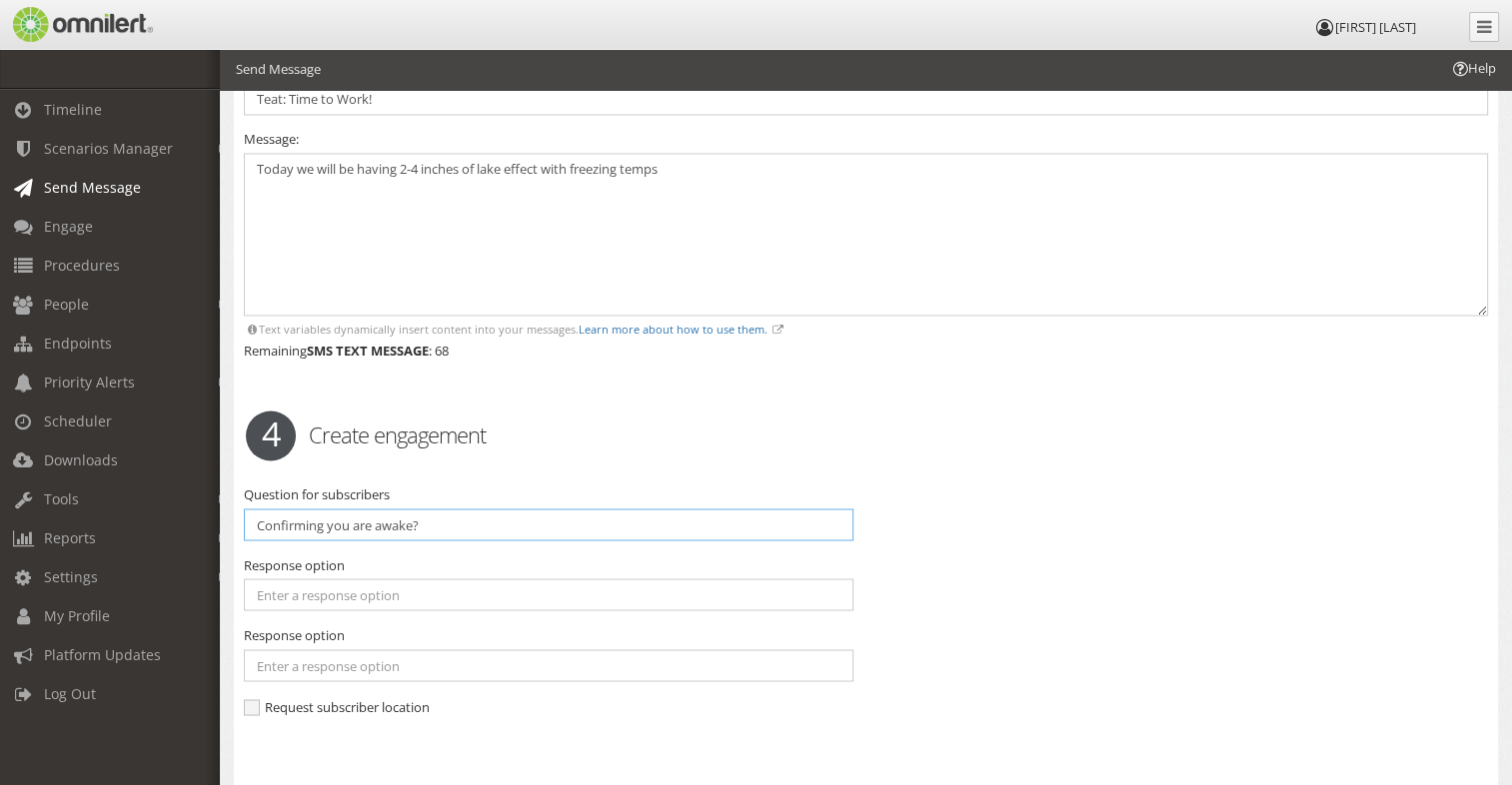 type on "Confirming you are awake?" 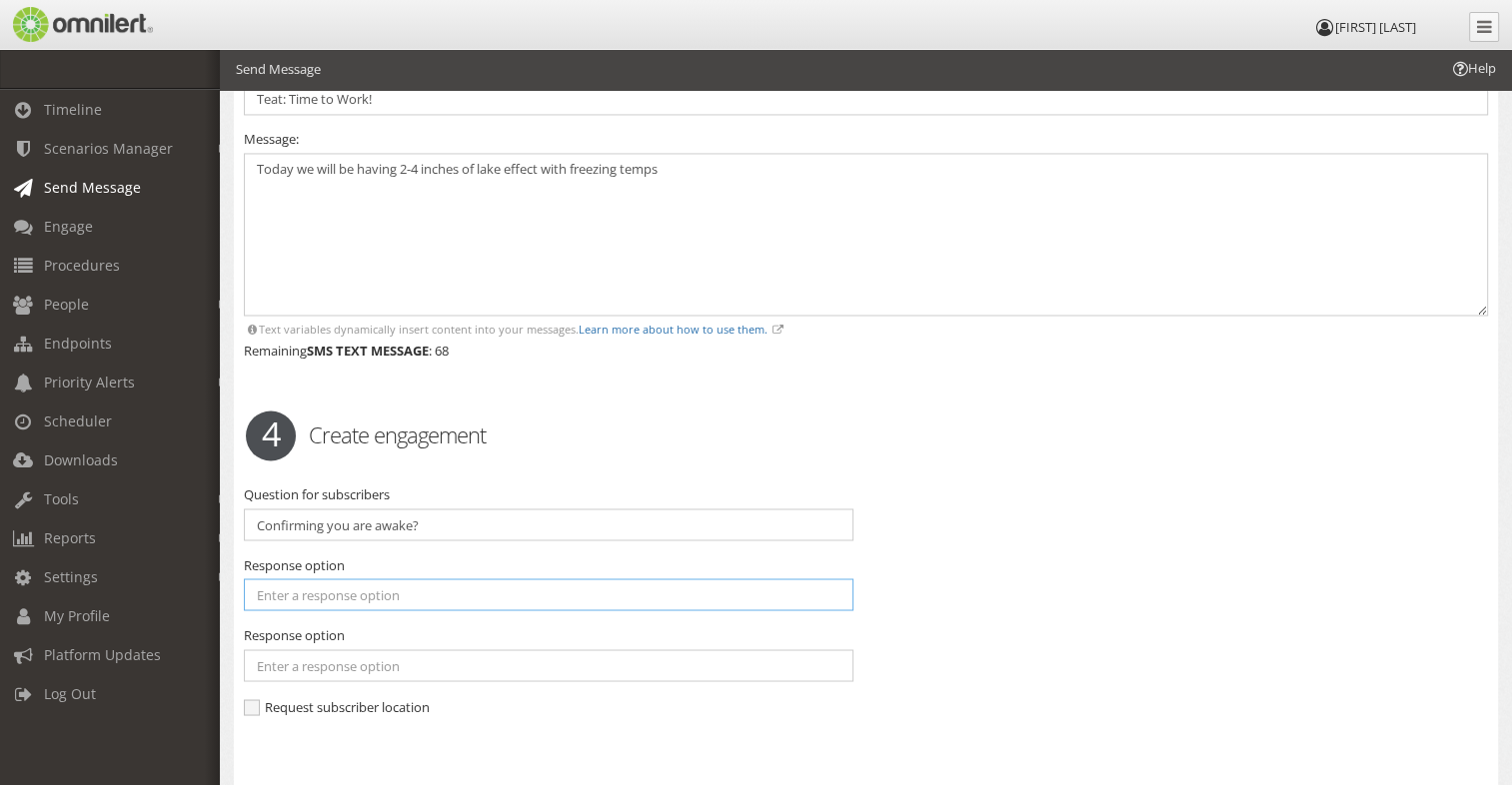 click at bounding box center [549, 594] 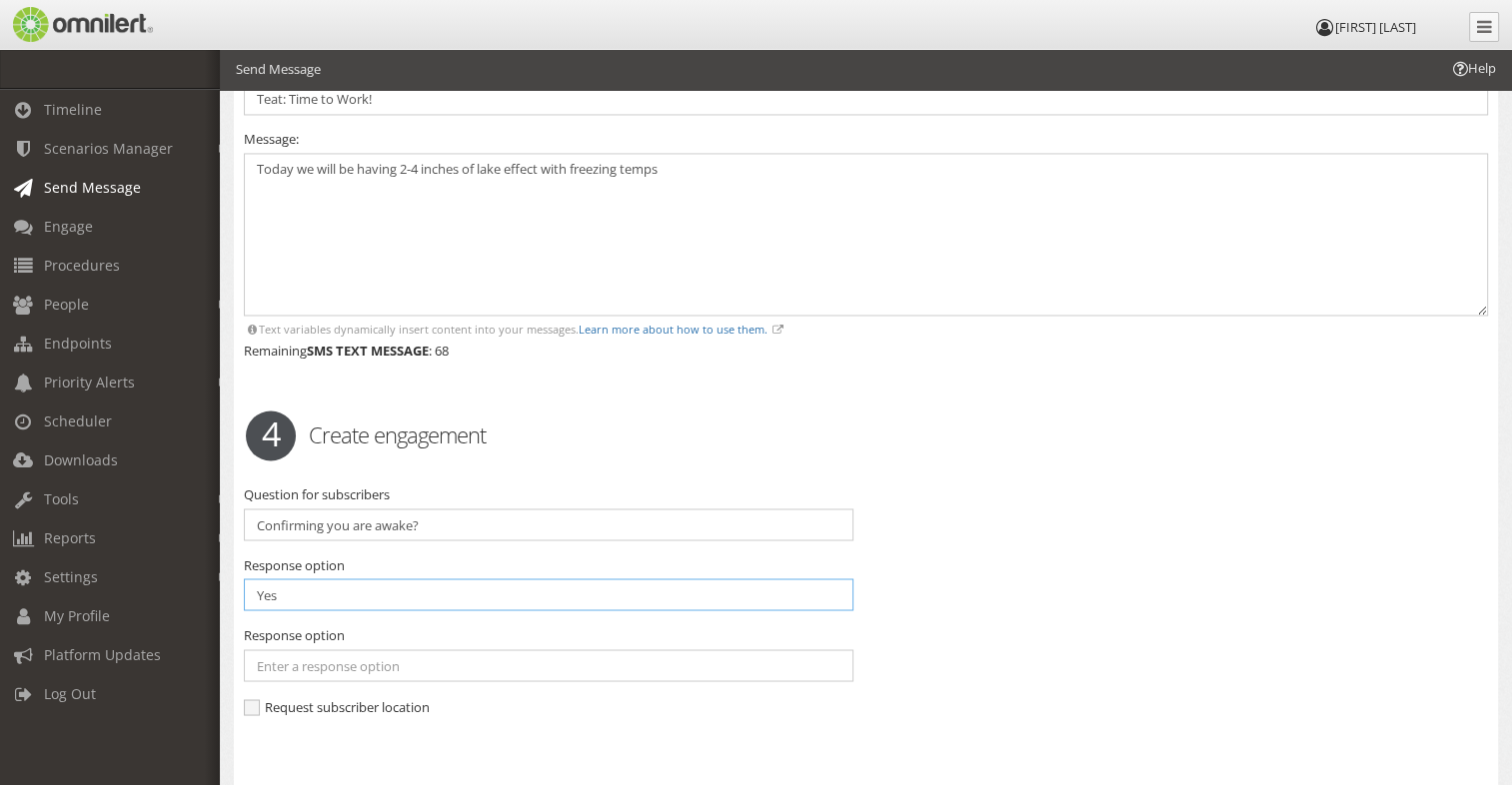 type on "Yes" 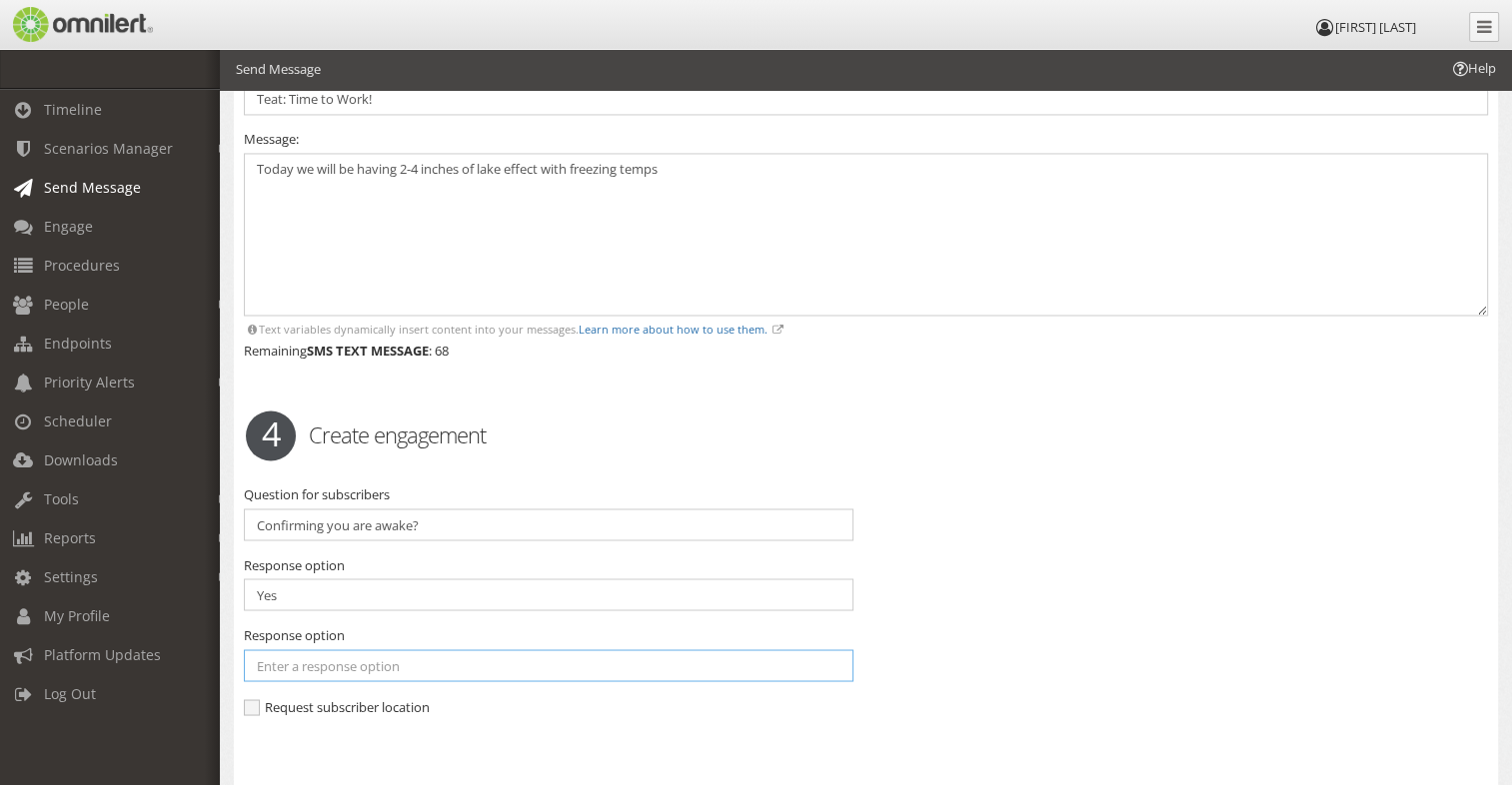 click at bounding box center (549, 665) 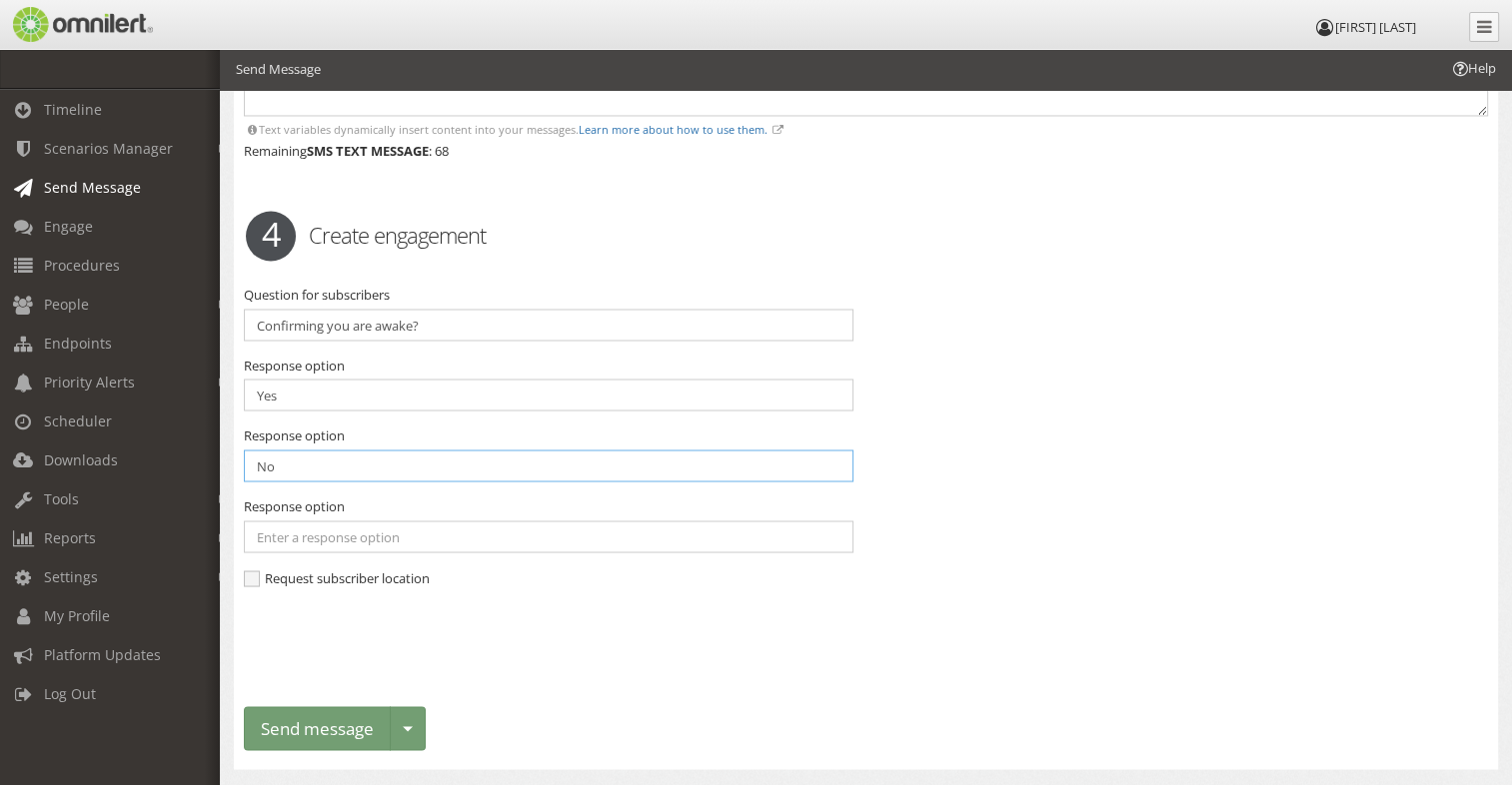 scroll, scrollTop: 3396, scrollLeft: 0, axis: vertical 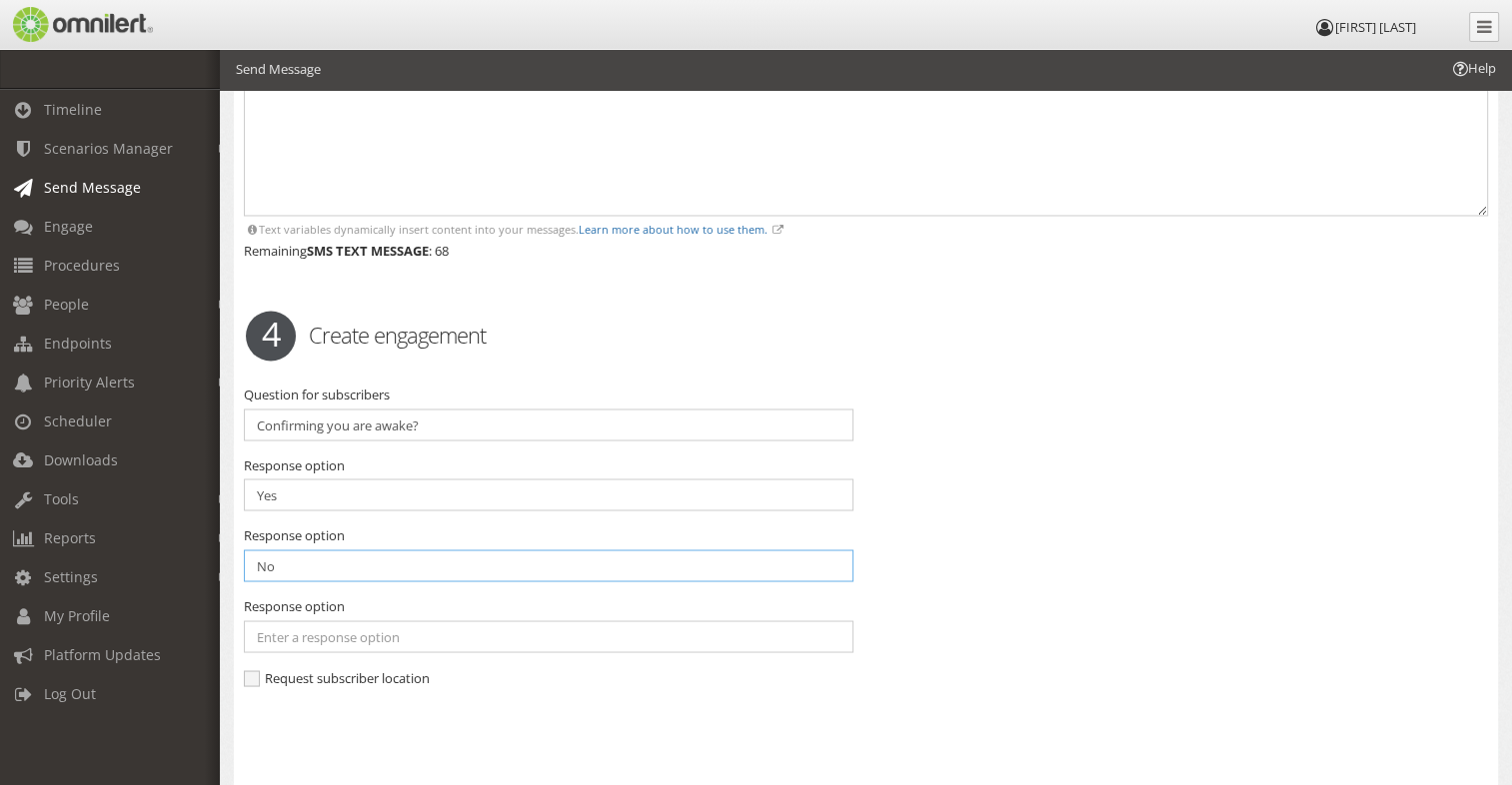 type on "No" 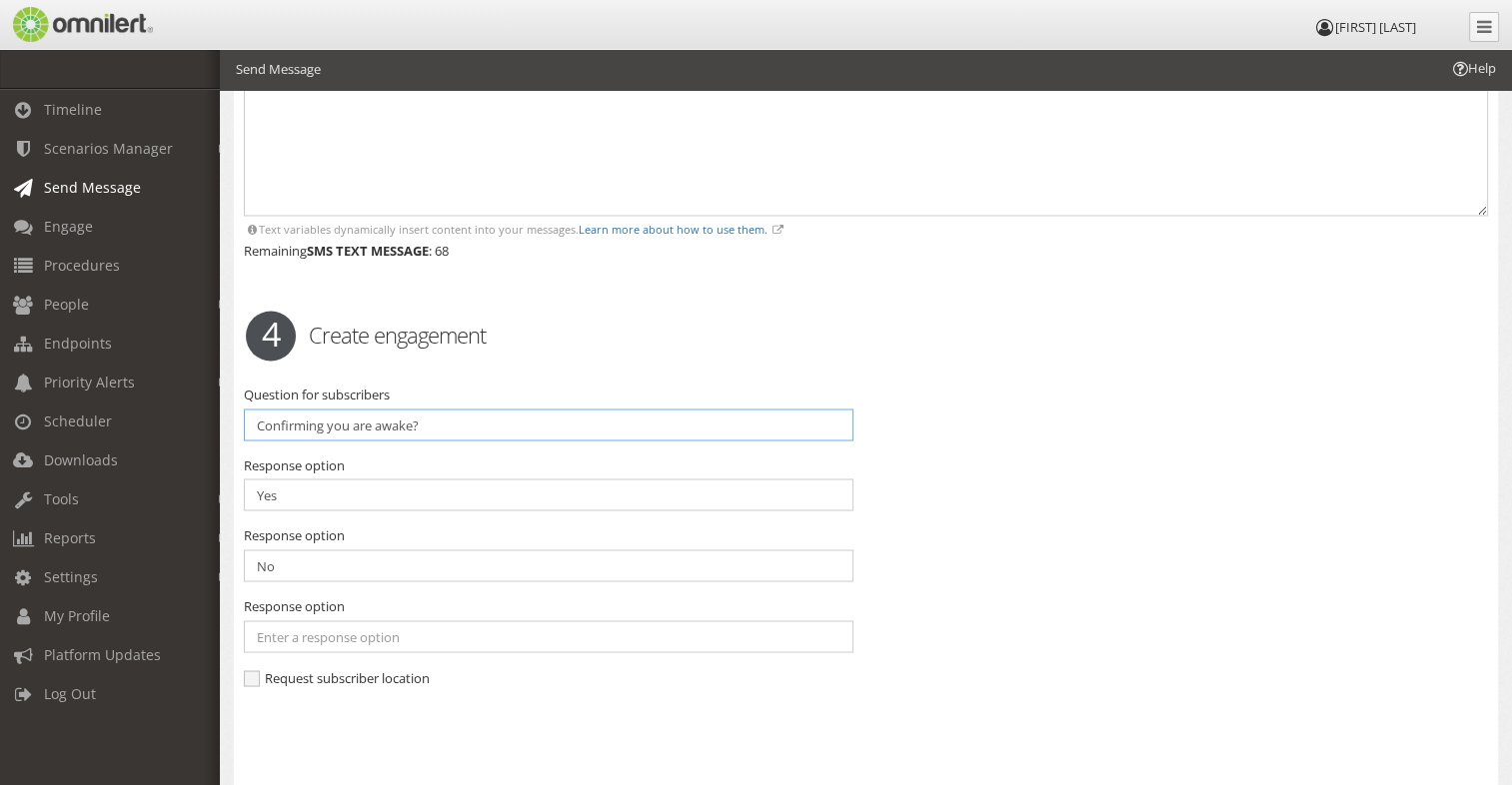 click on "Confirming you are awake?" at bounding box center [549, 424] 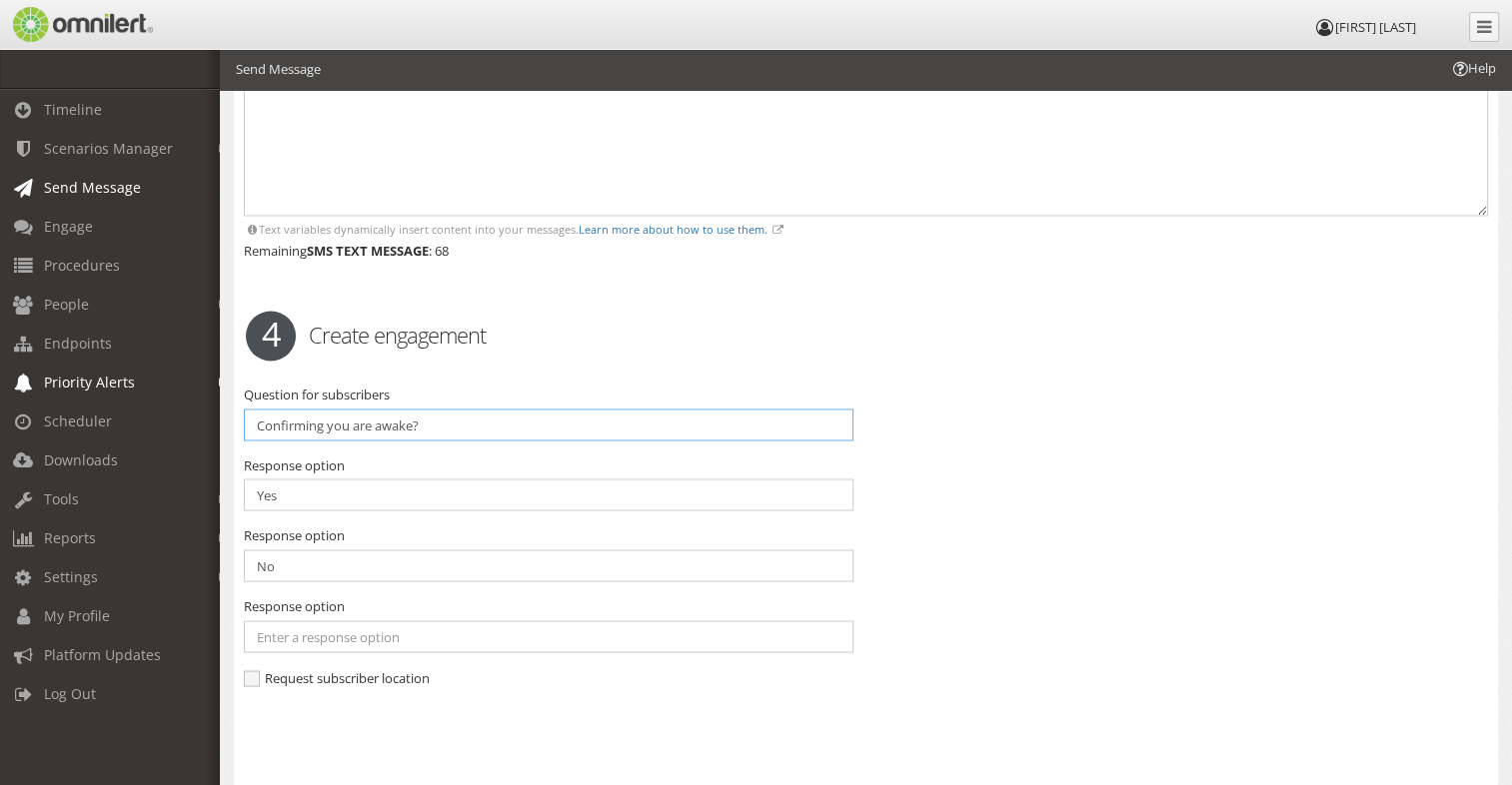 drag, startPoint x: 432, startPoint y: 381, endPoint x: 208, endPoint y: 372, distance: 224.18073 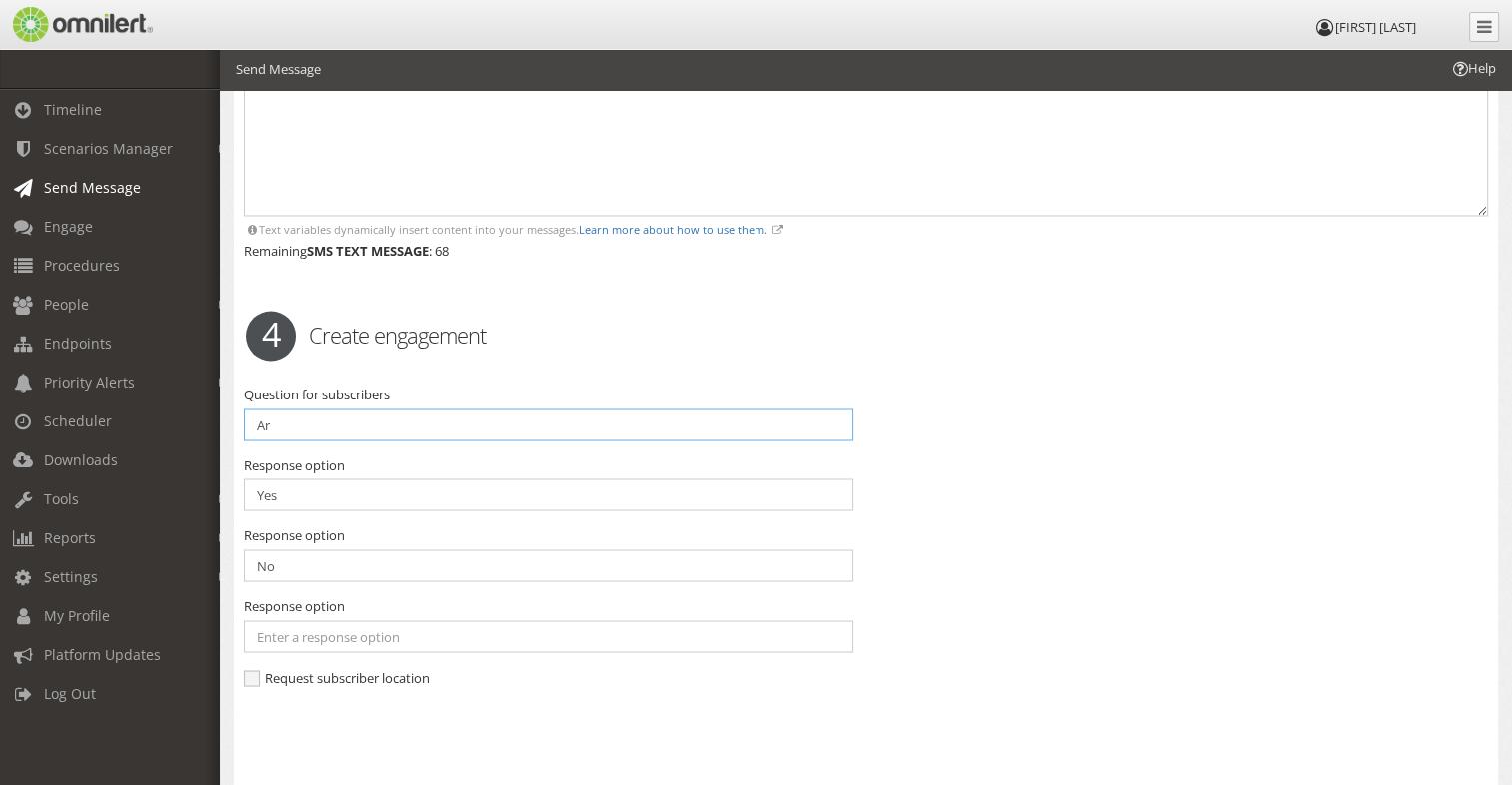 type on "A" 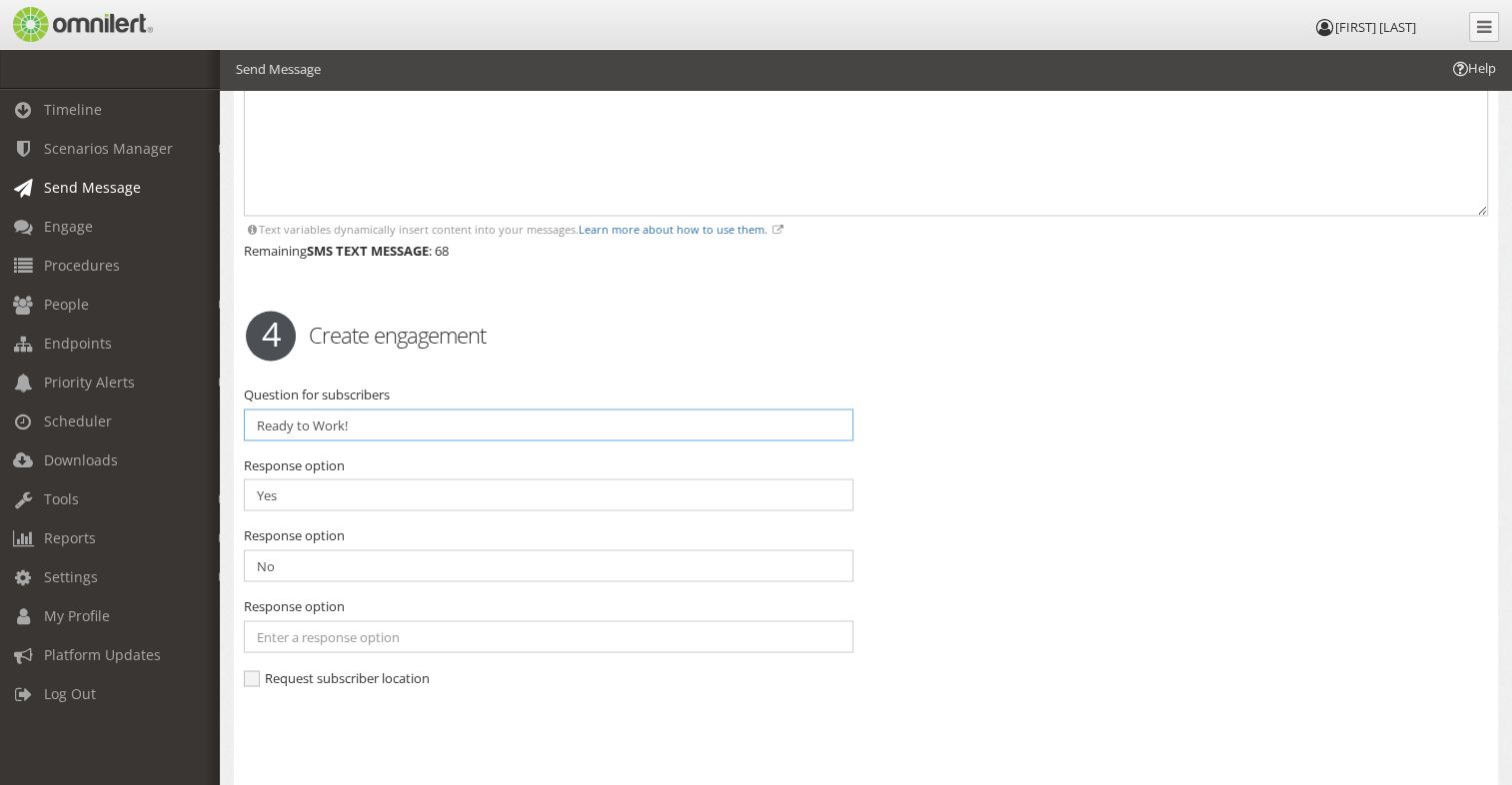 type on "Ready to Work!" 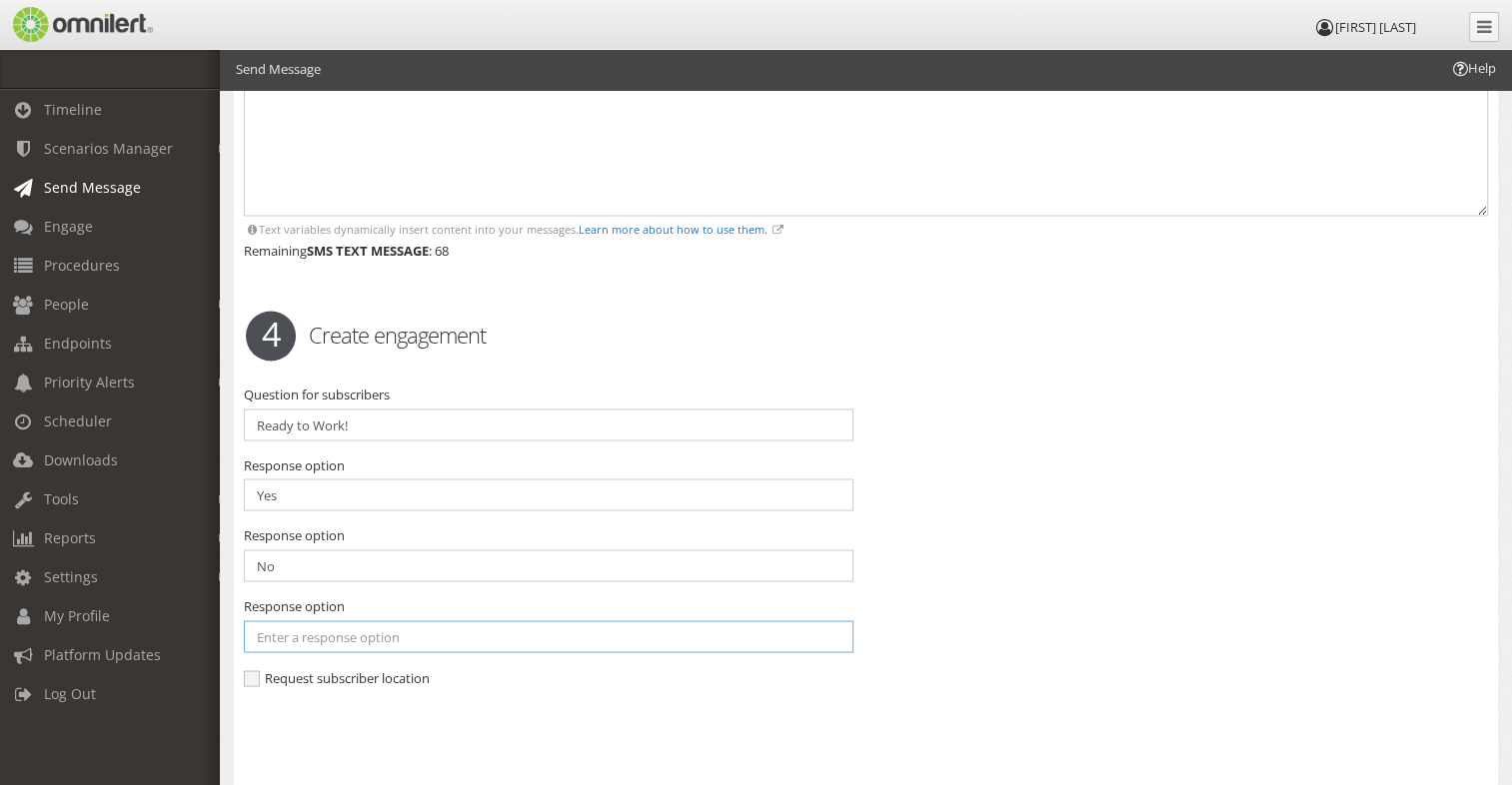 click at bounding box center (549, 565) 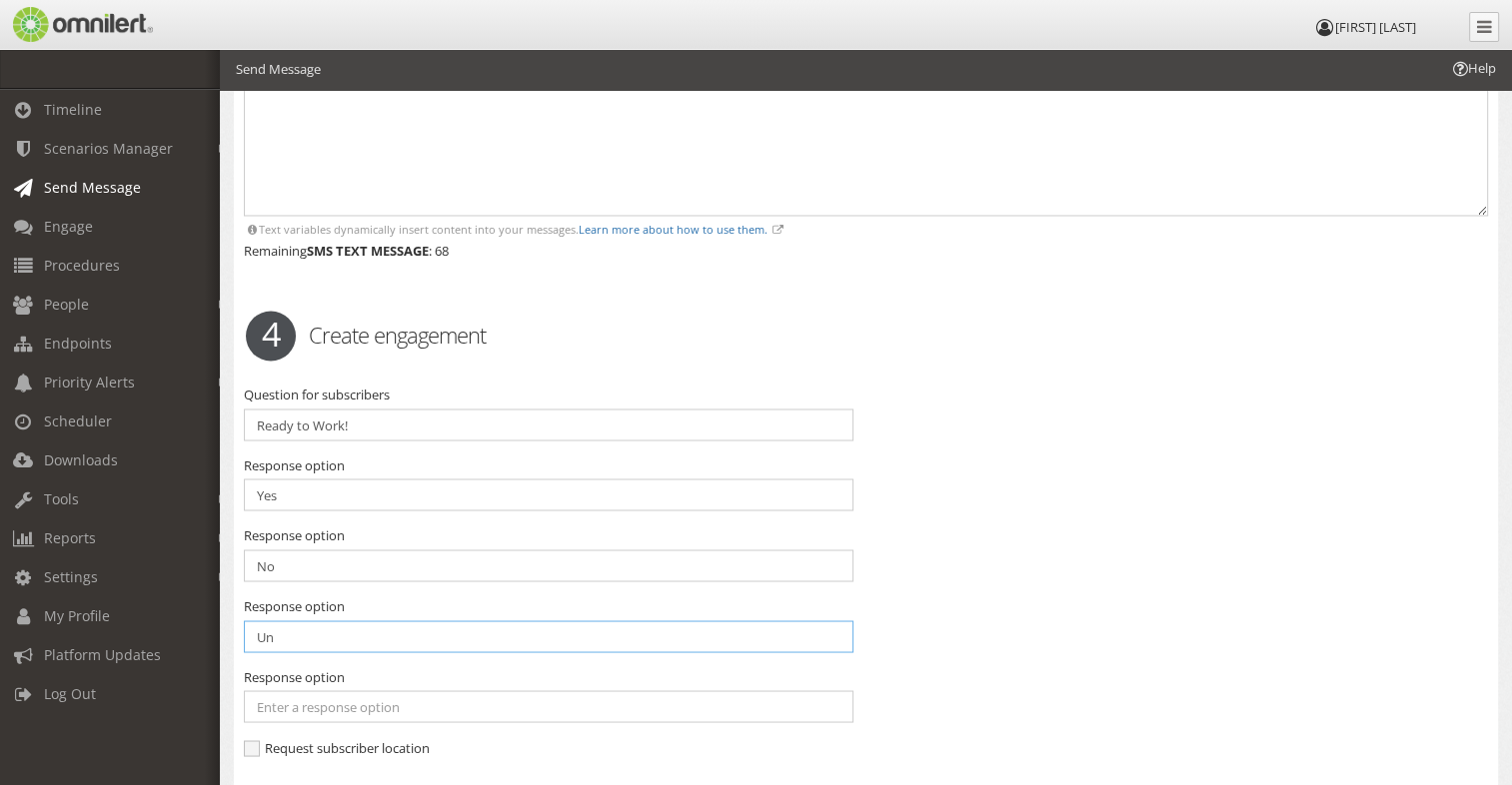 type on "U" 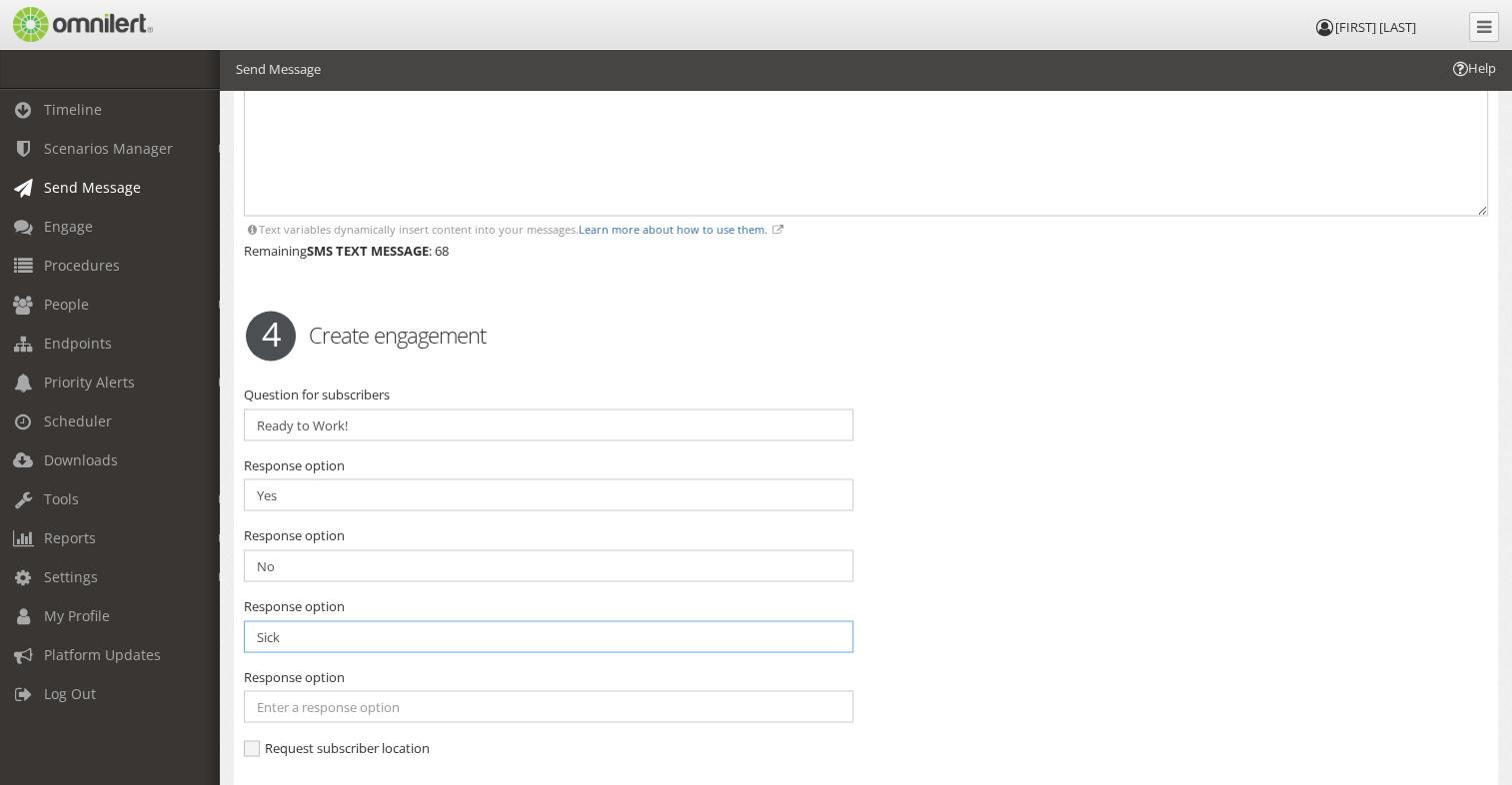 type on "Sick" 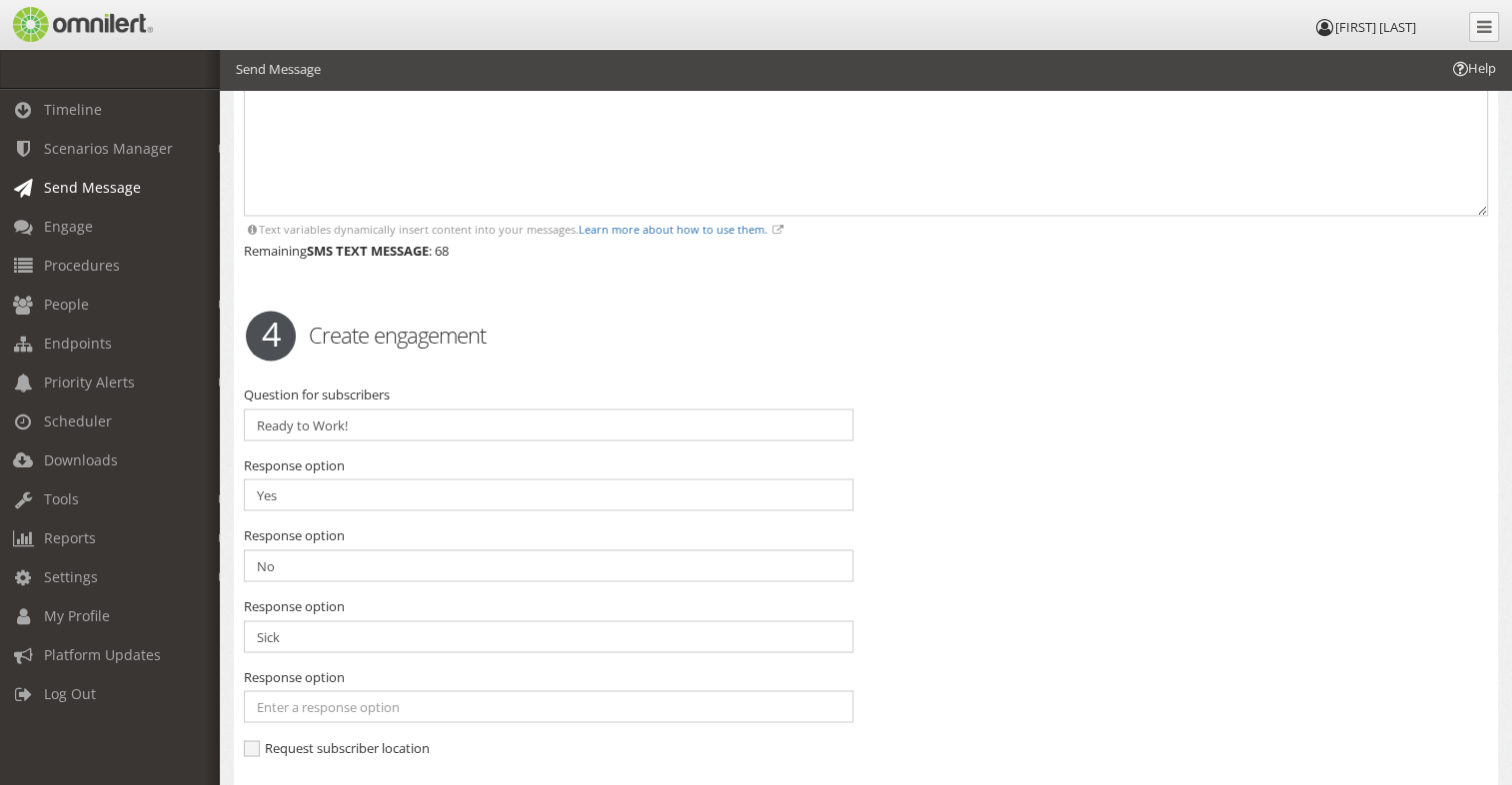 click on "Question for subscribers
Ready to Work!
Response option
Yes
Response option
No
Response option
Sick
Response option" at bounding box center [865, 580] 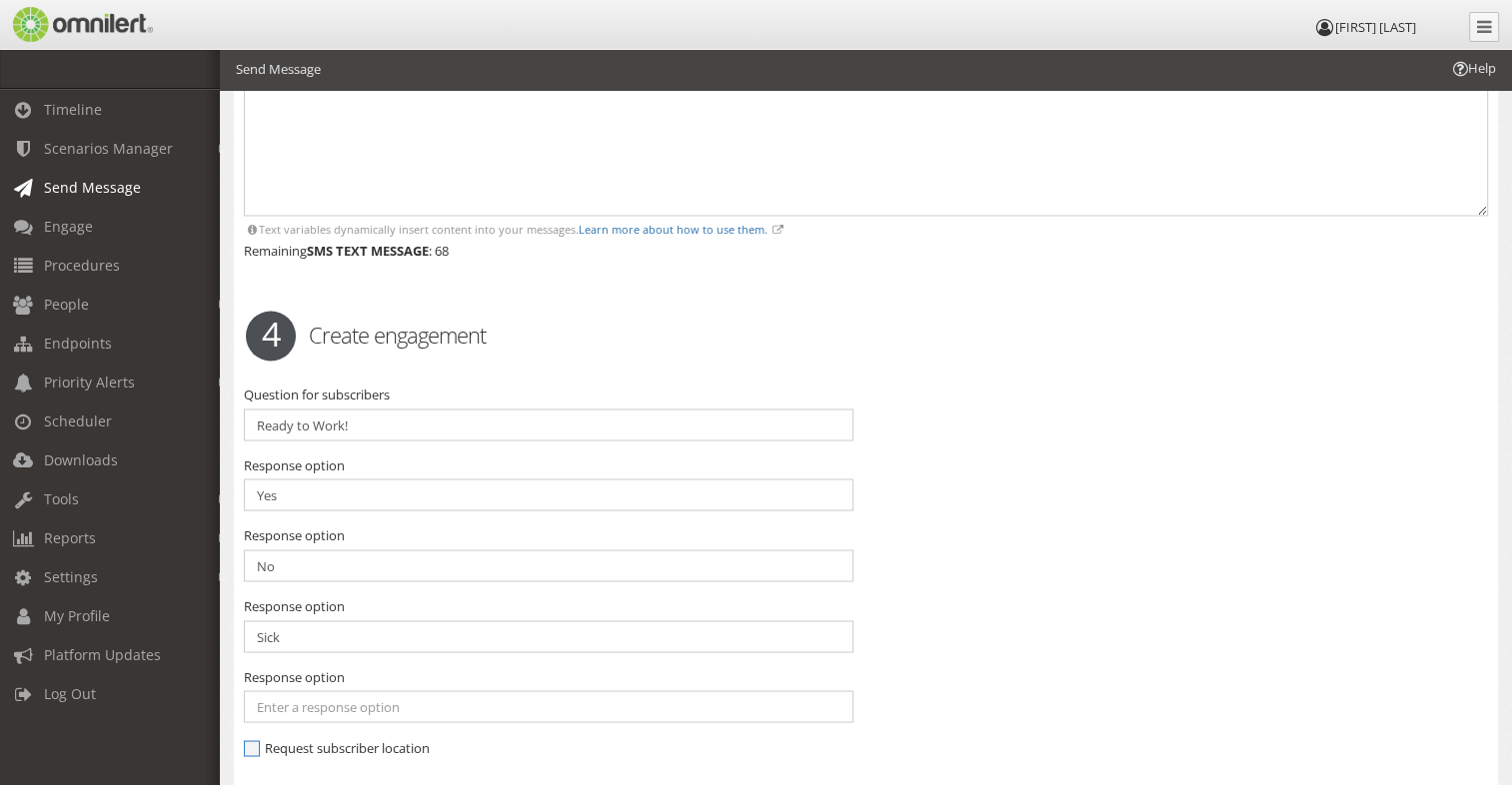 click on "Request subscriber location" at bounding box center [337, 747] 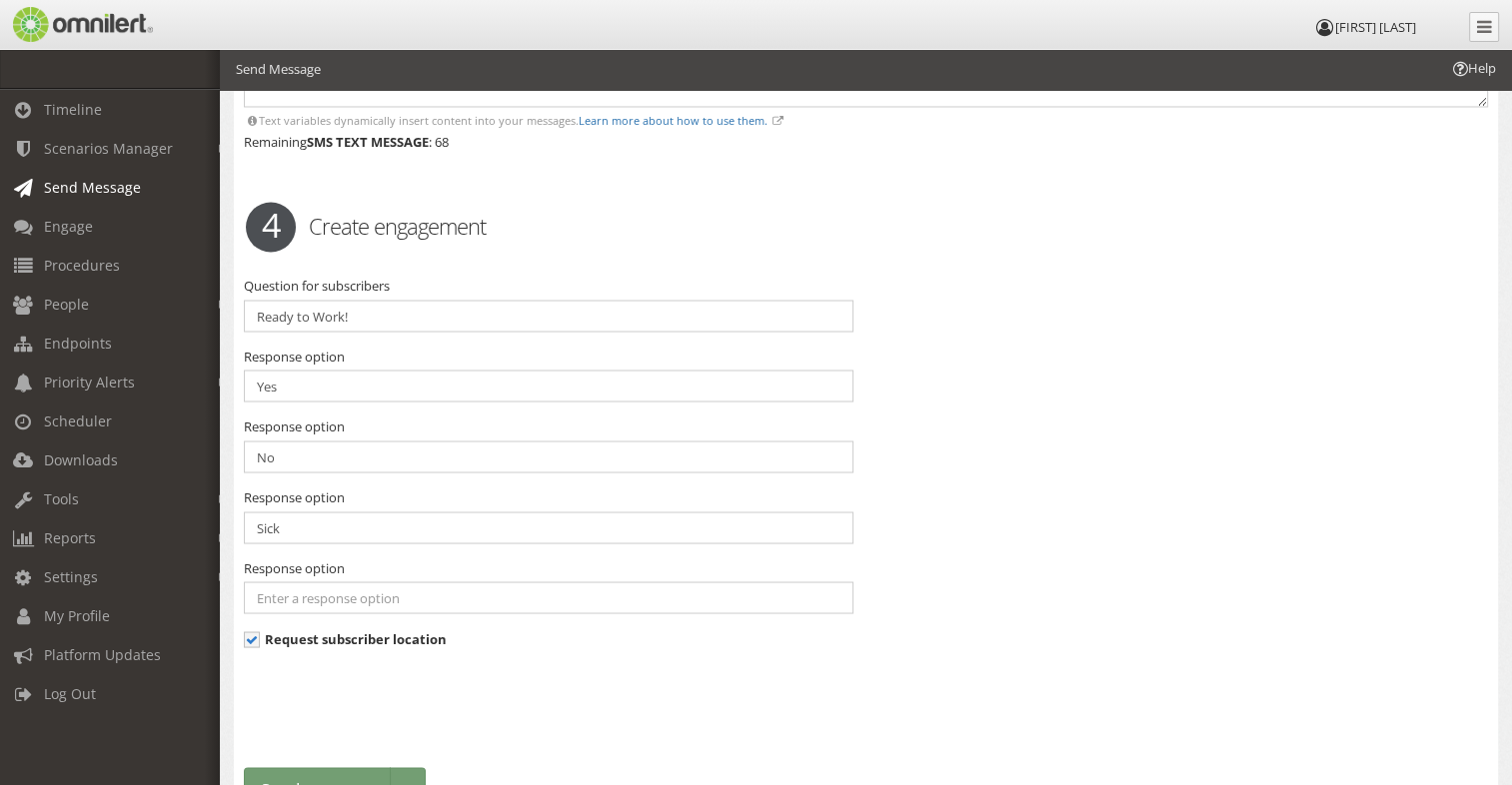 scroll, scrollTop: 3377, scrollLeft: 0, axis: vertical 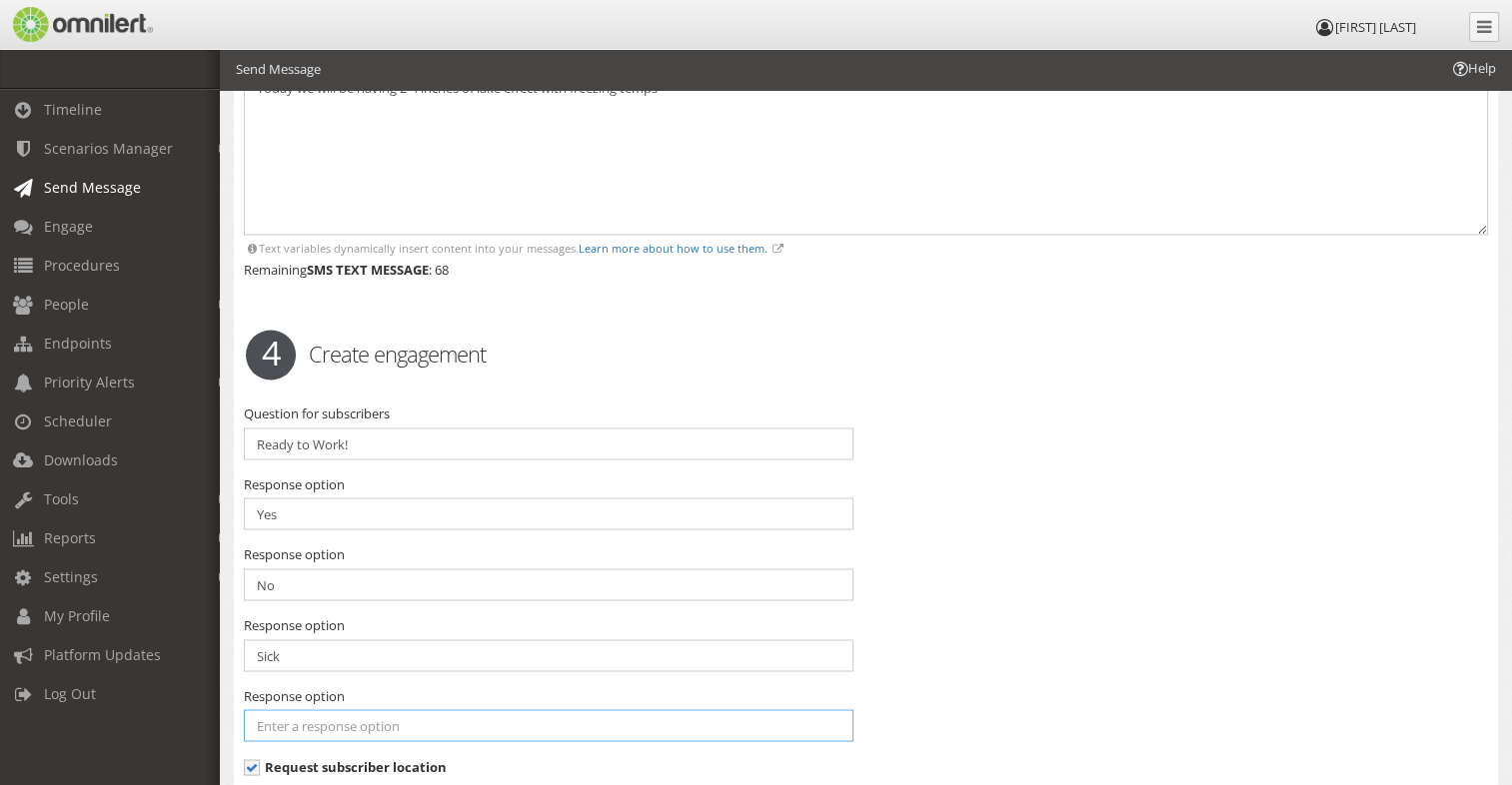 click at bounding box center (549, 584) 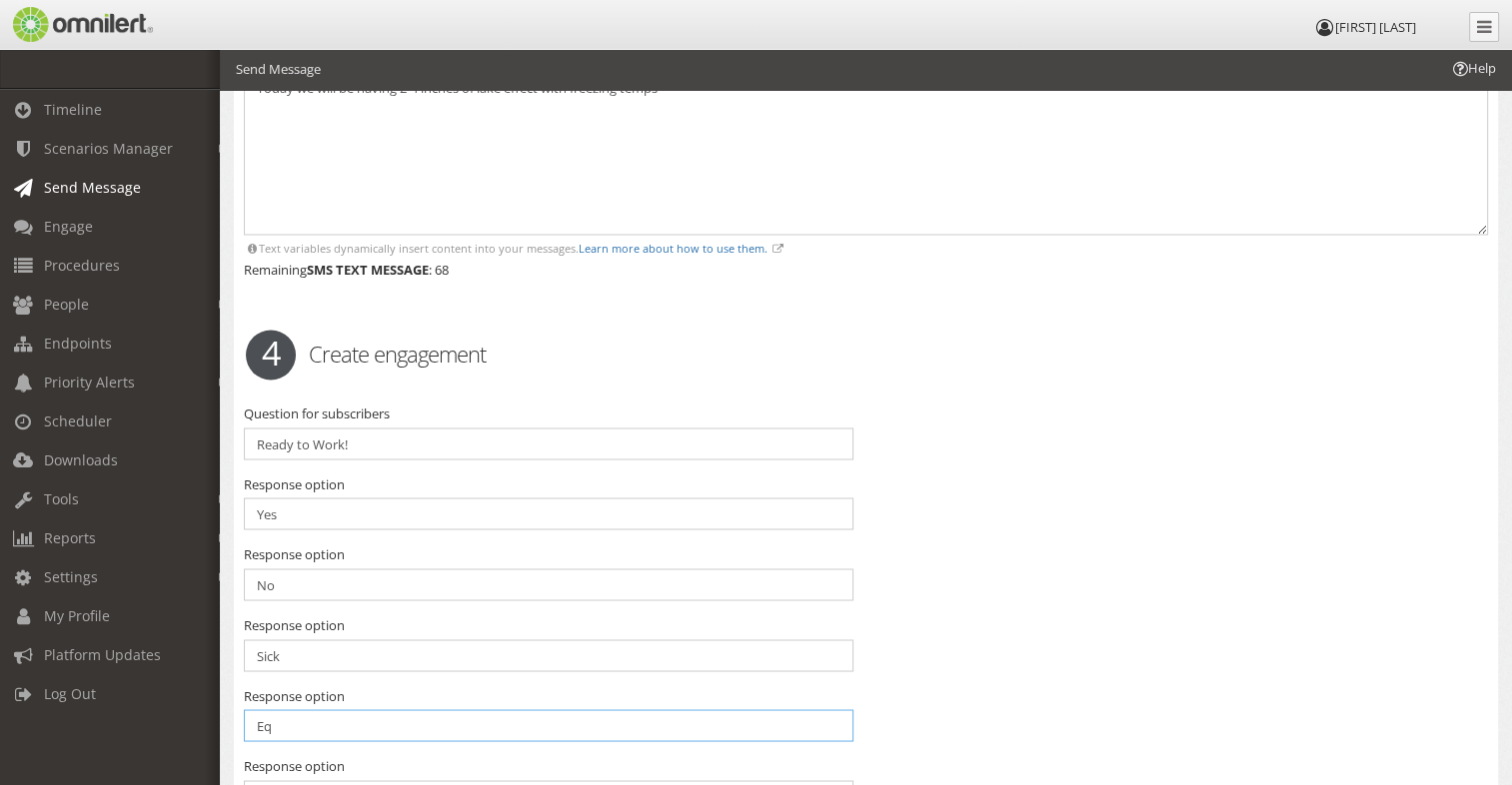 type on "E" 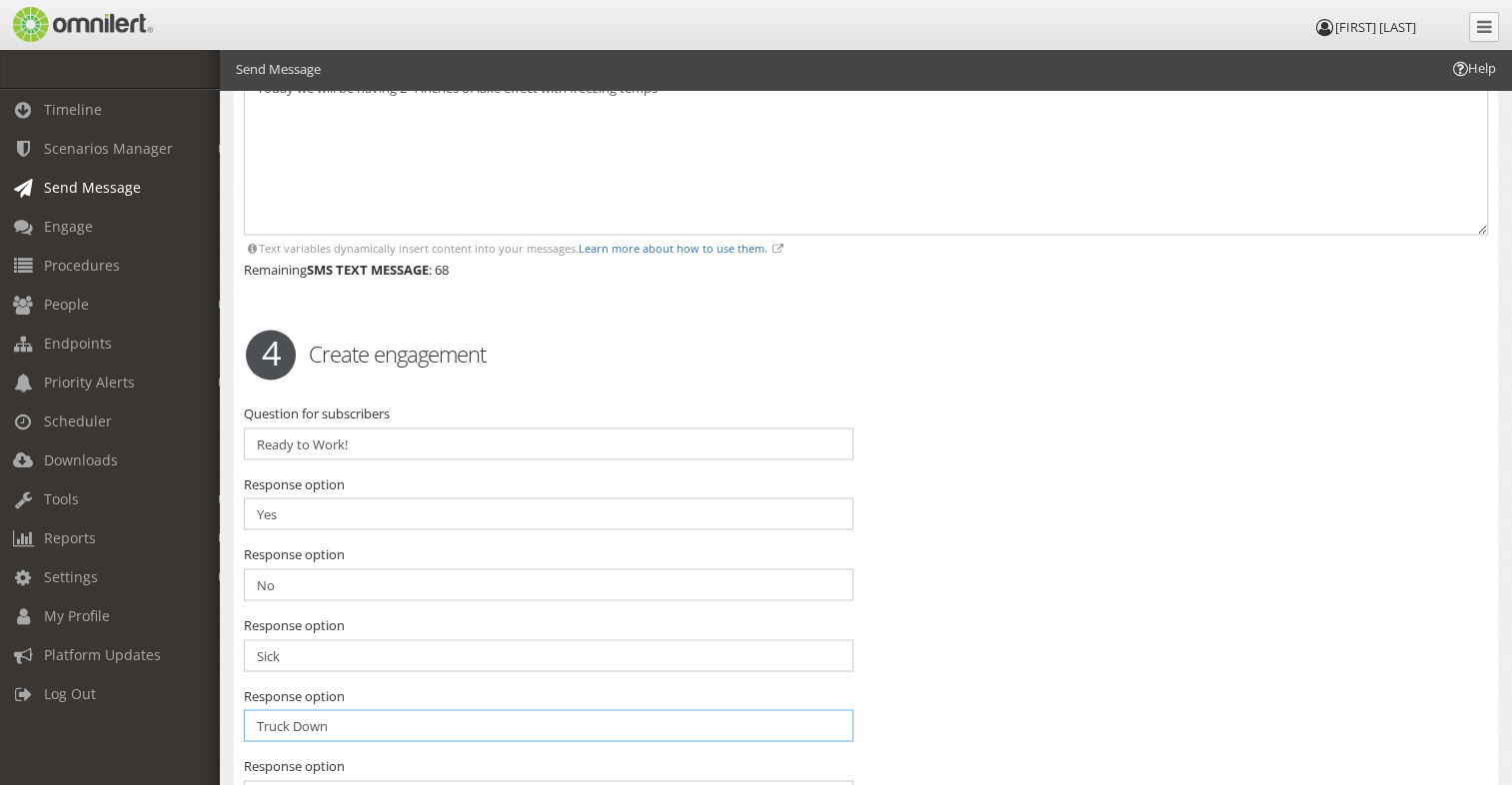 type on "Truck Down" 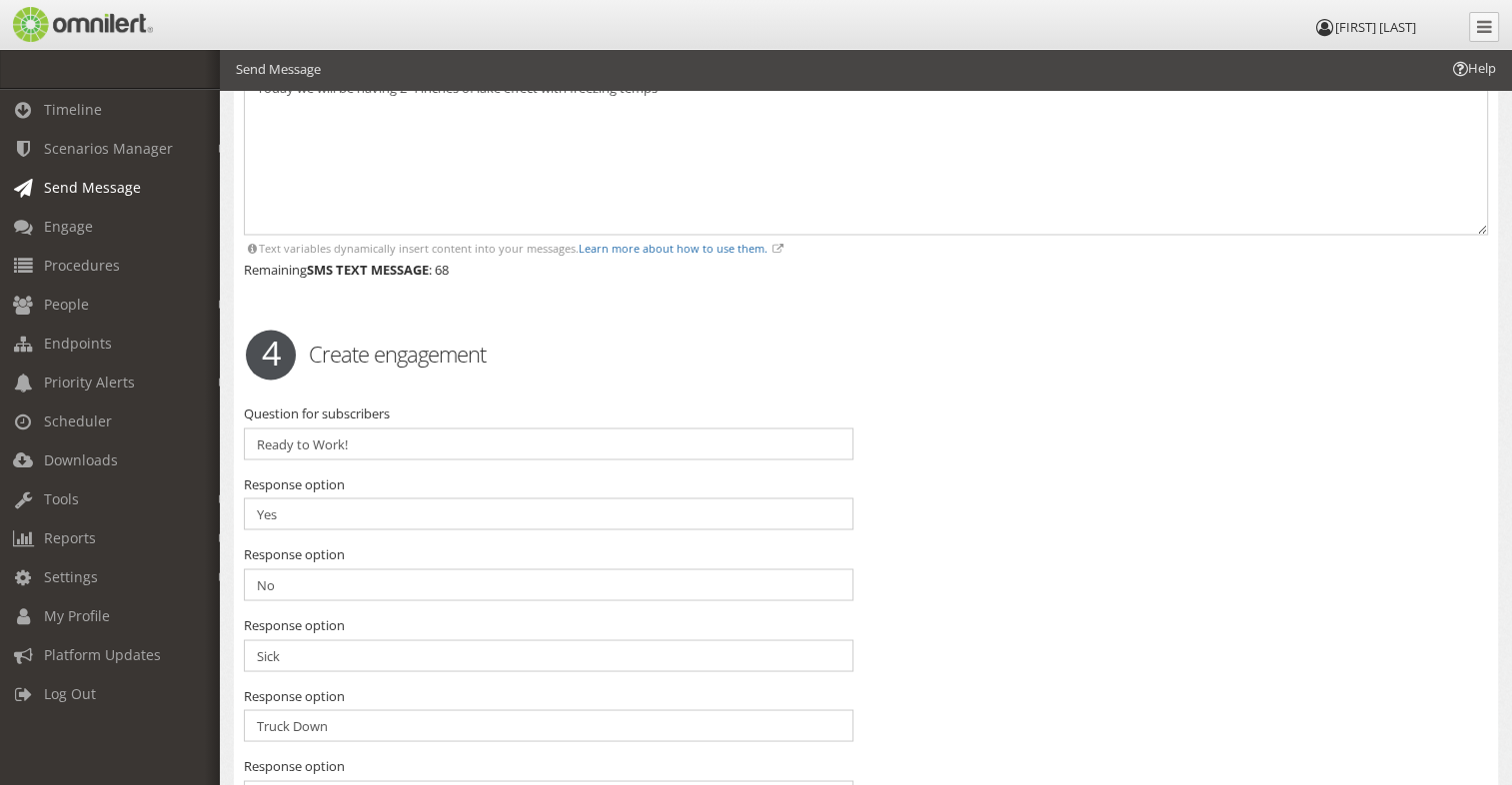 click on "Question for subscribers
Ready to Work!
Response option
Yes
Response option
No
Response option
Sick
Response option
Truck Down" at bounding box center (865, 634) 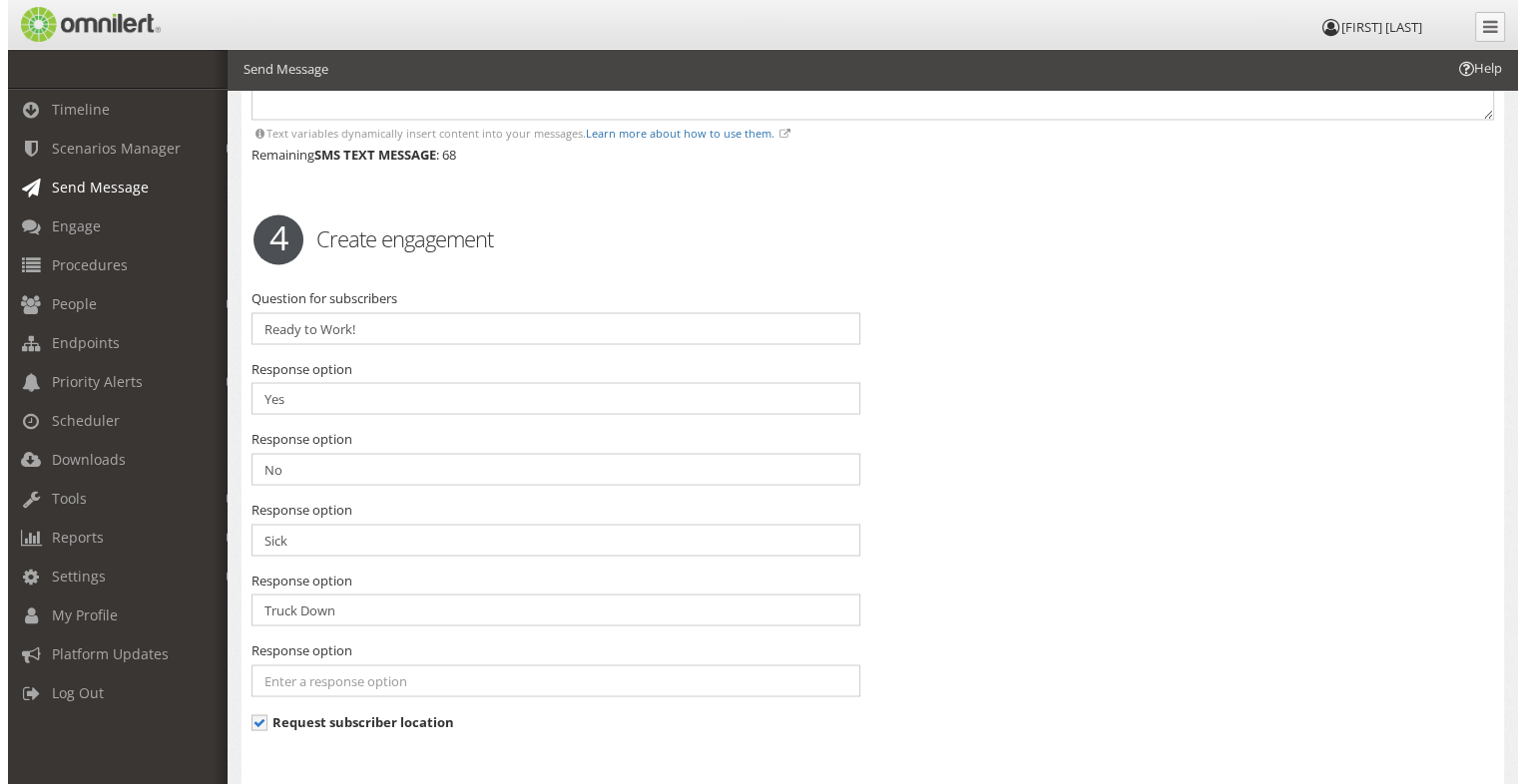 scroll, scrollTop: 3643, scrollLeft: 0, axis: vertical 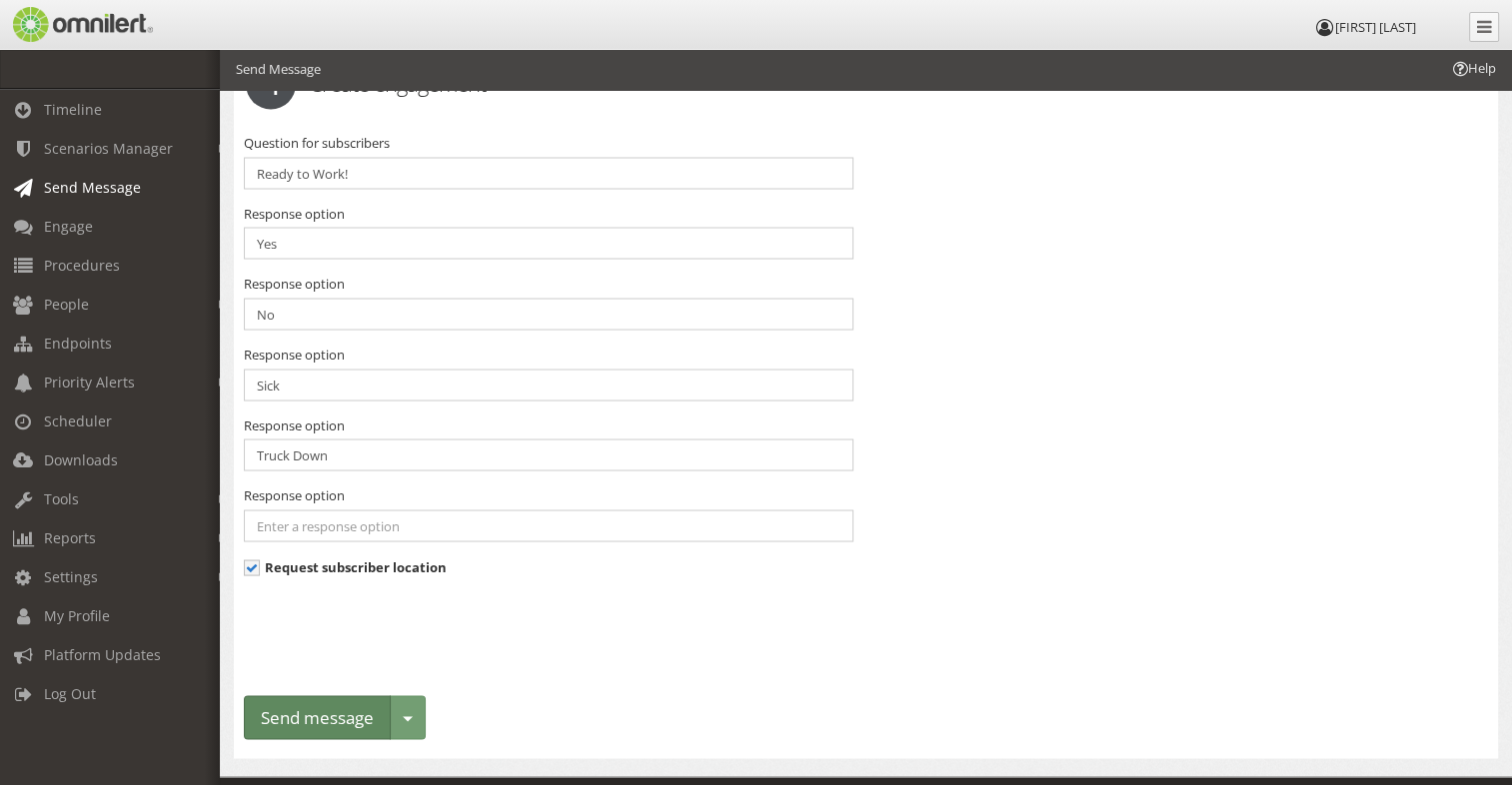 click on "Send message" at bounding box center [317, 717] 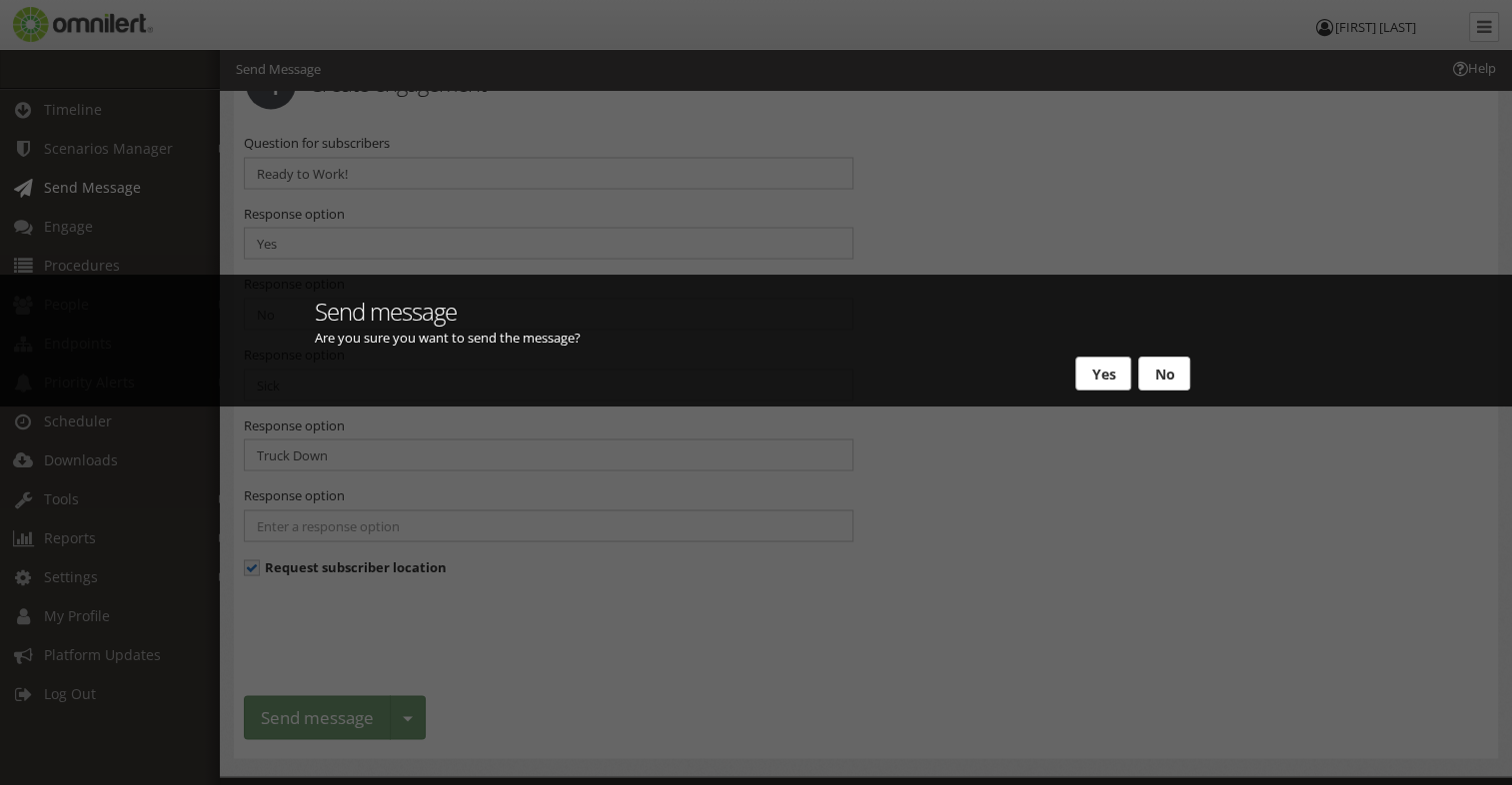 click on "Yes" at bounding box center (1103, 374) 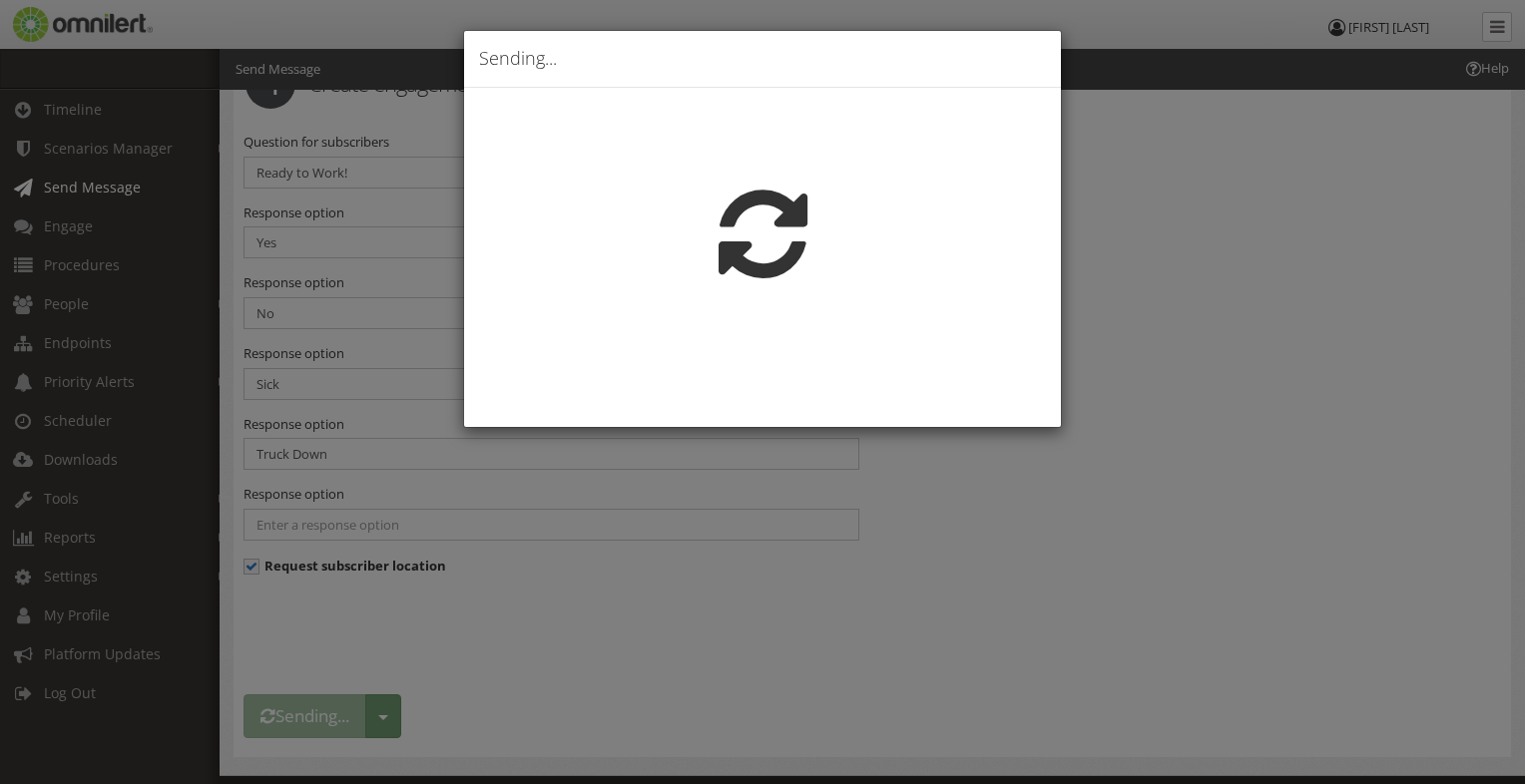 scroll, scrollTop: 1480, scrollLeft: 0, axis: vertical 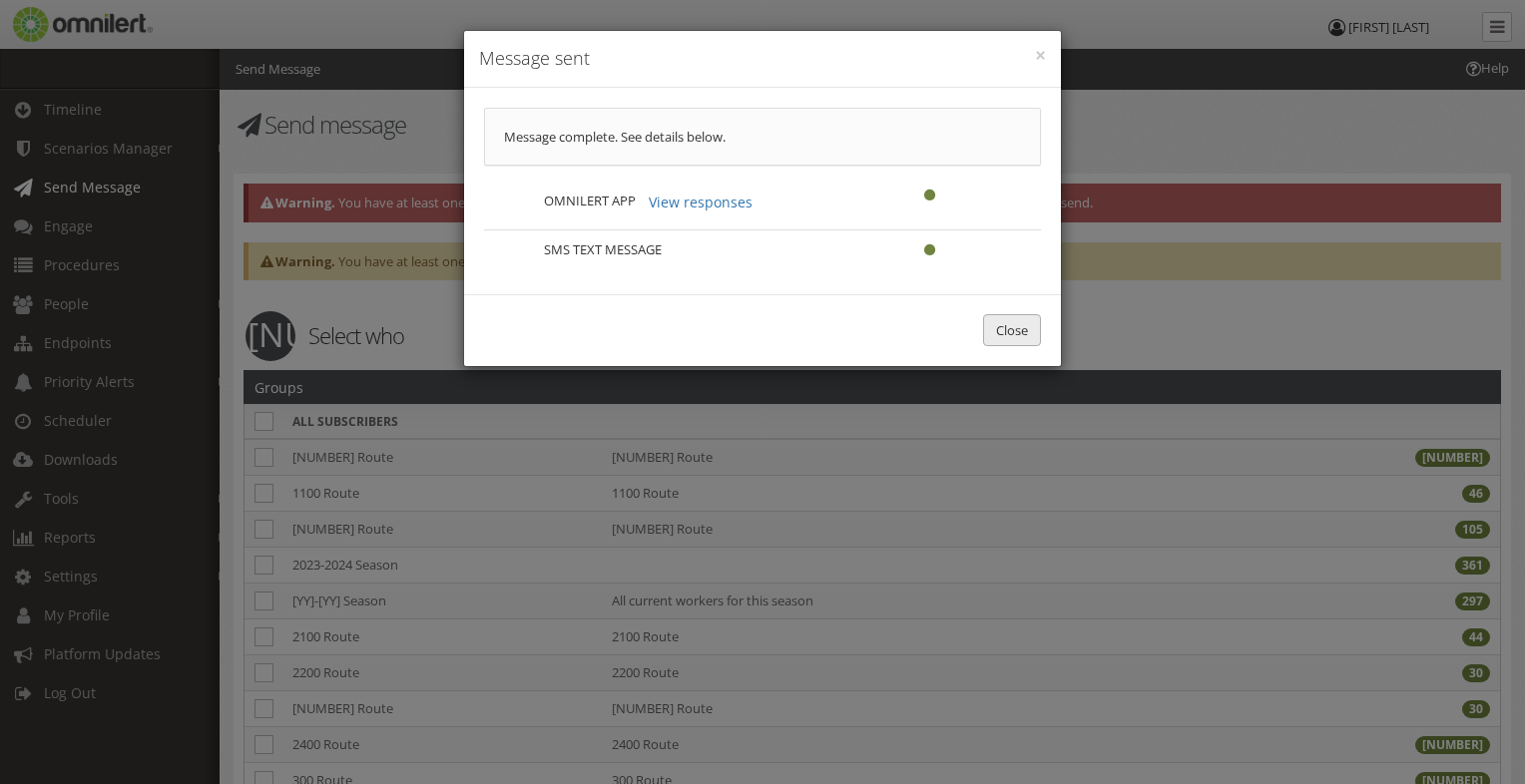 click on "Close" at bounding box center [1012, 330] 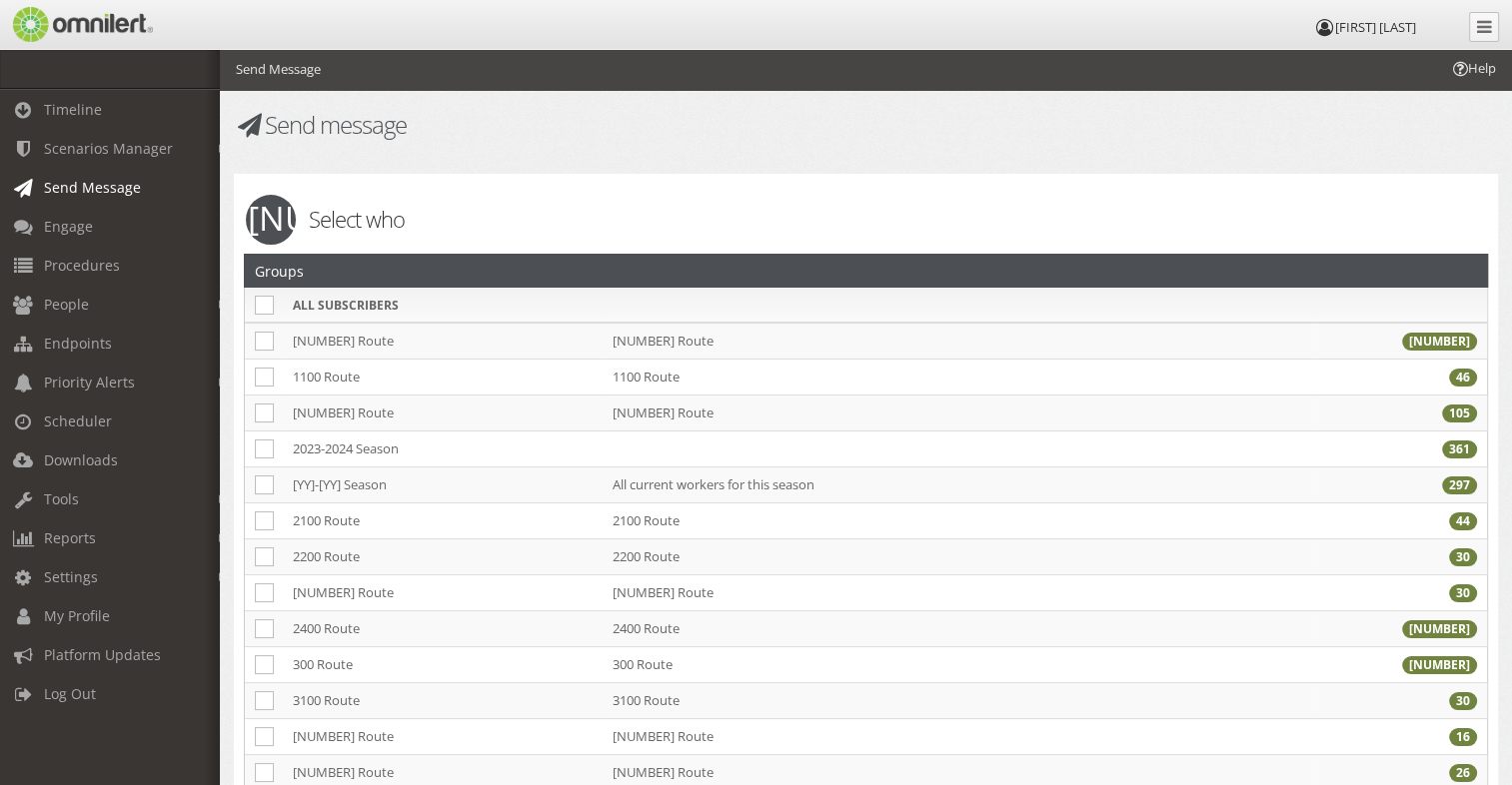 checkbox on "false" 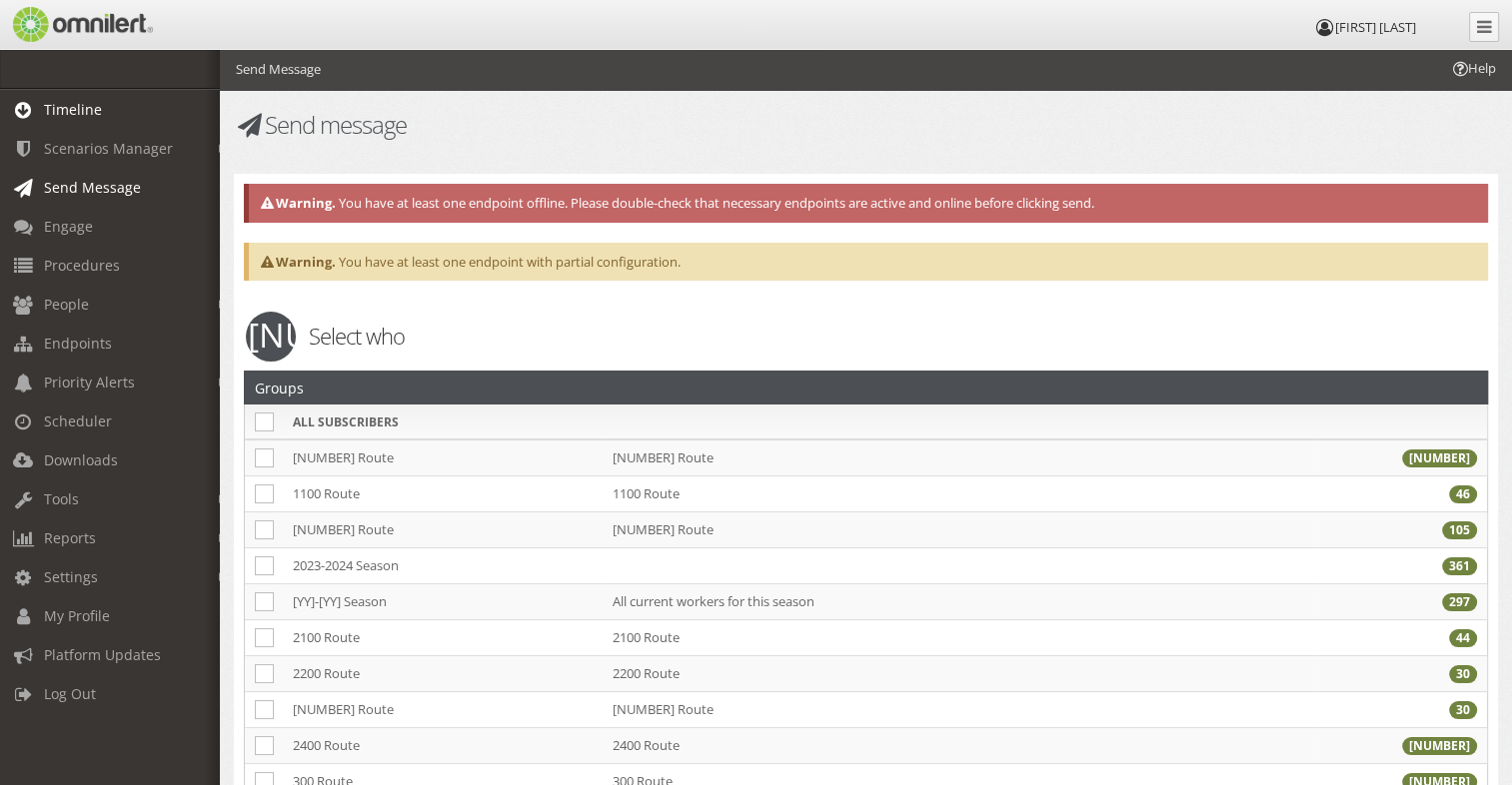 click on "Timeline" at bounding box center [73, 109] 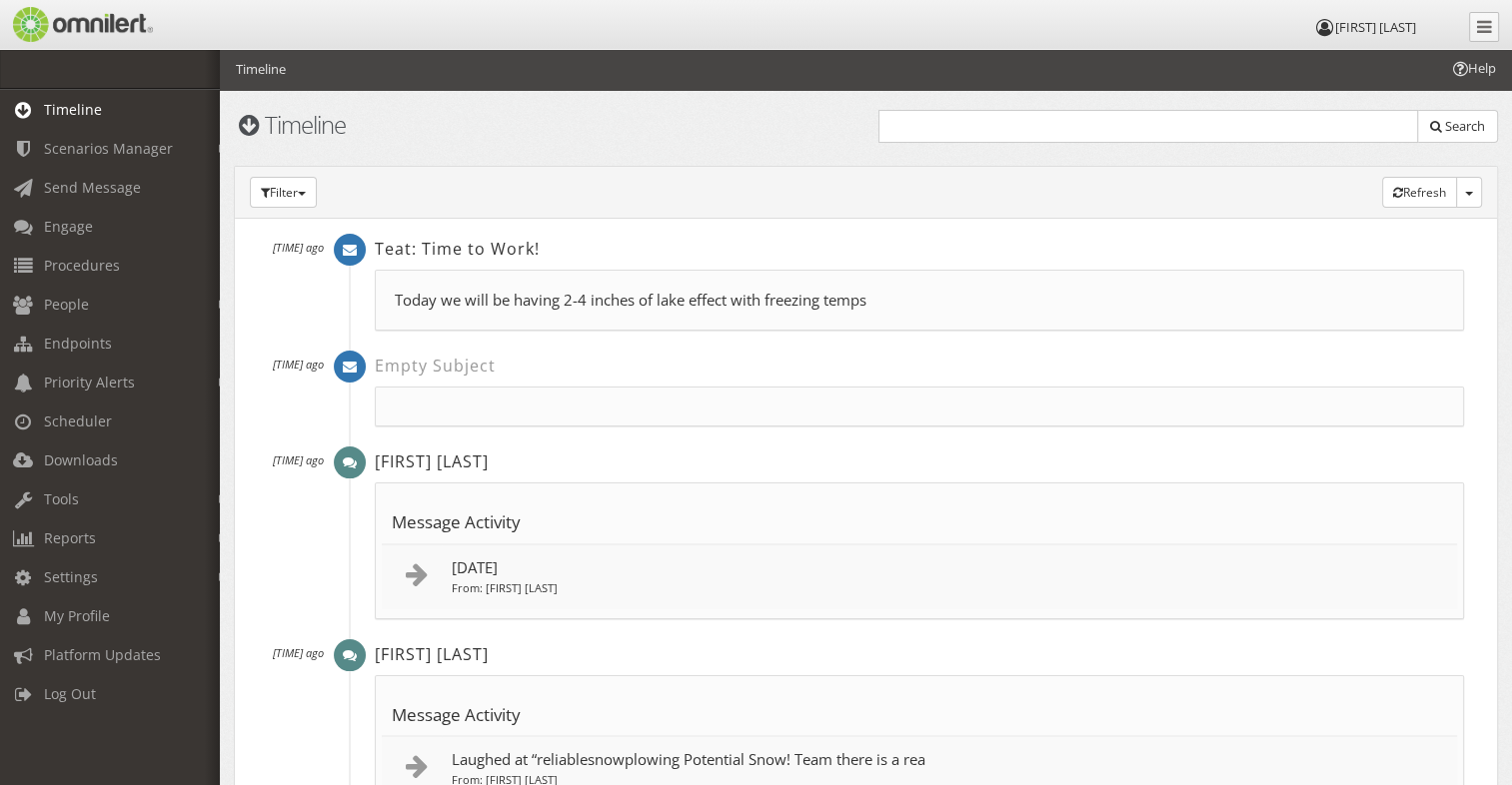 click on "Teat: Time to Work!
[TIME] ago
Today we will be having 2-4 inches of lake effect with freezing temps 					 Today we will be having 2-4 inches of lake effect with freezing temps" at bounding box center (906, 292) 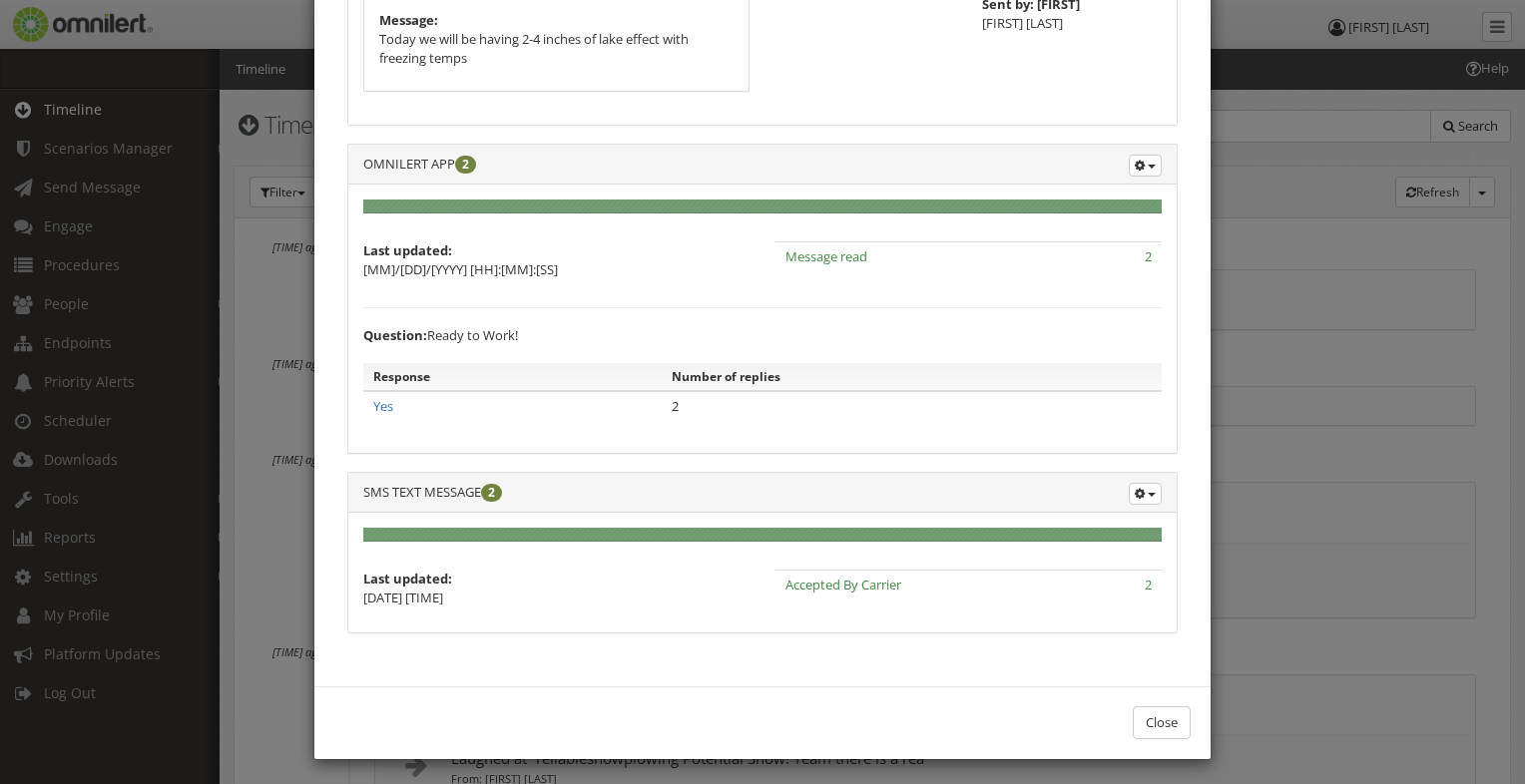 scroll, scrollTop: 114, scrollLeft: 0, axis: vertical 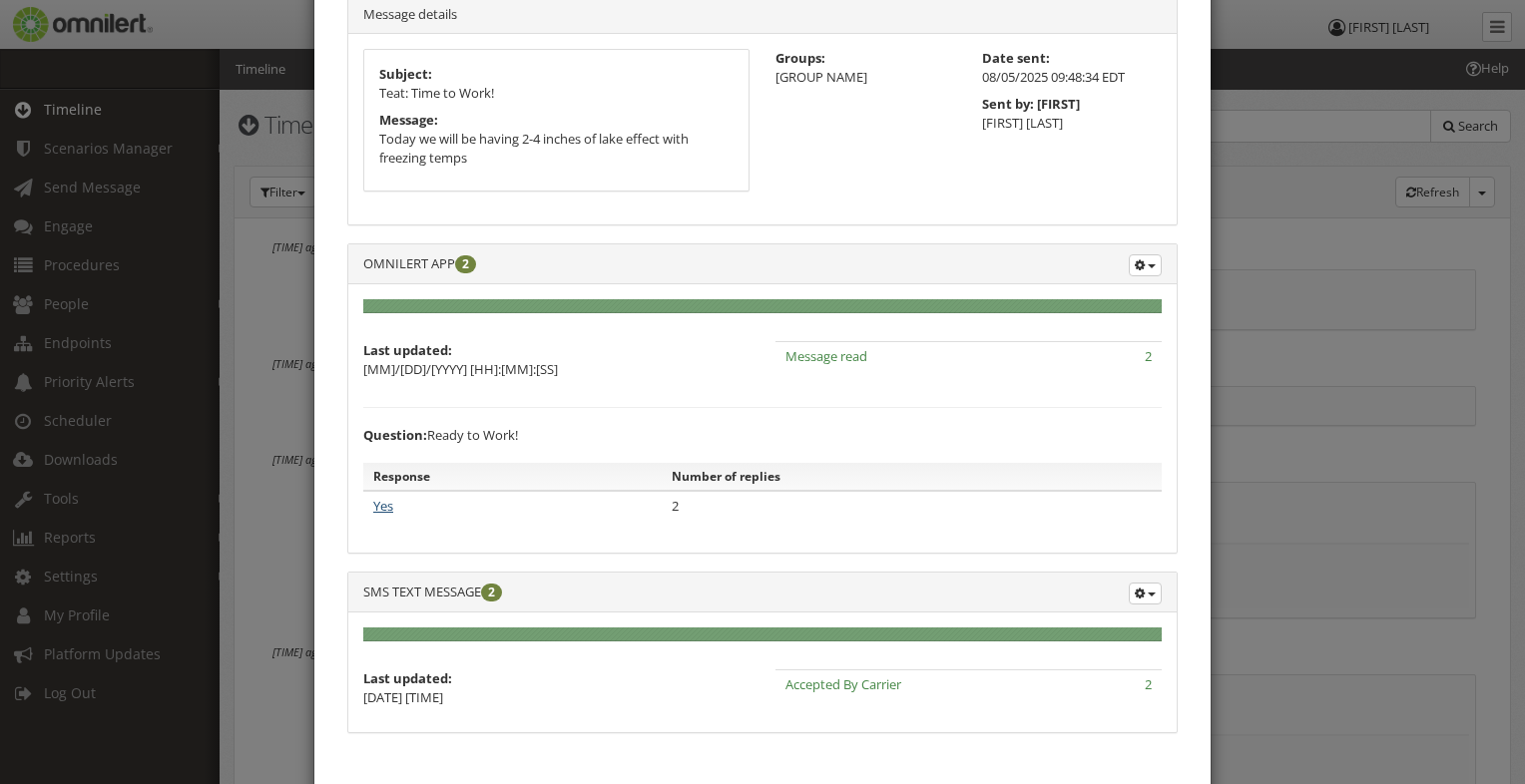 click on "Yes" at bounding box center [383, 506] 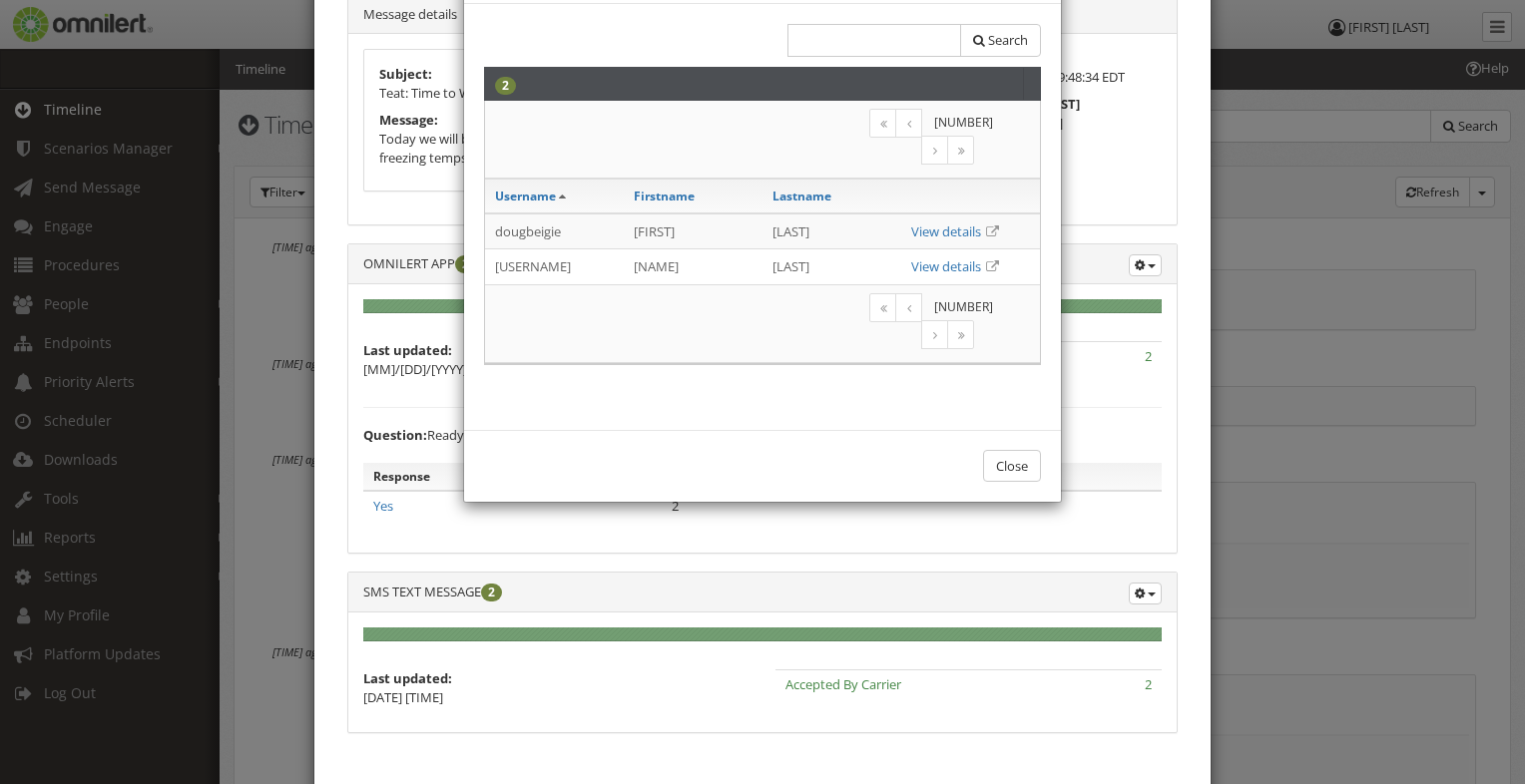 click on "×
Yes
Search
2
1
Username
Firstname
Lastname
Doug" at bounding box center (762, 388) 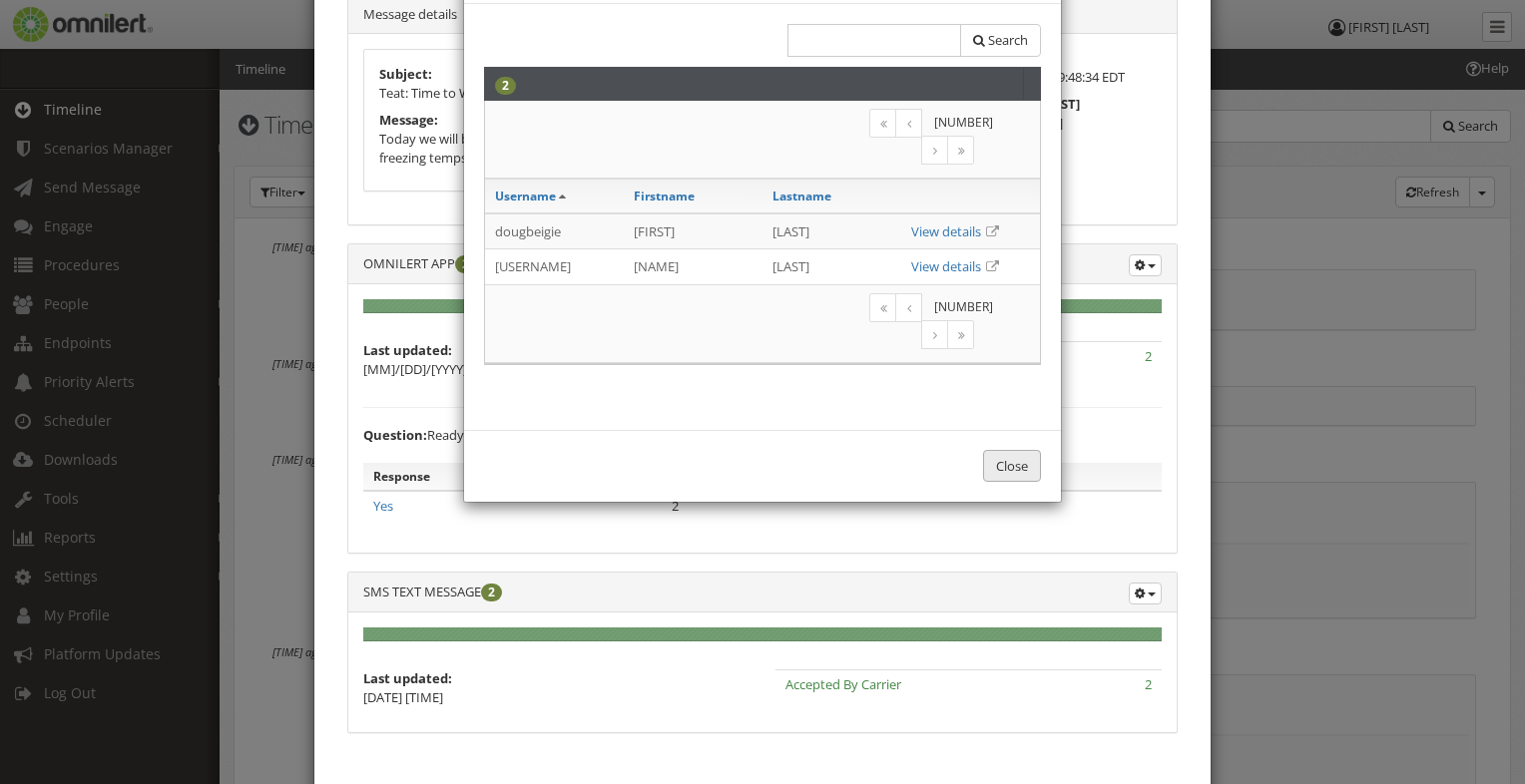 click on "Close" at bounding box center (1012, 466) 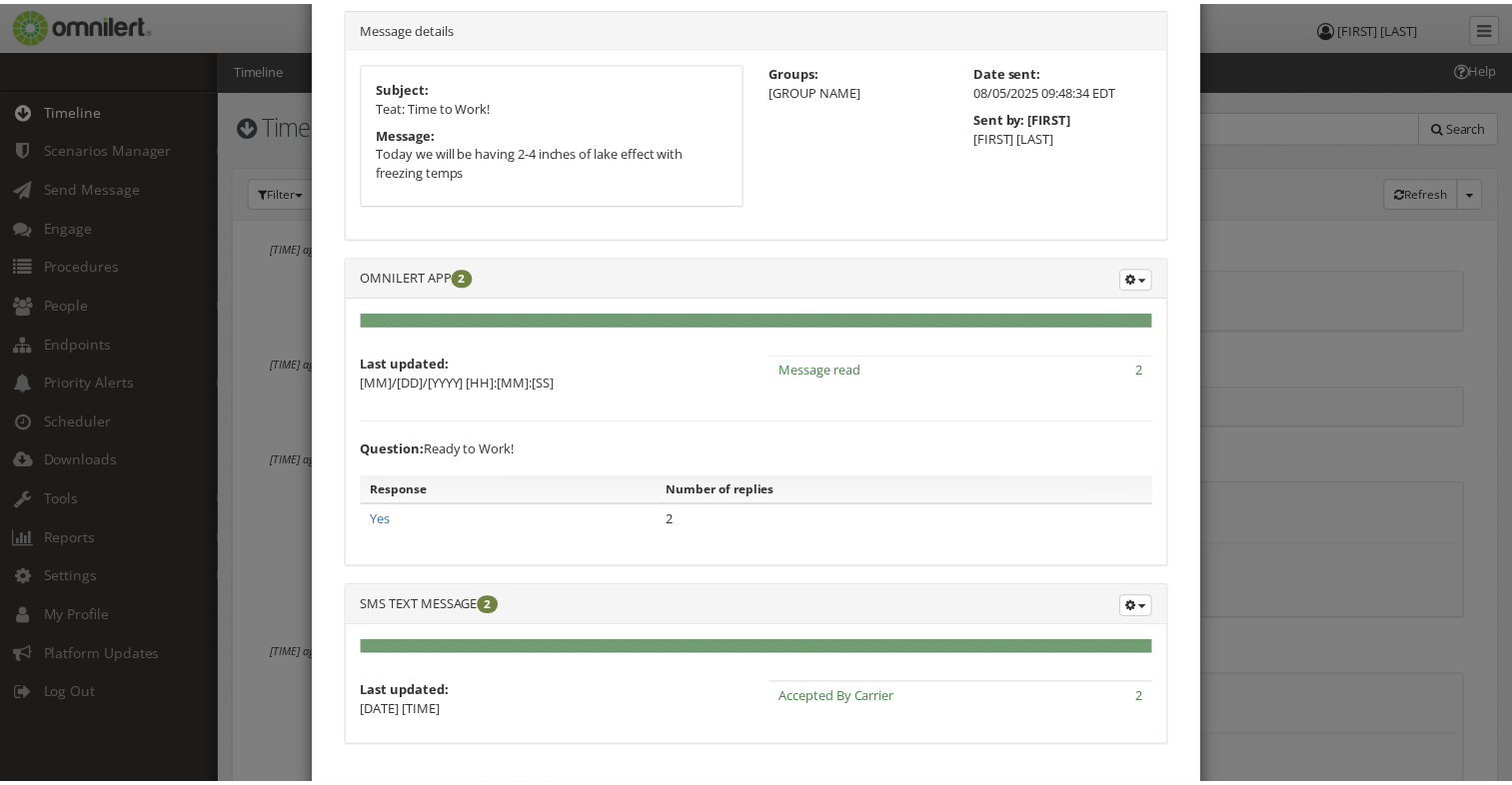 scroll, scrollTop: 0, scrollLeft: 0, axis: both 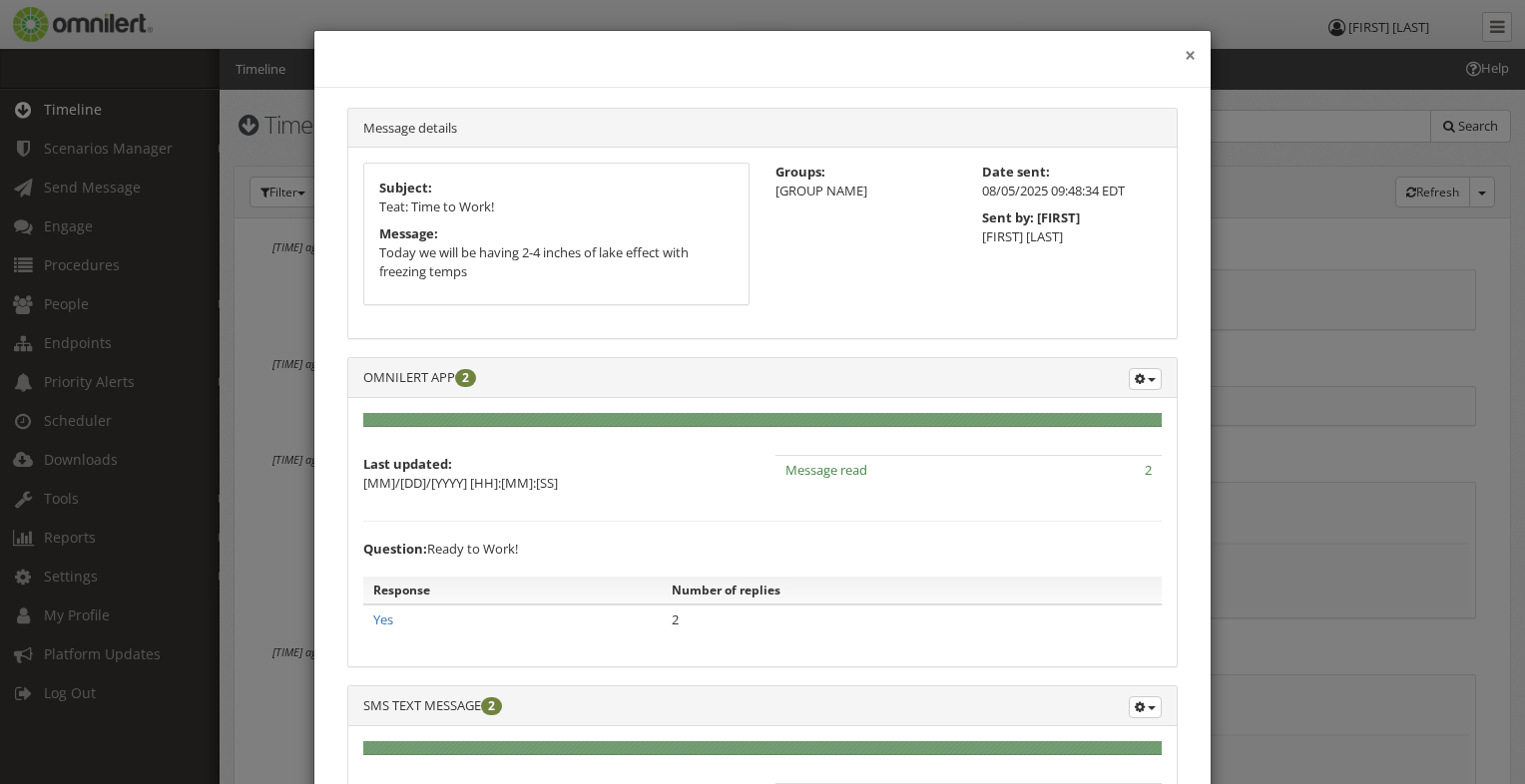 click on "×" at bounding box center [1190, 56] 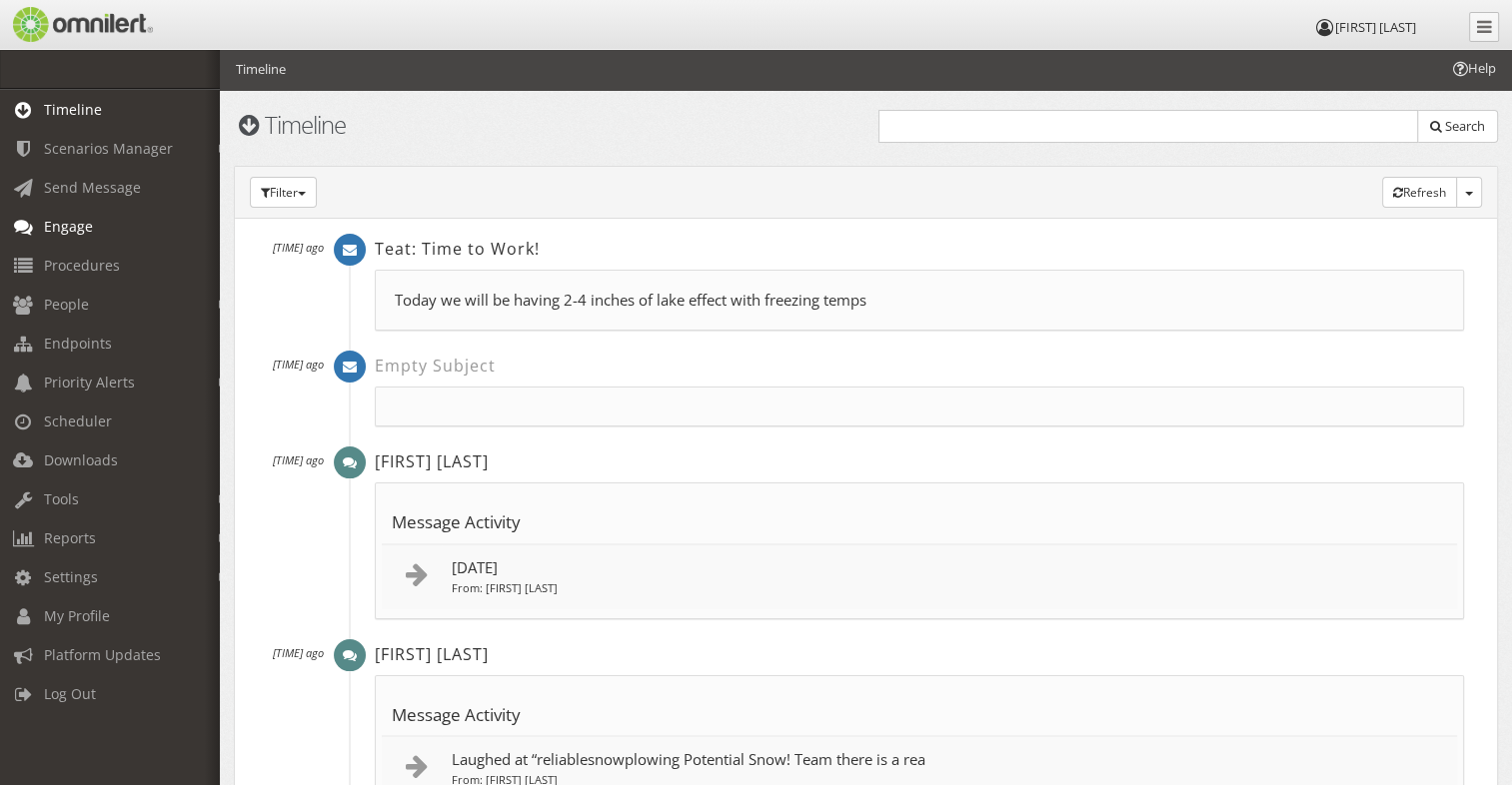 click on "Engage" at bounding box center (68, 226) 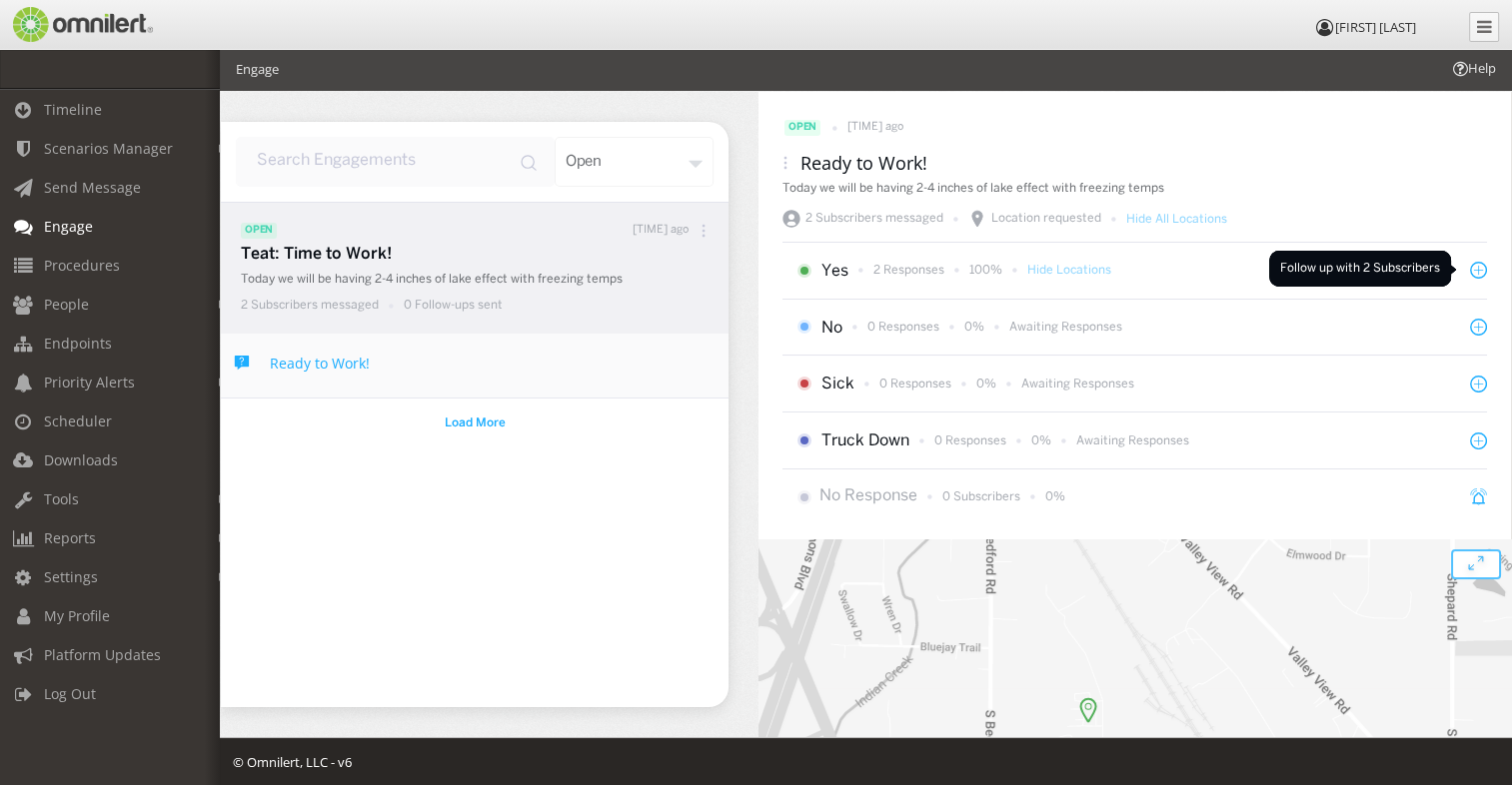 click 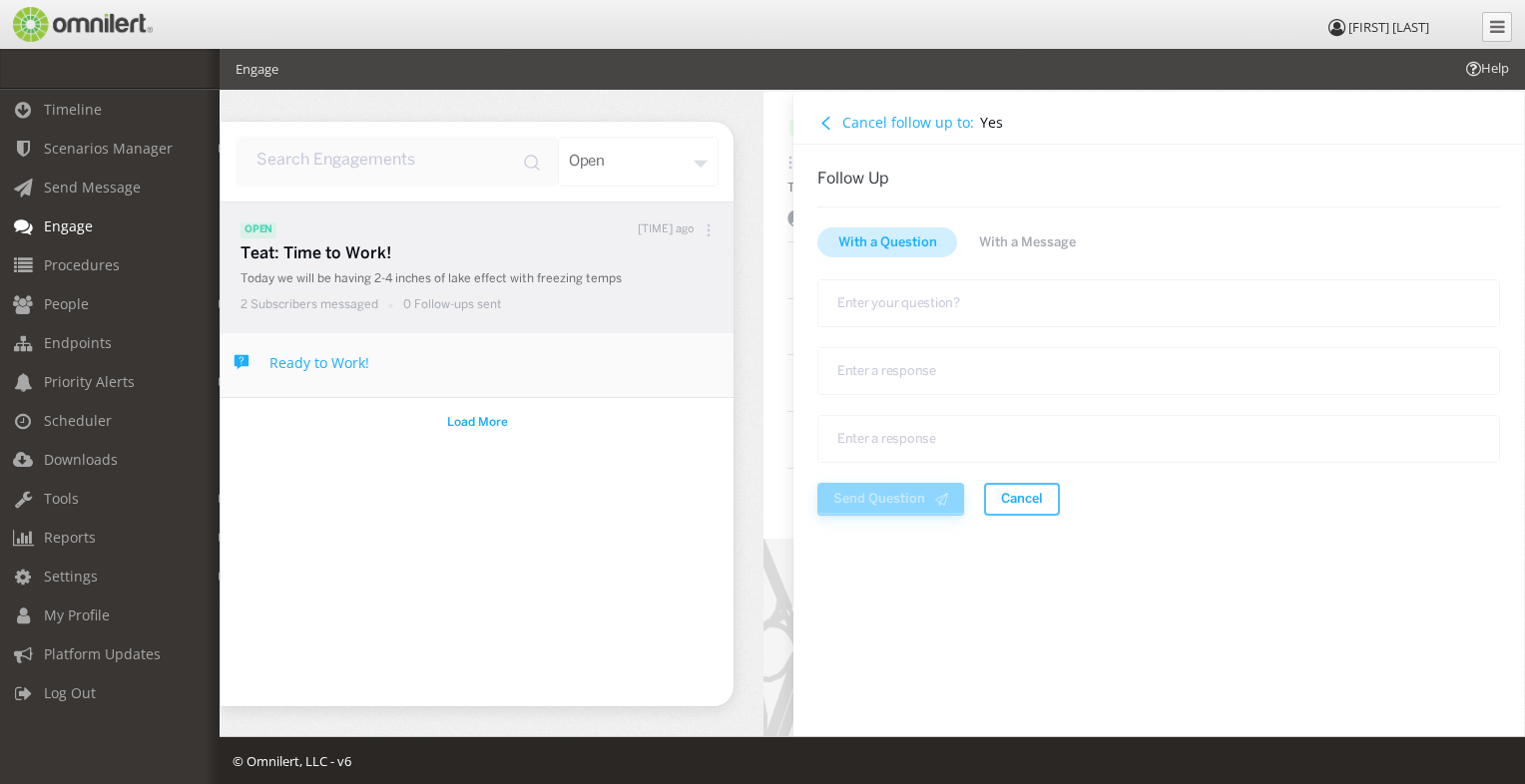 click 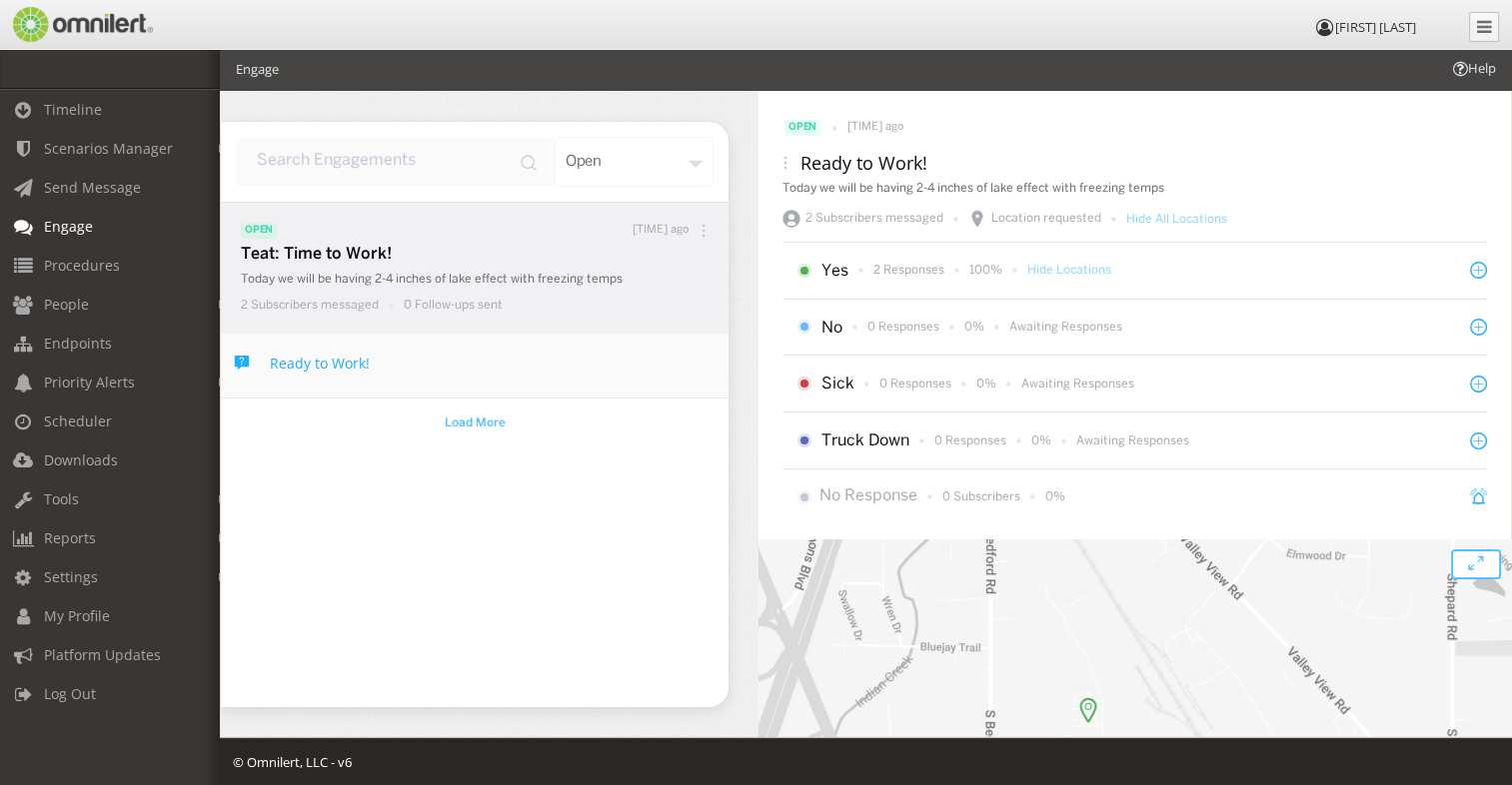 click on "Load More" at bounding box center (474, 423) 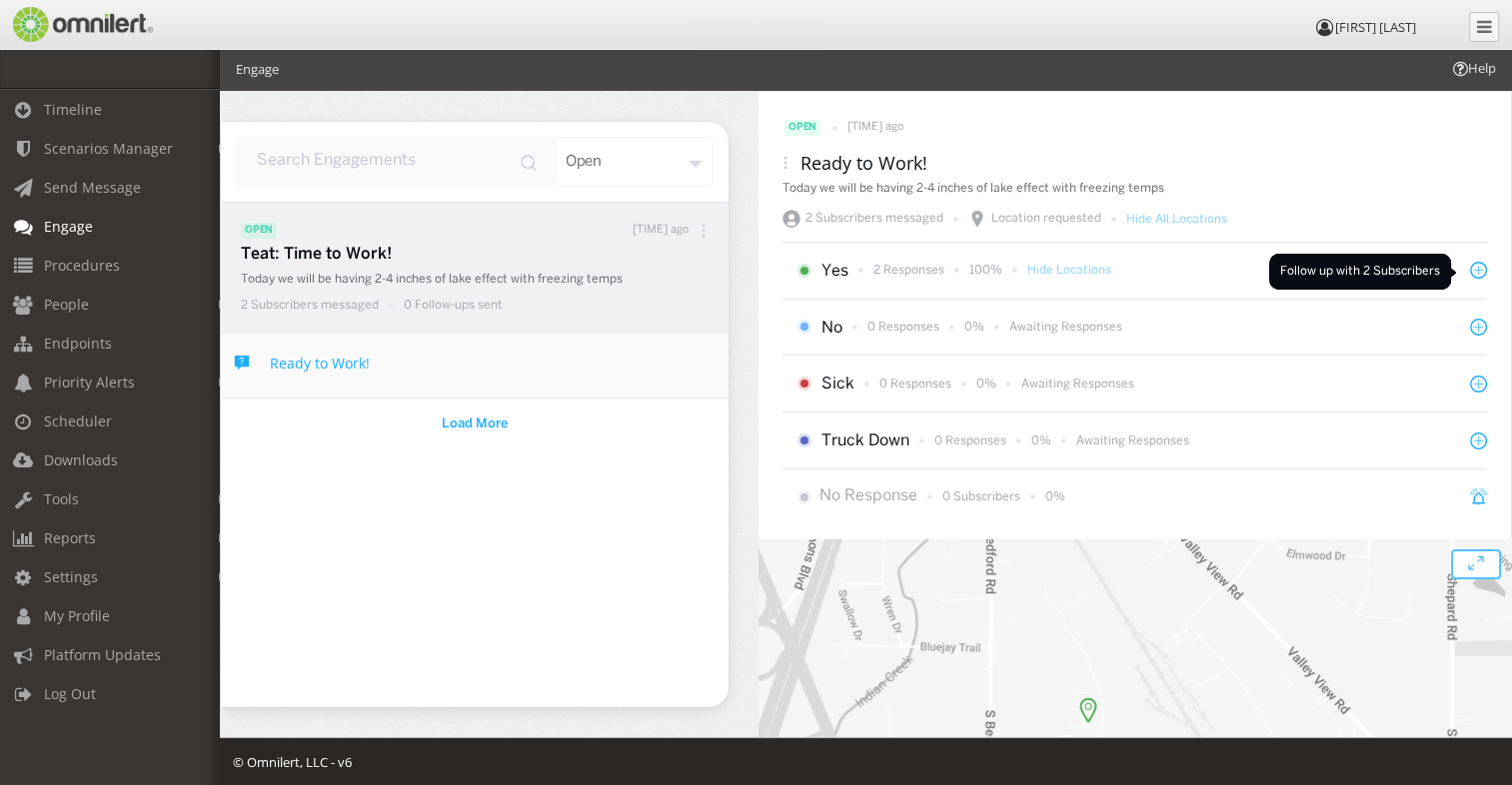 click 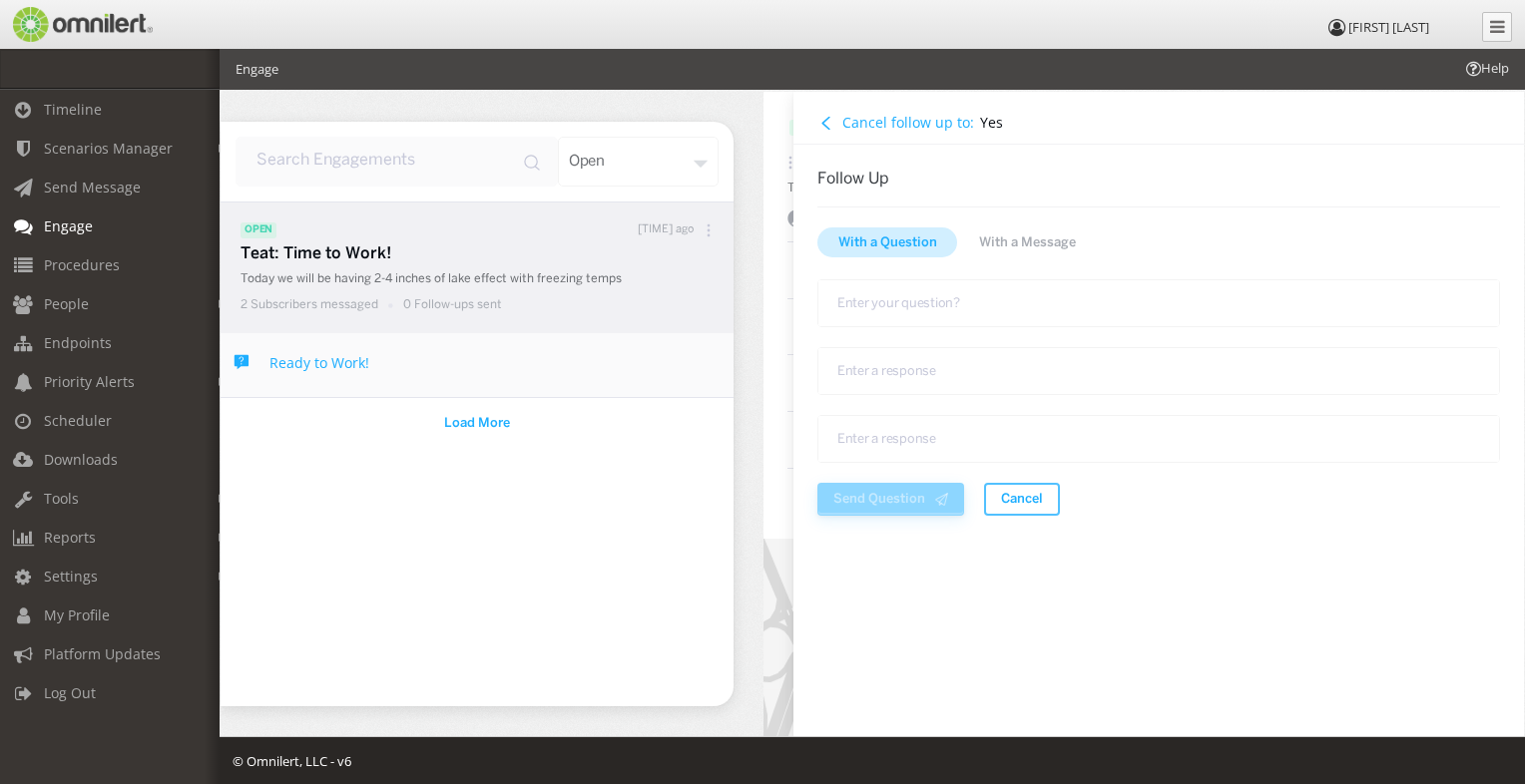 click on "Cancel follow up to:" at bounding box center [896, 123] 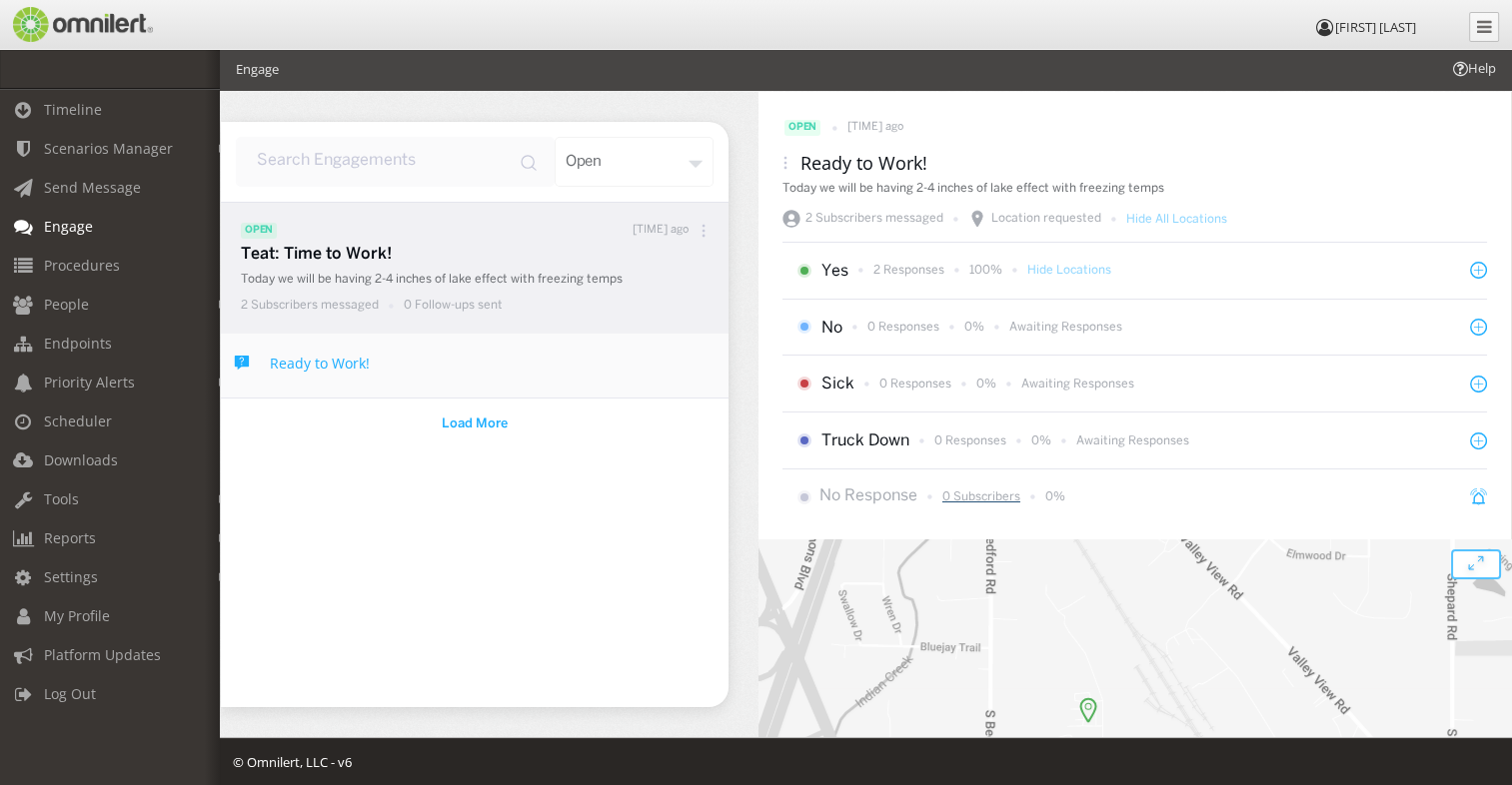 click on "0 Subscribers" at bounding box center [981, 496] 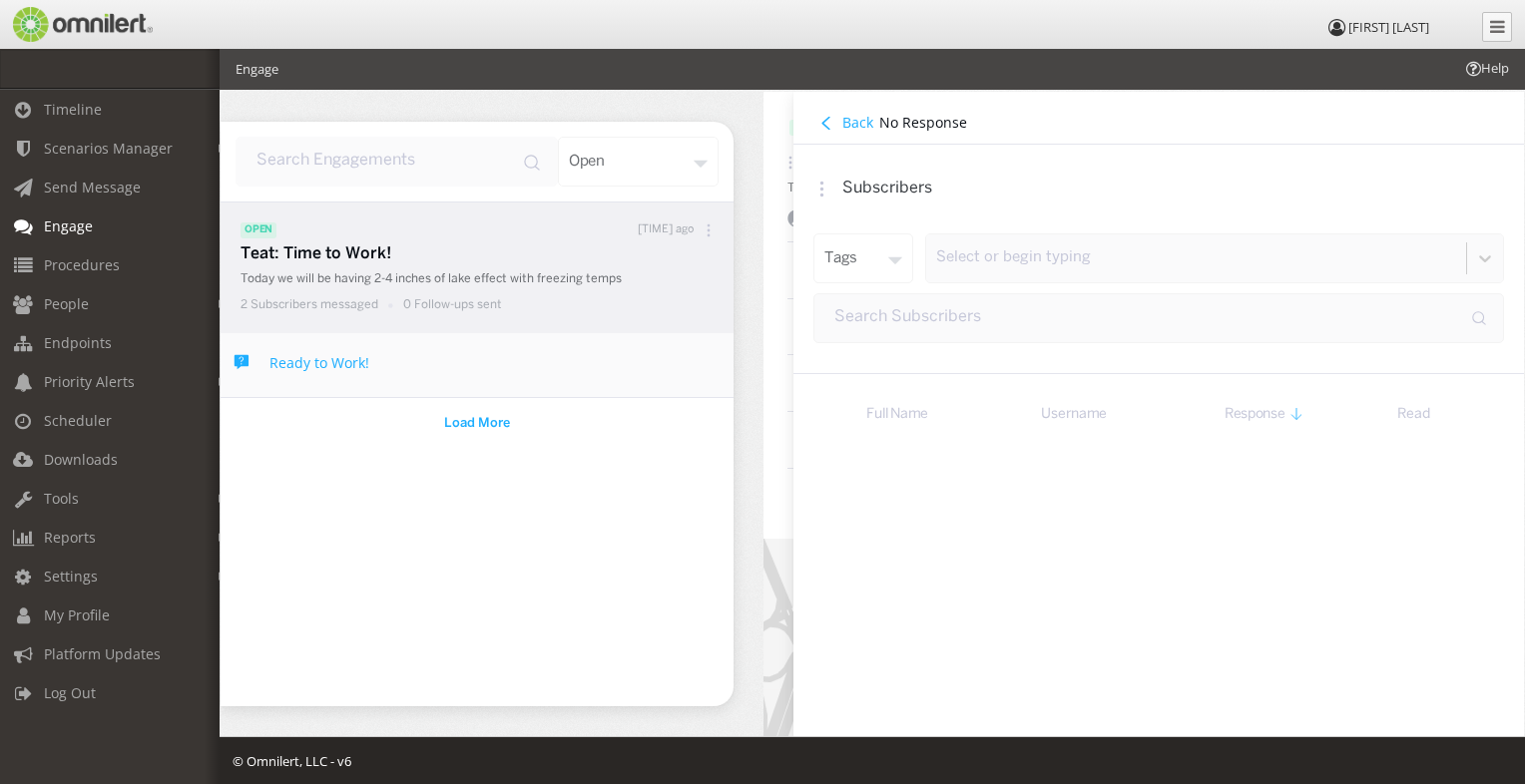 click on "Back" at bounding box center (857, 122) 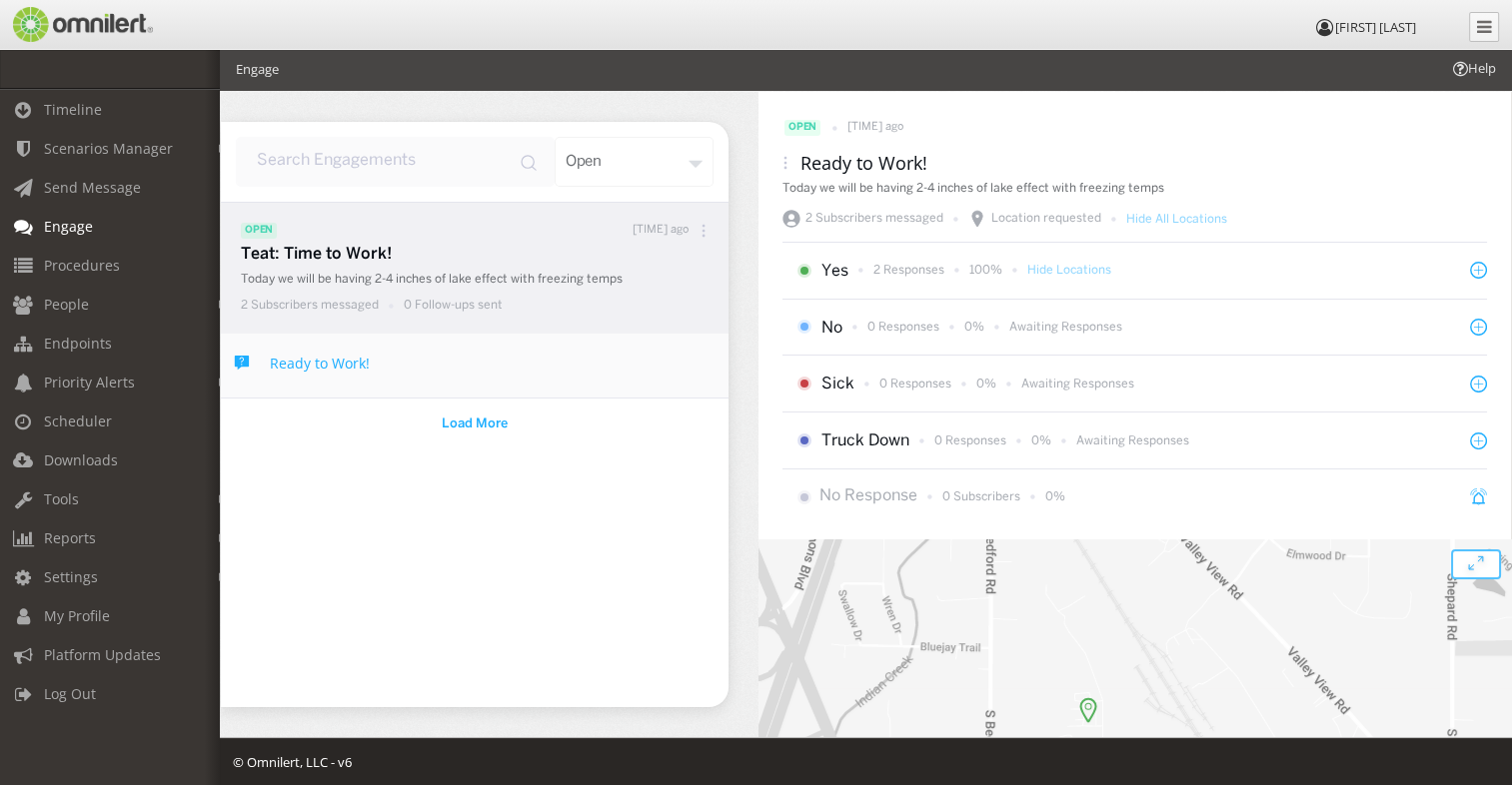 click on "open 5m ago
Ready to Work!  Today we will be having 2-4 inches of lake effect with freezing temps
2   Subscribers messaged
Location requested Hide All Locations" at bounding box center (1134, 174) 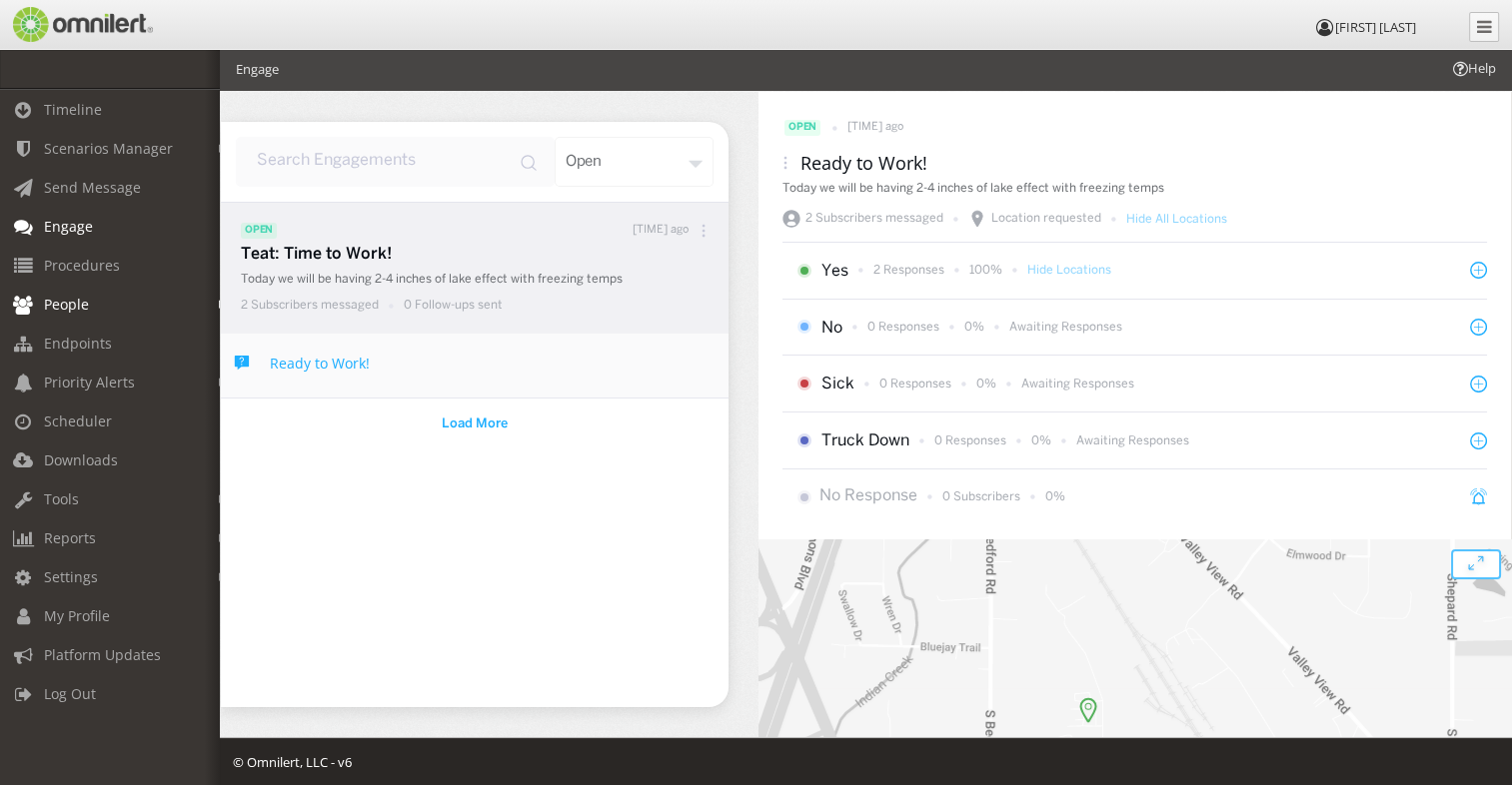 click on "People" at bounding box center [66, 304] 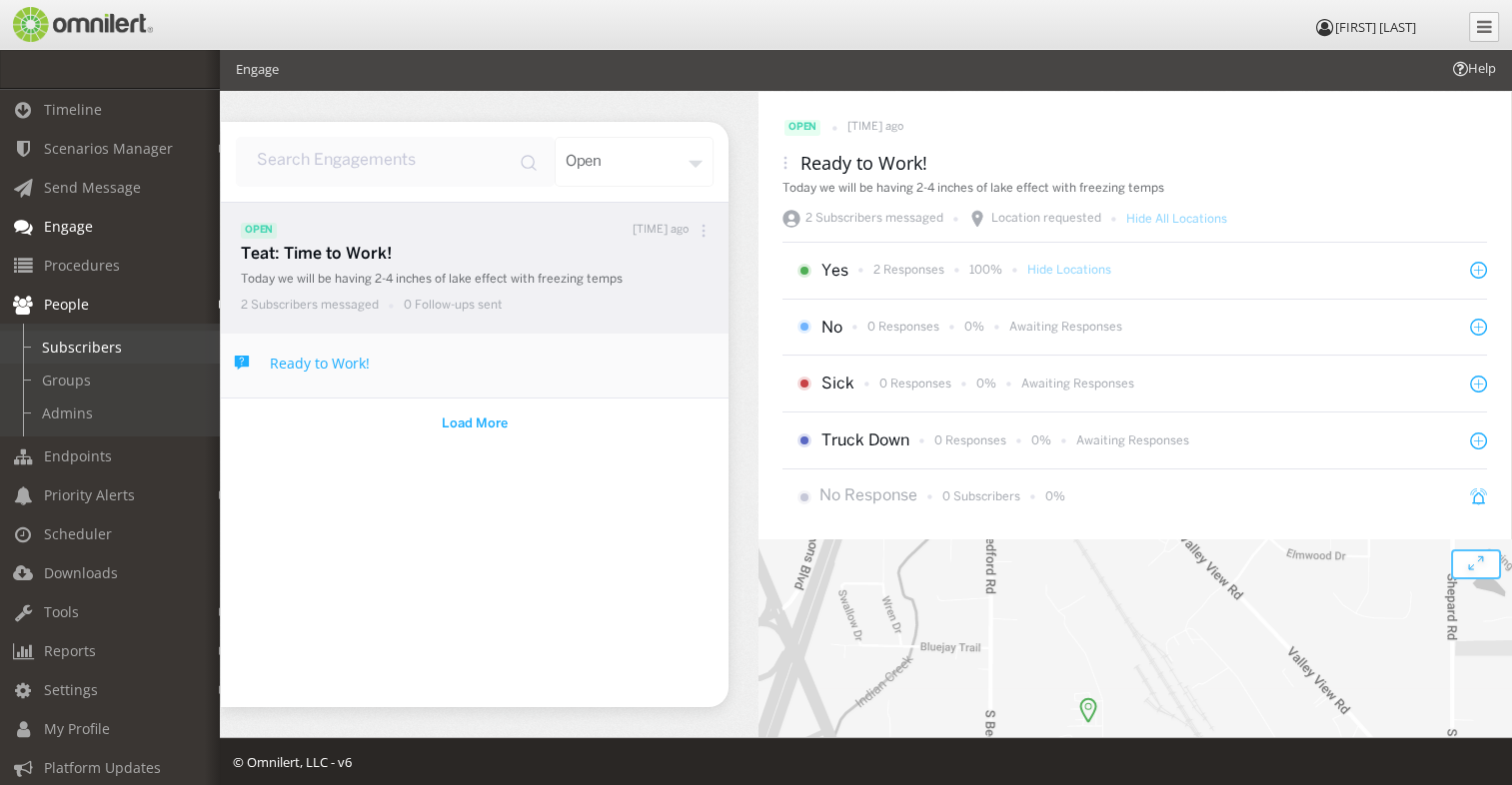 click on "Subscribers" at bounding box center (119, 347) 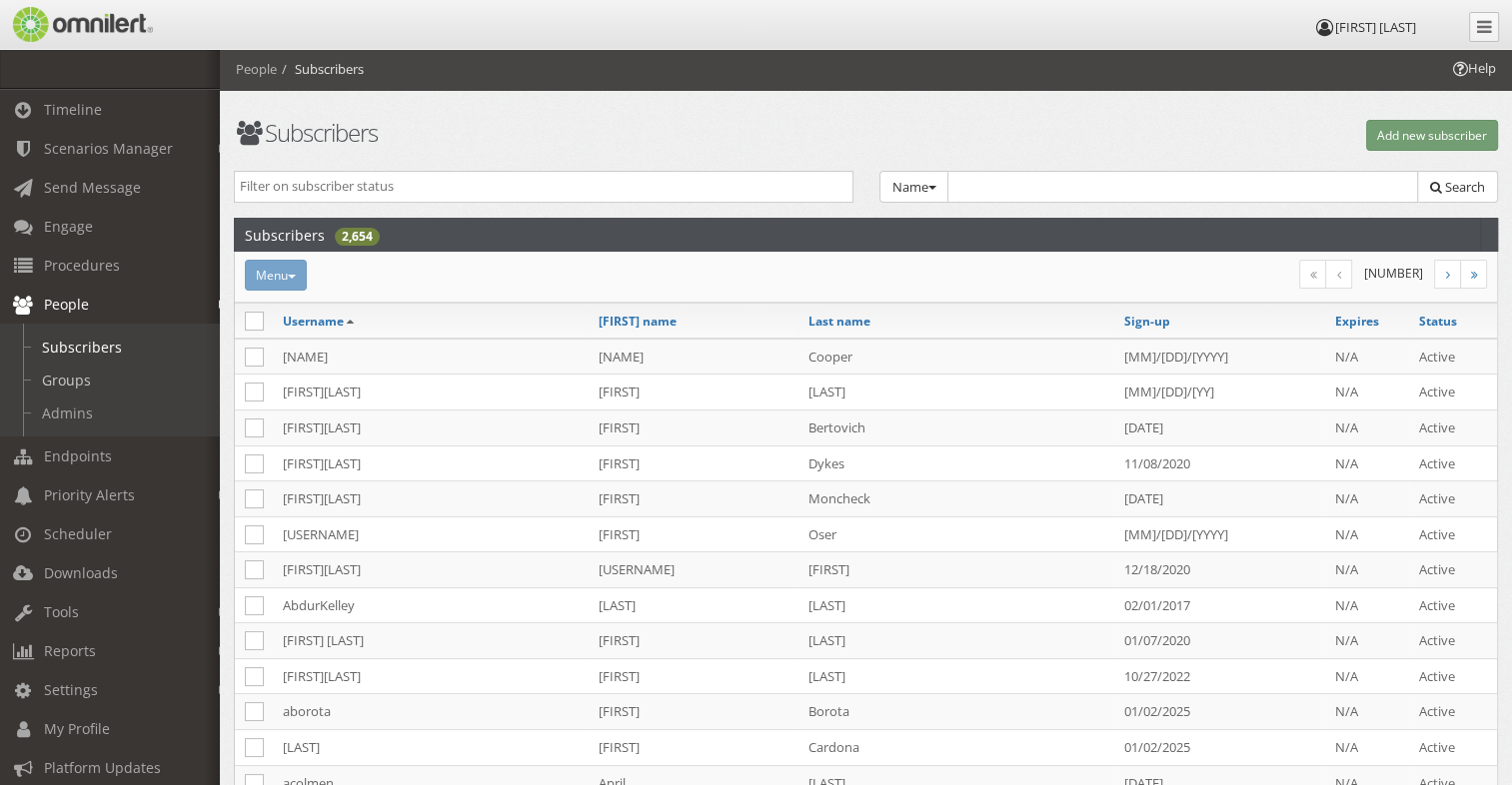 click on "Groups" at bounding box center (119, 380) 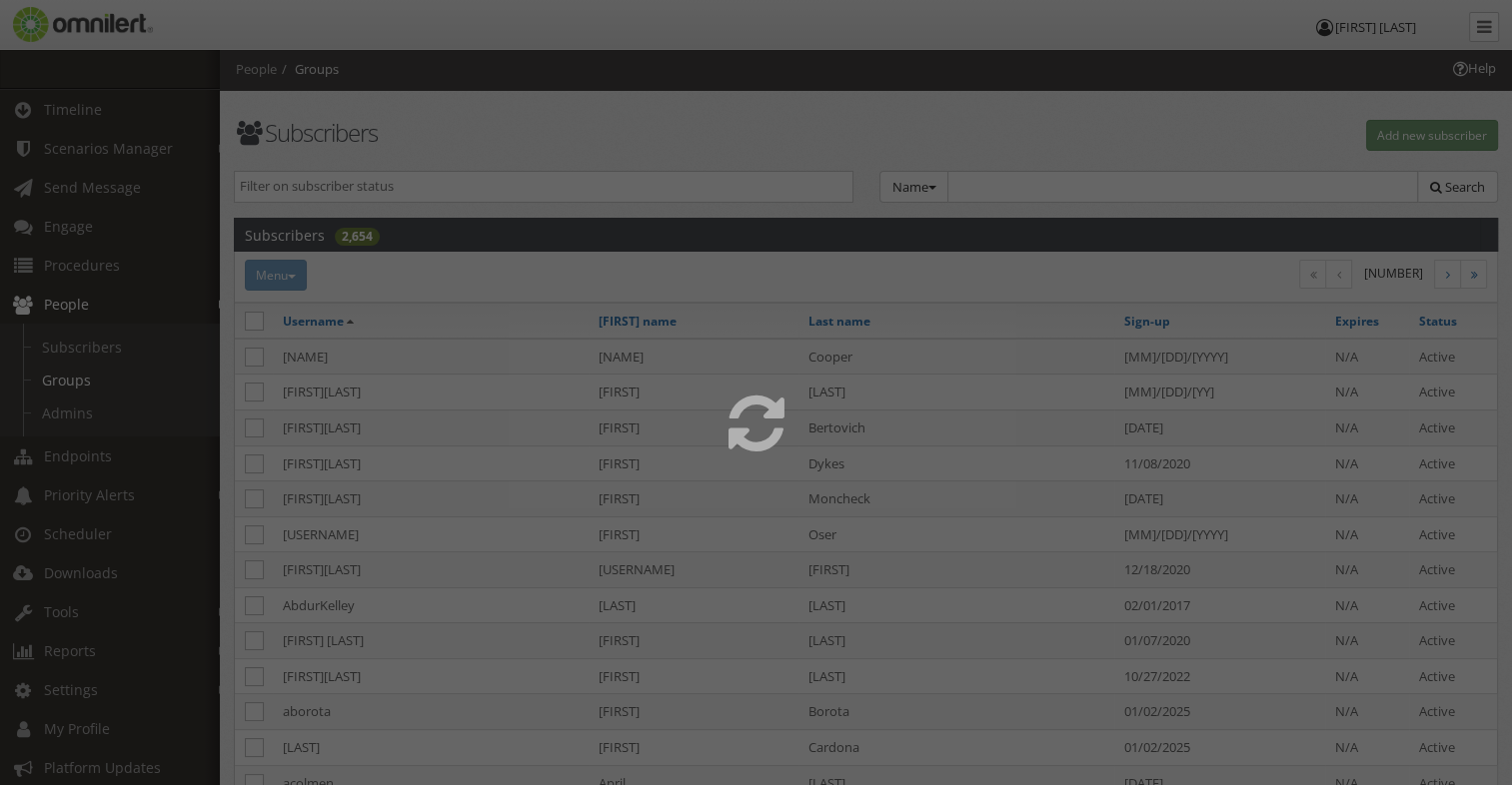 select 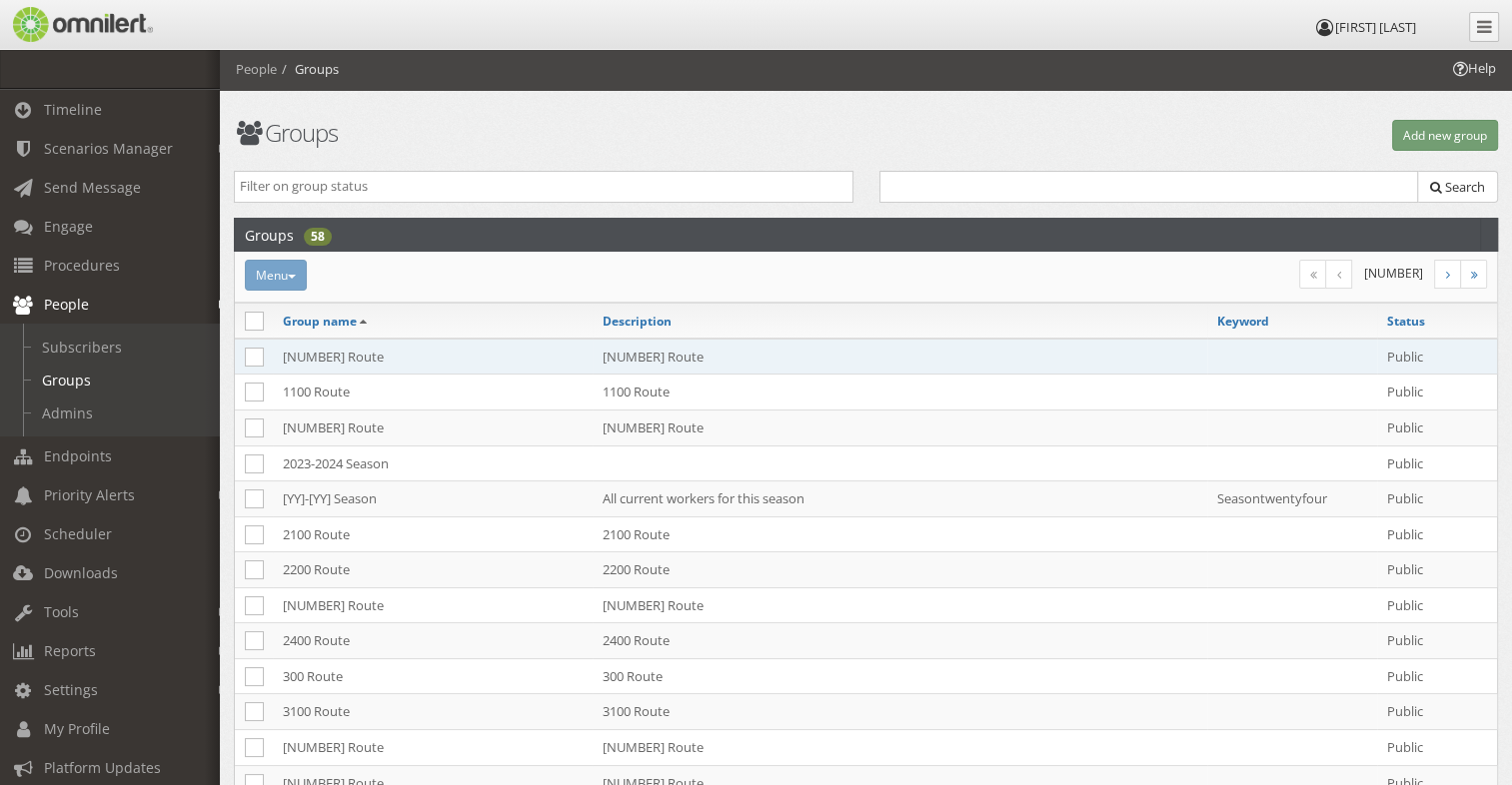 scroll, scrollTop: 100, scrollLeft: 0, axis: vertical 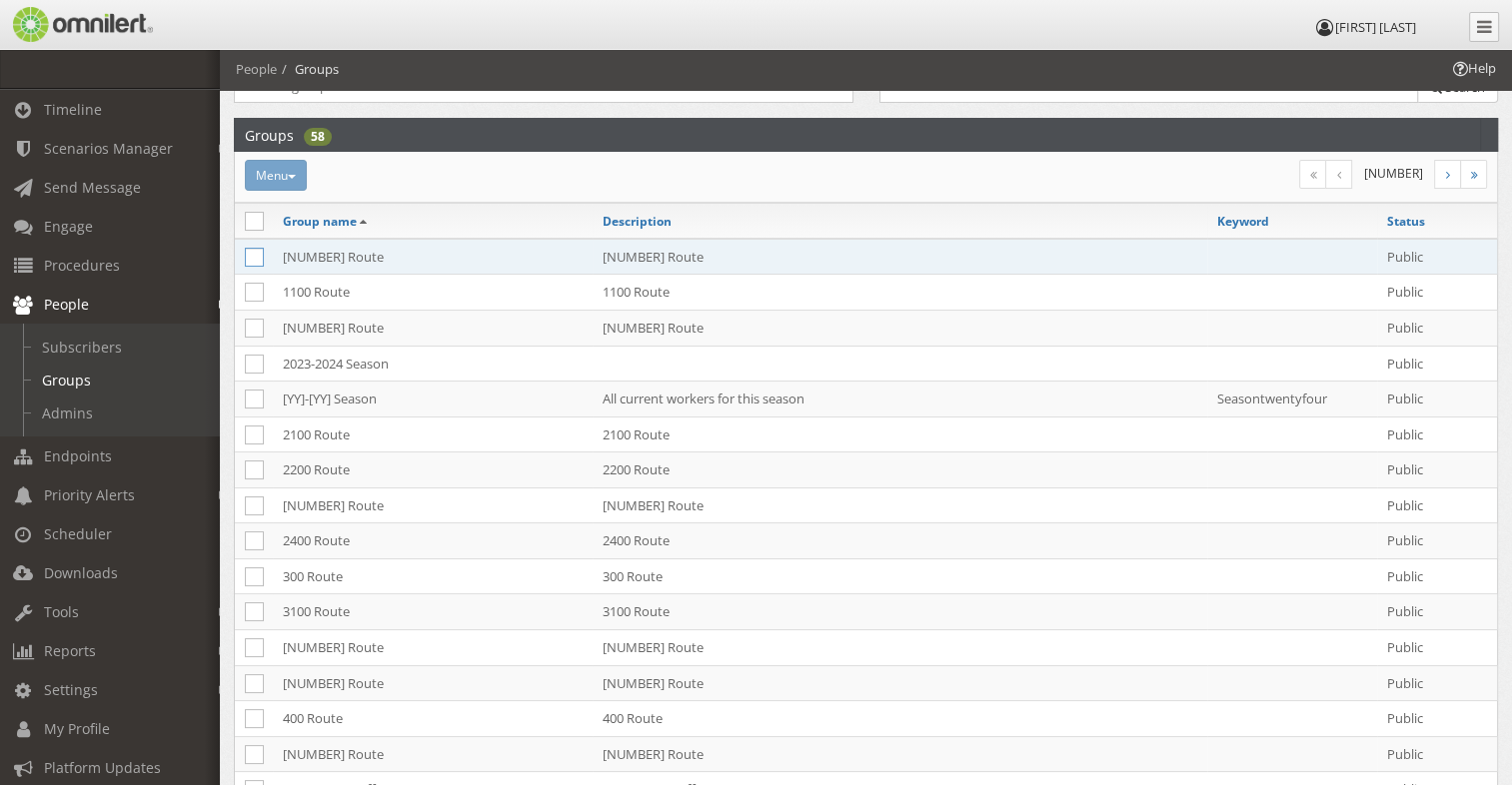 click at bounding box center [254, 257] 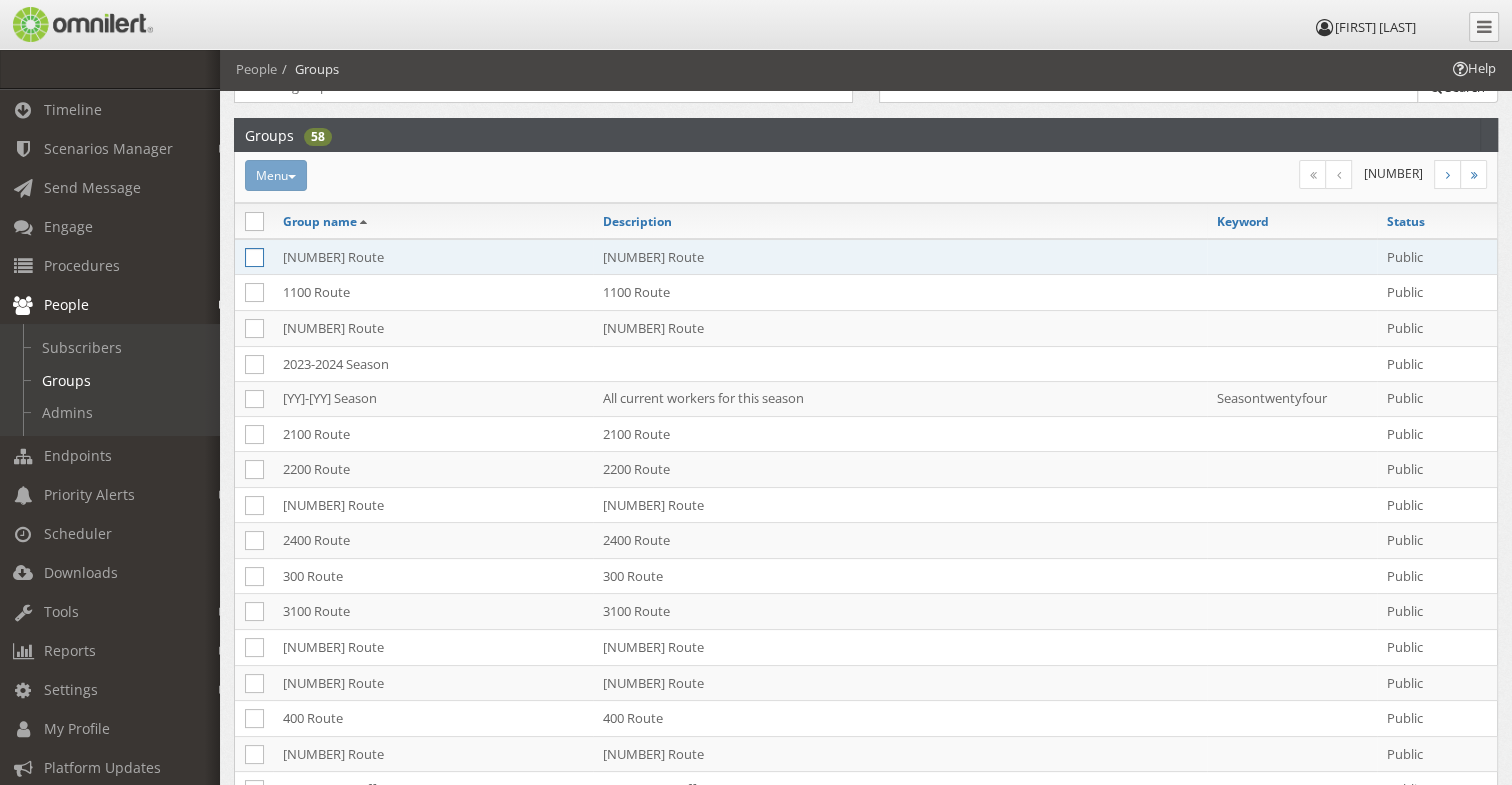 click at bounding box center (-9762, 258) 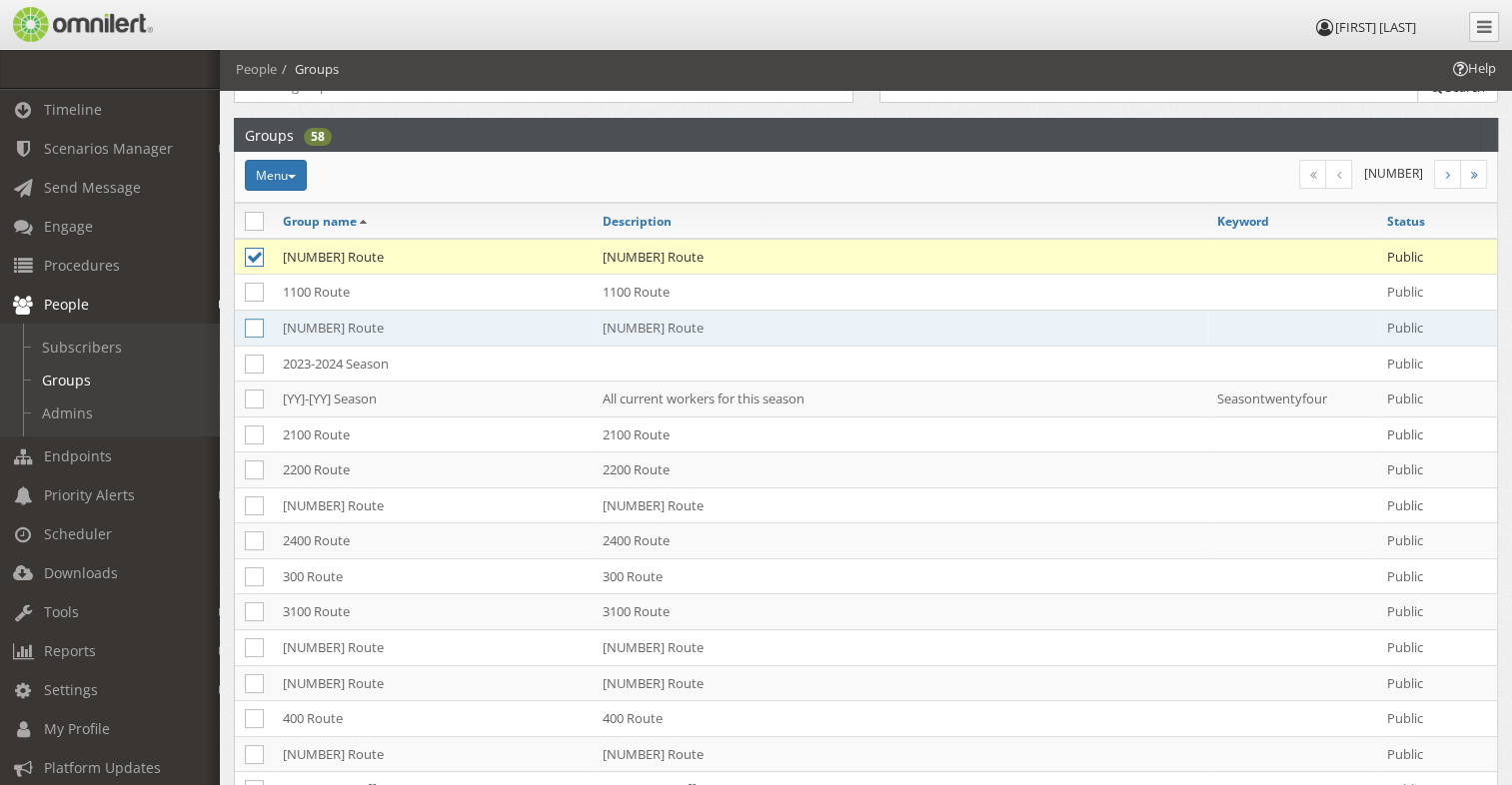 click at bounding box center (254, 328) 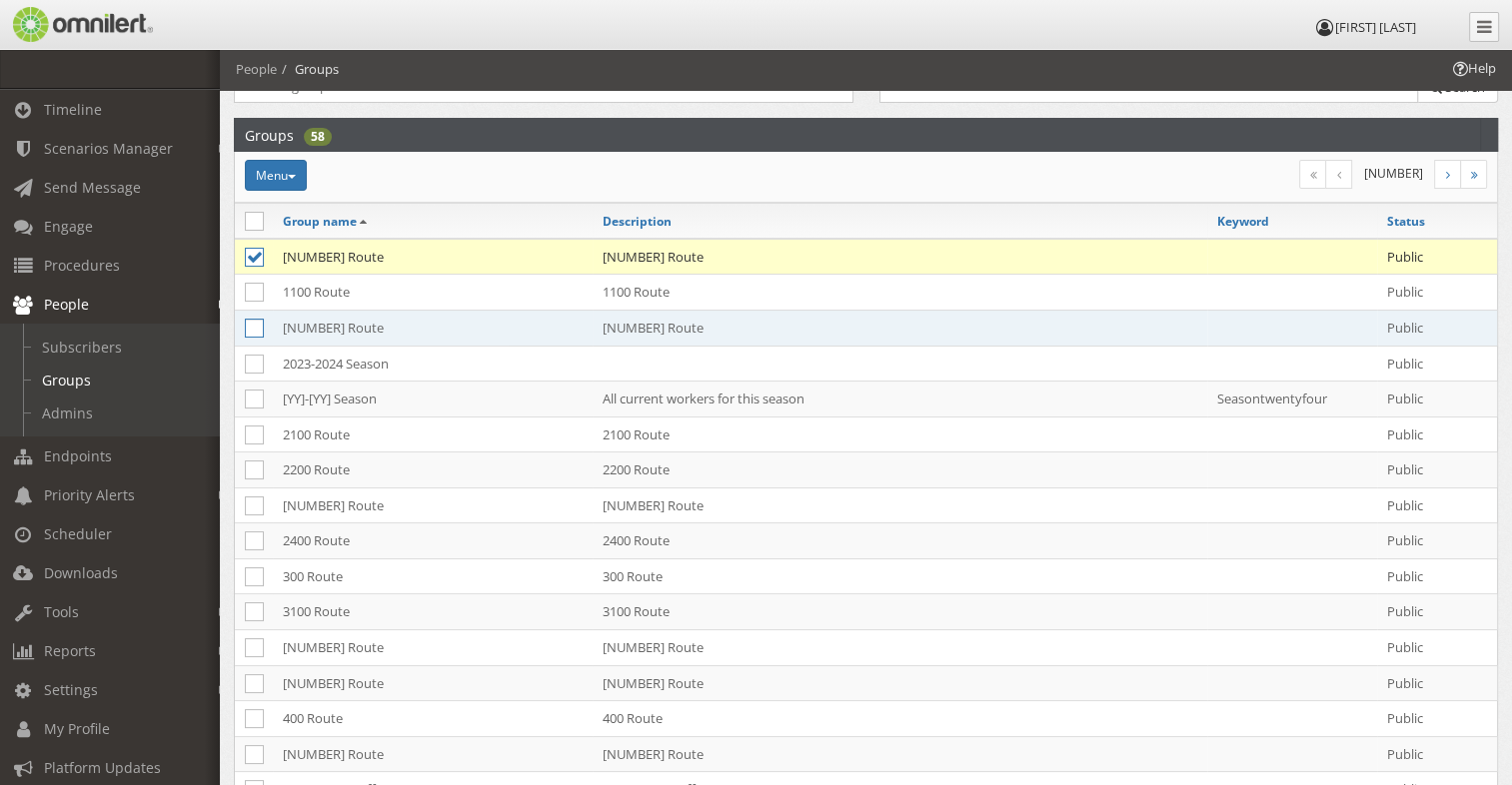 click at bounding box center (-9762, 329) 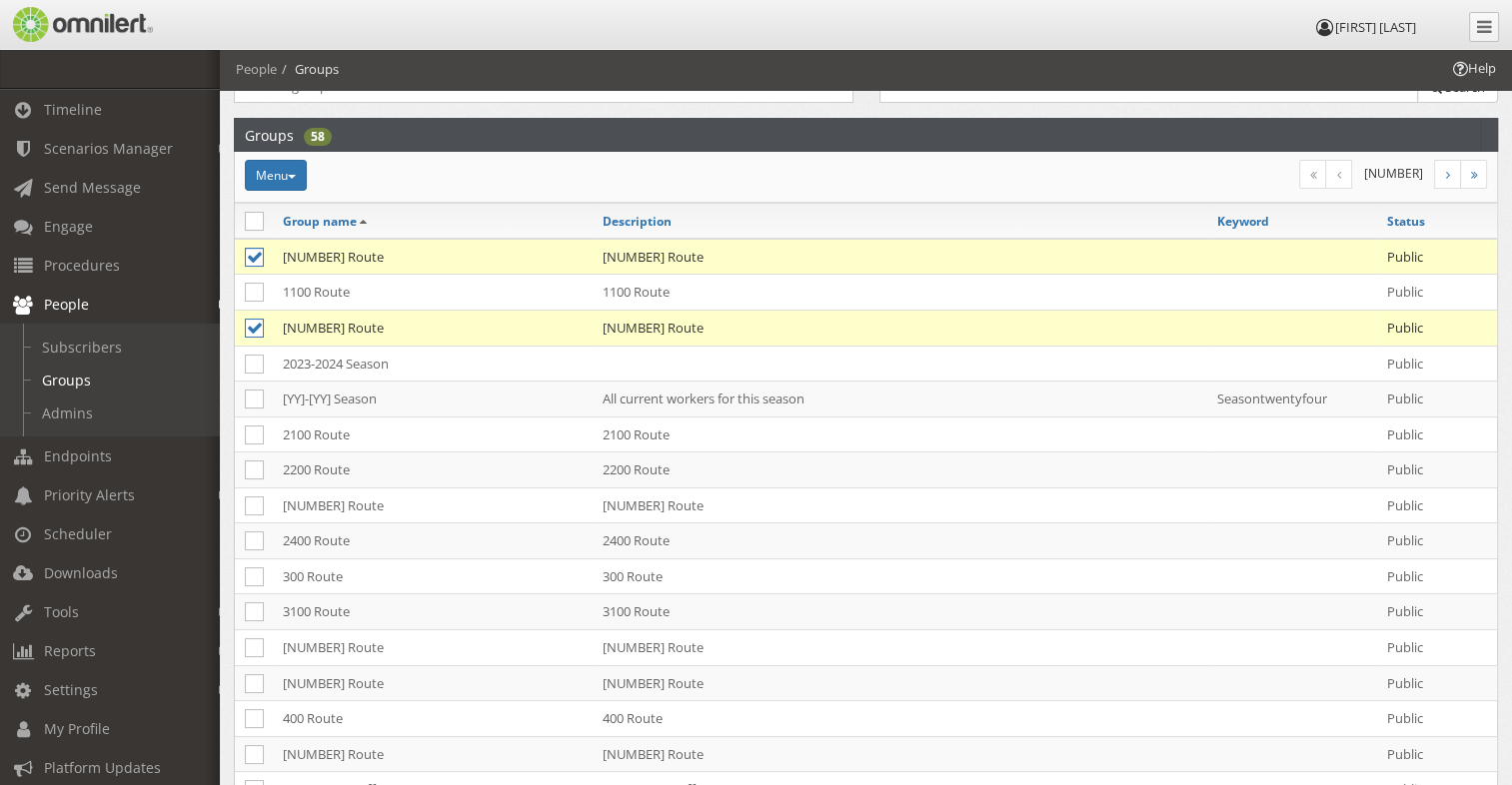 click at bounding box center [254, 257] 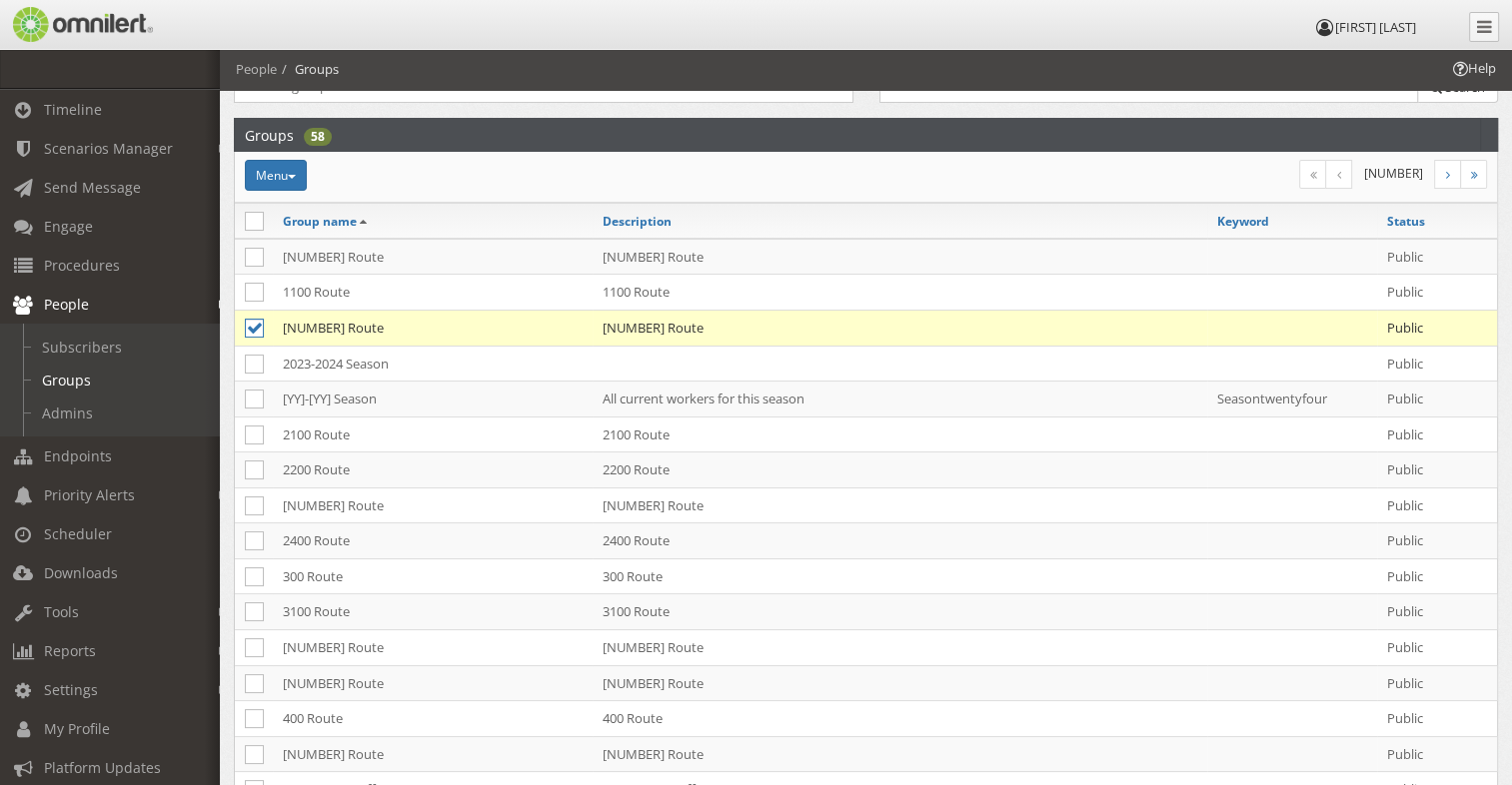 click at bounding box center (254, 328) 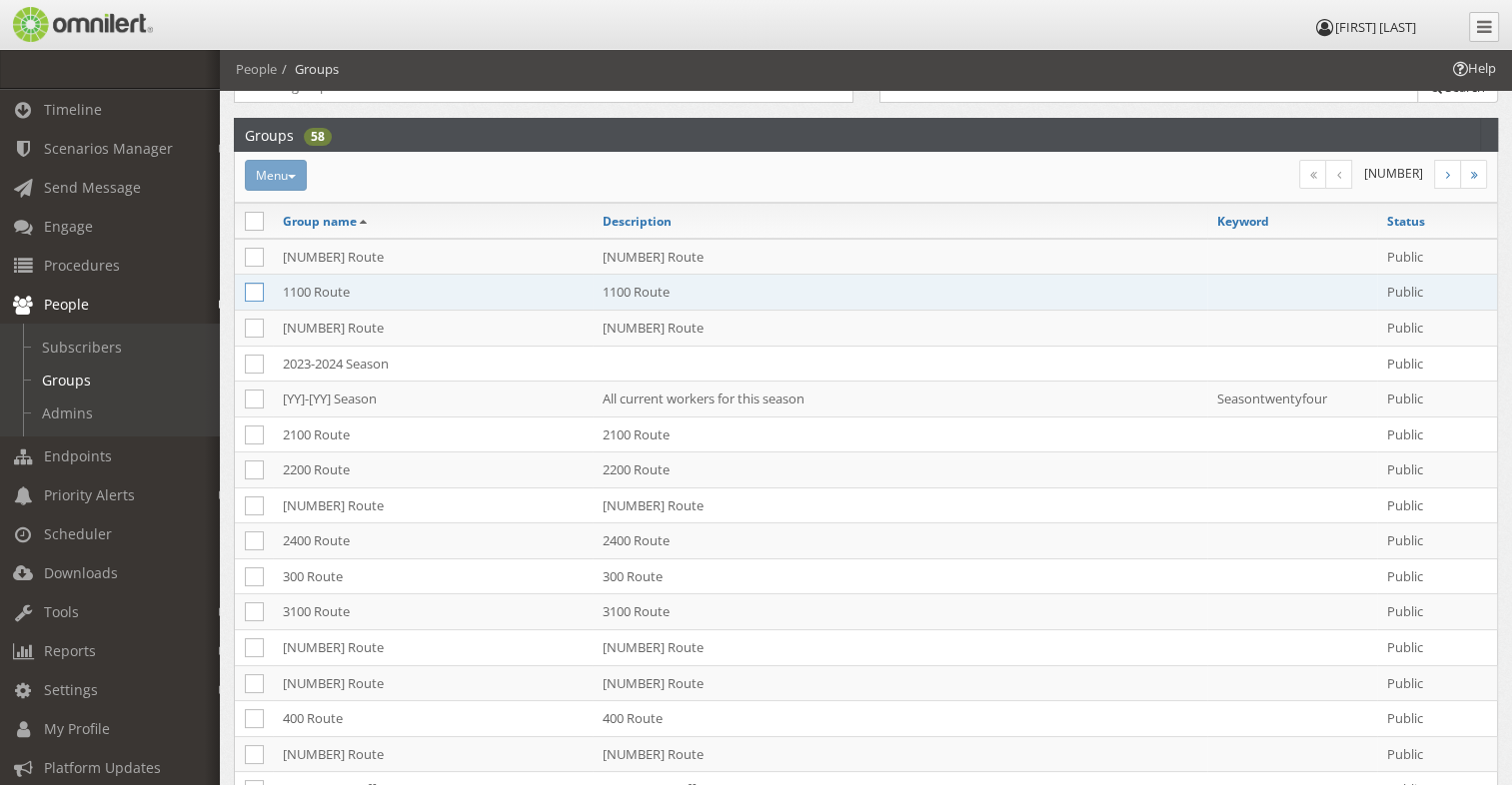 click at bounding box center [254, 292] 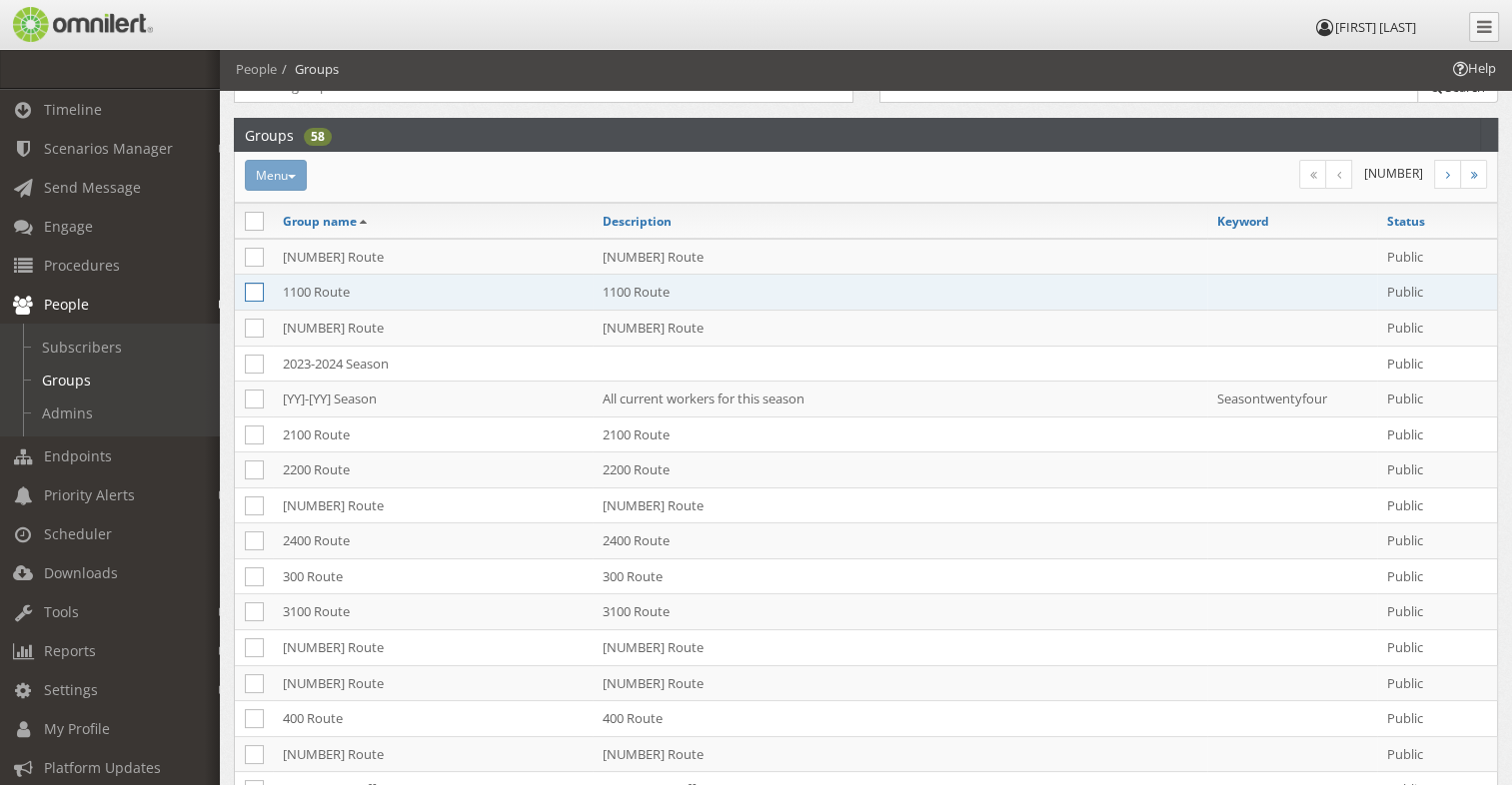 click at bounding box center [-9762, 293] 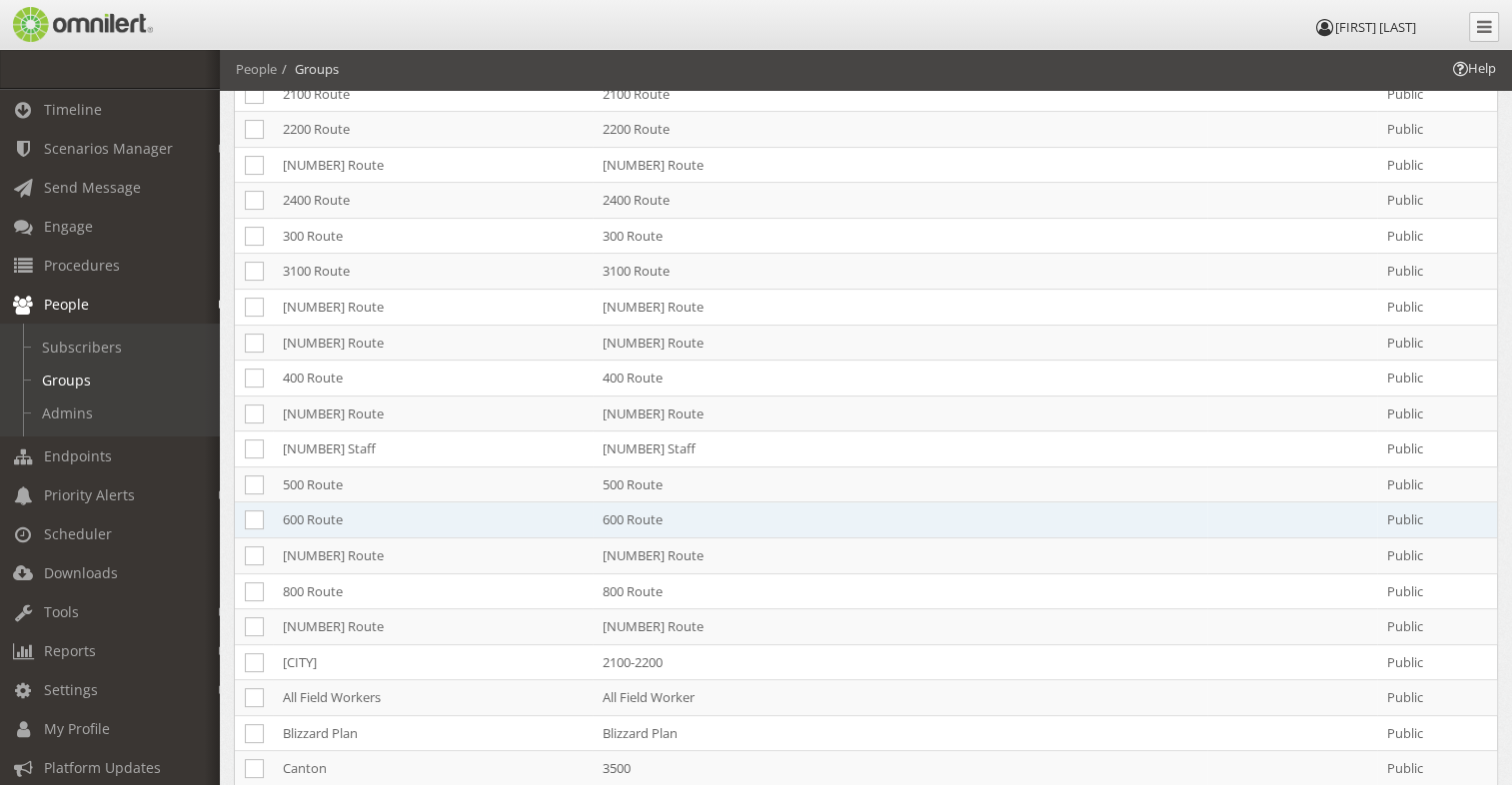 scroll, scrollTop: 399, scrollLeft: 0, axis: vertical 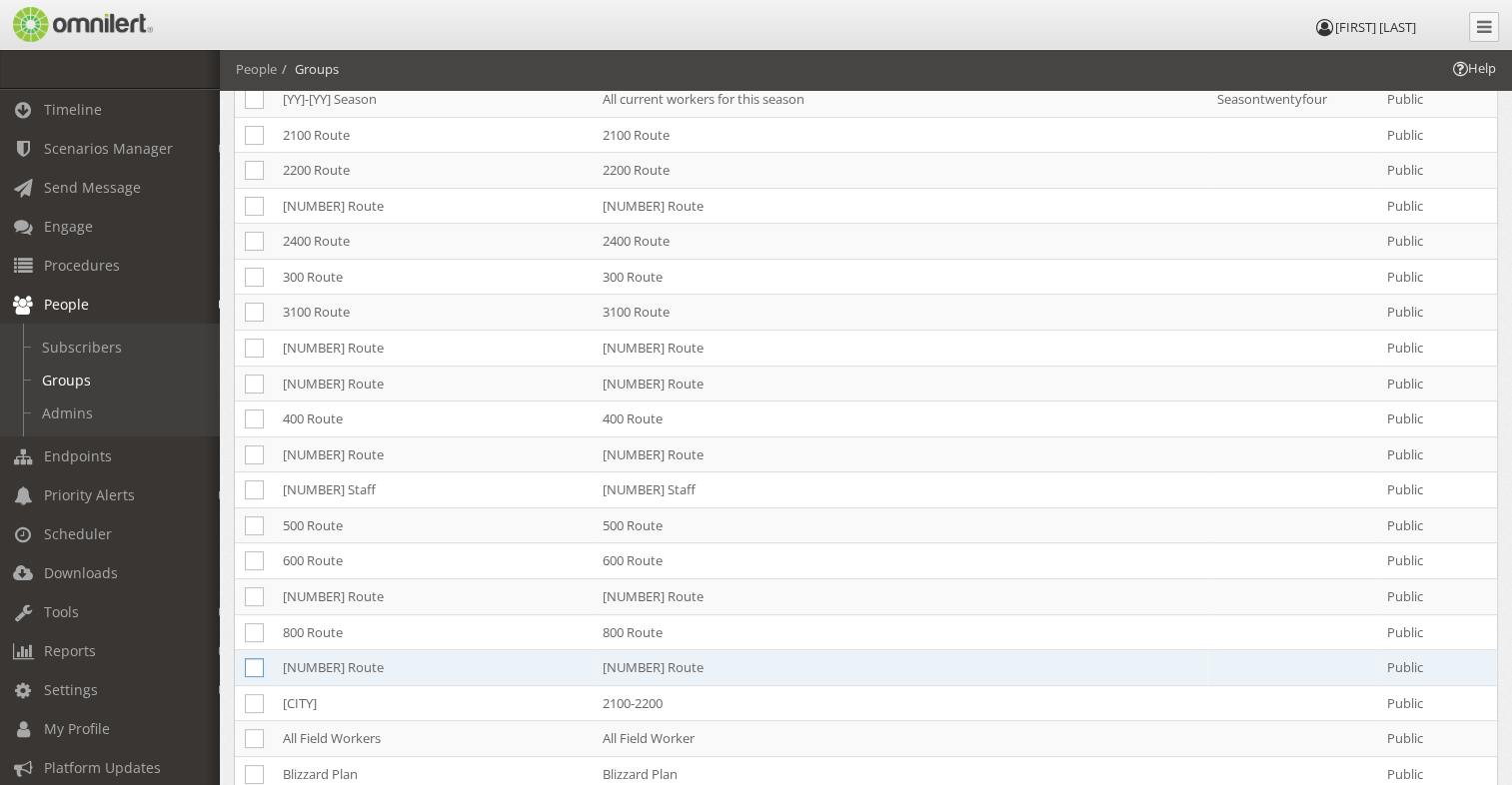 click at bounding box center [254, 667] 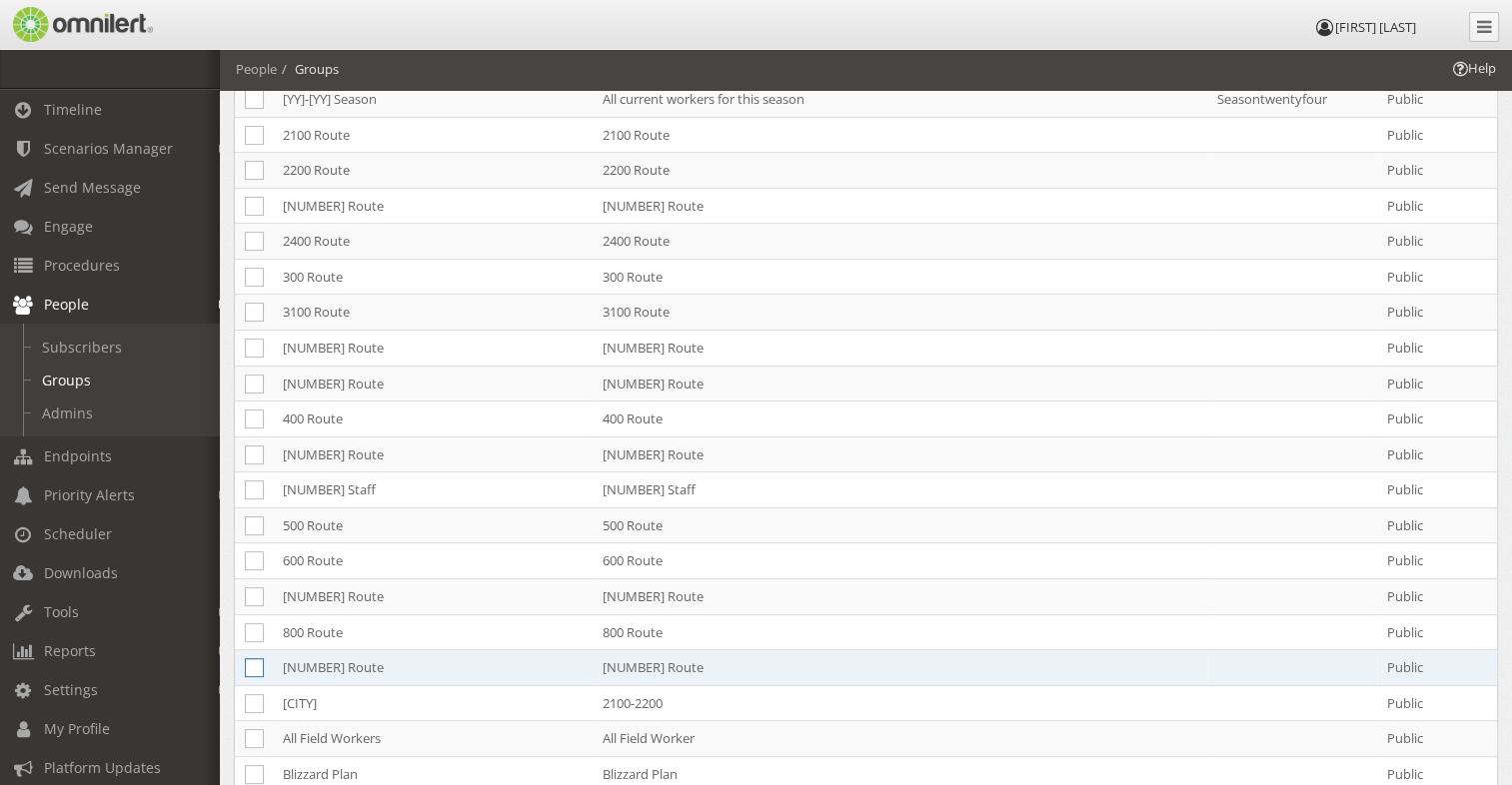 click at bounding box center (-9762, 668) 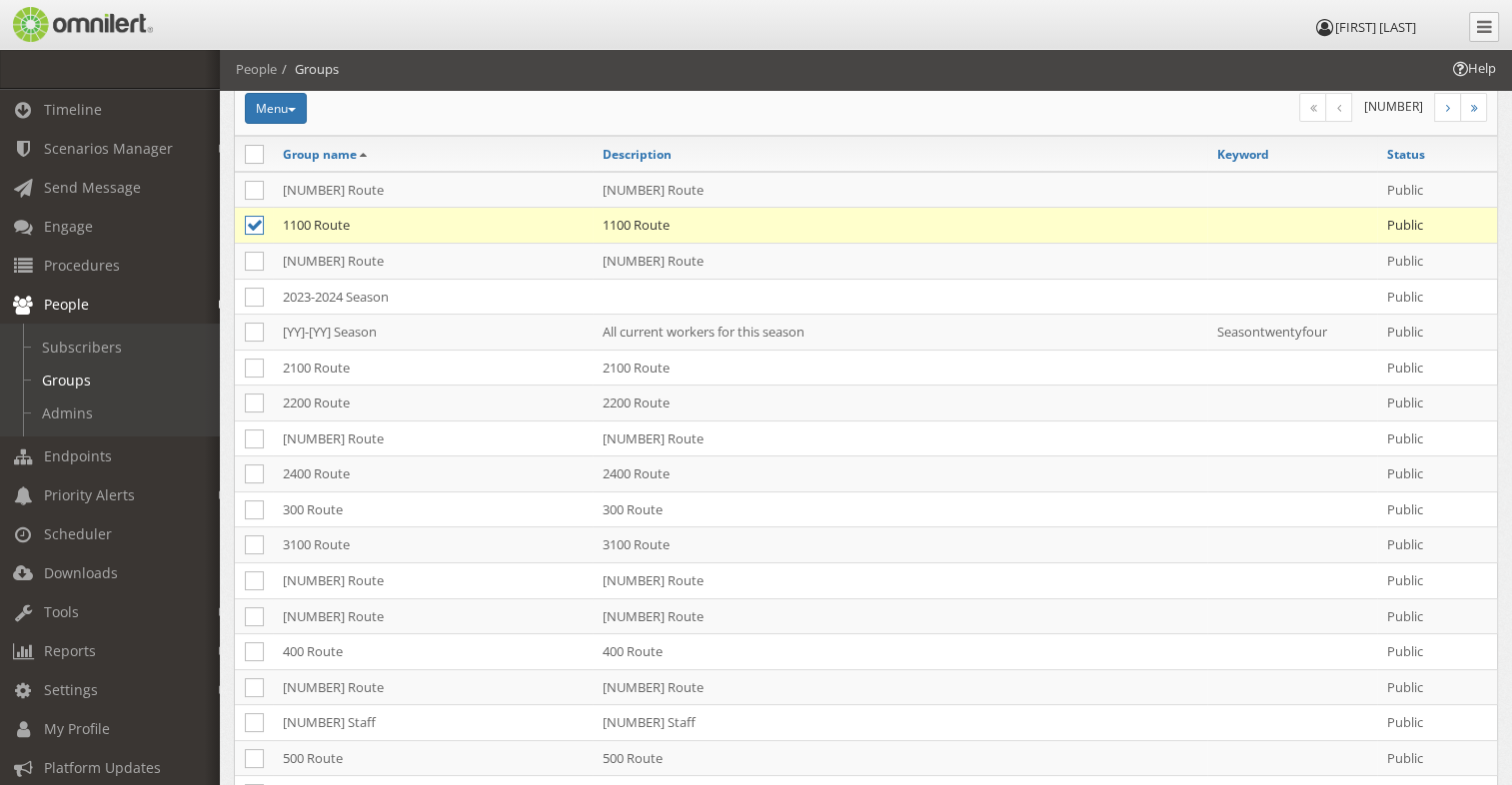 scroll, scrollTop: 200, scrollLeft: 0, axis: vertical 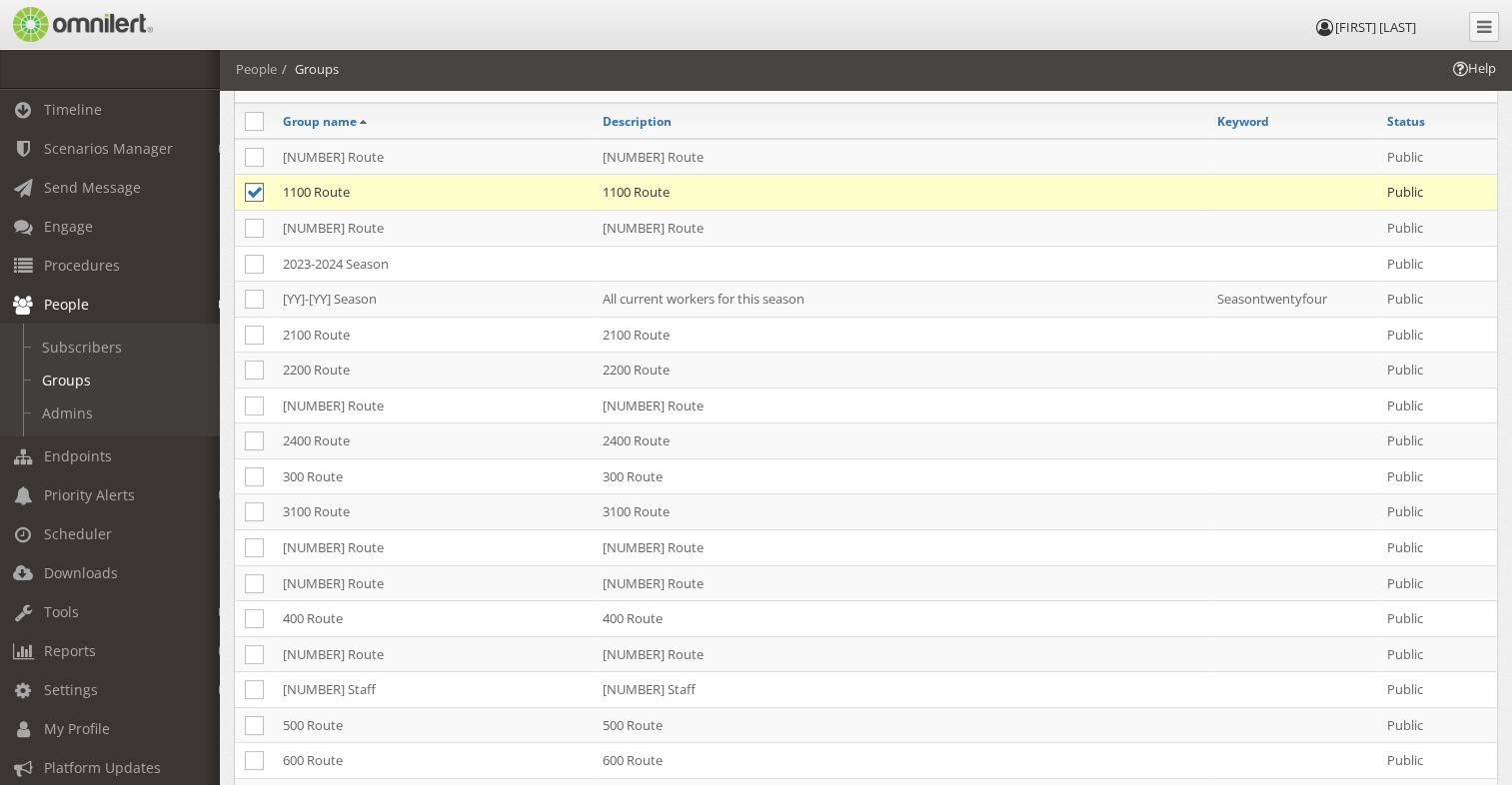 click at bounding box center [254, 192] 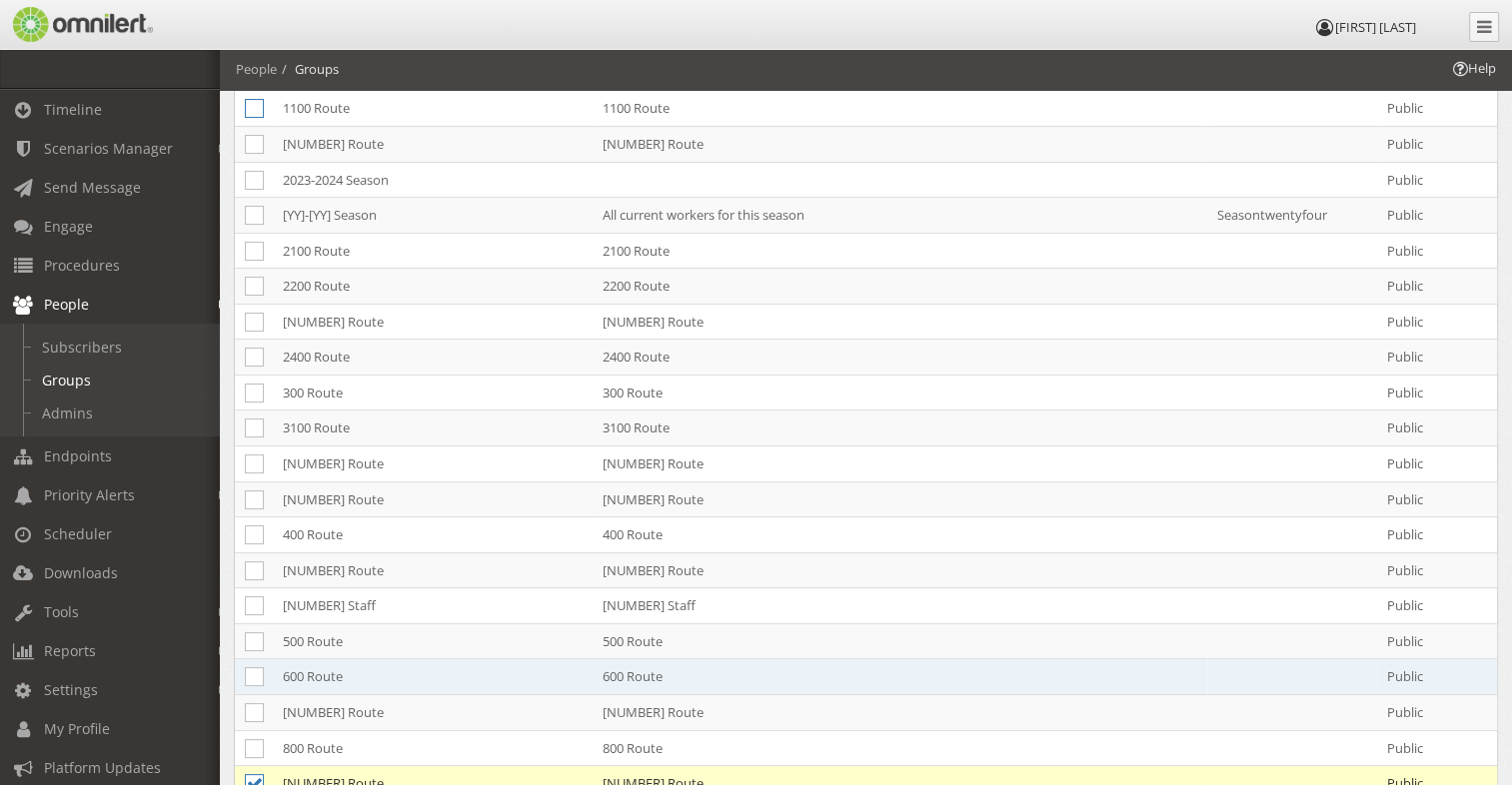 scroll, scrollTop: 399, scrollLeft: 0, axis: vertical 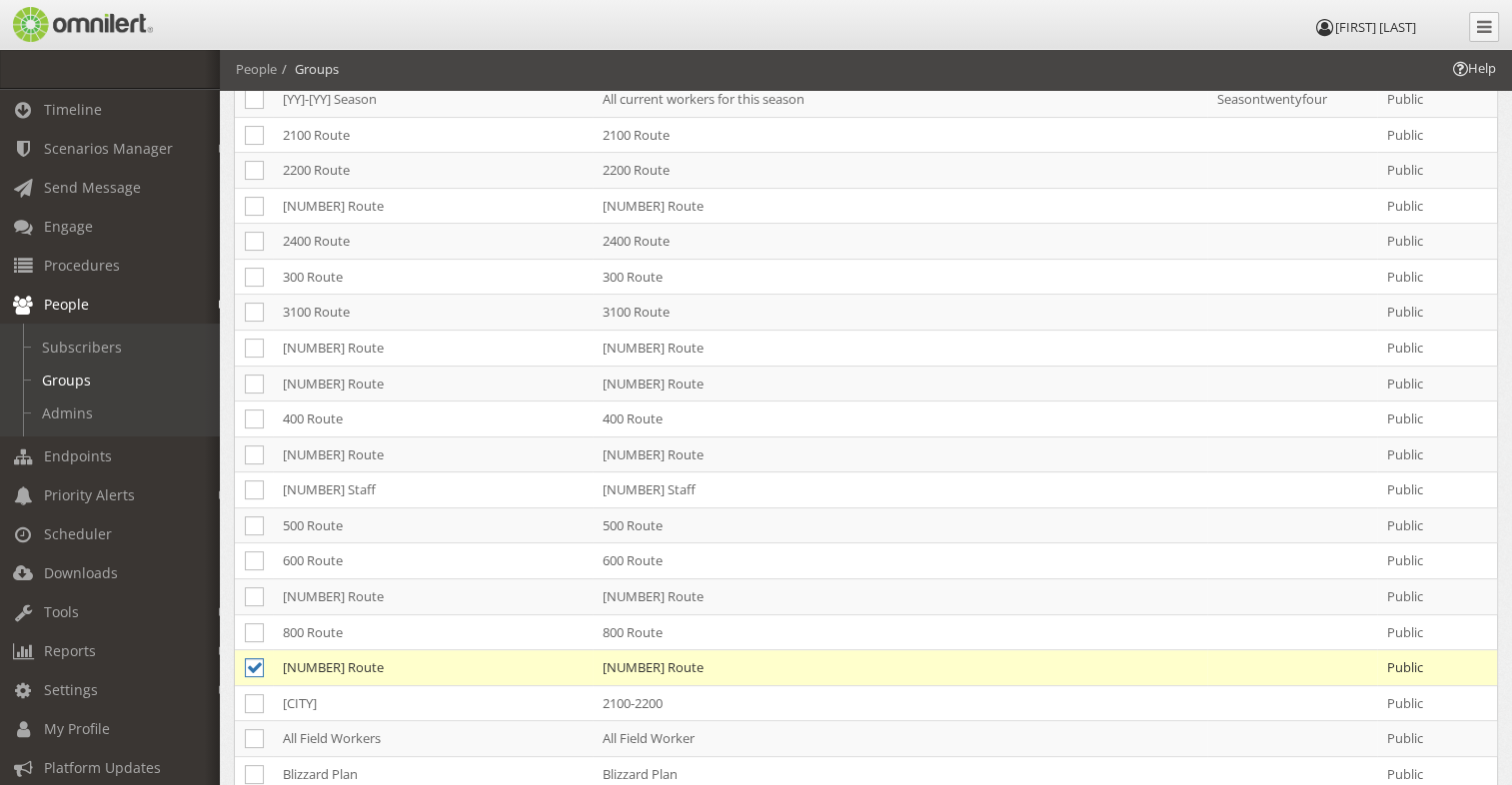 click at bounding box center [254, 667] 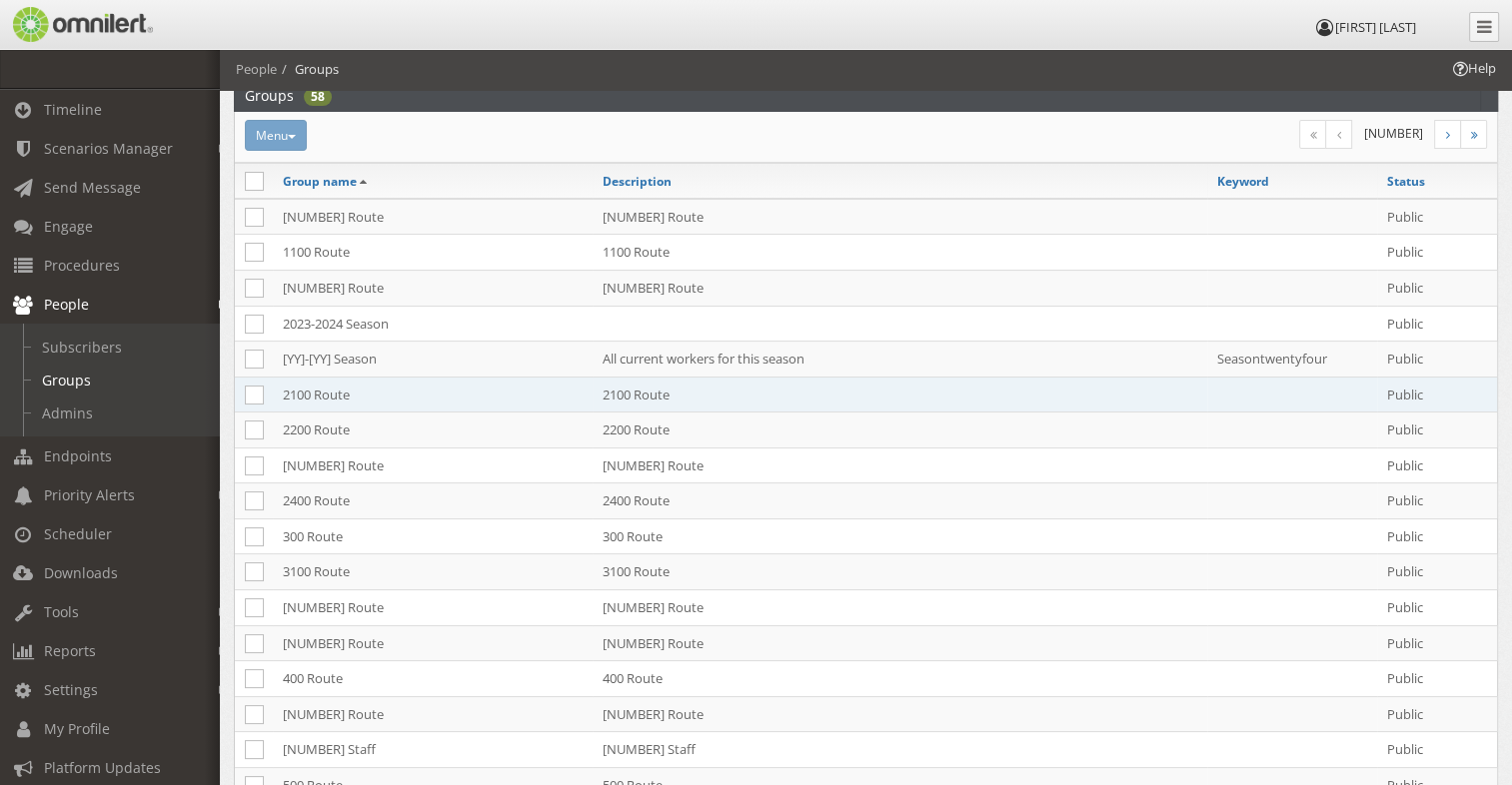 scroll, scrollTop: 200, scrollLeft: 0, axis: vertical 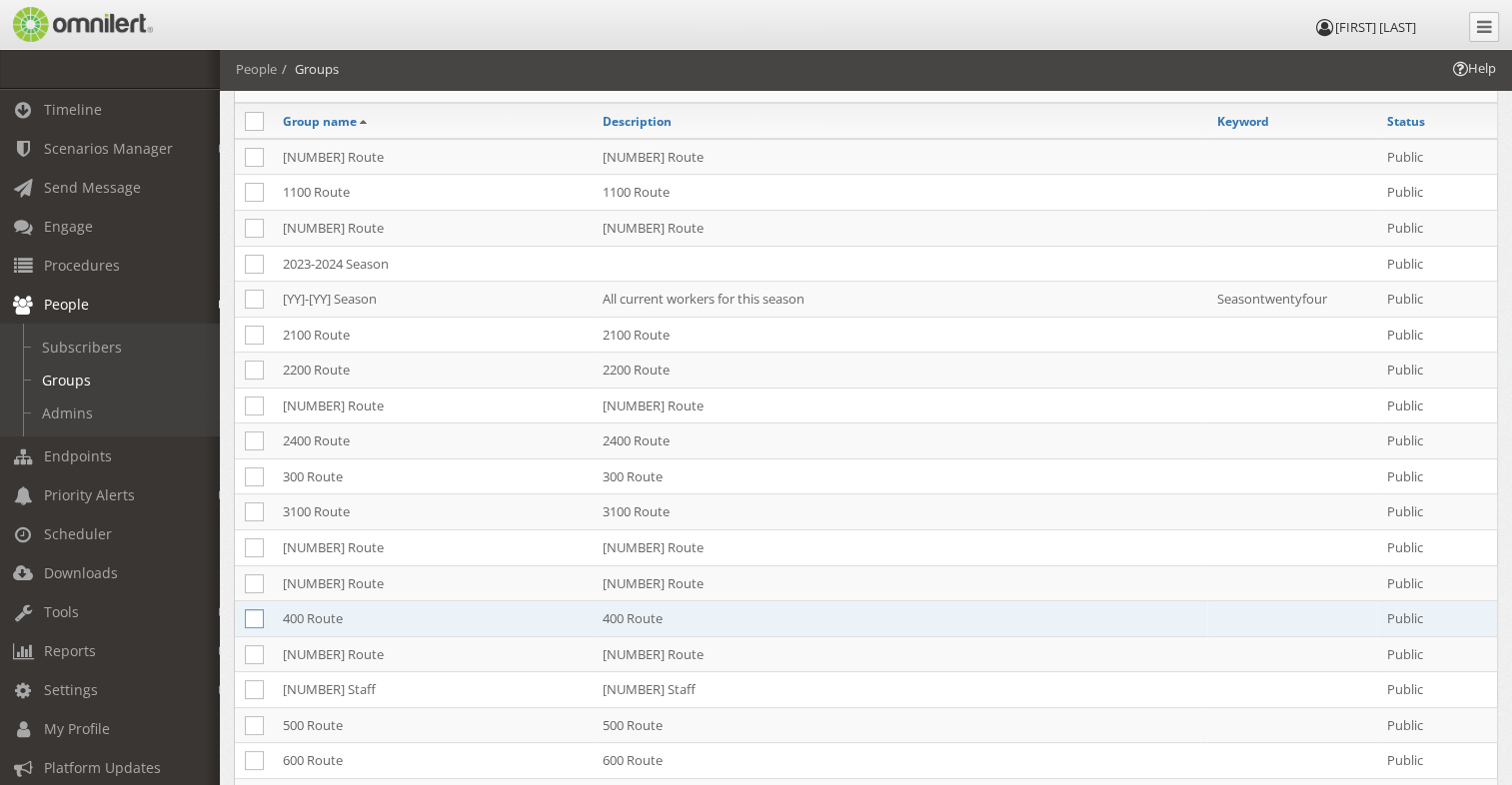 click at bounding box center [254, 618] 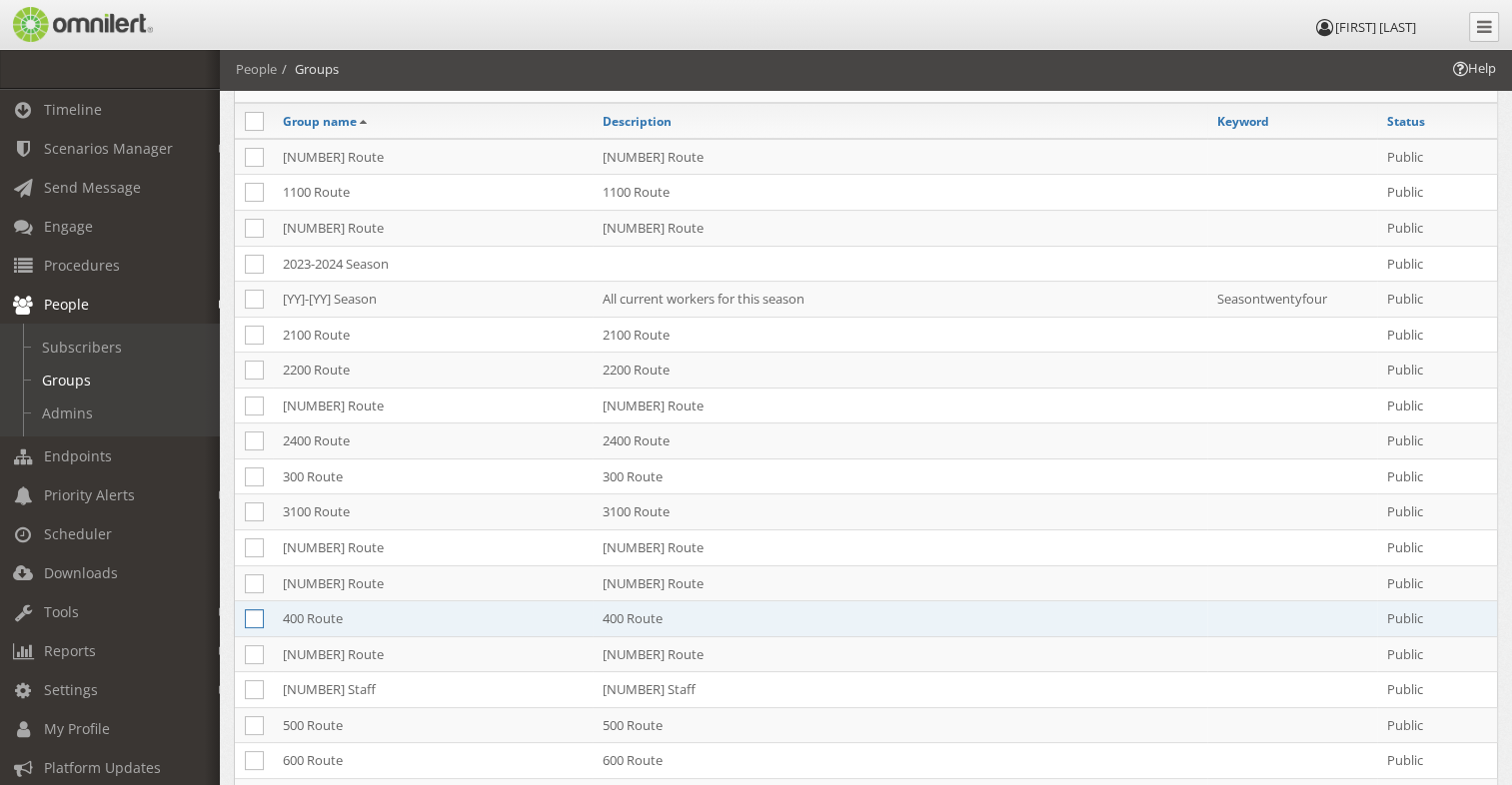 click at bounding box center (-9762, 619) 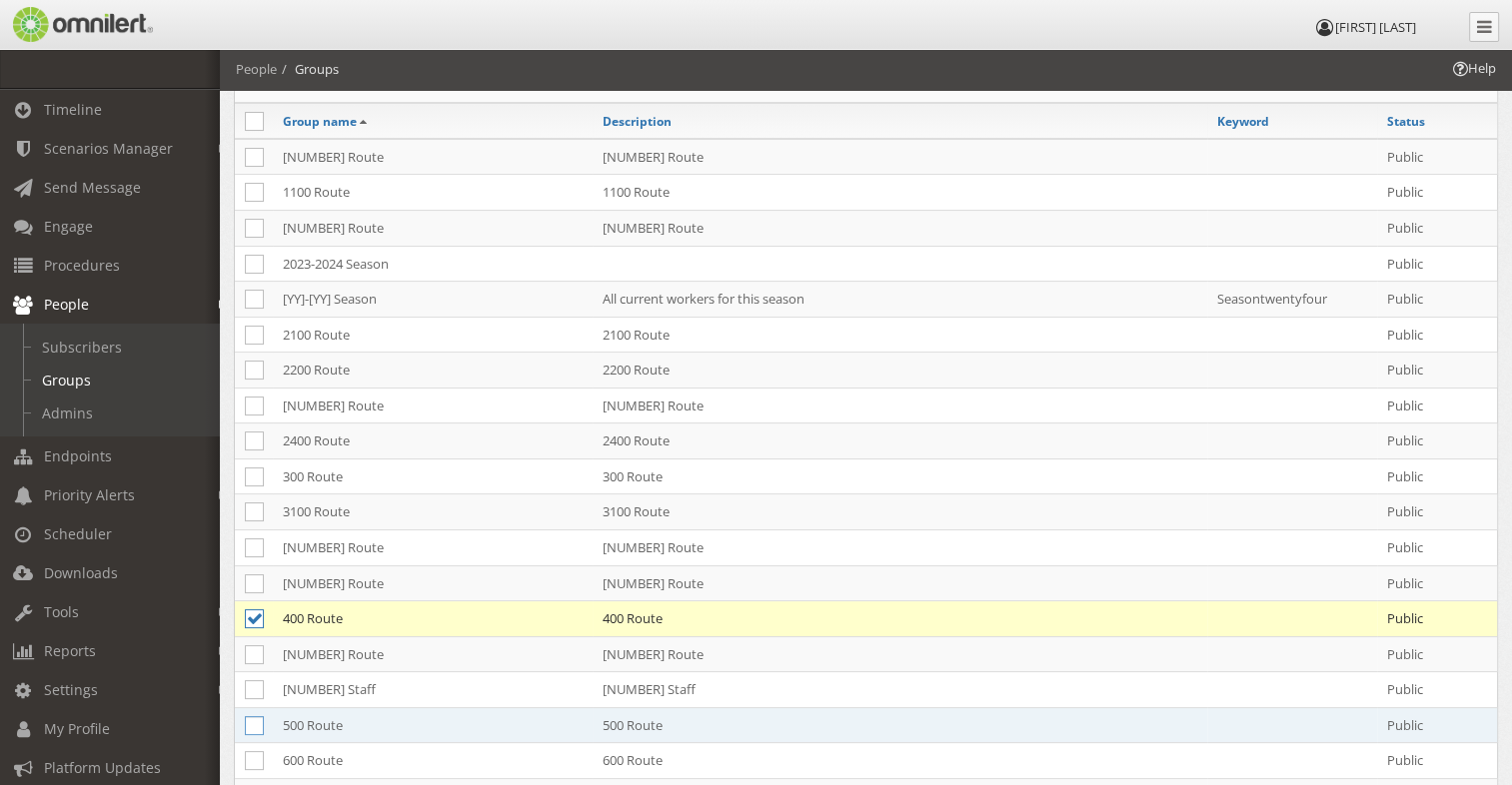 click at bounding box center (254, 725) 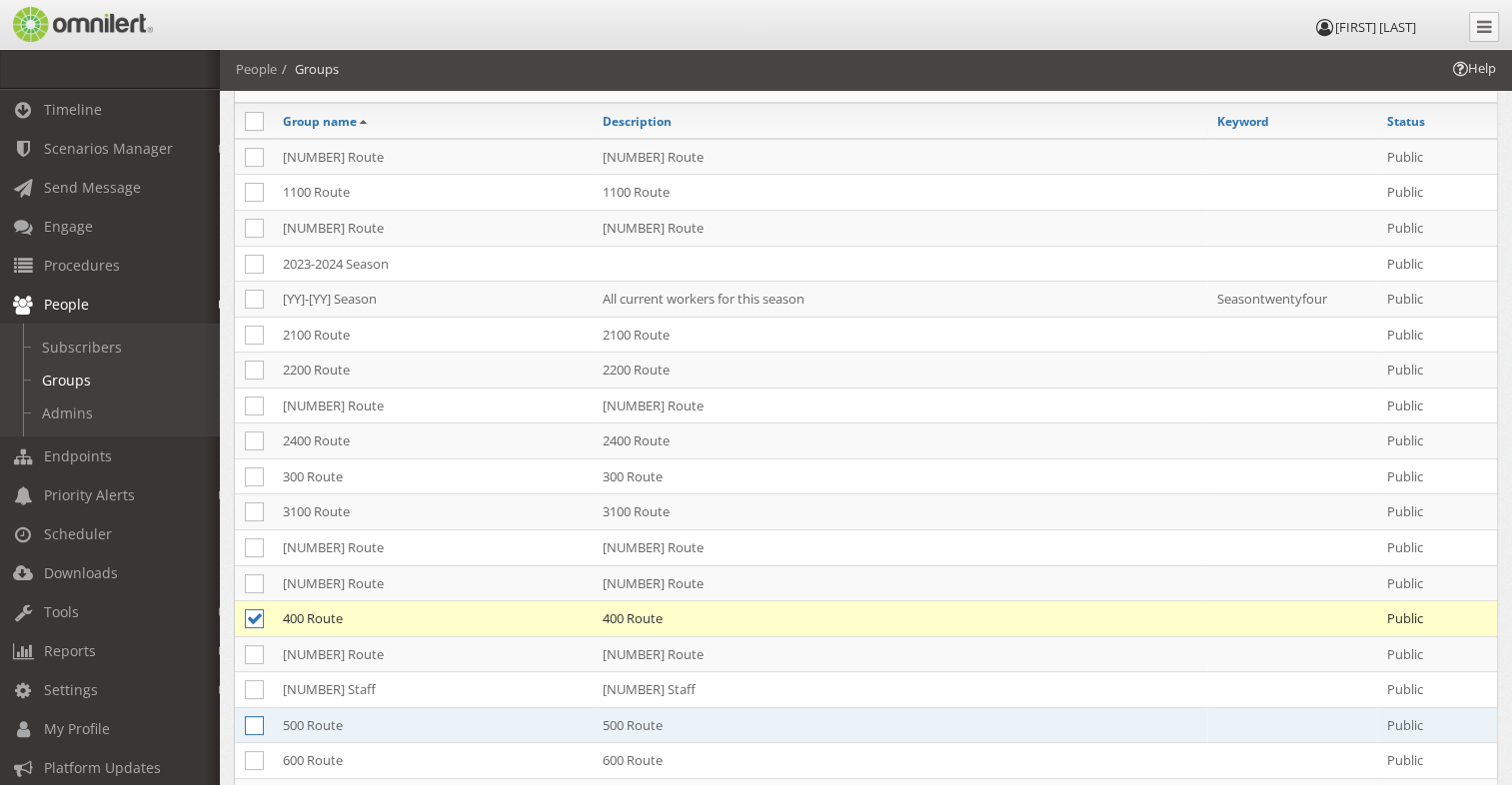 click at bounding box center (-9762, 726) 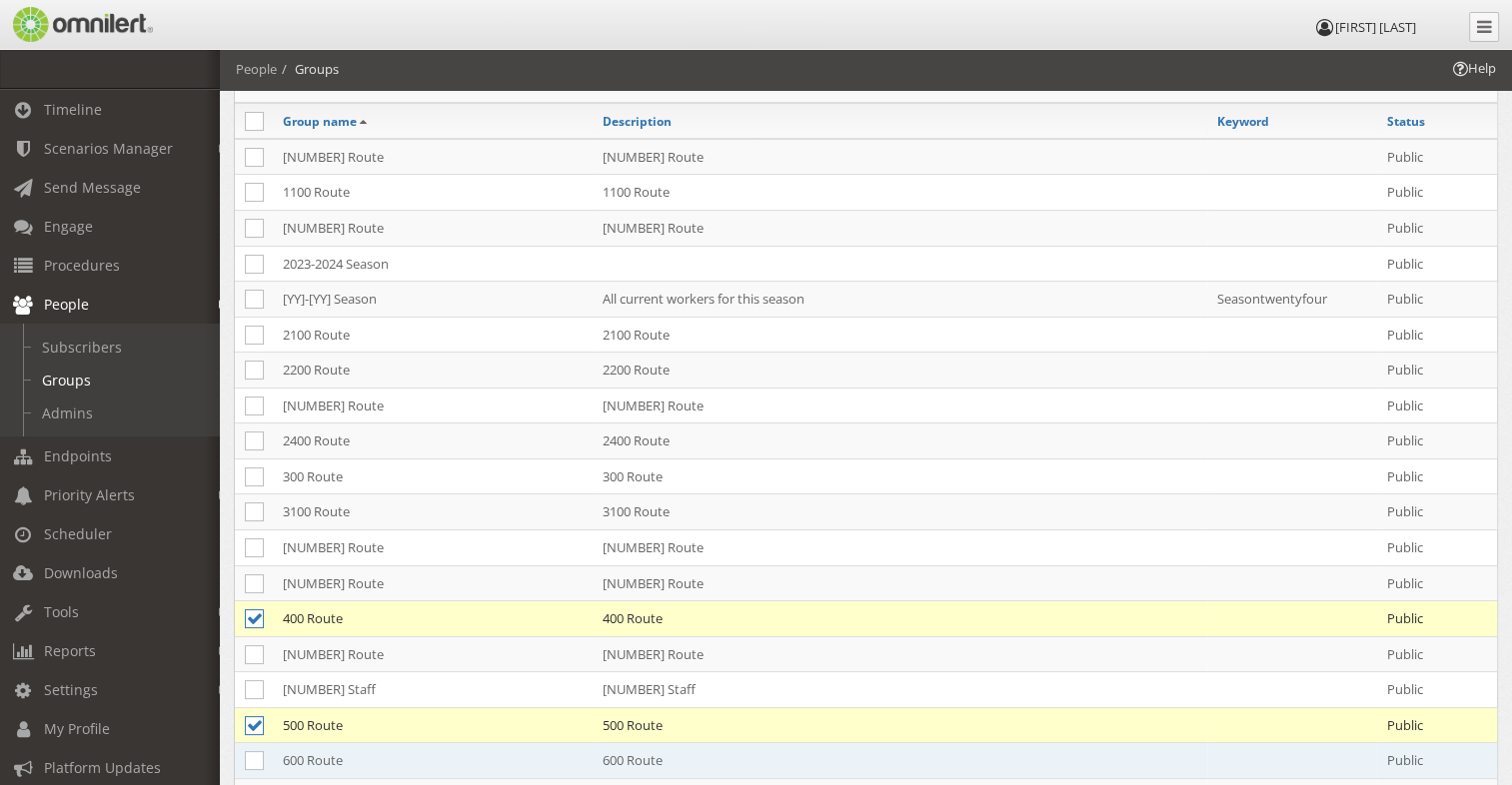 drag, startPoint x: 249, startPoint y: 754, endPoint x: 308, endPoint y: 743, distance: 60.016664 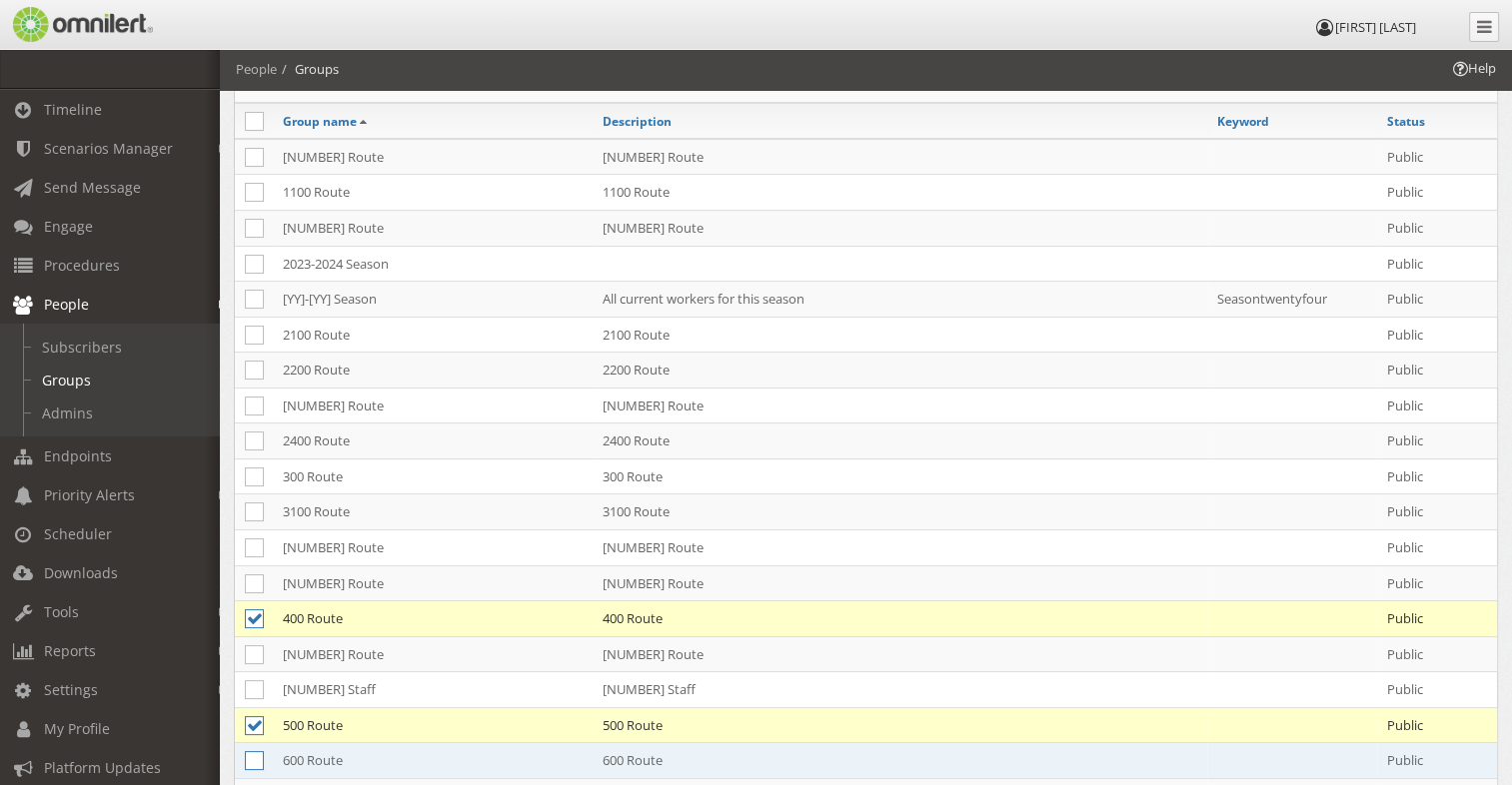click at bounding box center (-9762, 761) 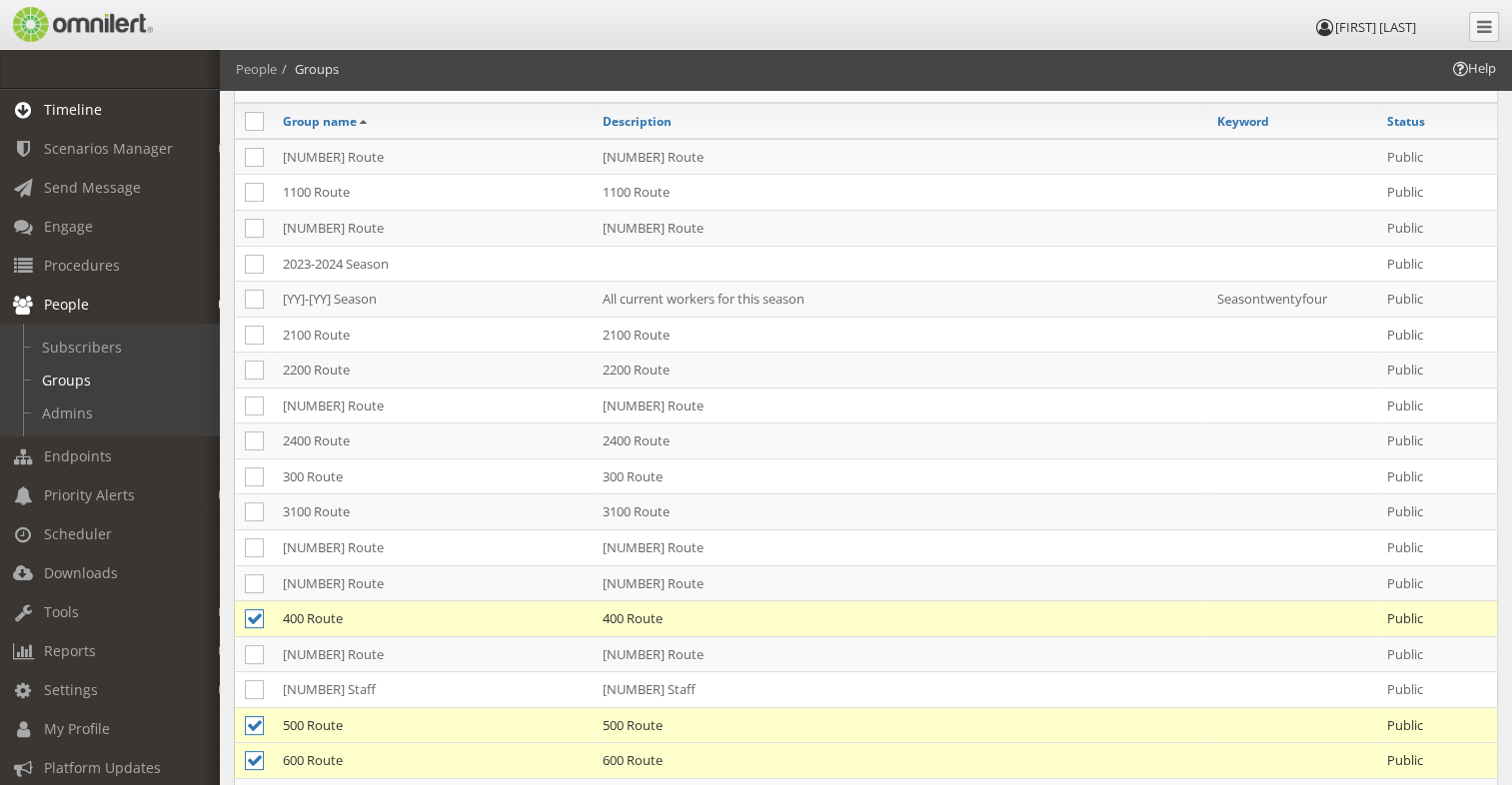 click on "Timeline" at bounding box center (73, 109) 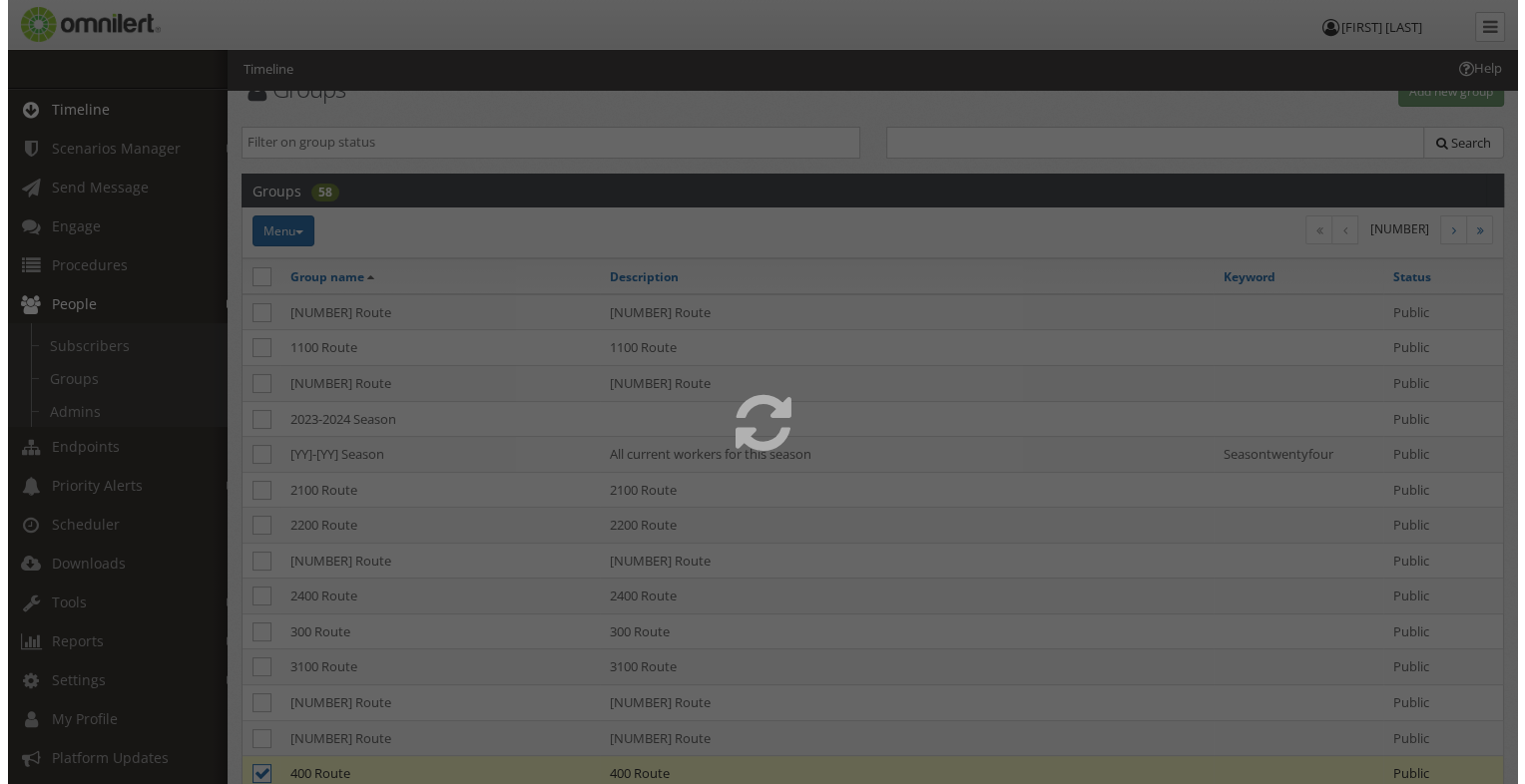 scroll, scrollTop: 0, scrollLeft: 0, axis: both 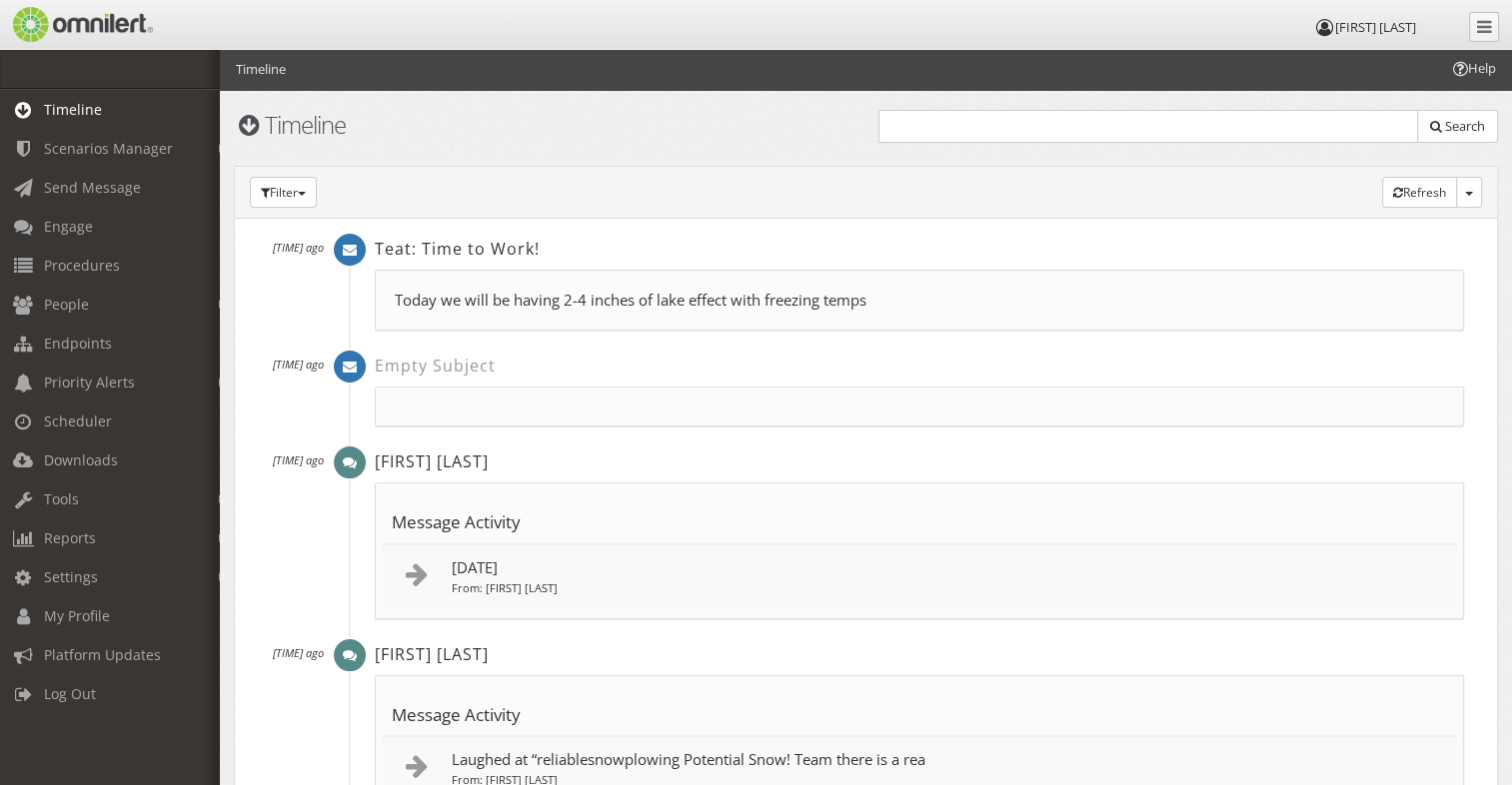 click on "Today we will be having 2-4 inches of lake effect with freezing temps" at bounding box center (919, 300) 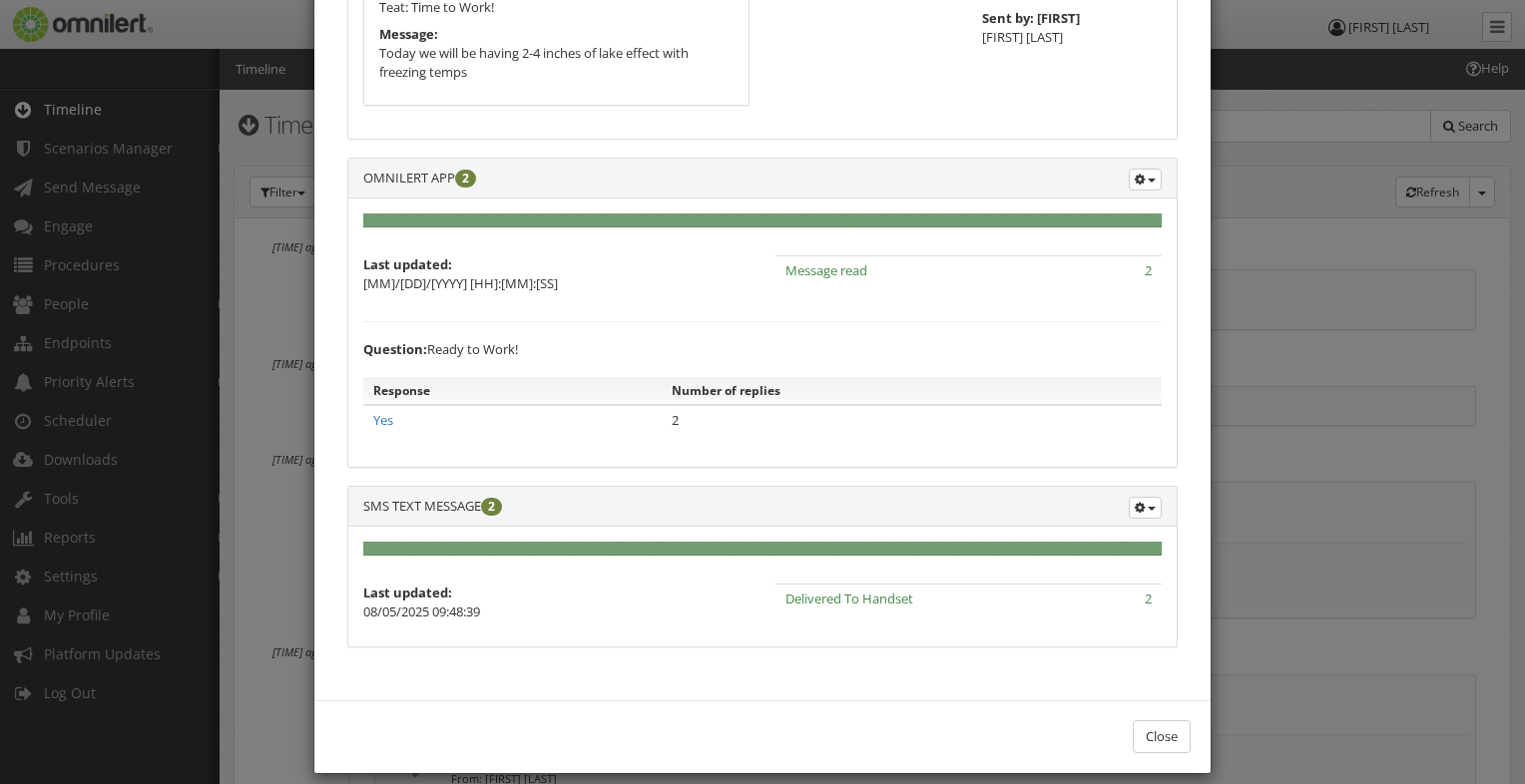 scroll, scrollTop: 100, scrollLeft: 0, axis: vertical 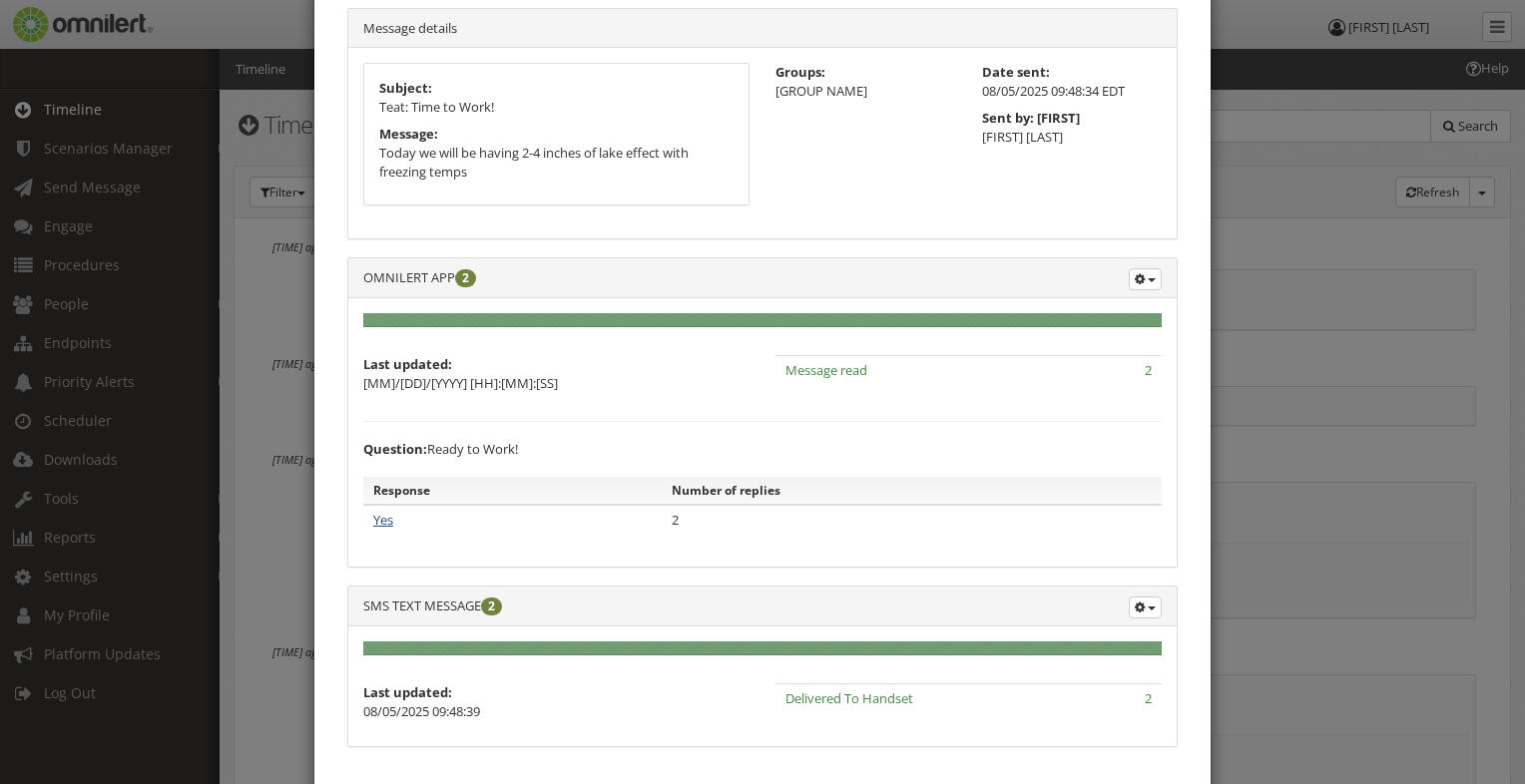 click on "Yes" at bounding box center (383, 520) 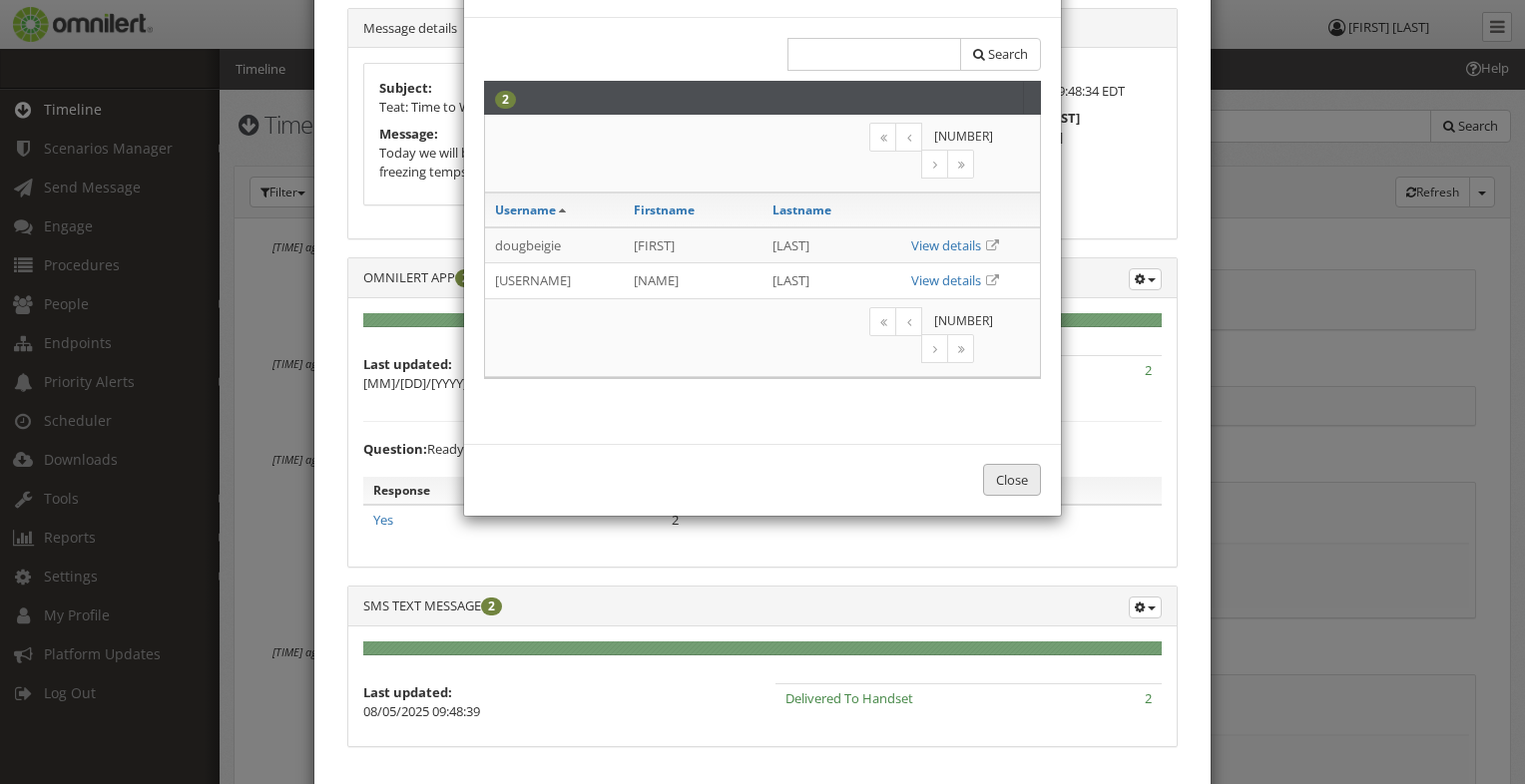 click on "Close" at bounding box center (1012, 480) 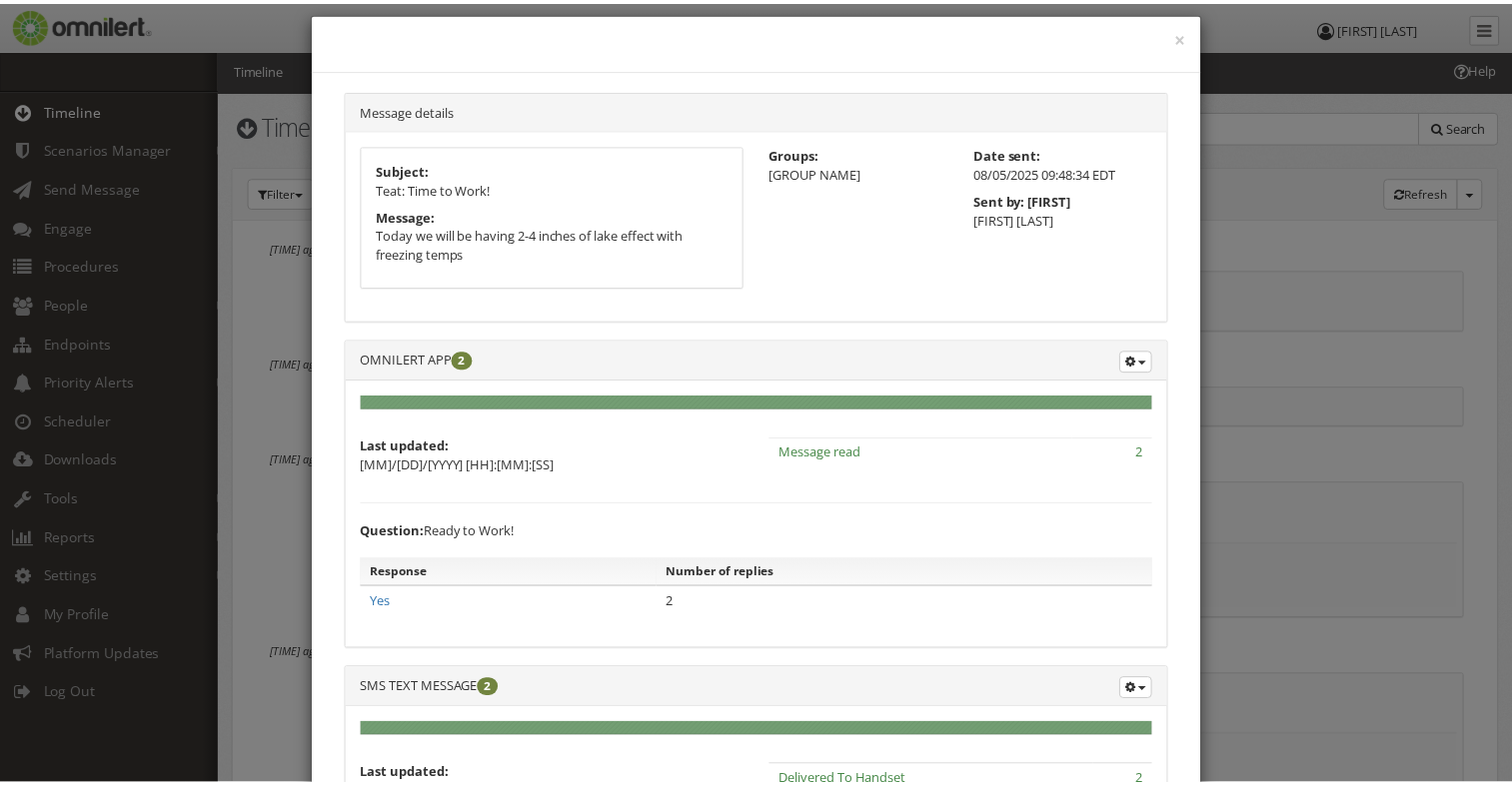 scroll, scrollTop: 0, scrollLeft: 0, axis: both 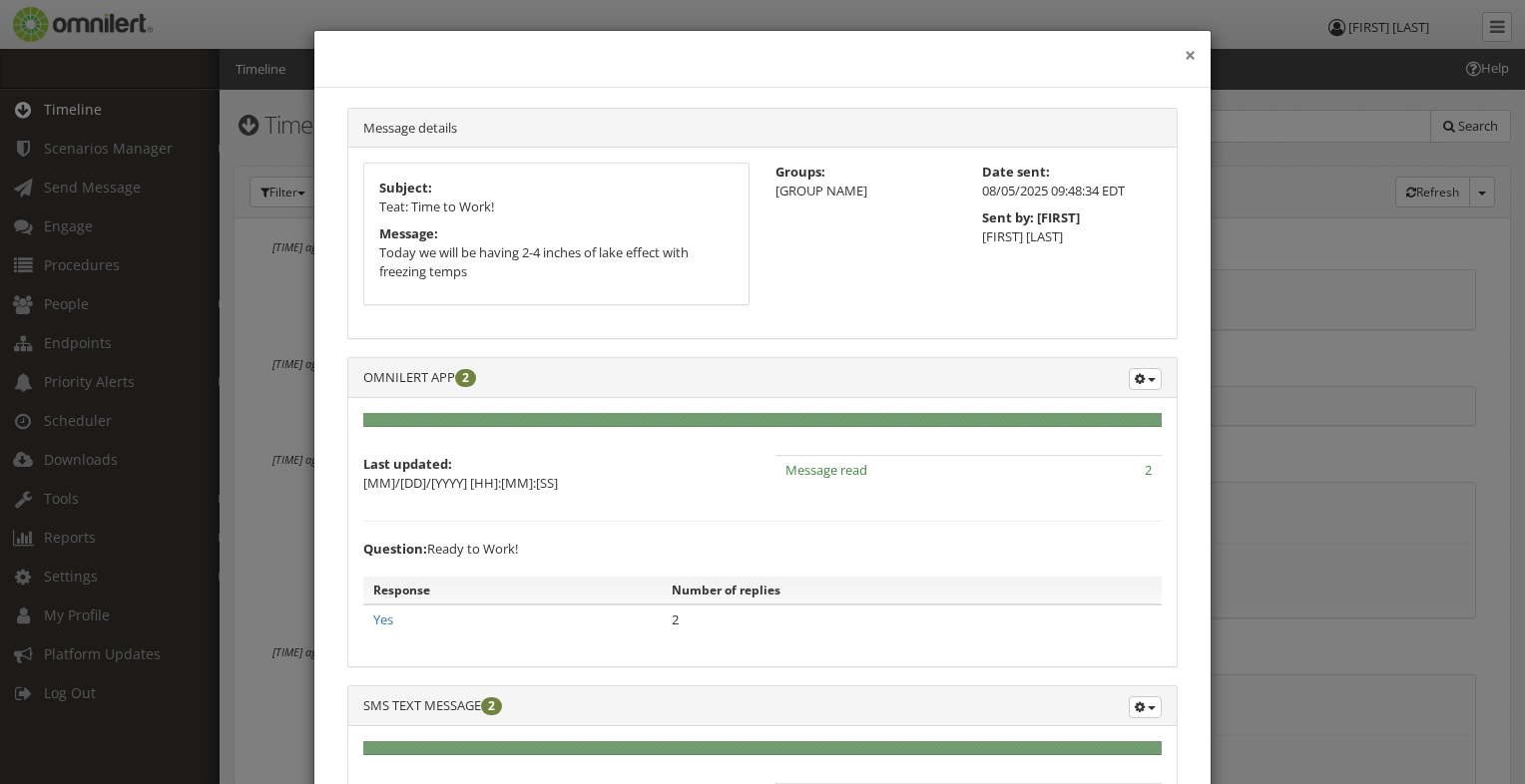 click on "×" at bounding box center (1190, 56) 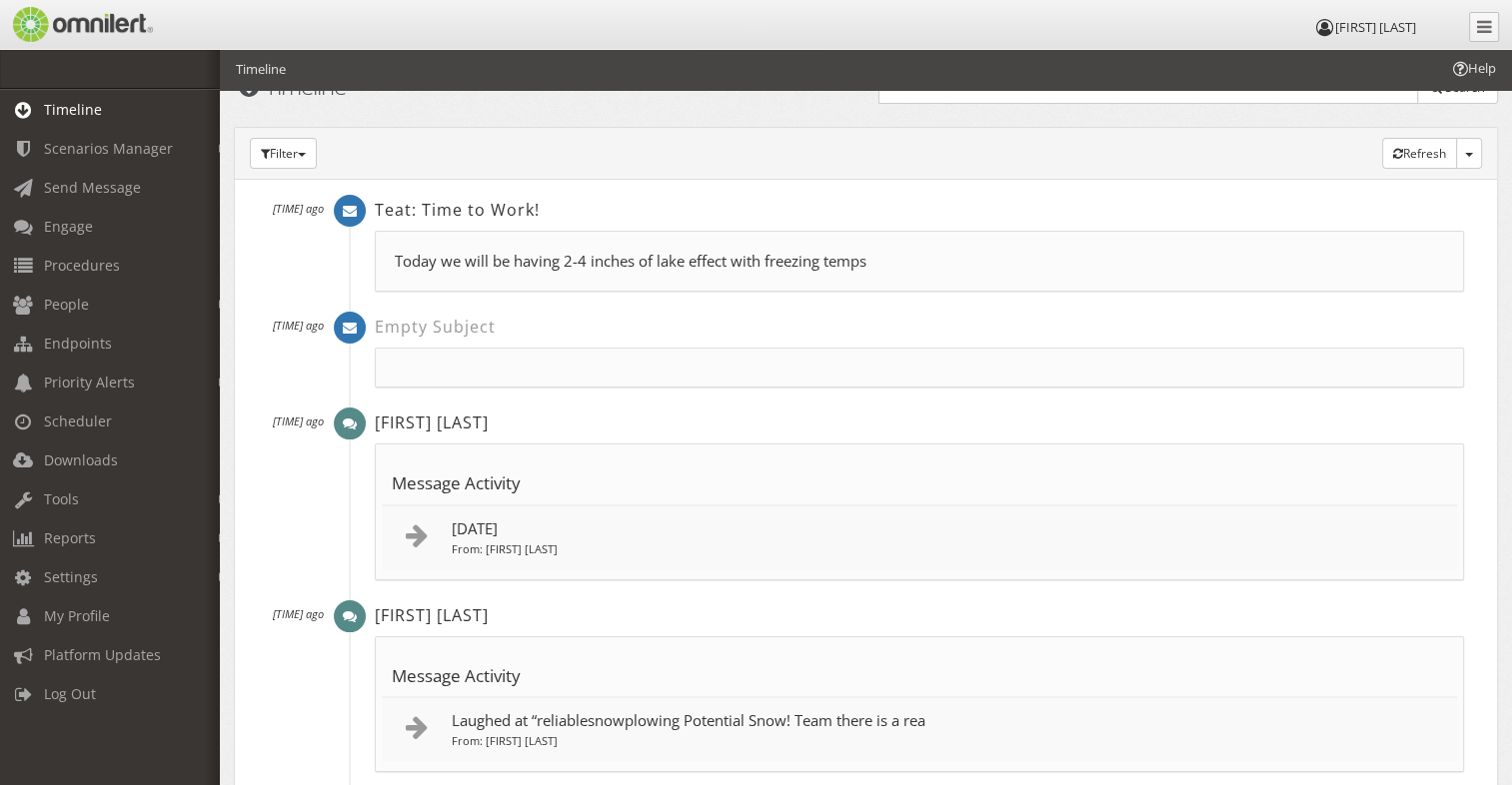scroll, scrollTop: 0, scrollLeft: 0, axis: both 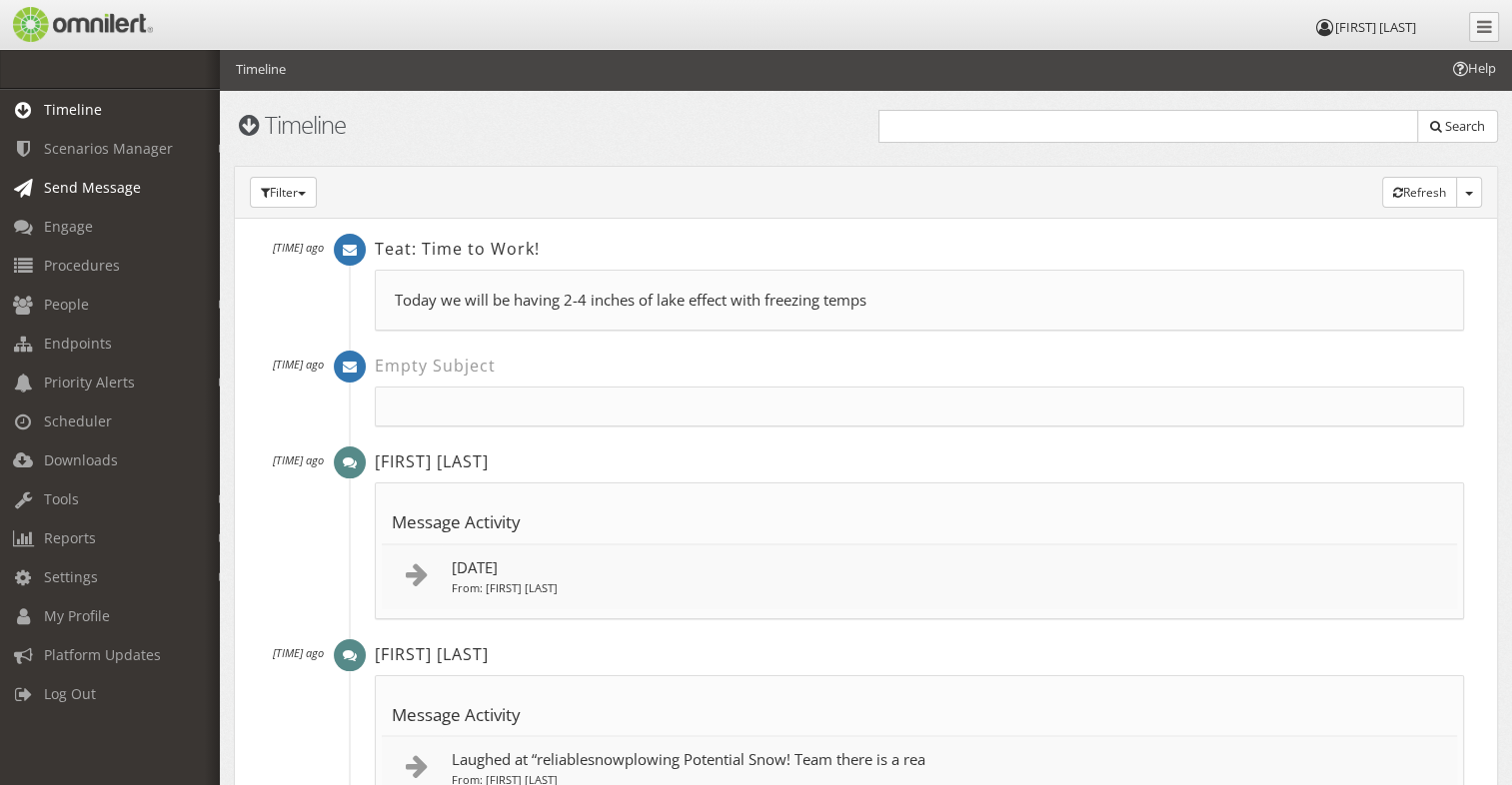 click on "Send Message" at bounding box center [92, 187] 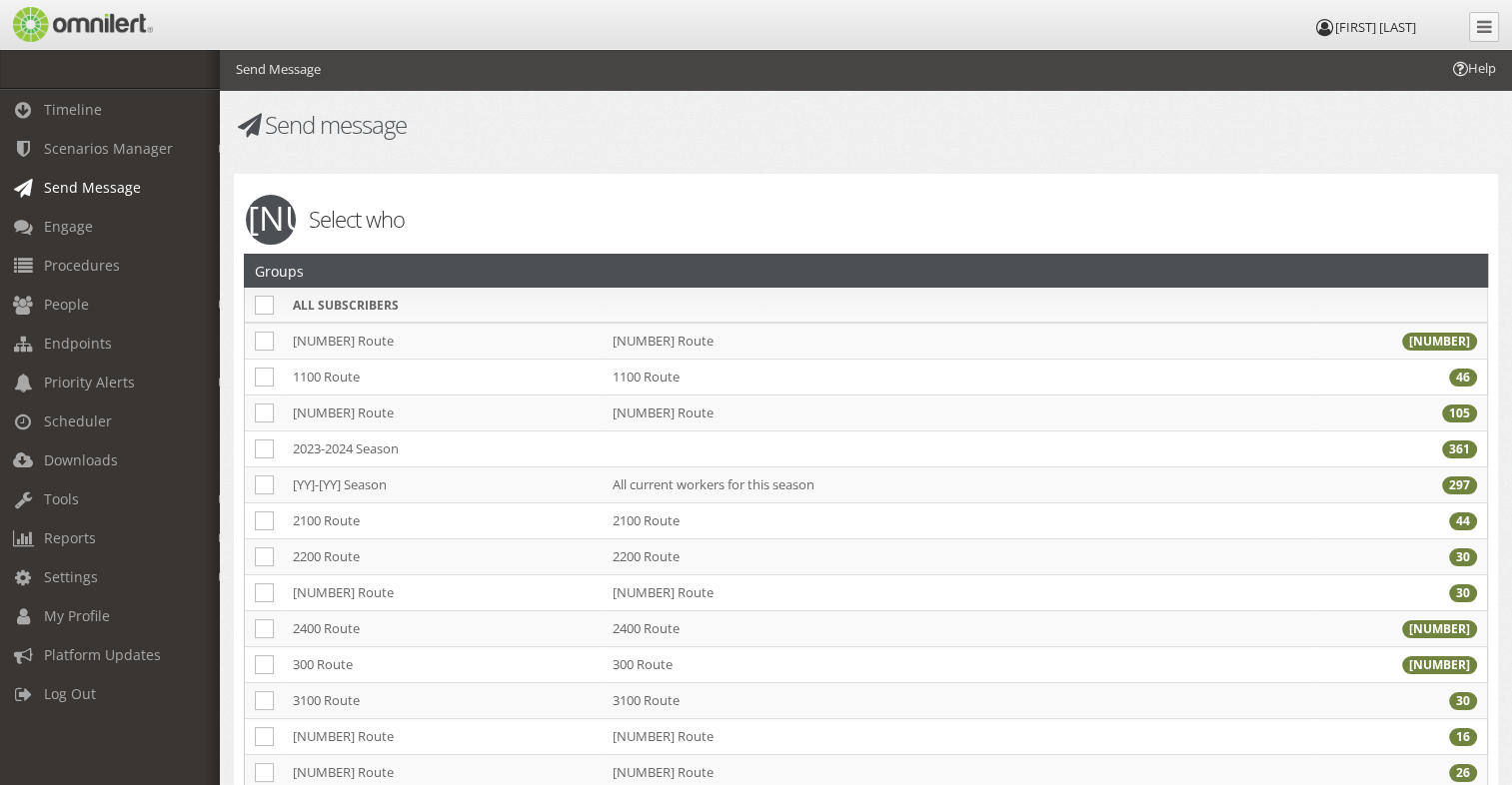checkbox on "false" 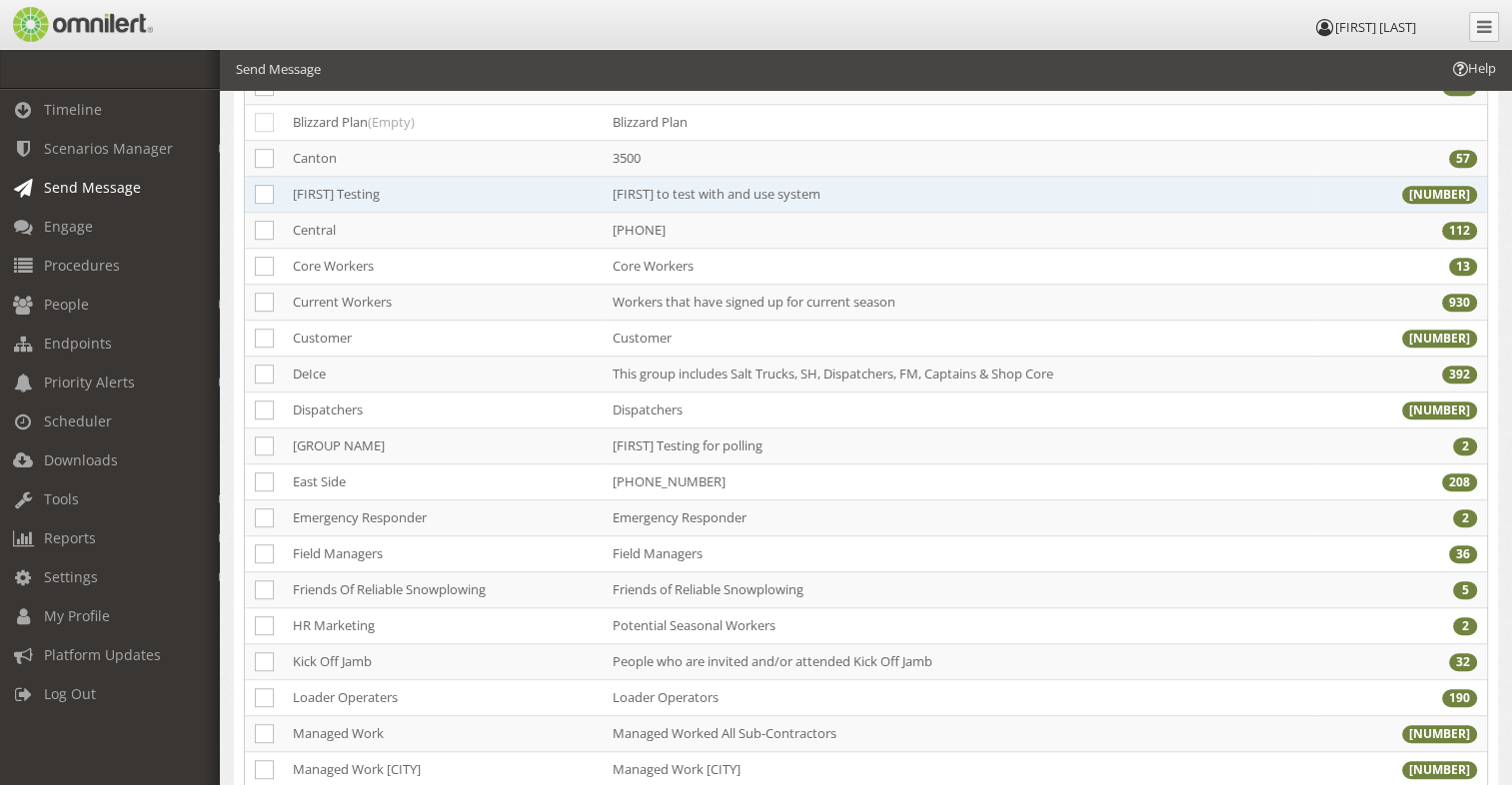 scroll, scrollTop: 1198, scrollLeft: 0, axis: vertical 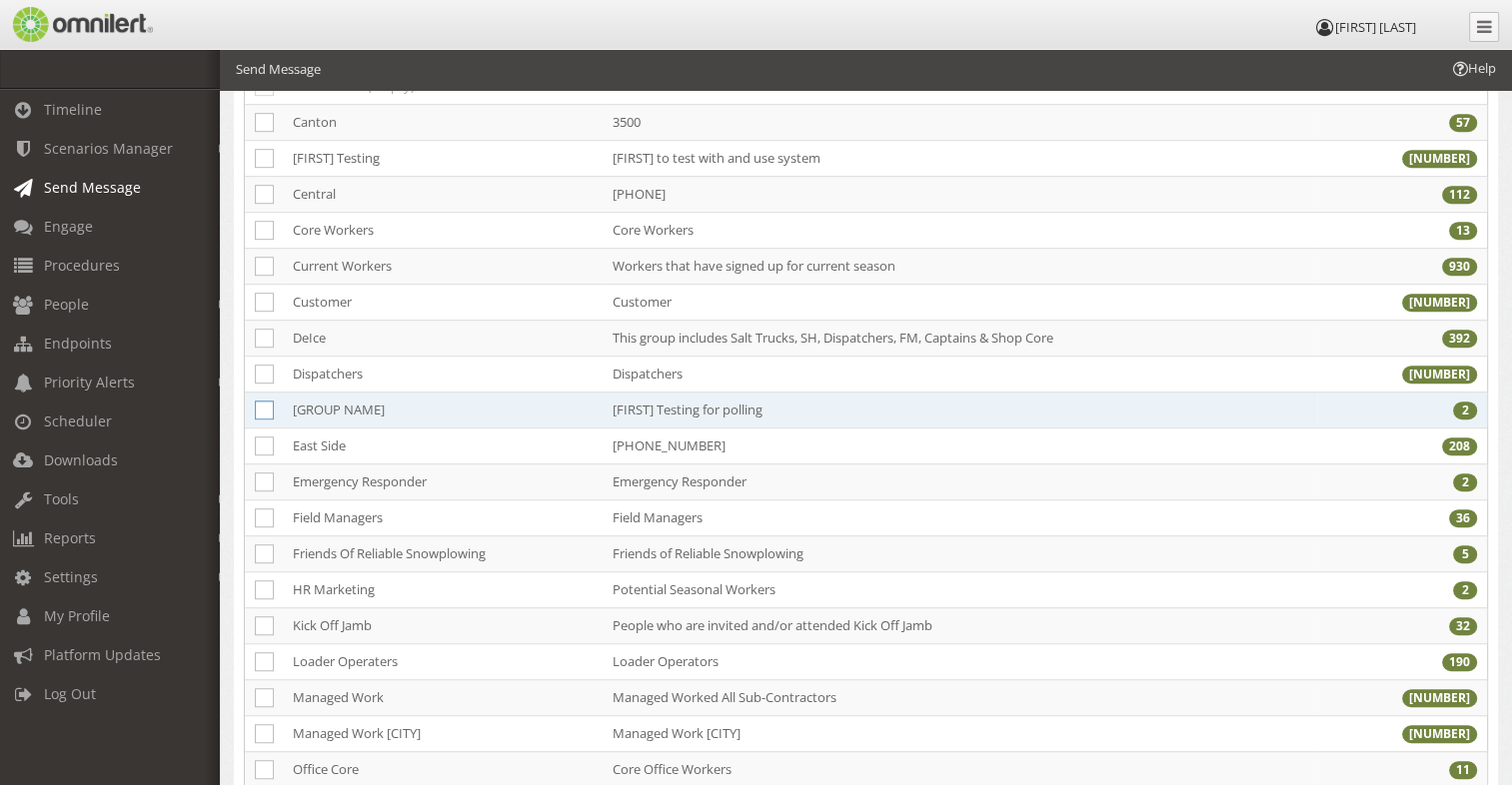 click at bounding box center [264, 409] 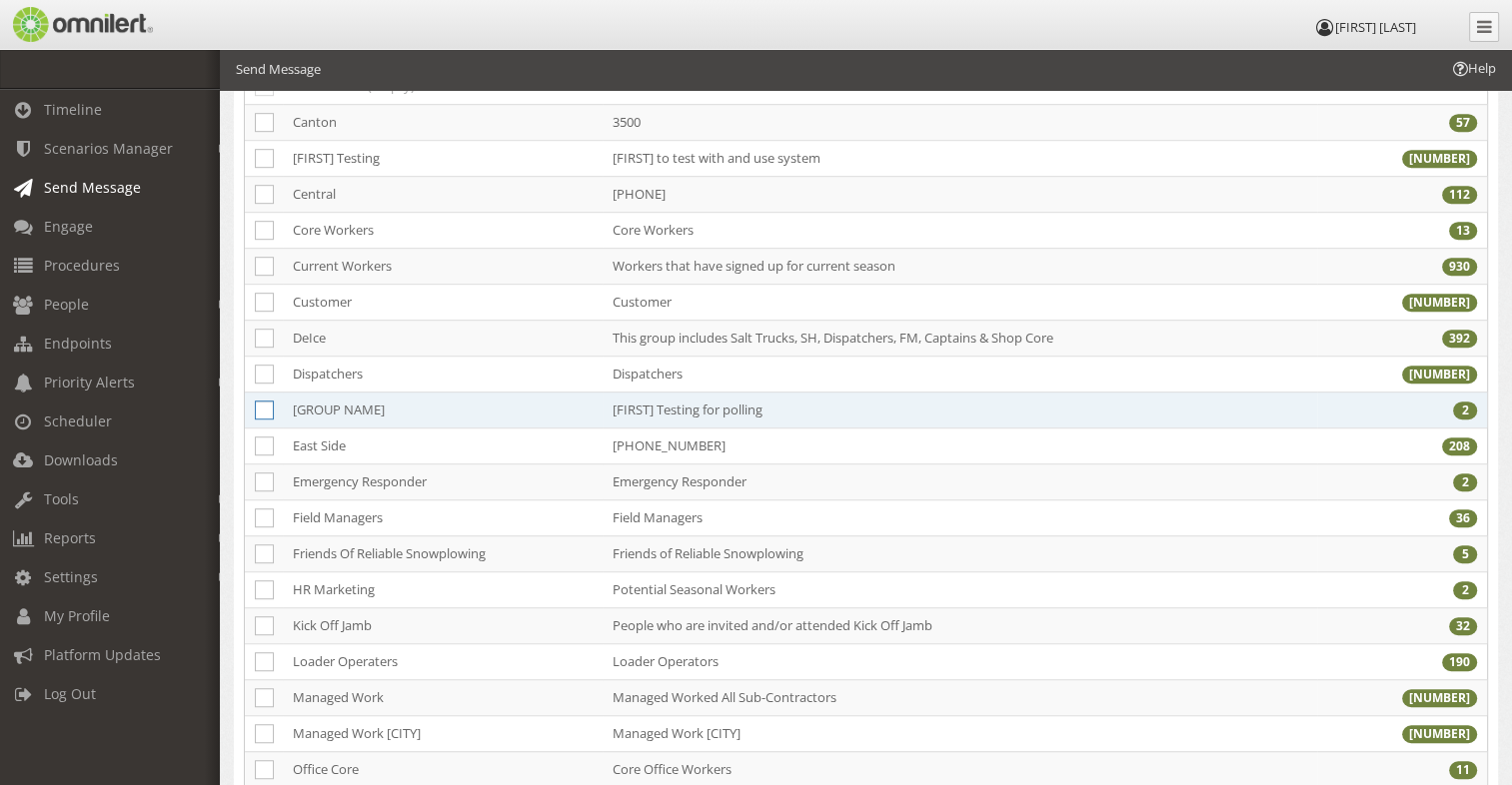 click at bounding box center (-9752, 410) 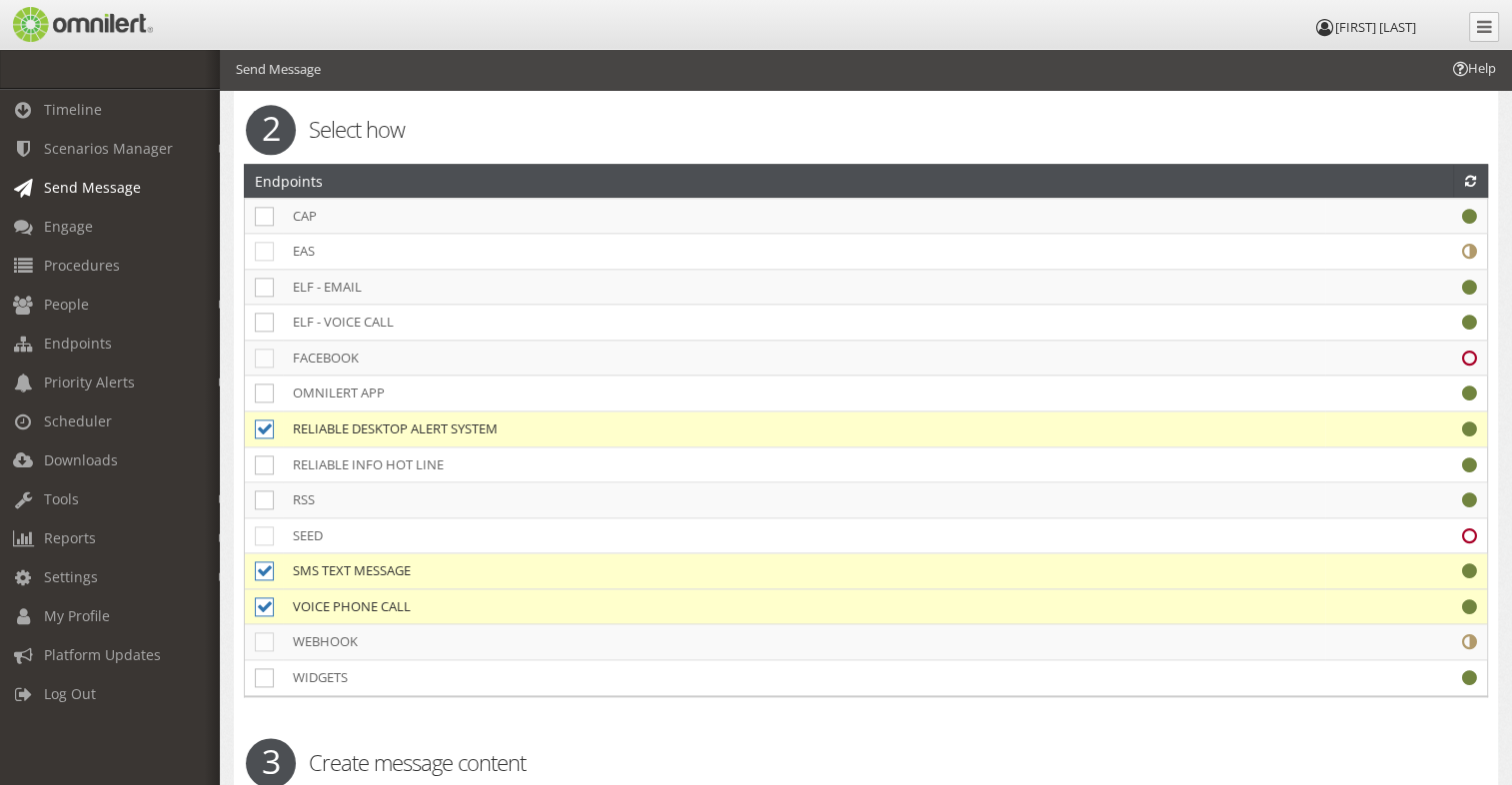 scroll, scrollTop: 2497, scrollLeft: 0, axis: vertical 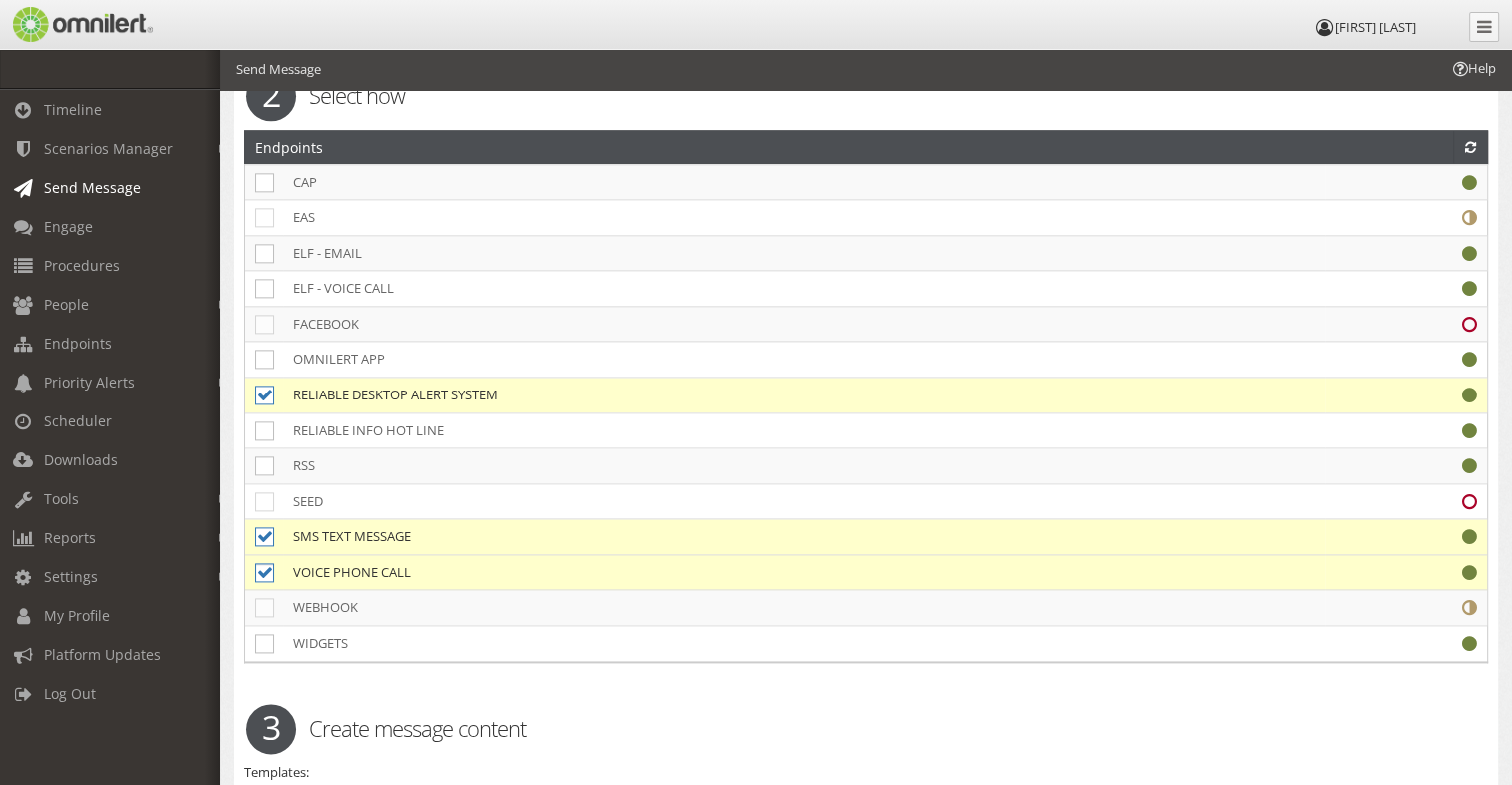 click at bounding box center (264, 572) 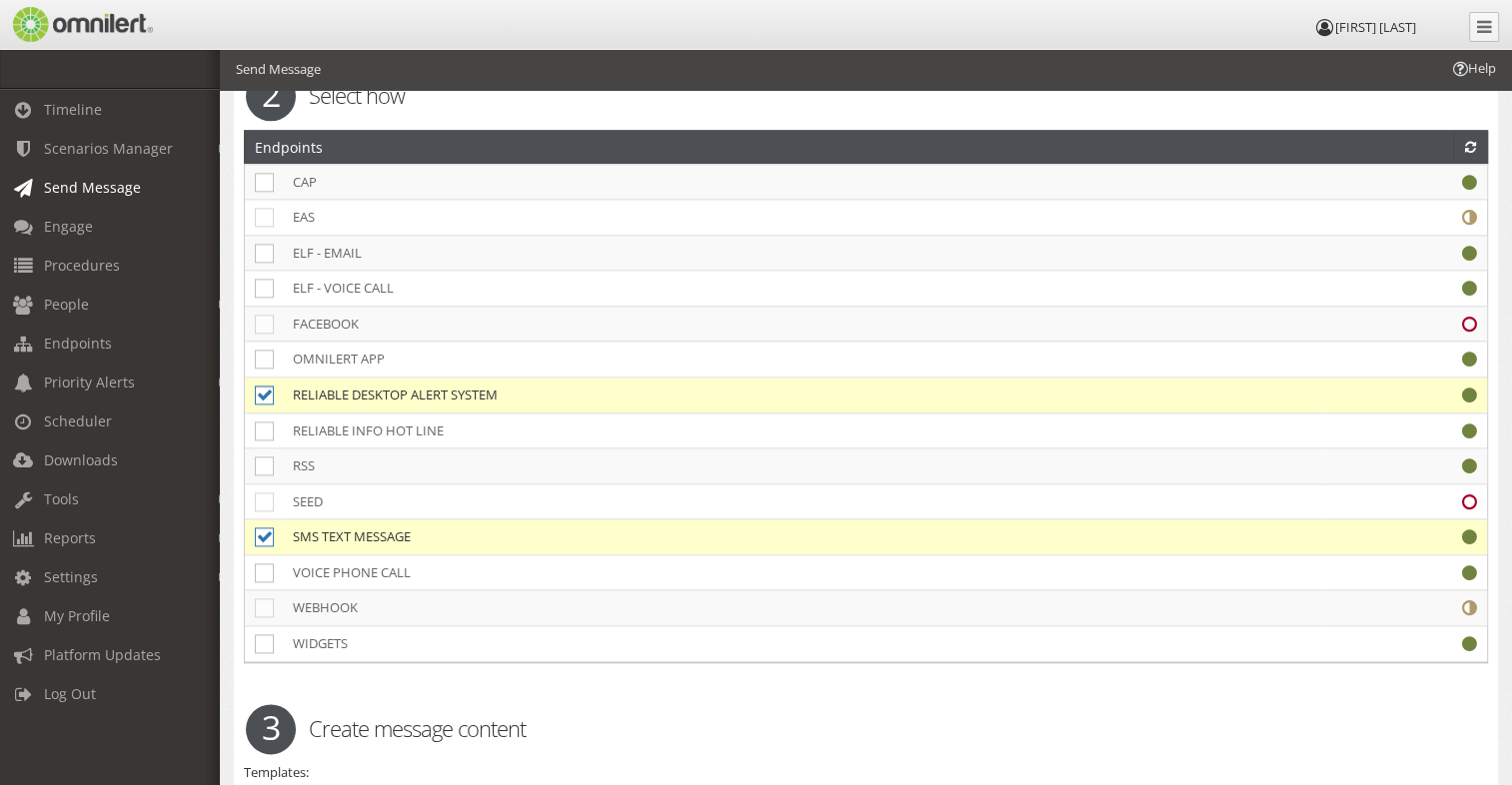 click at bounding box center (264, 394) 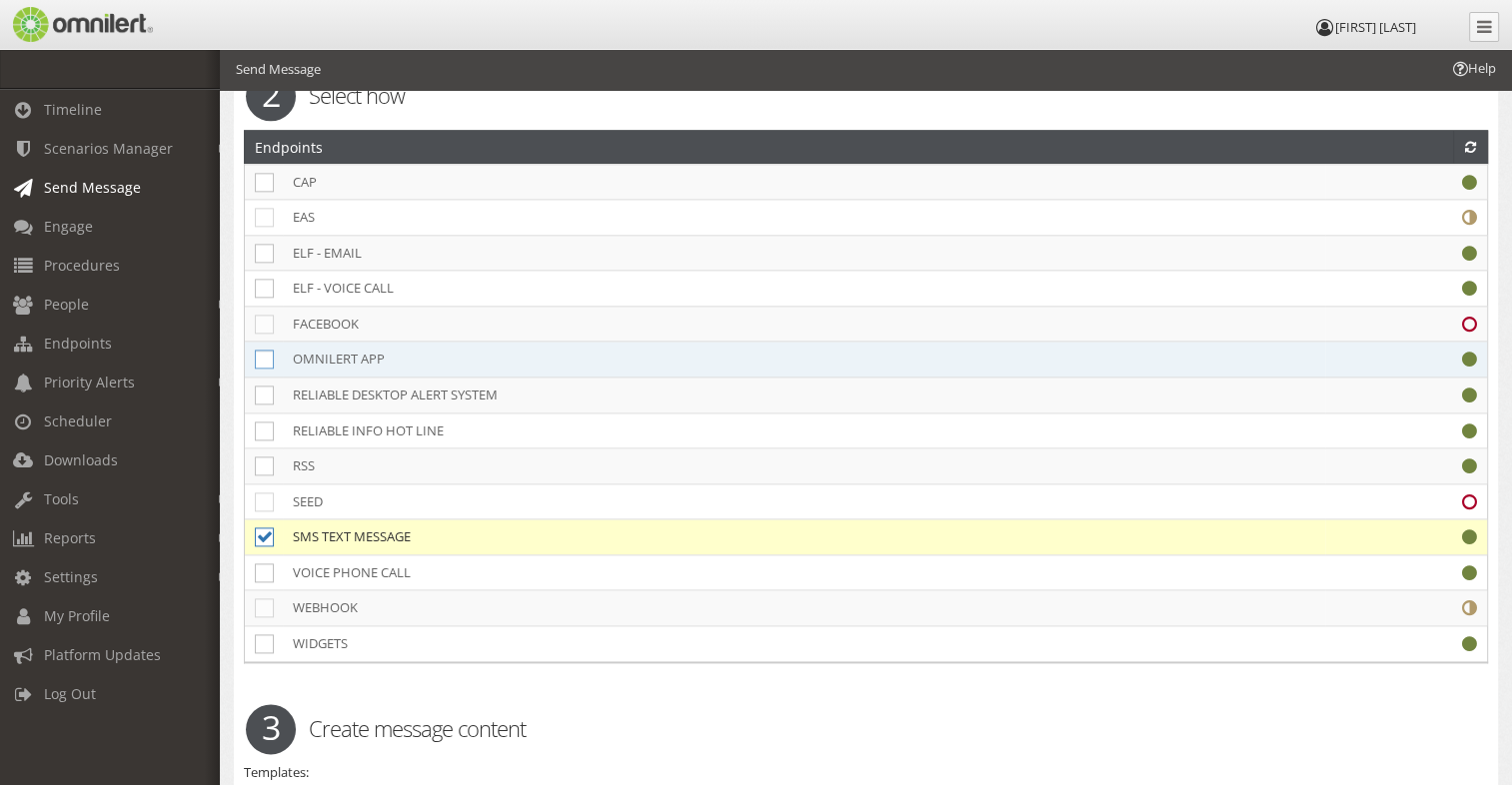 click at bounding box center [264, 359] 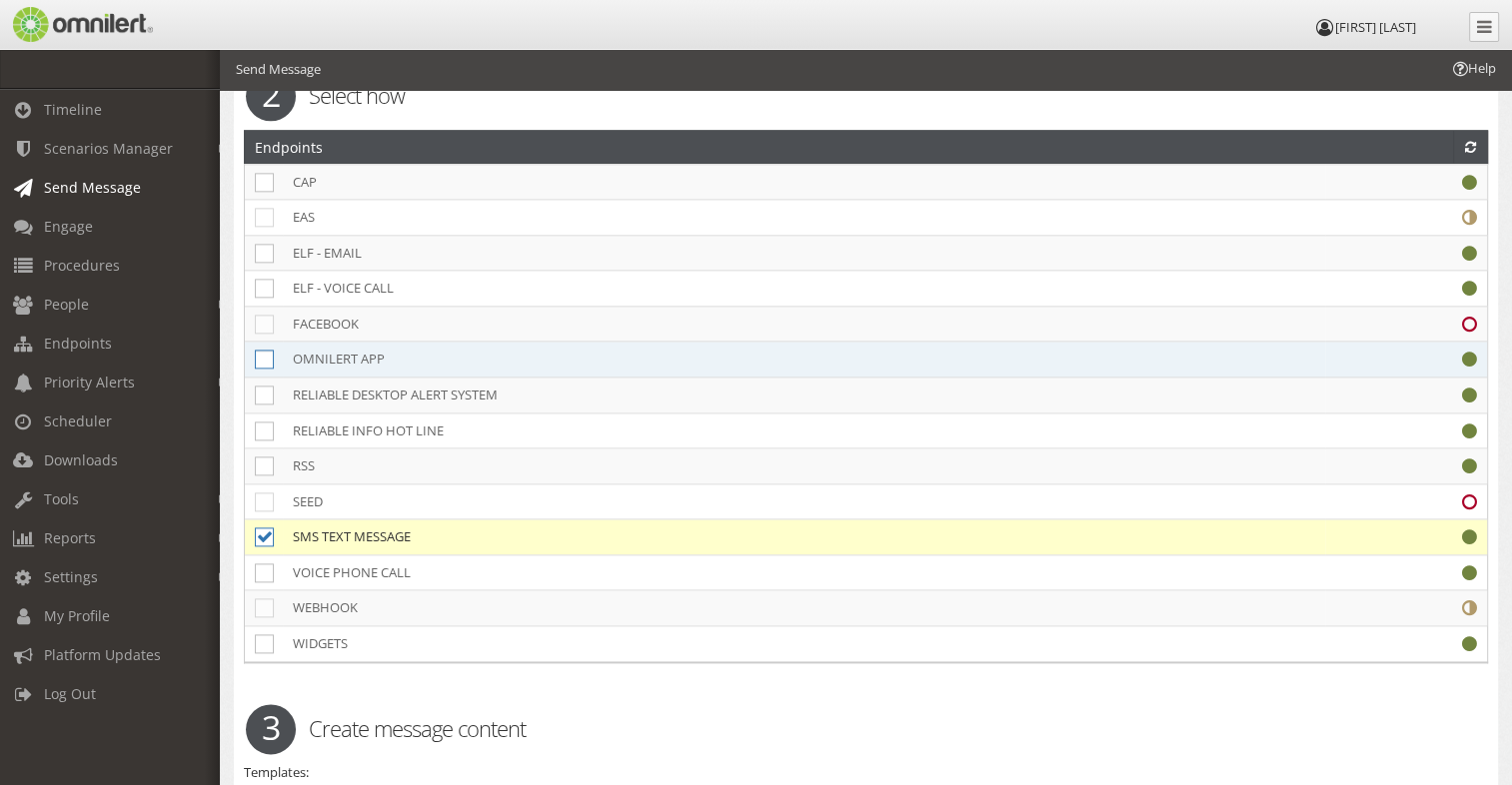 click at bounding box center (-9752, 360) 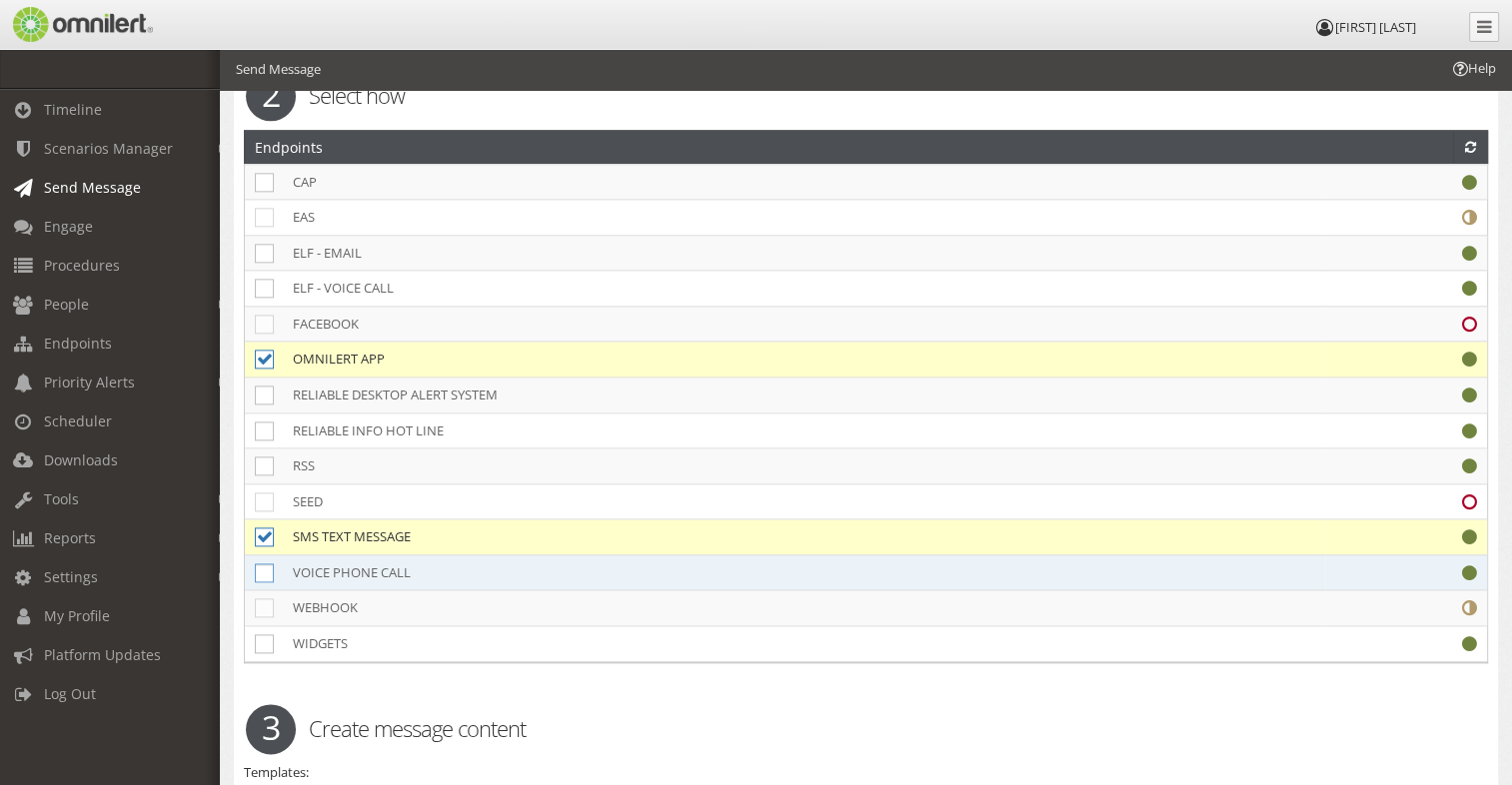 click at bounding box center (264, 572) 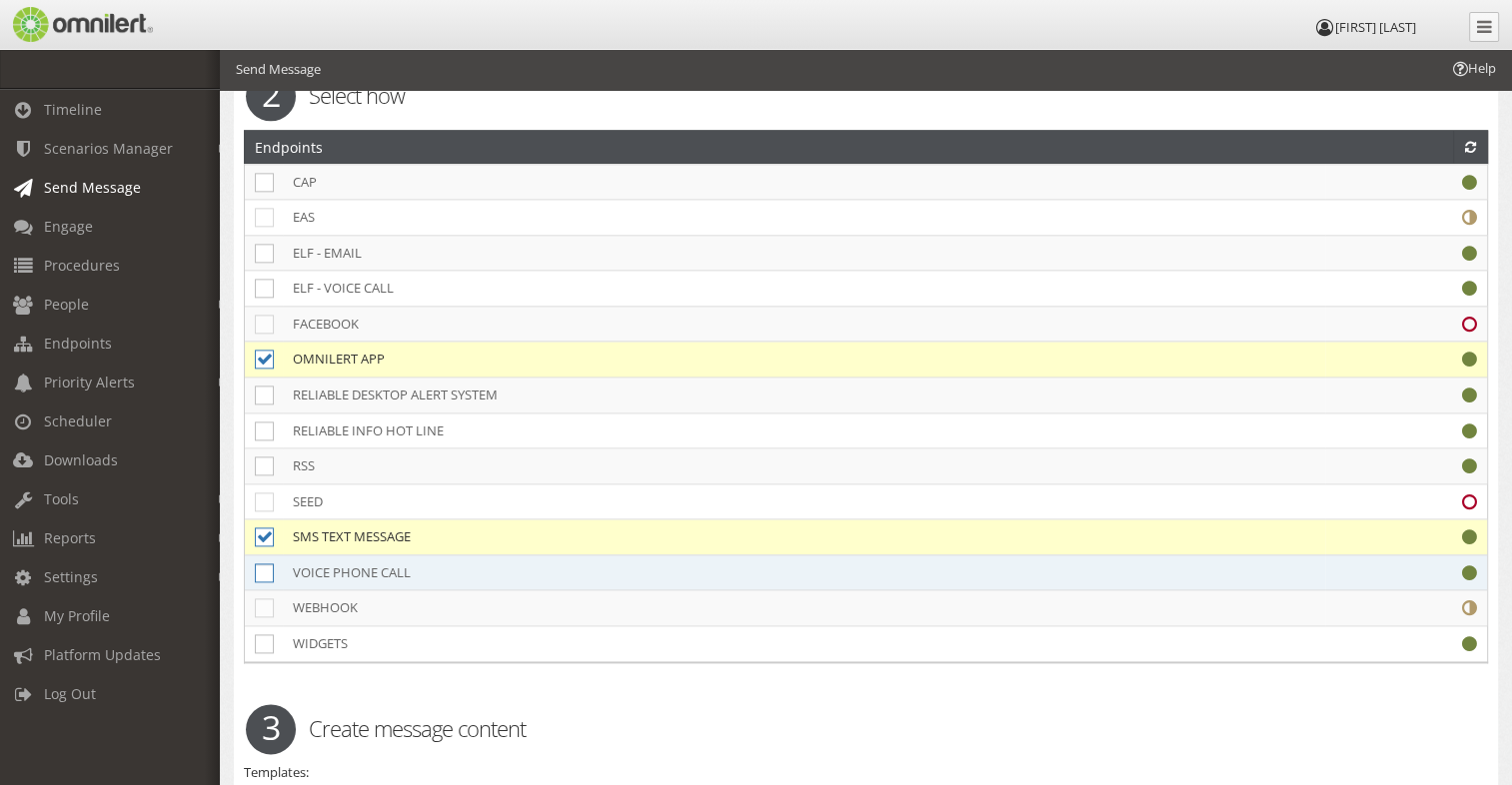 click at bounding box center [-9752, 573] 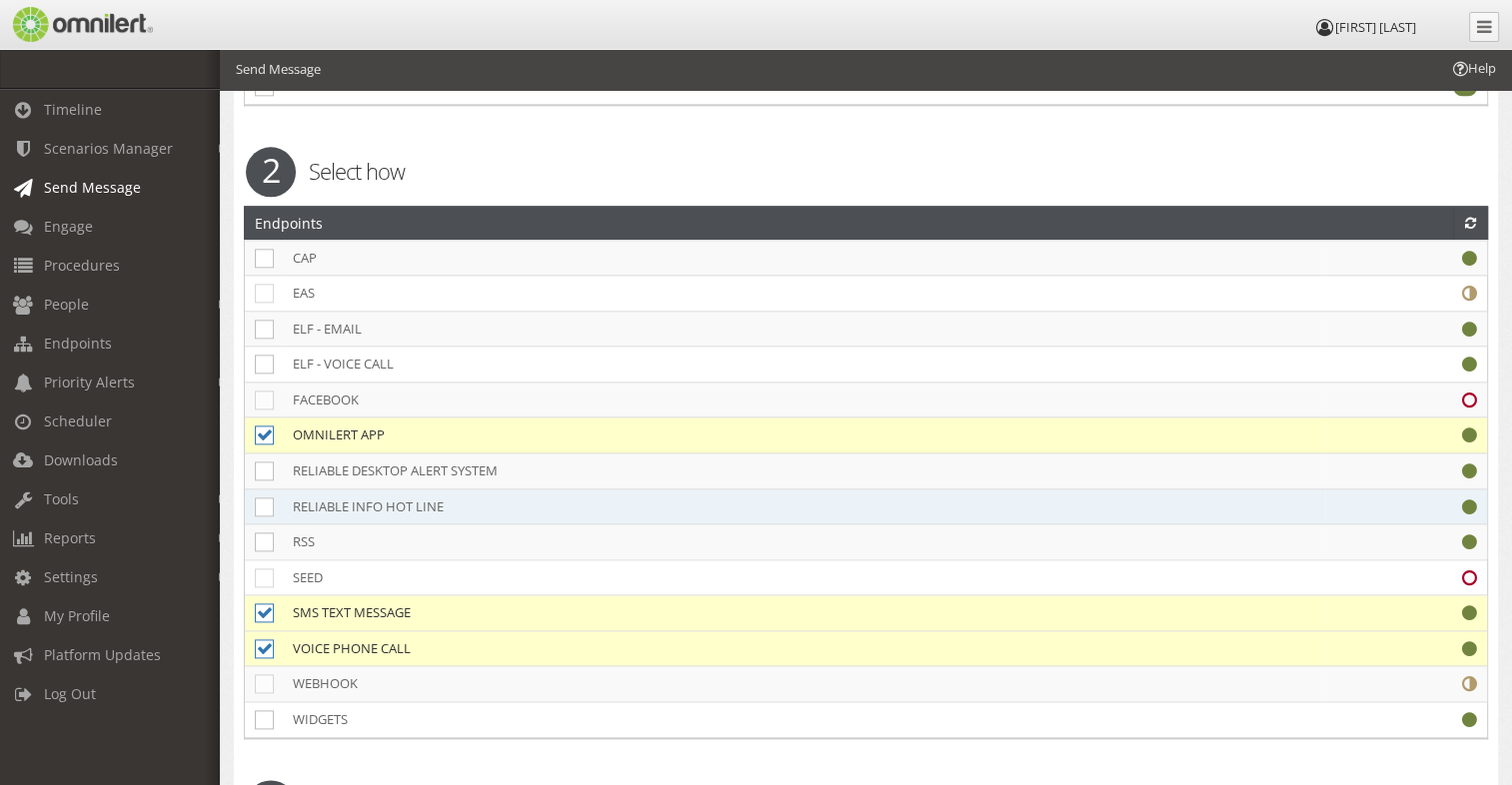 scroll, scrollTop: 2537, scrollLeft: 0, axis: vertical 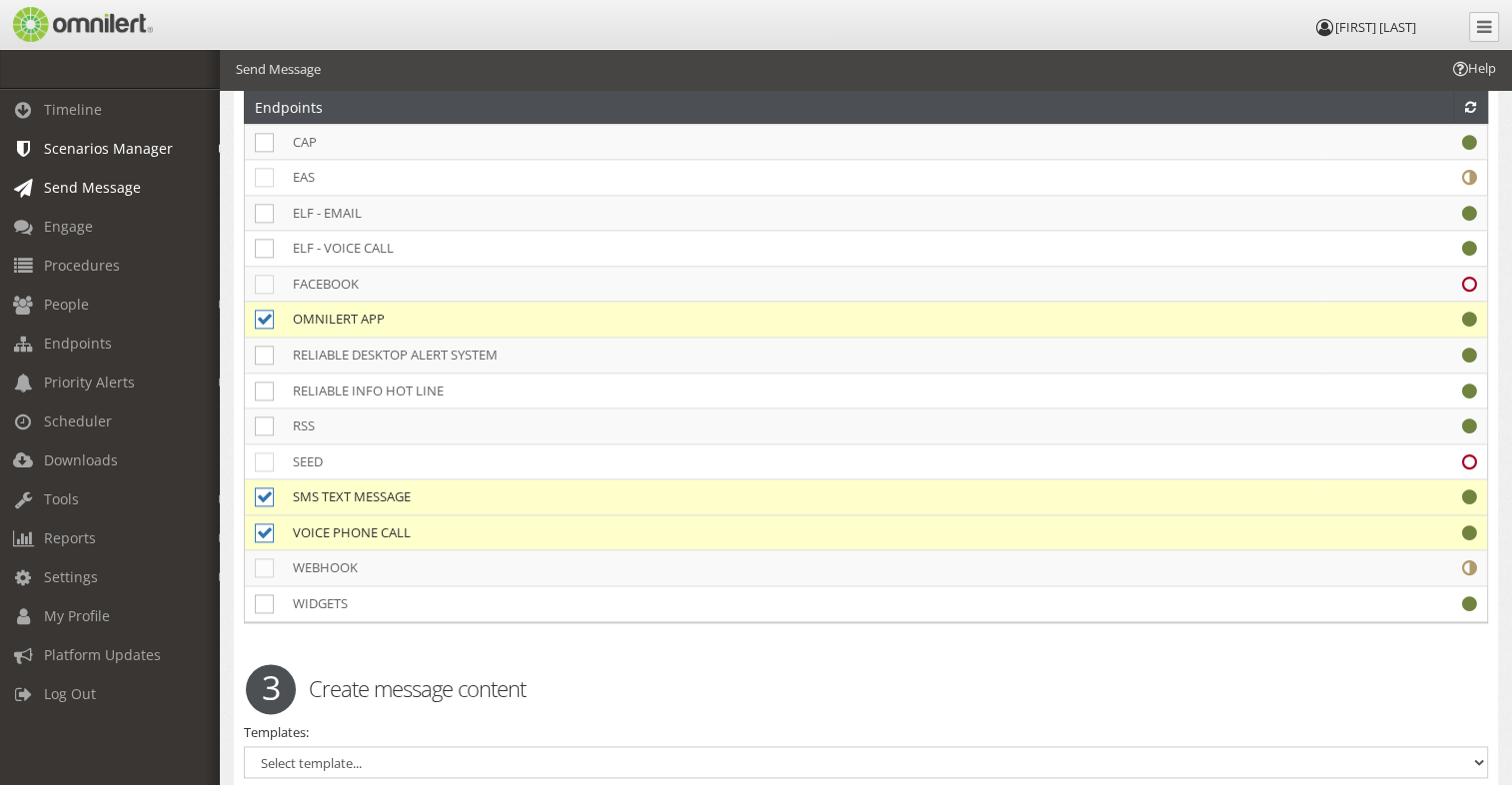 click on "Scenarios Manager" at bounding box center (108, 148) 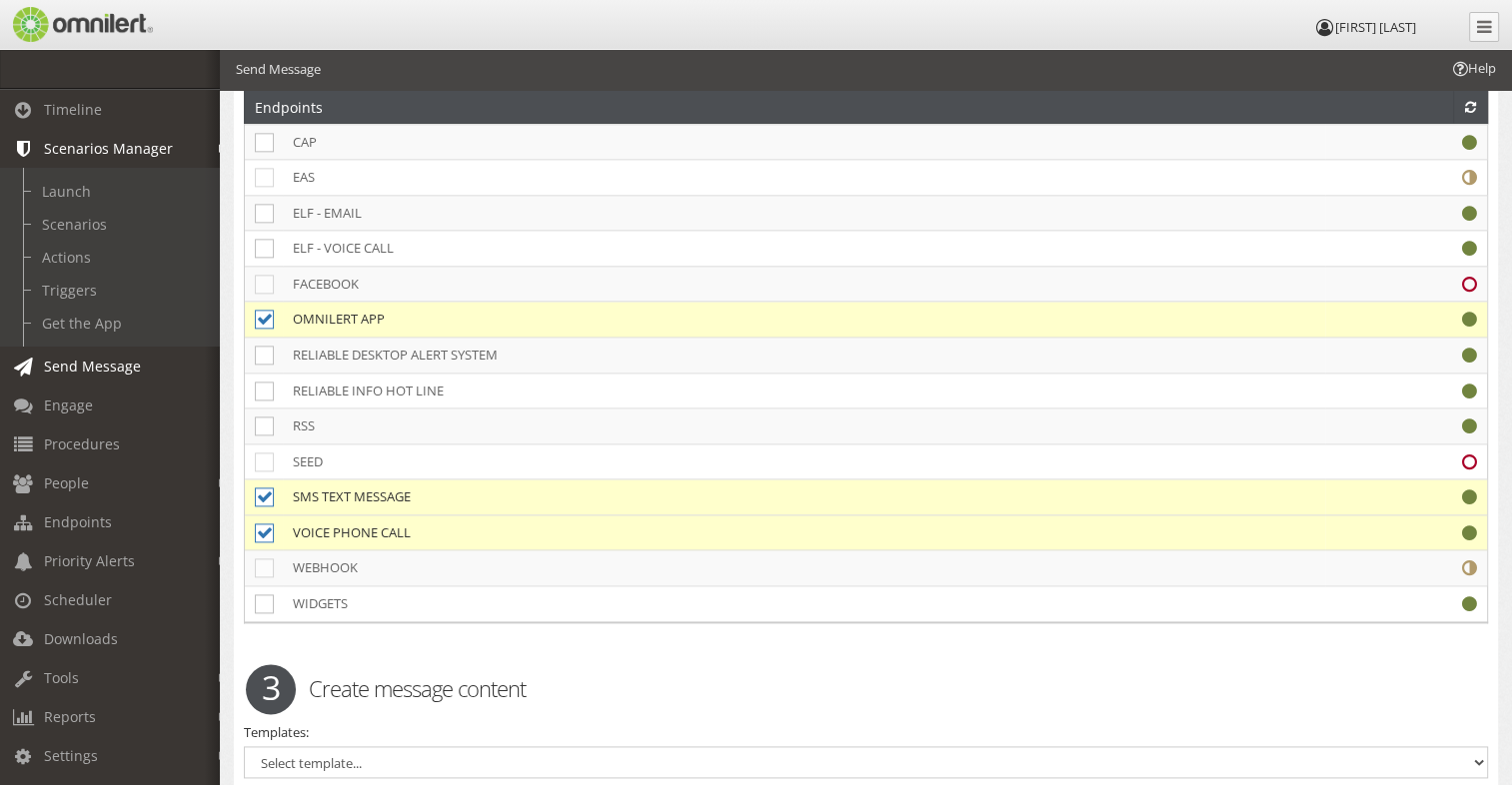 click on "Scenarios Manager" at bounding box center (108, 148) 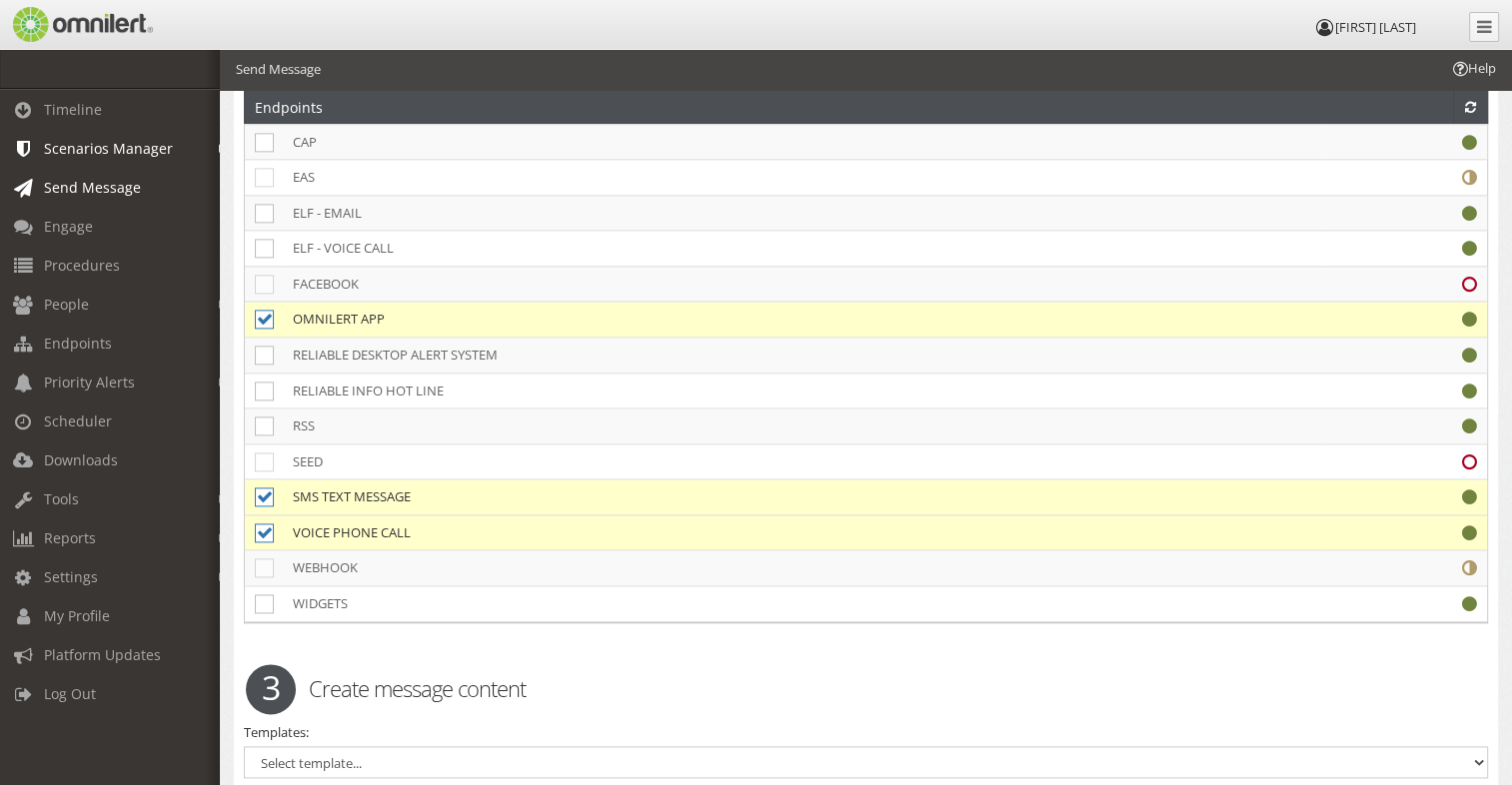 click on "Scenarios Manager" at bounding box center [108, 148] 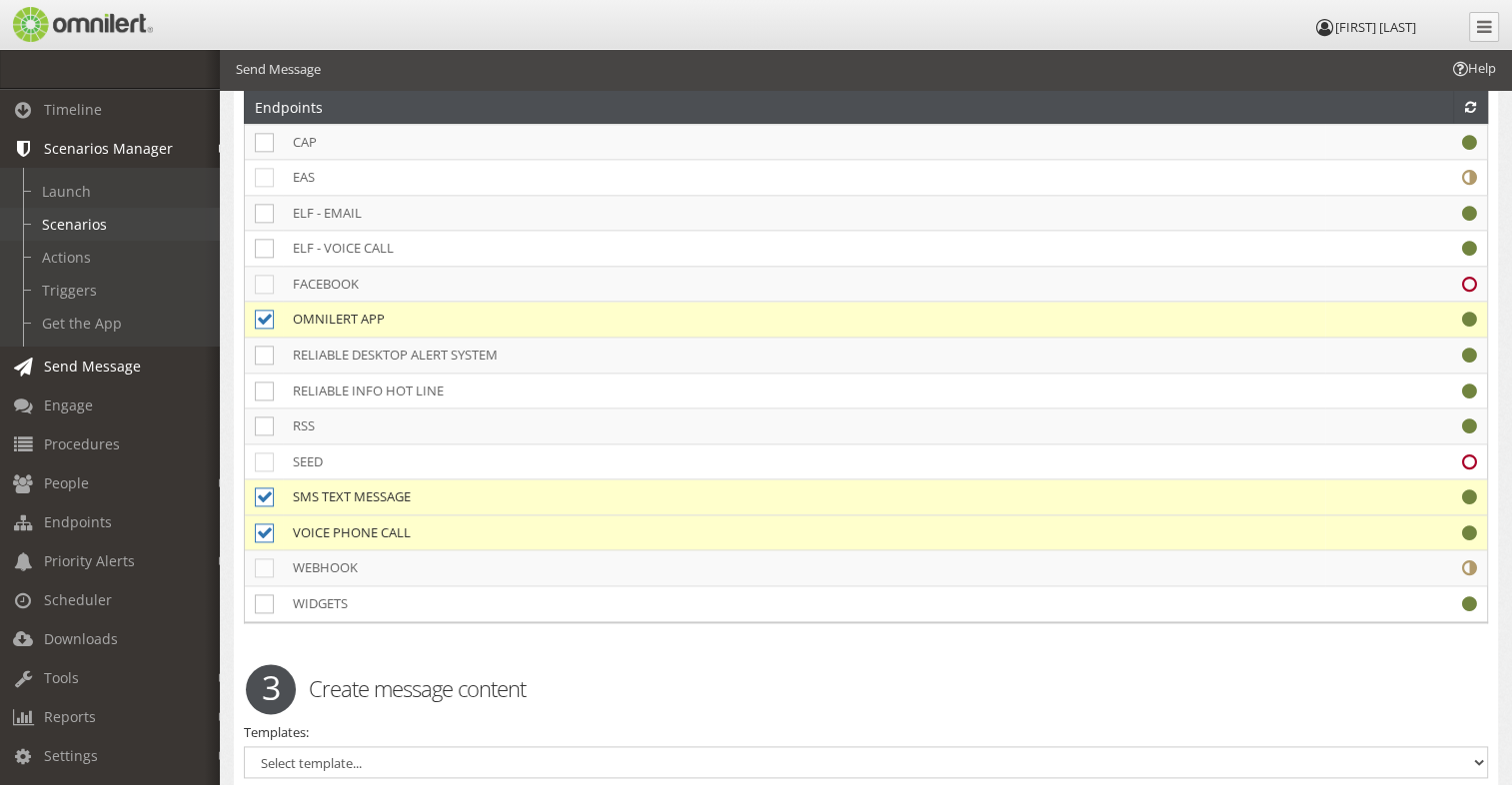 click on "Scenarios" at bounding box center [119, 224] 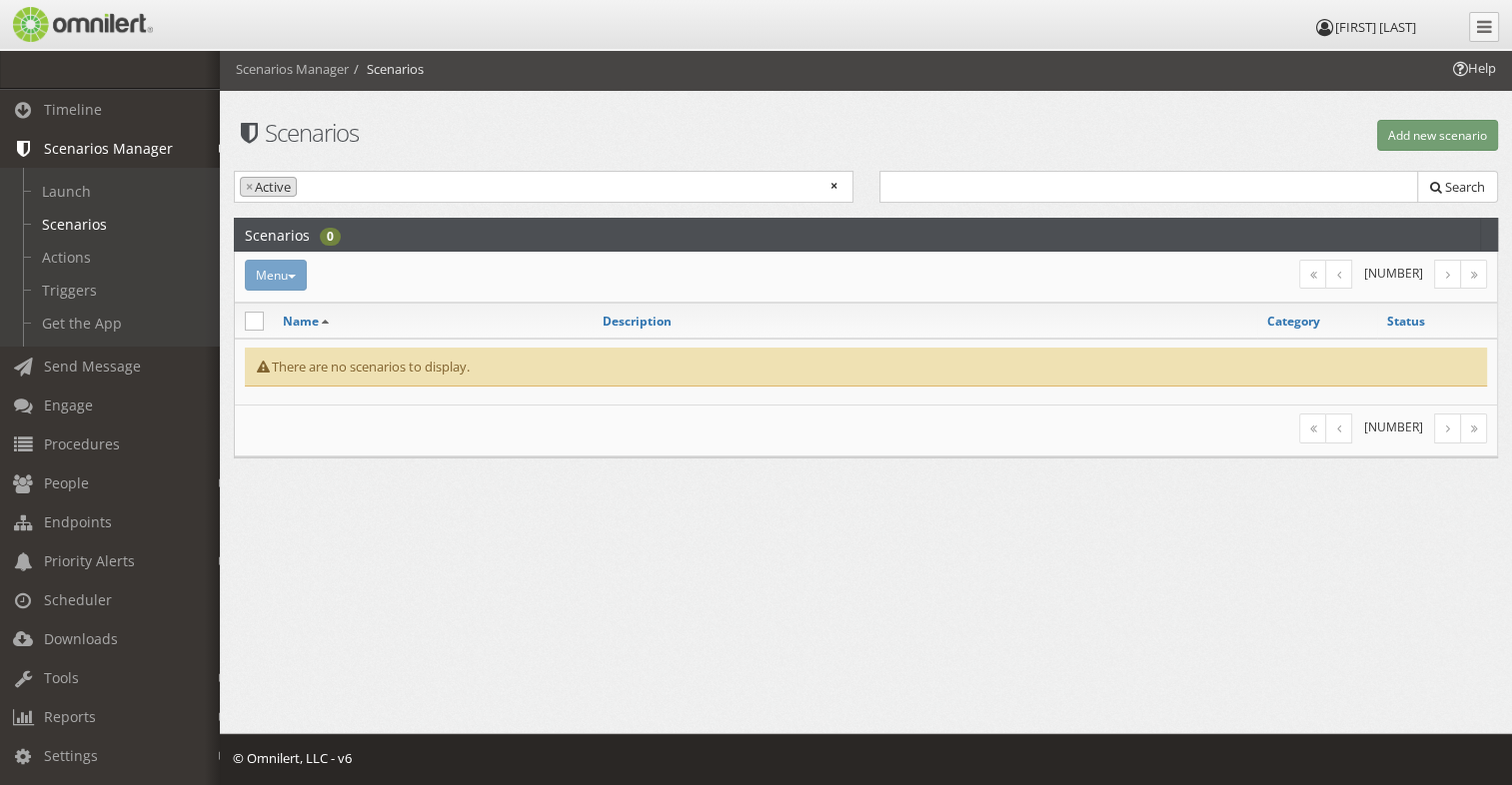 scroll, scrollTop: 0, scrollLeft: 0, axis: both 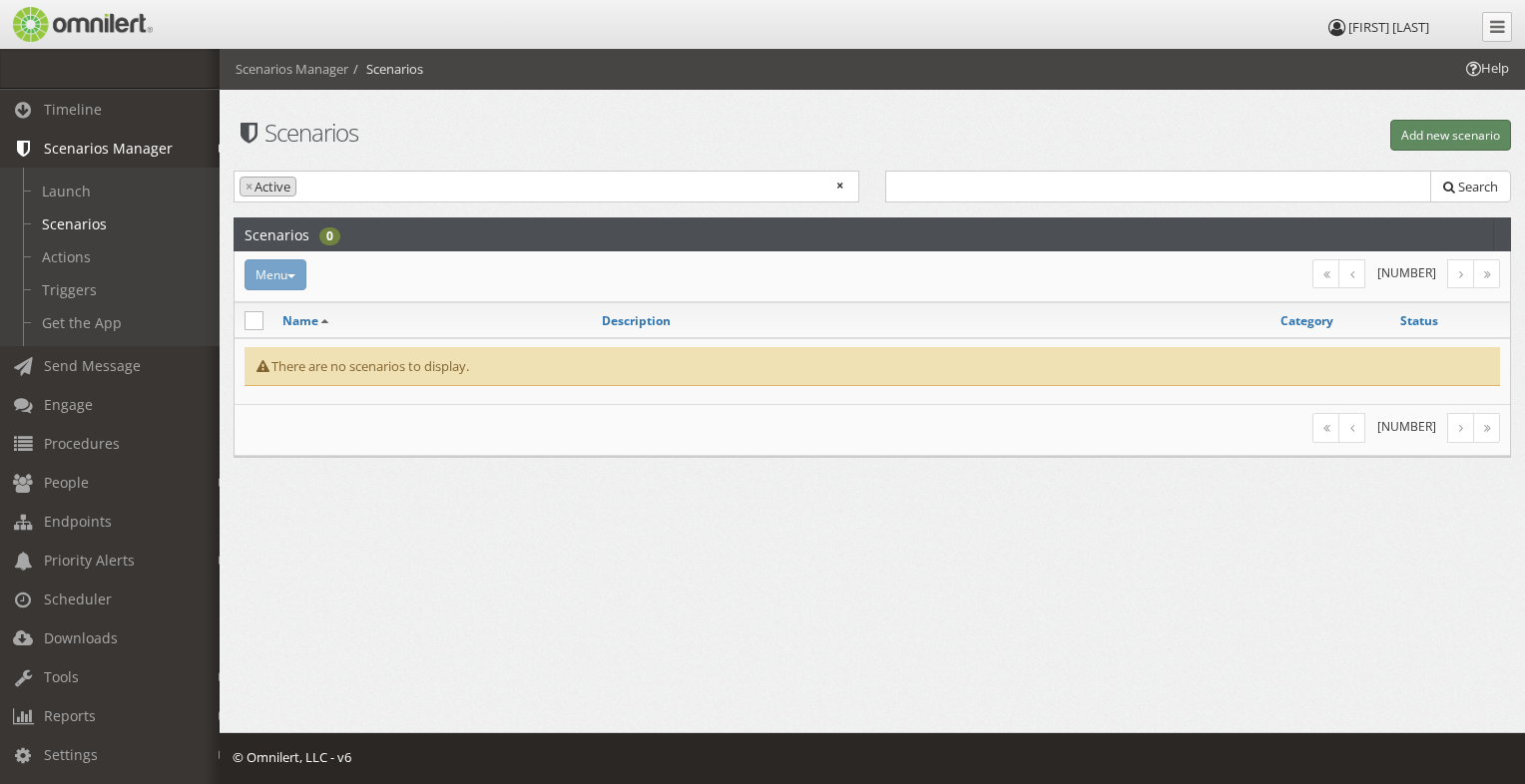 click on "Add new scenario" at bounding box center [1450, 135] 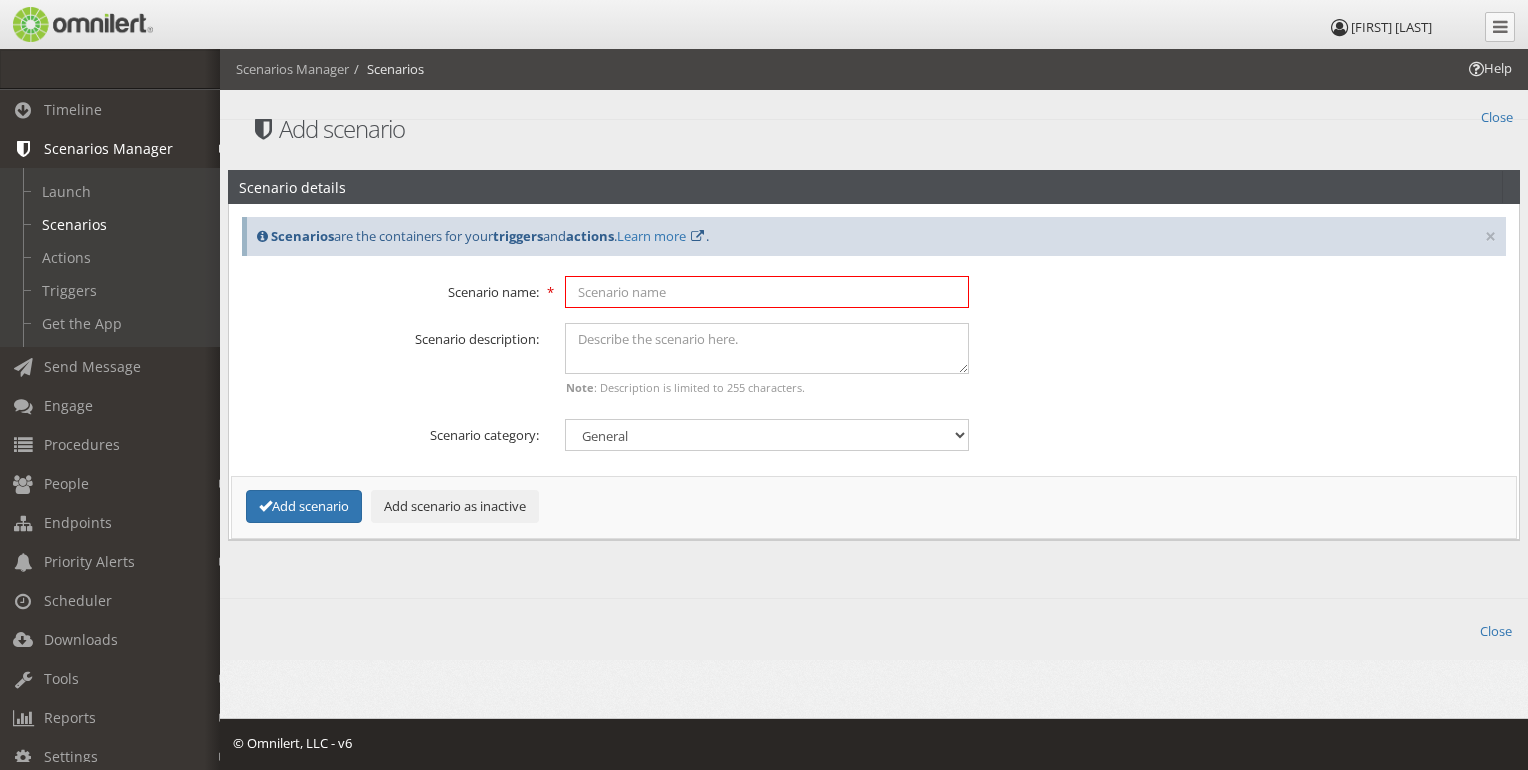 click at bounding box center (767, 292) 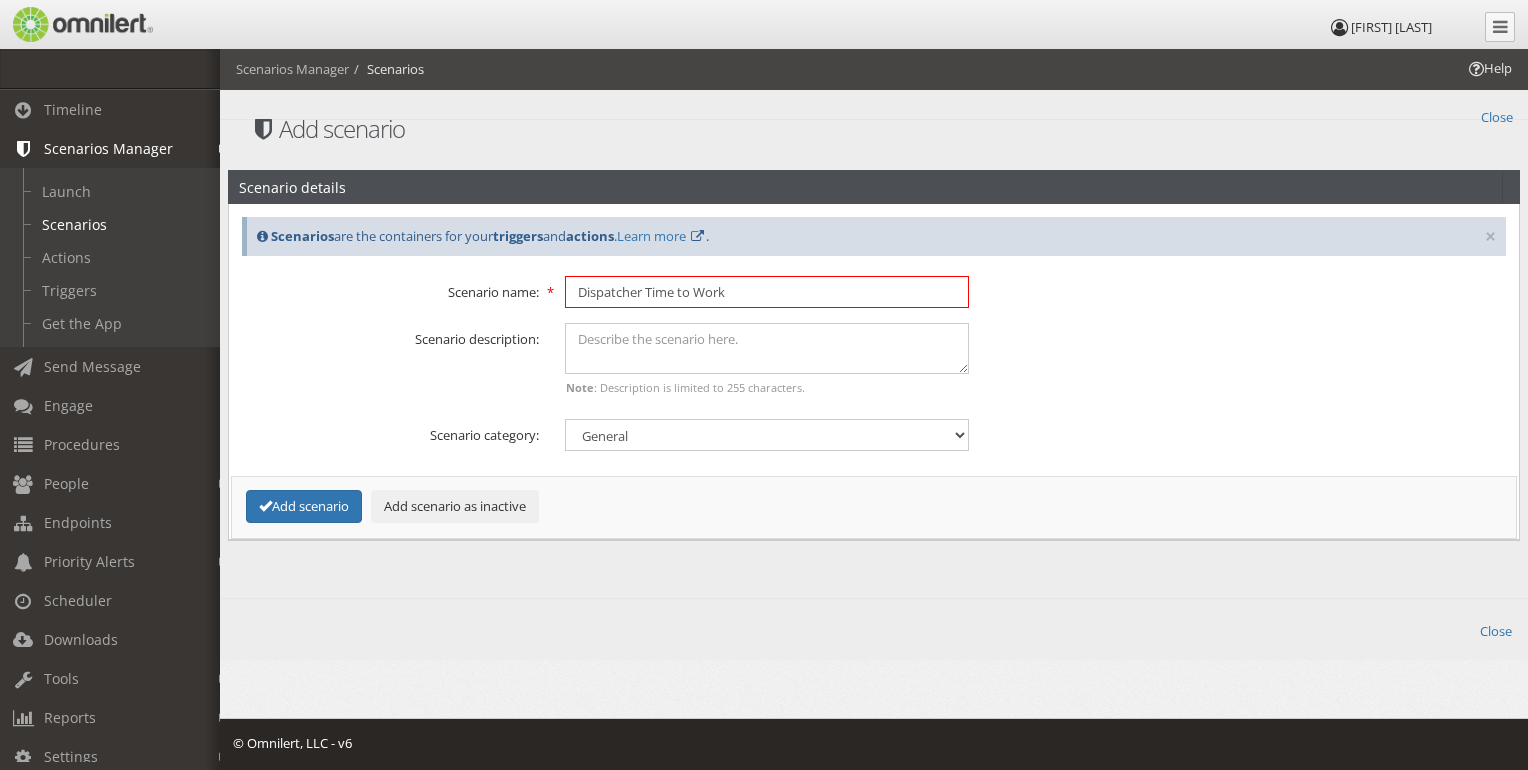 click on "Dispatcher Time to Work" at bounding box center [767, 292] 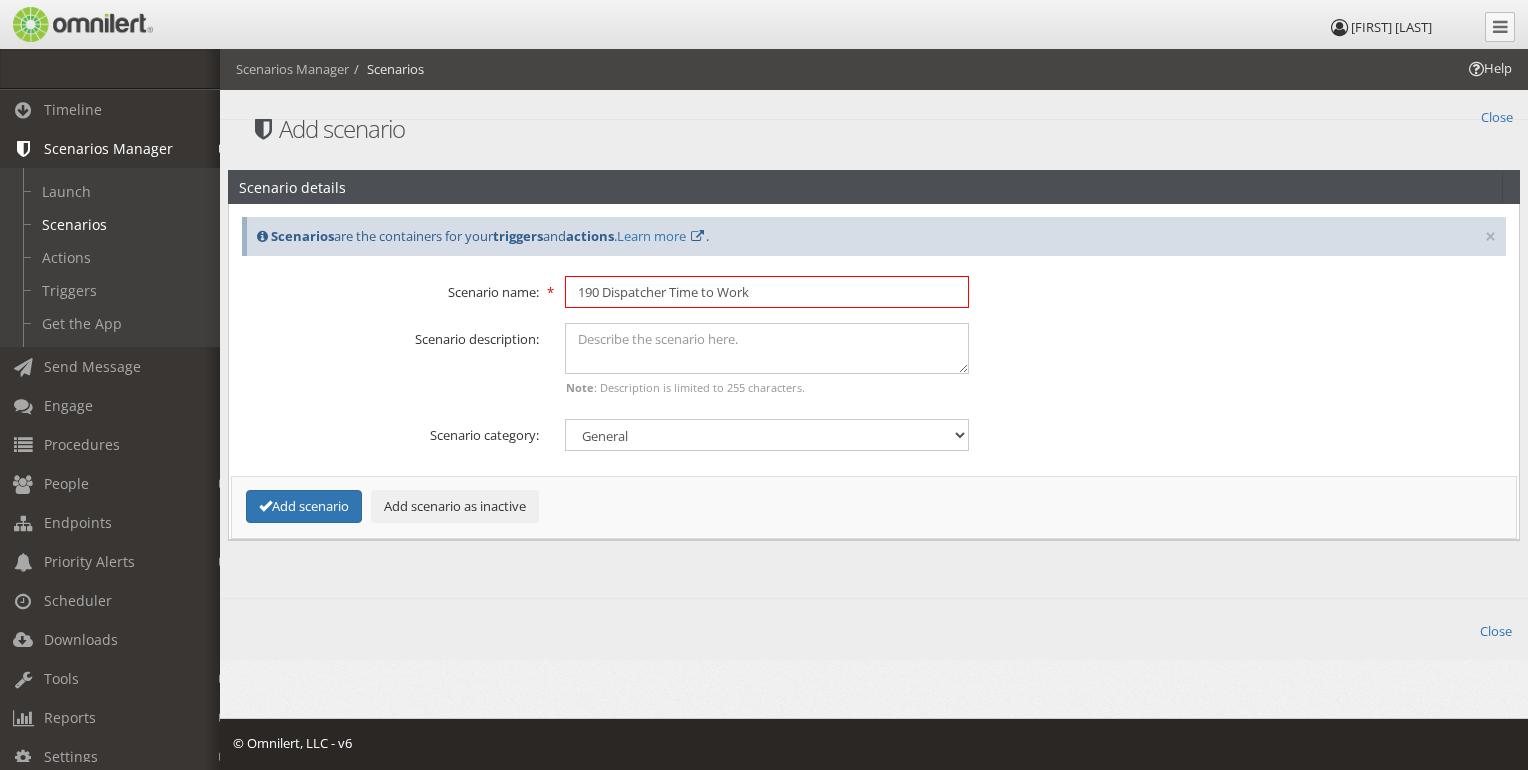 click on "190 Dispatcher Time to Work" at bounding box center (767, 292) 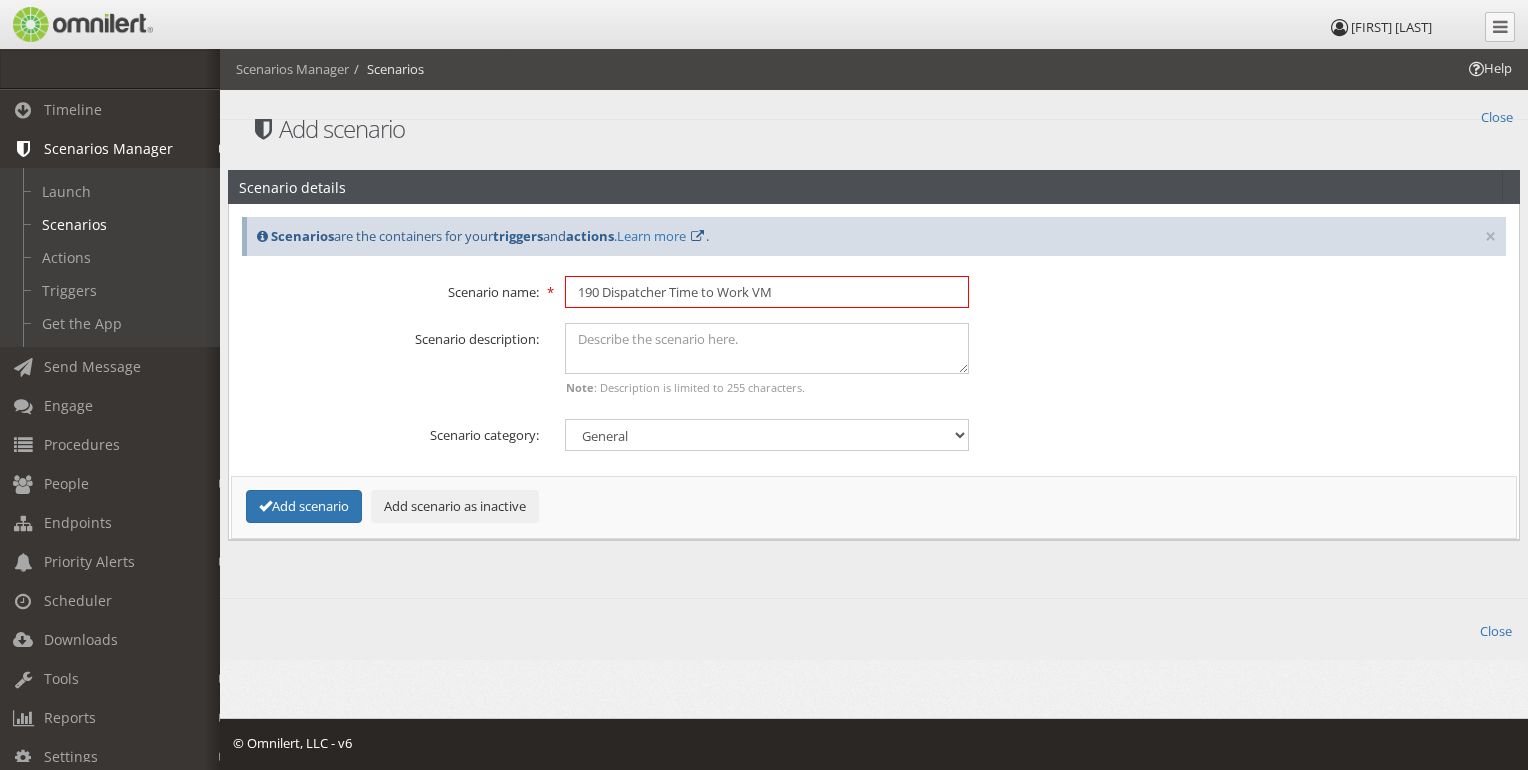 type on "190 Dispatcher Time to Work VM" 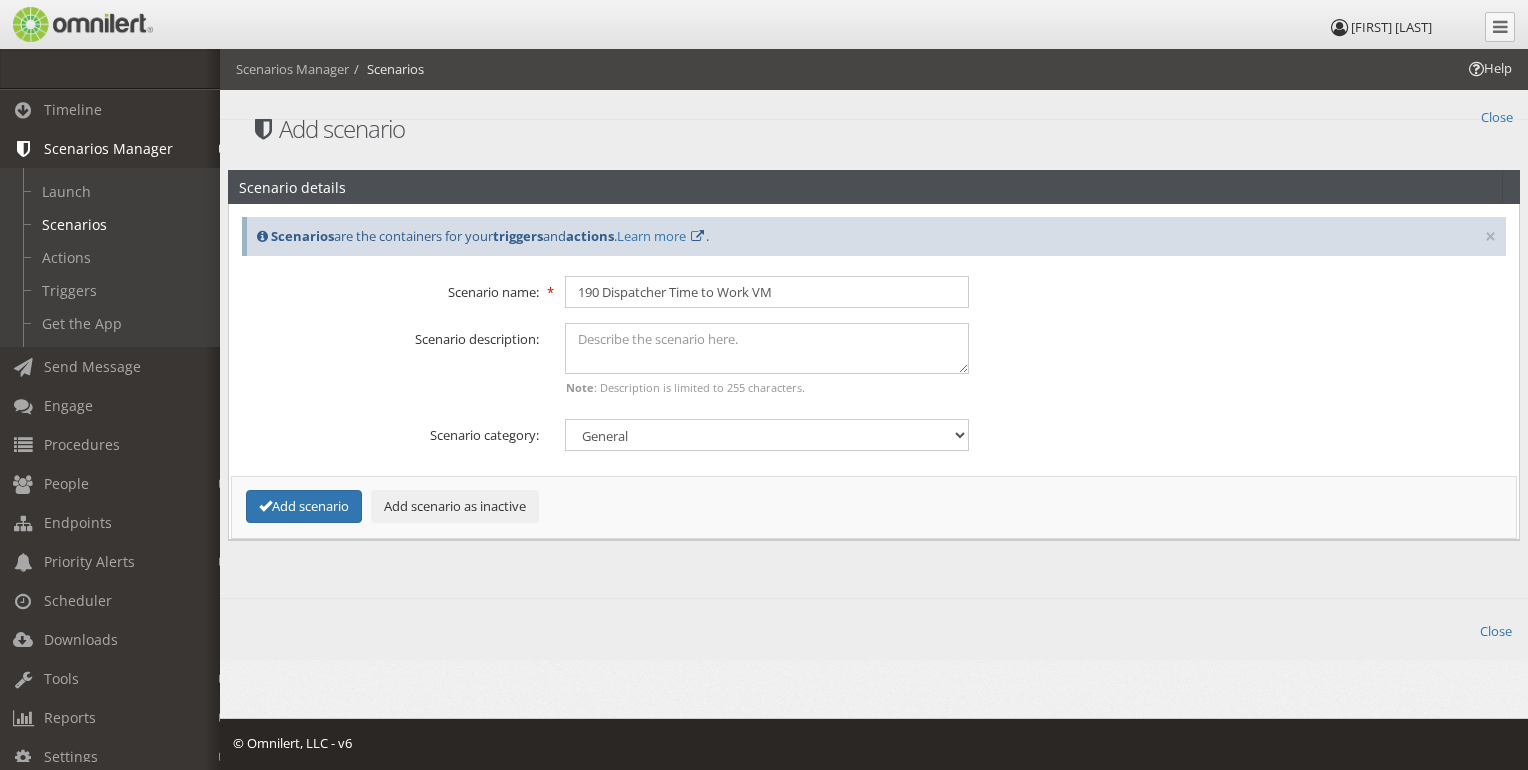 click on "Scenario description:
Note : Description is limited to 255 characters." at bounding box center (874, 363) 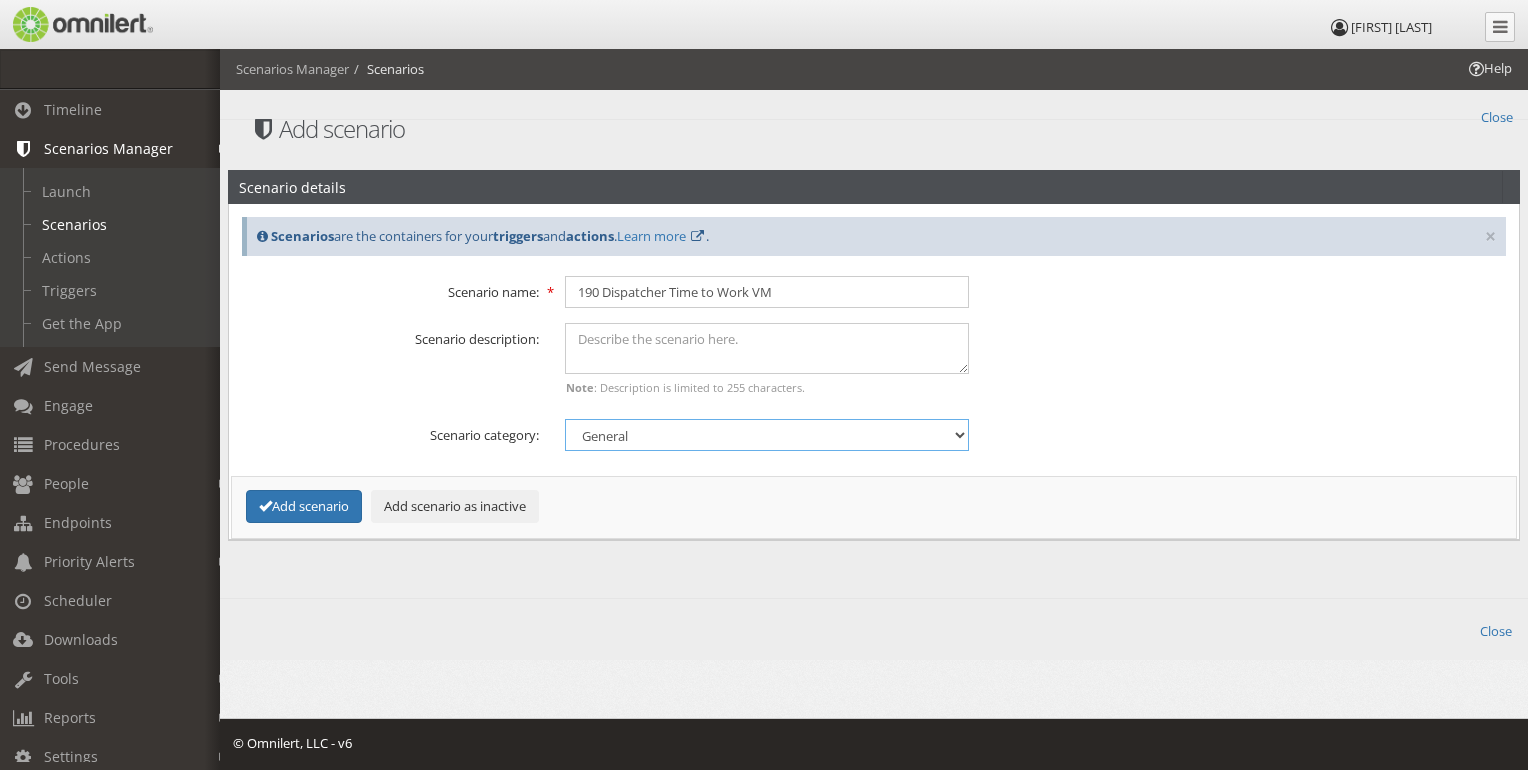 click on "General
Security
Tip report
Weather" at bounding box center [767, 435] 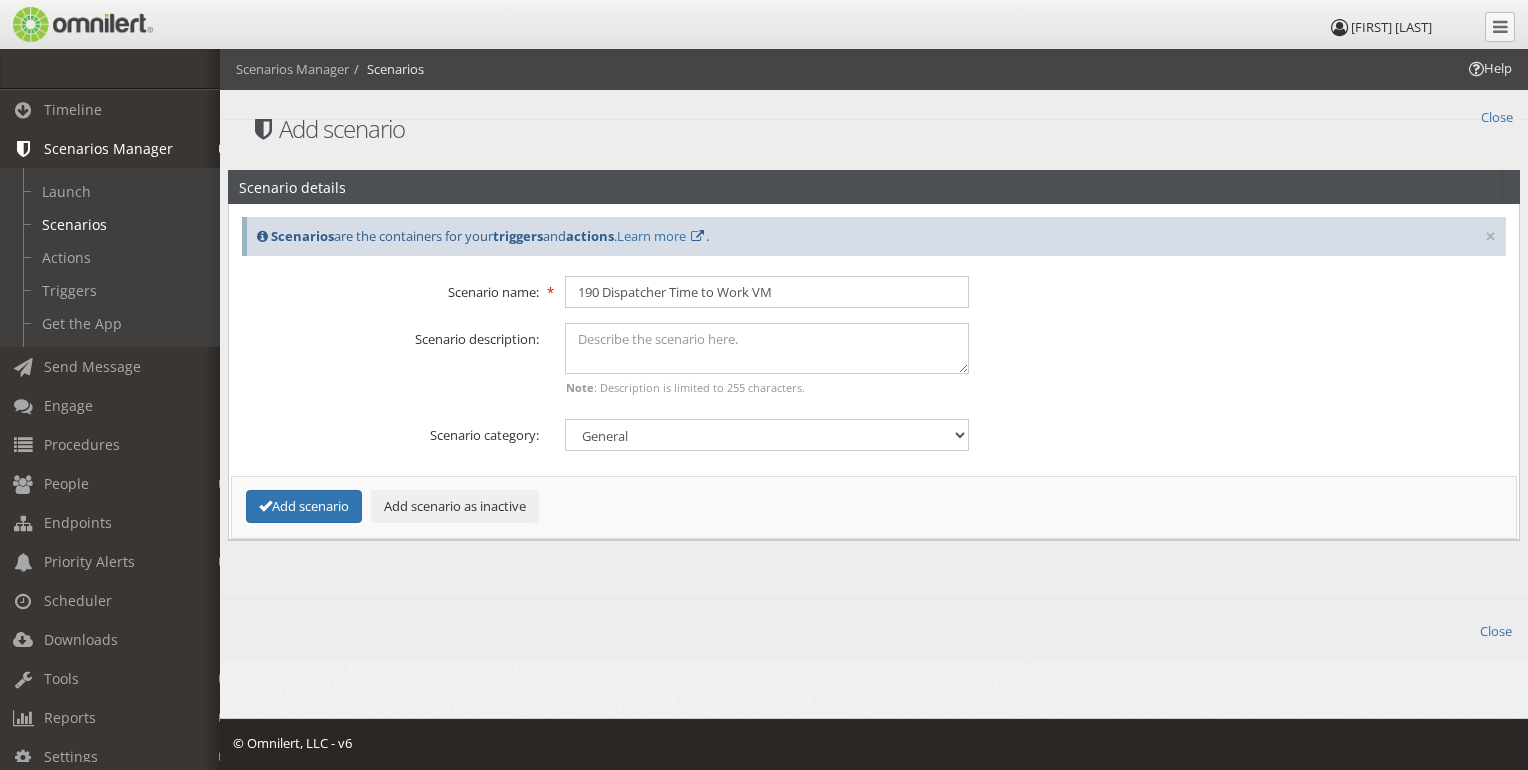 click on "Scenario description:
Note : Description is limited to 255 characters." at bounding box center [874, 363] 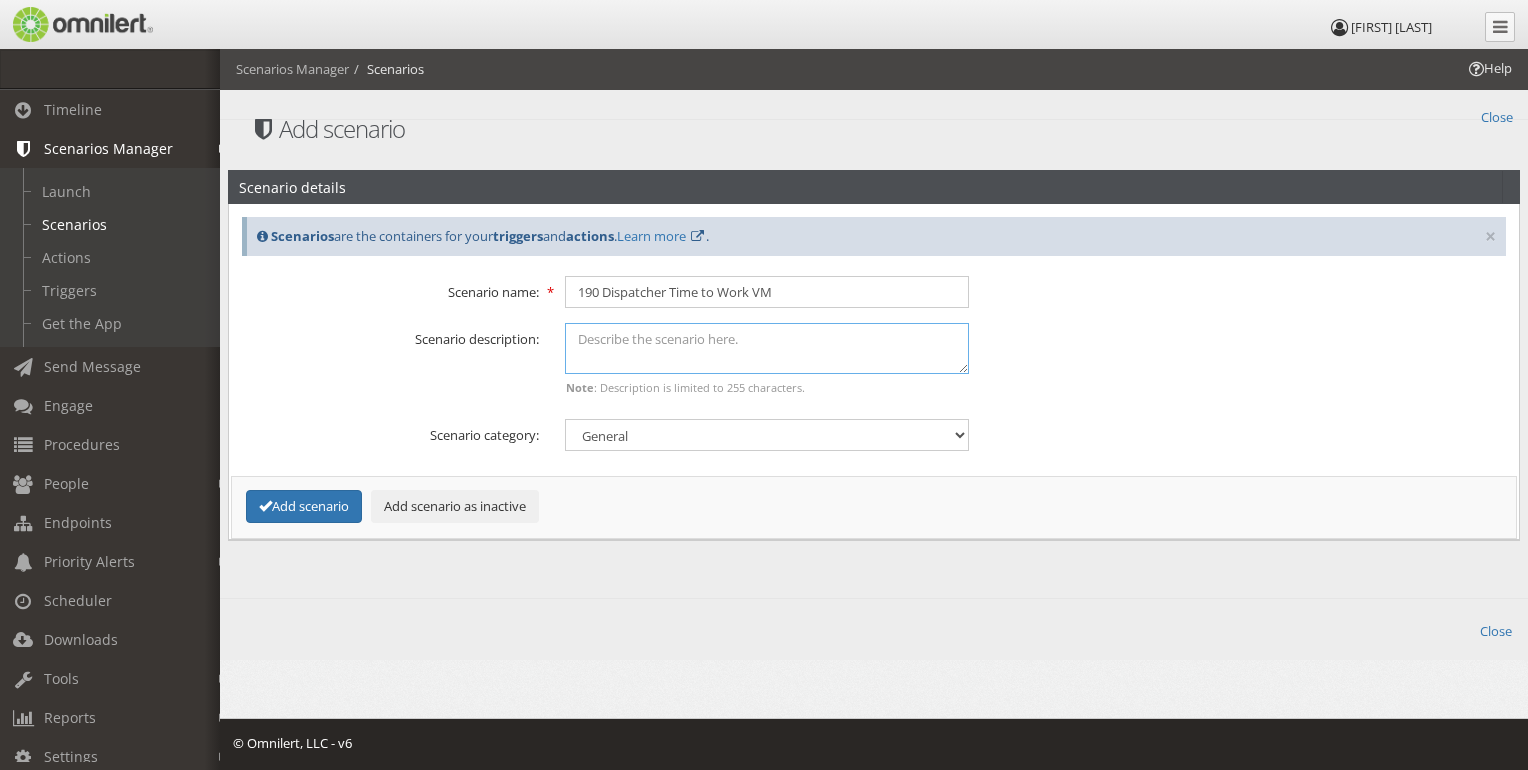 click at bounding box center (767, 348) 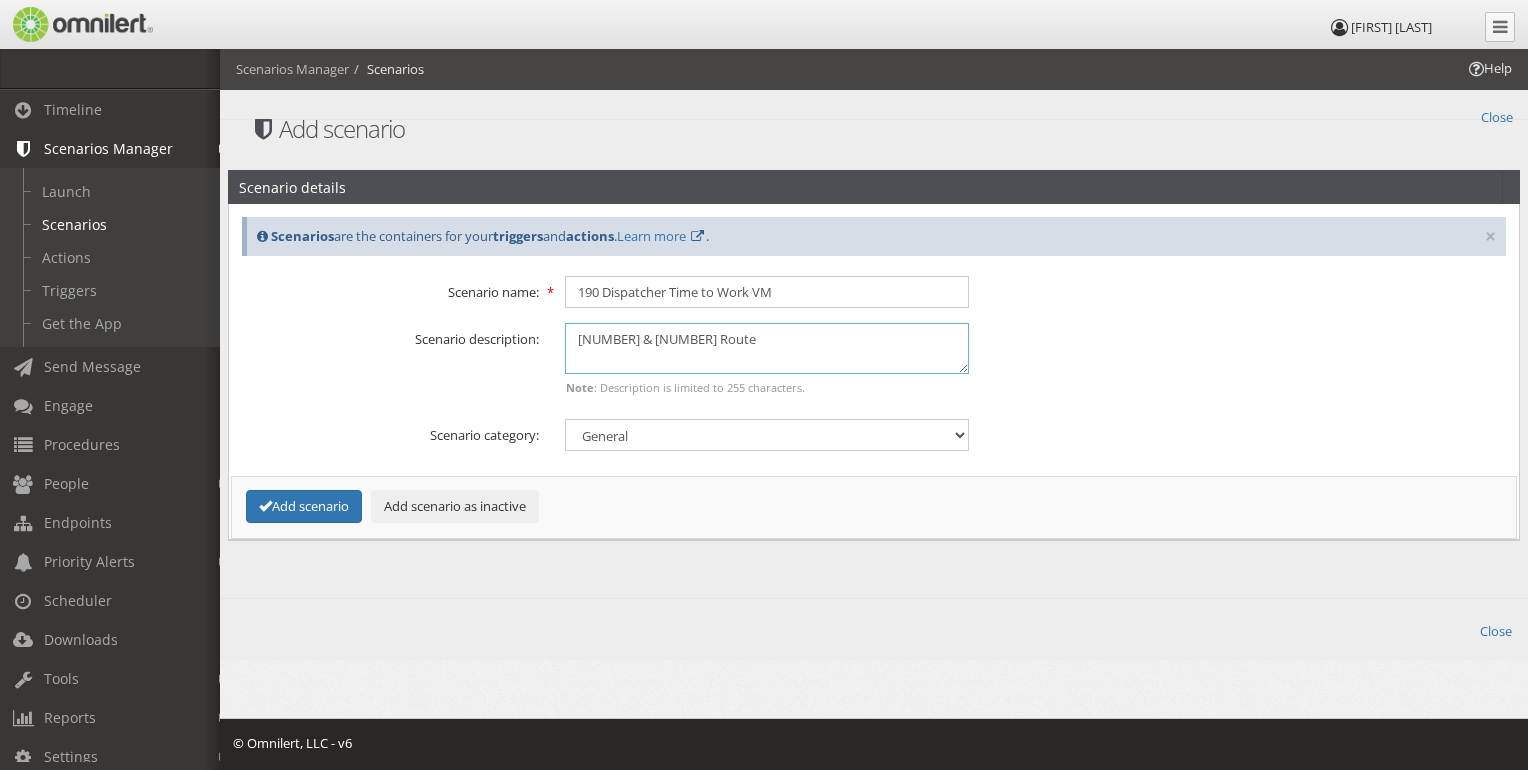 type on "[NUMBER] & [NUMBER] Route" 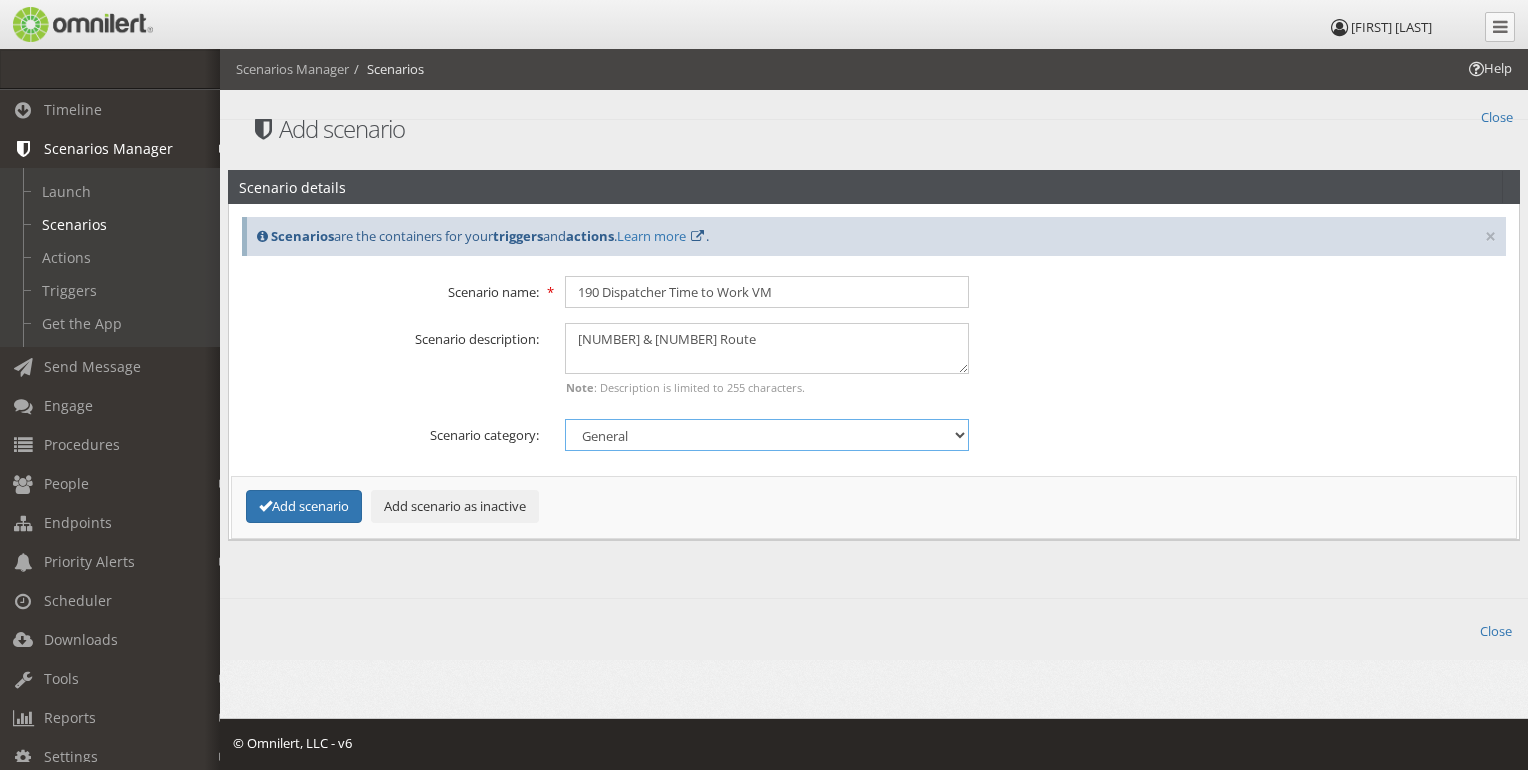 click on "General
Security
Tip report
Weather" at bounding box center [767, 435] 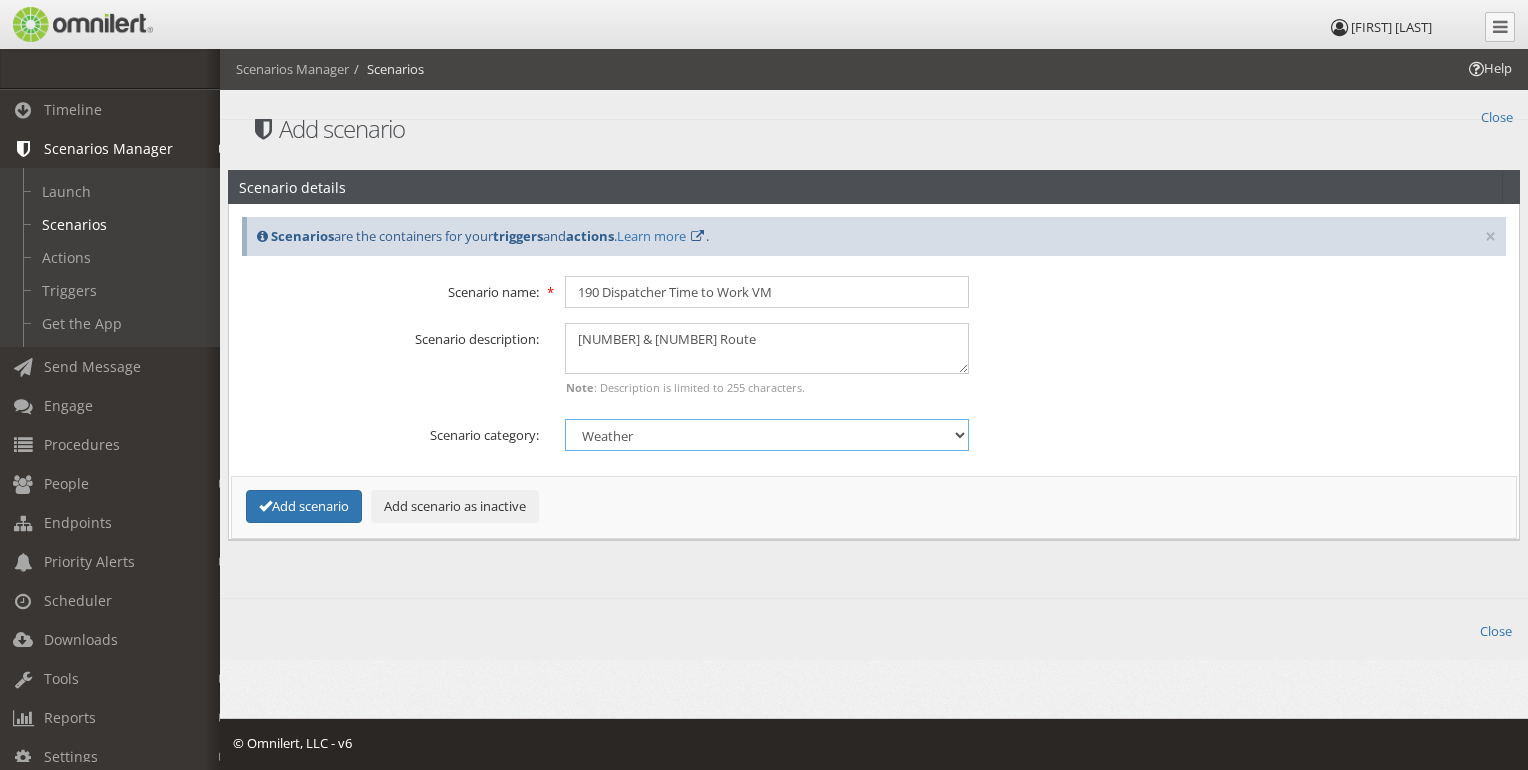 click on "General
Security
Tip report
Weather" at bounding box center [767, 435] 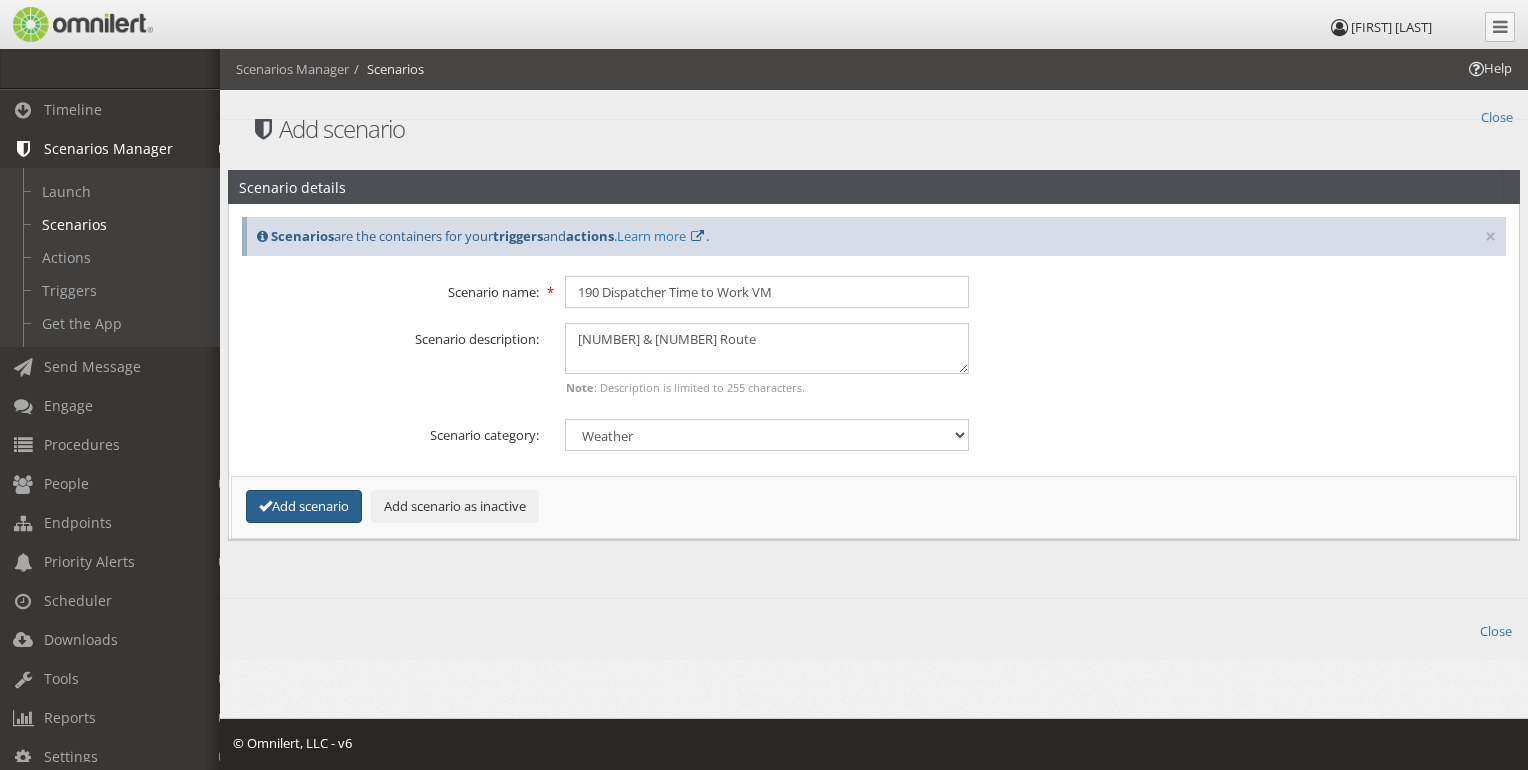 click on "Add scenario" at bounding box center (304, 506) 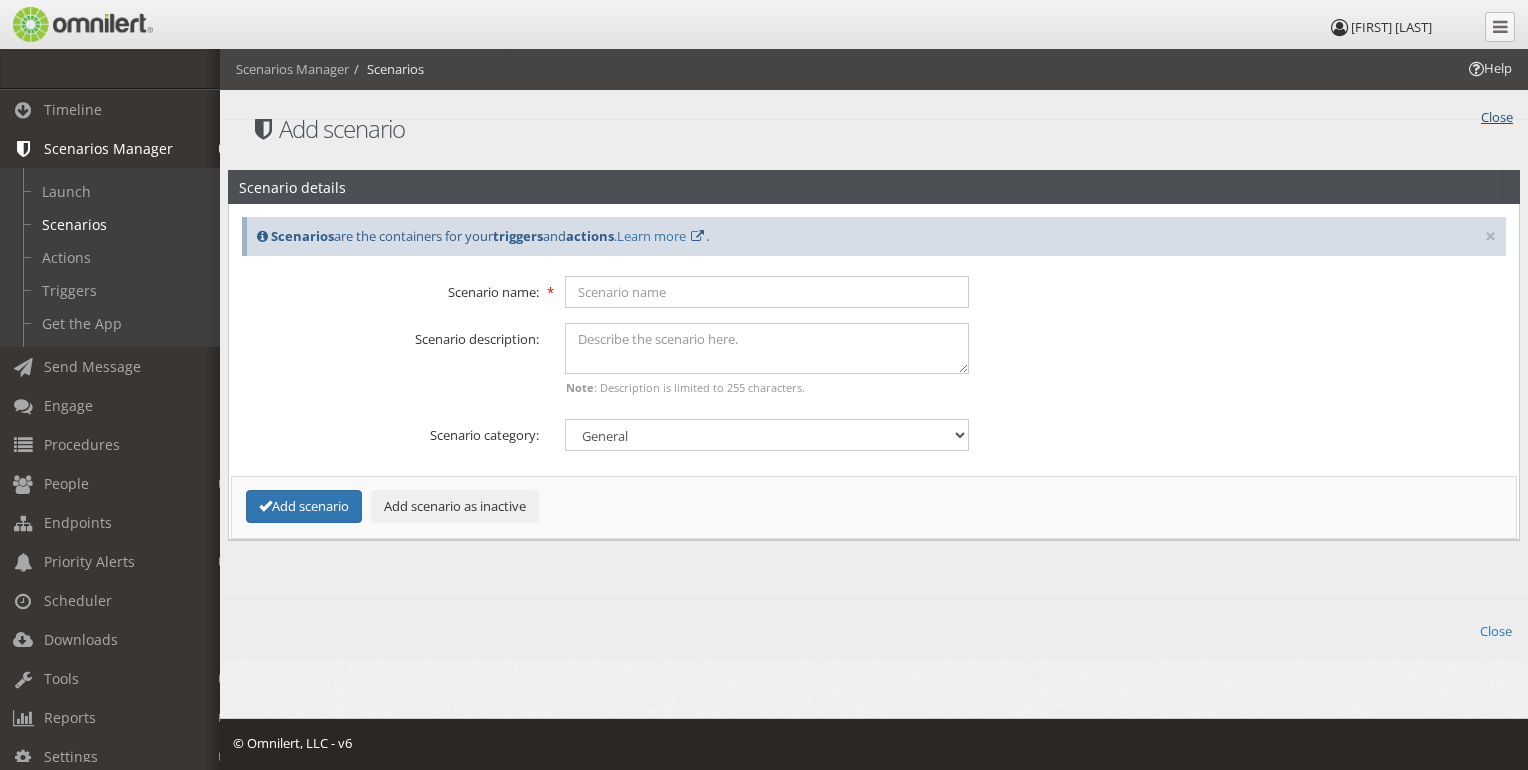 click on "Close" at bounding box center (1497, 115) 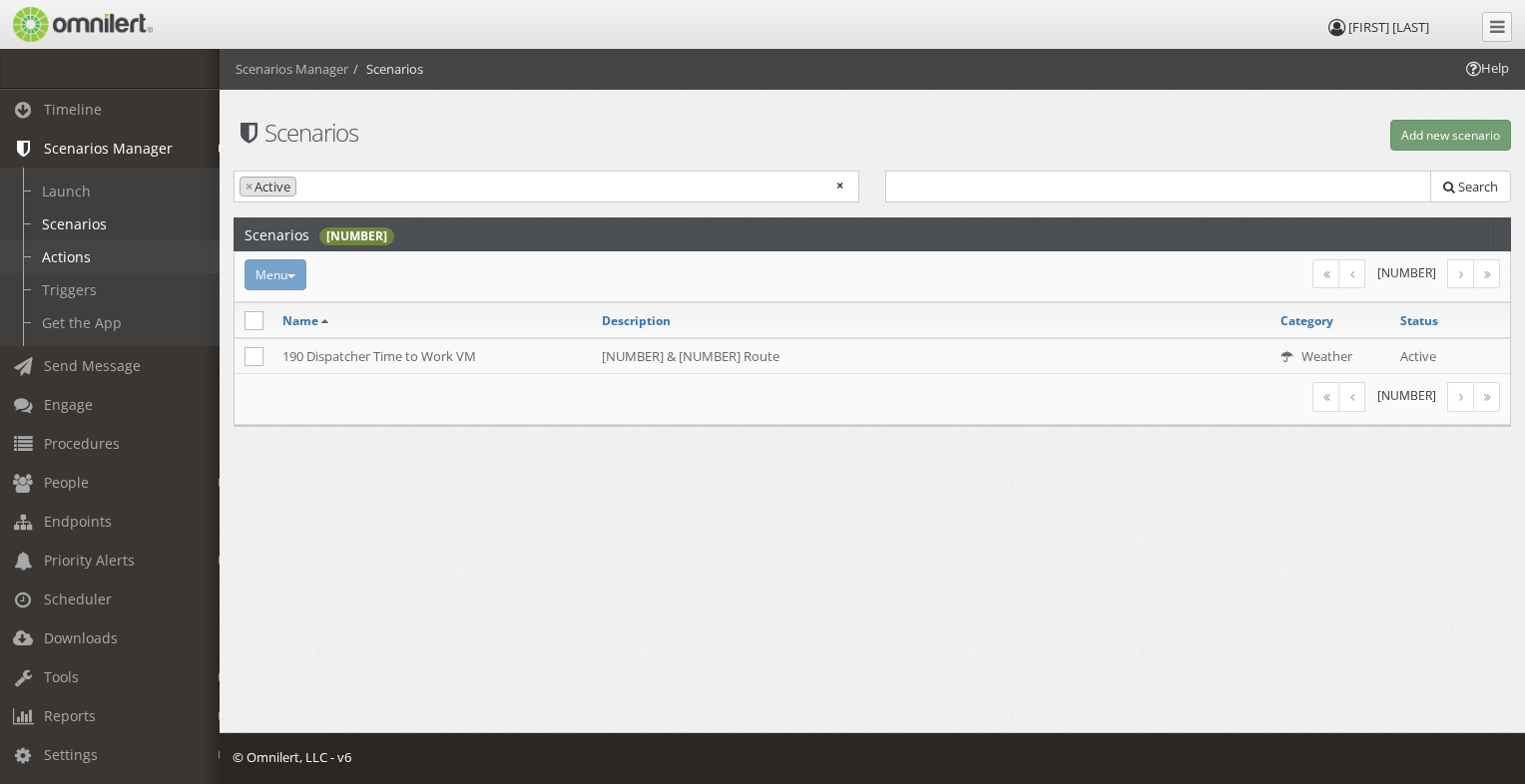 click on "Actions" at bounding box center [119, 256] 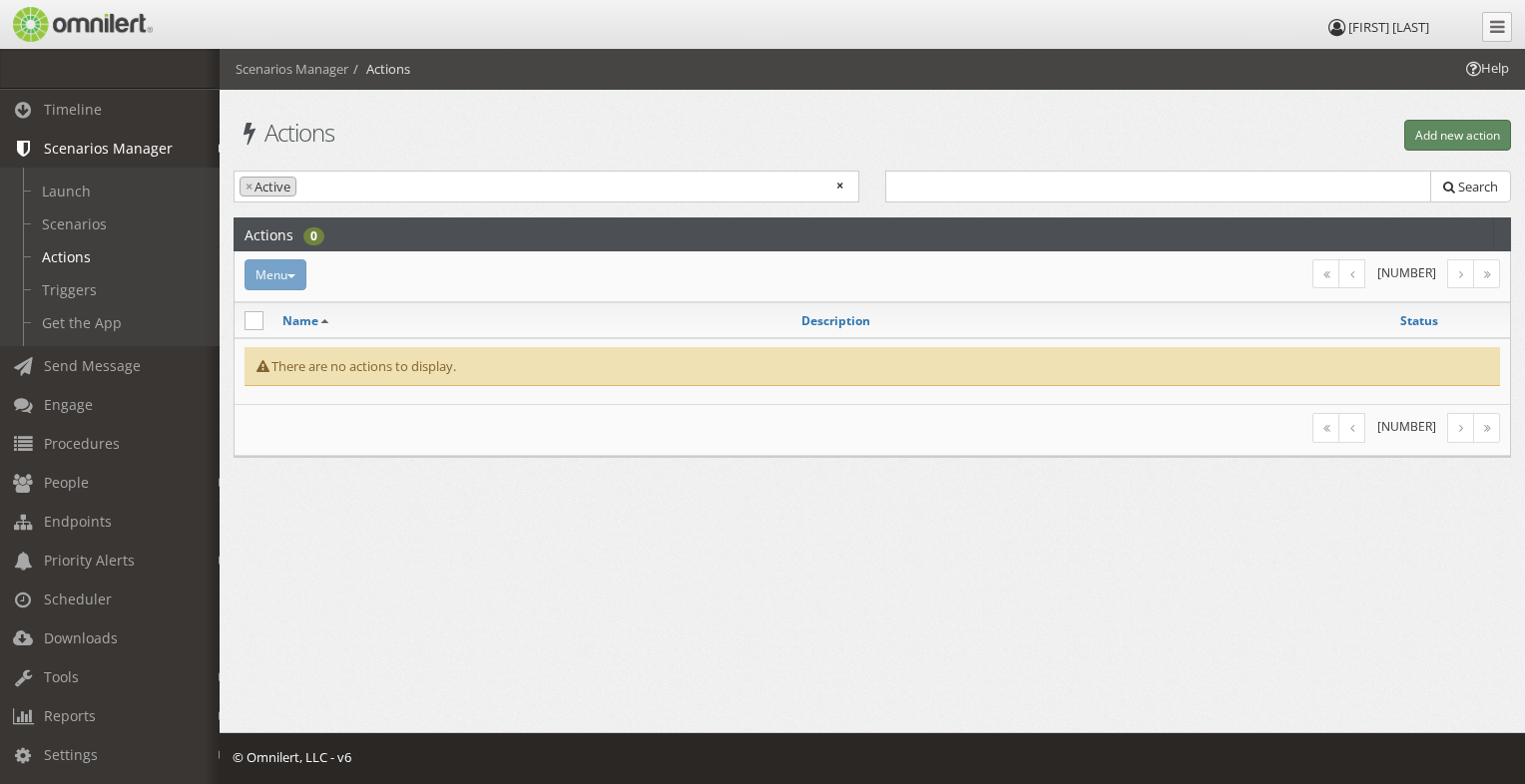 click on "Add new action" at bounding box center (1457, 135) 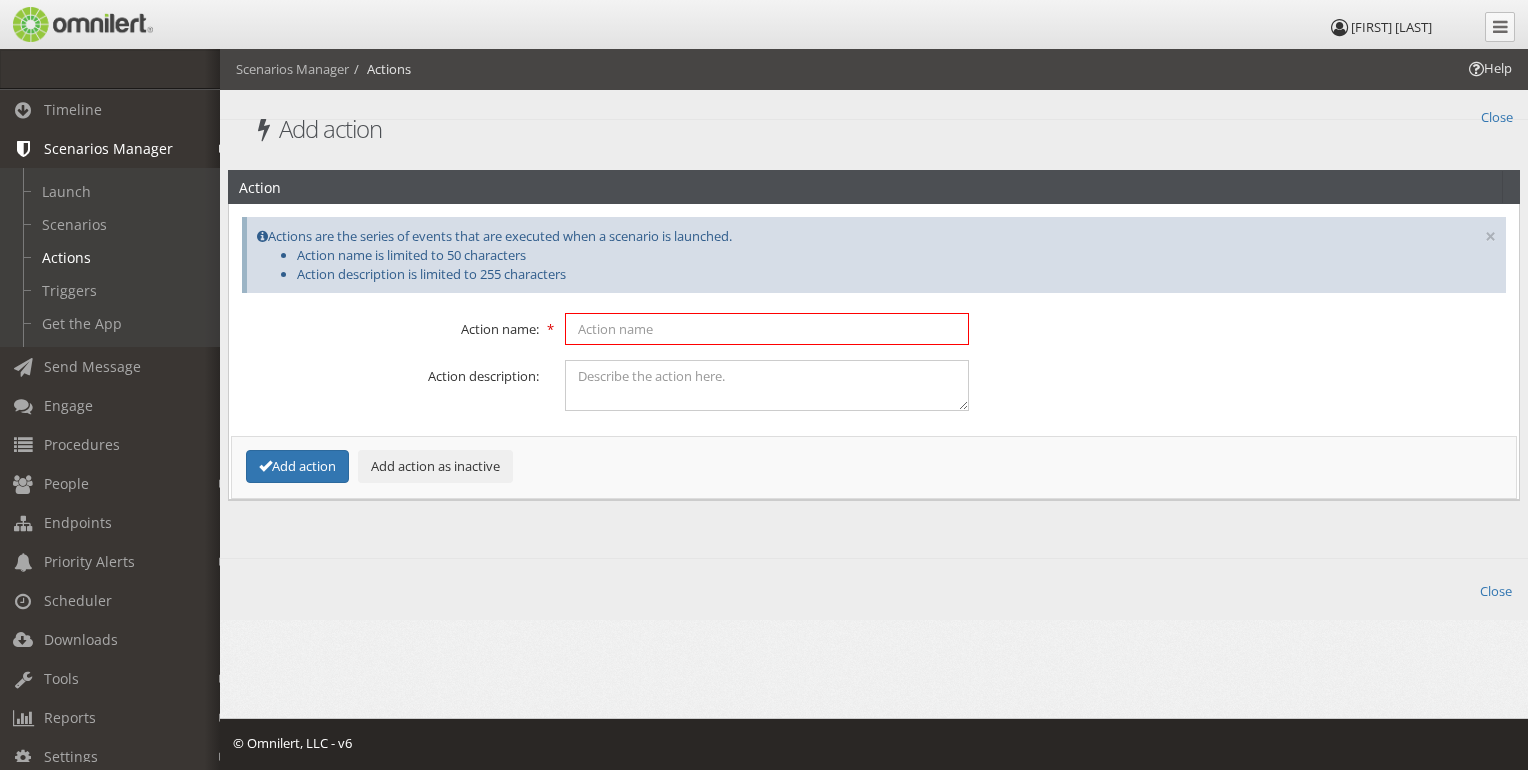 click at bounding box center (767, 329) 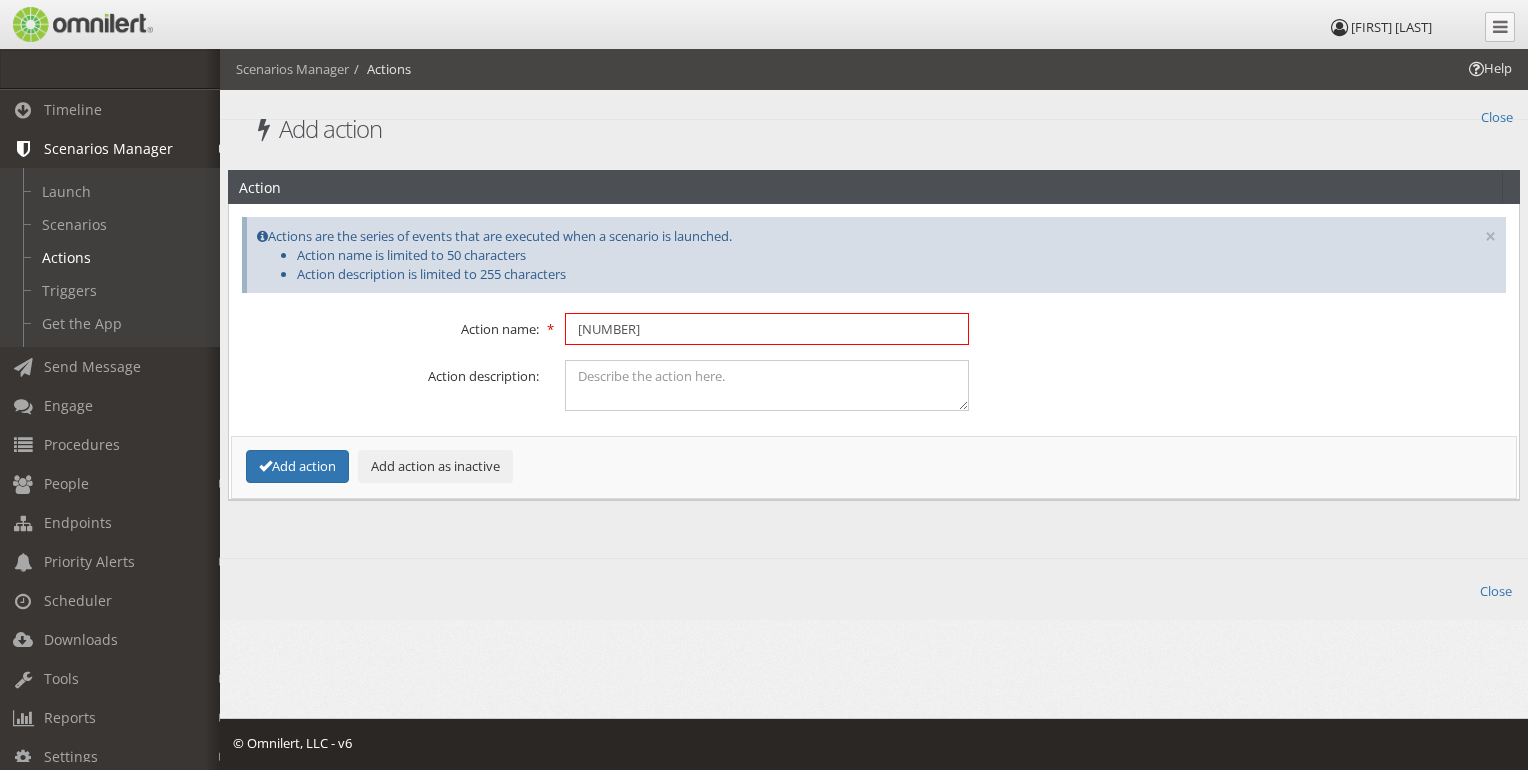 type on "[NUMBER]" 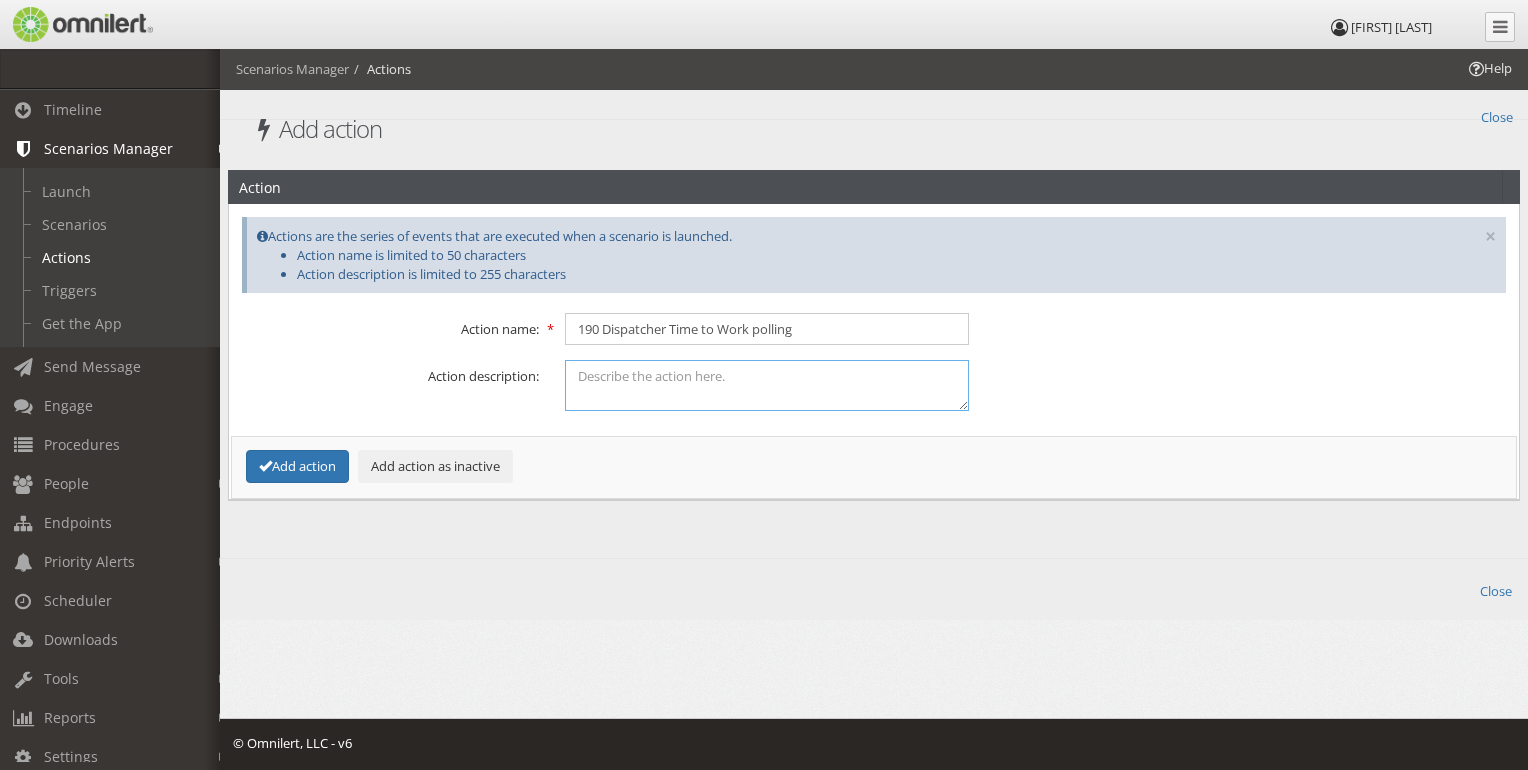 click at bounding box center [767, 385] 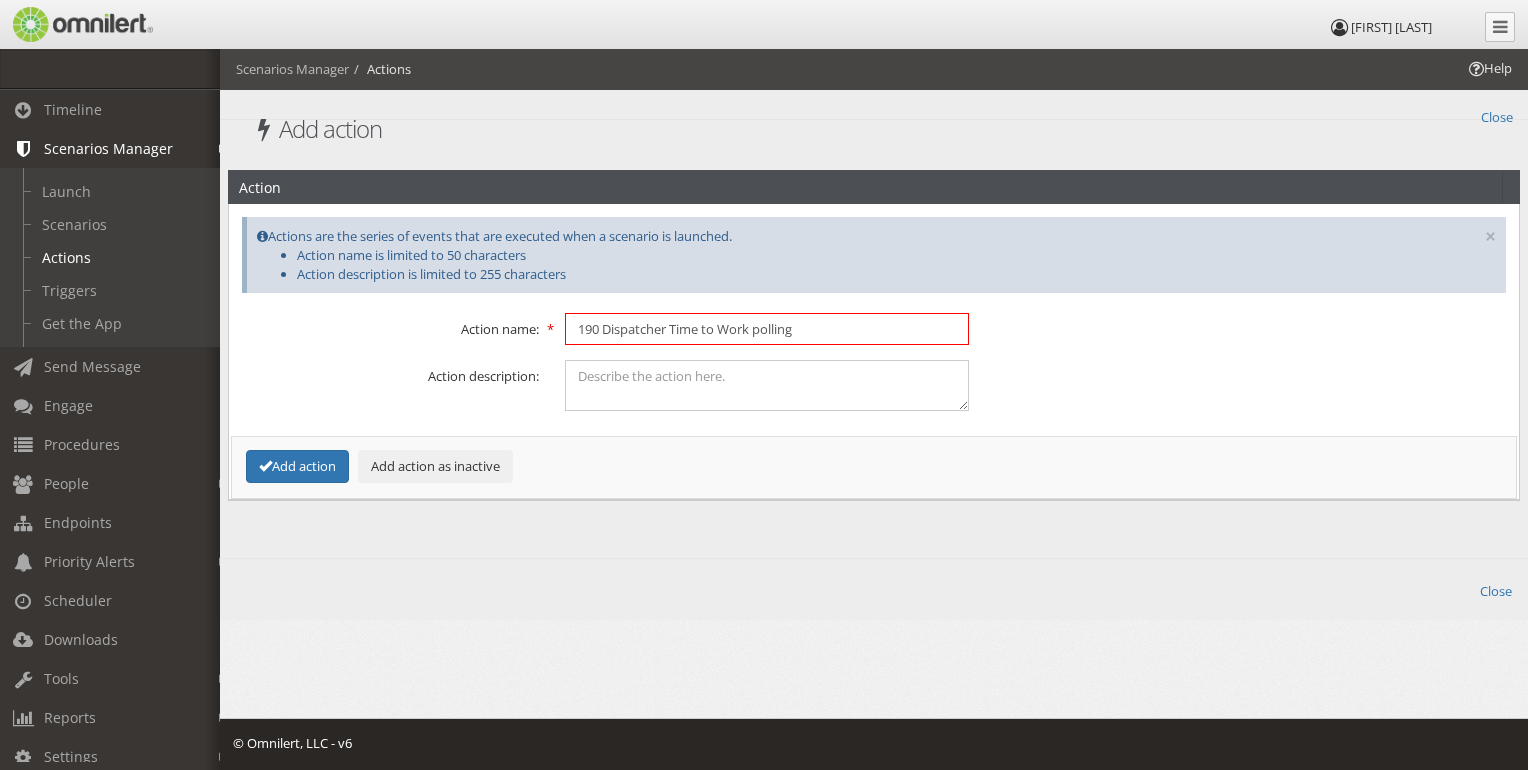 click on "190 Dispatcher Time to Work polling" at bounding box center (767, 329) 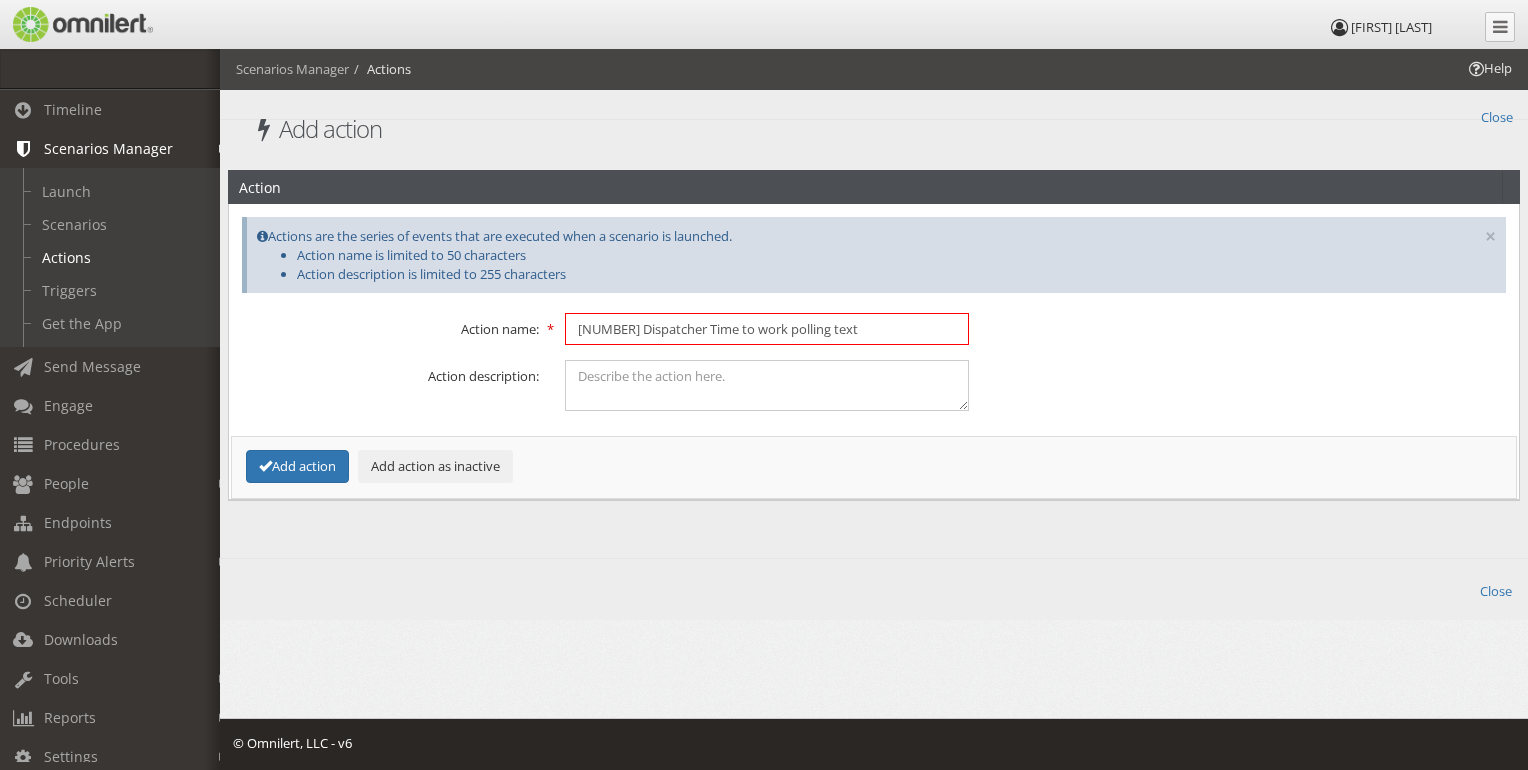type on "[NUMBER] Dispatcher Time to work polling text" 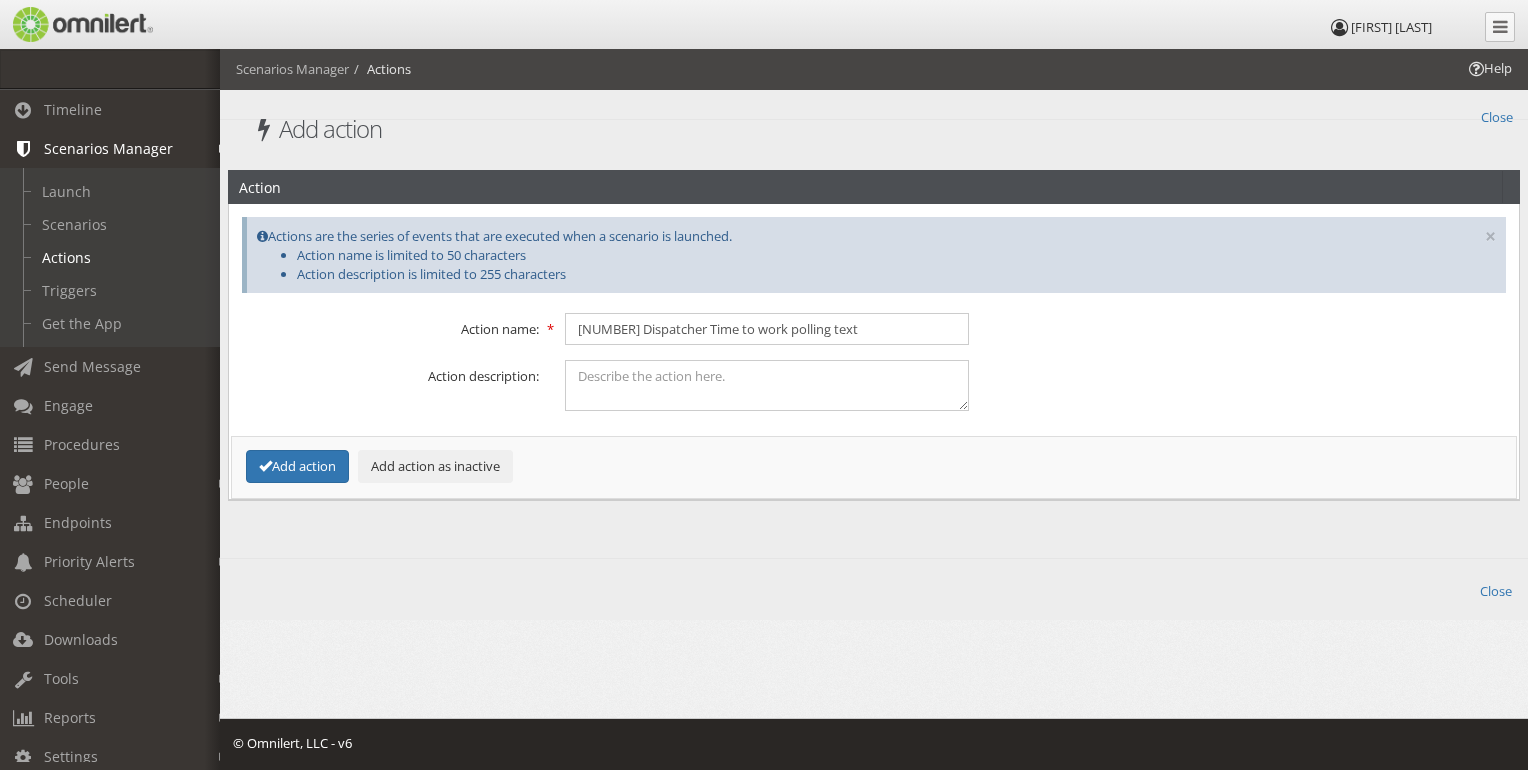 click on "Action name:
190 Dispatcher Time to work polling text" at bounding box center [874, 329] 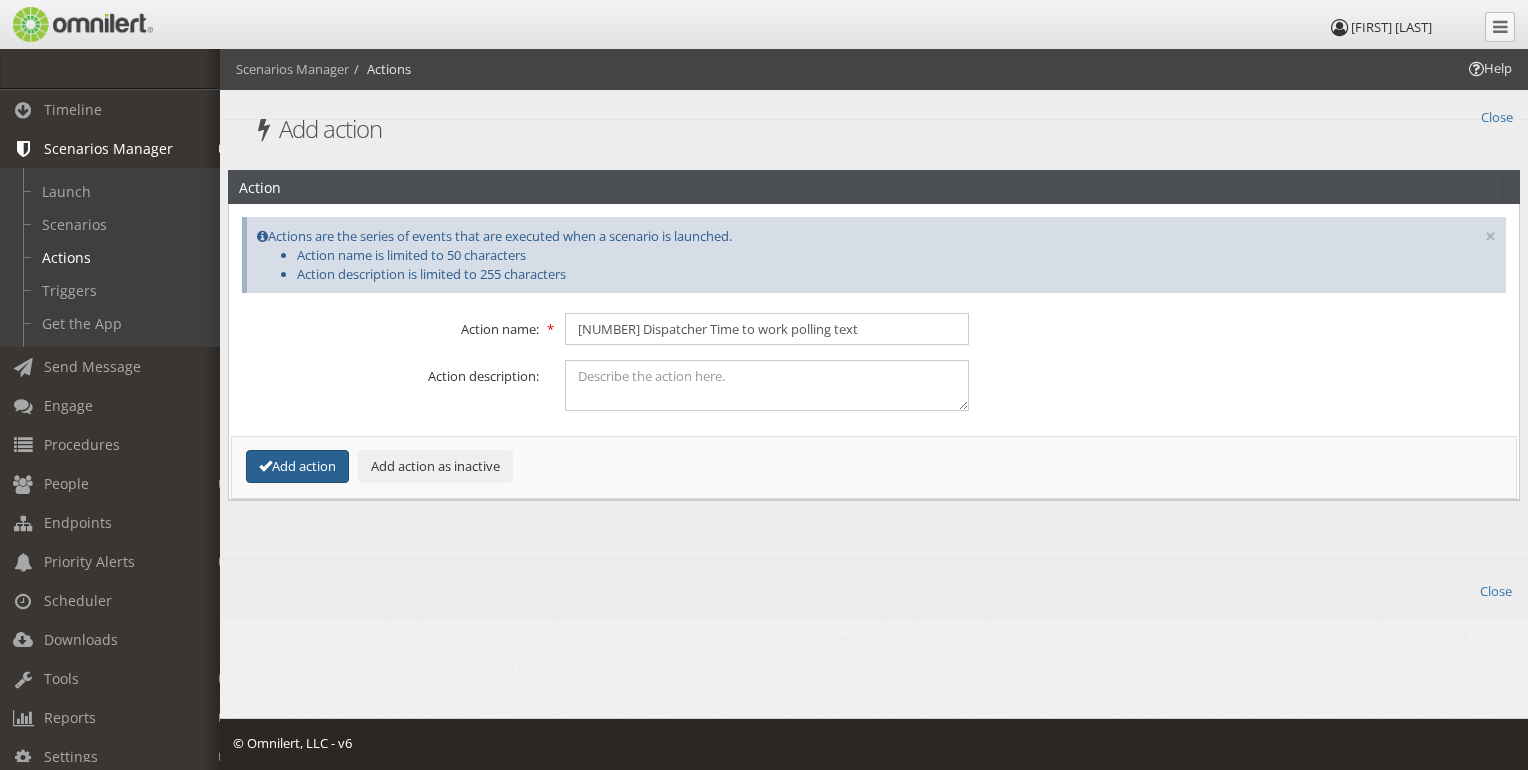 click on "Add action" at bounding box center (297, 466) 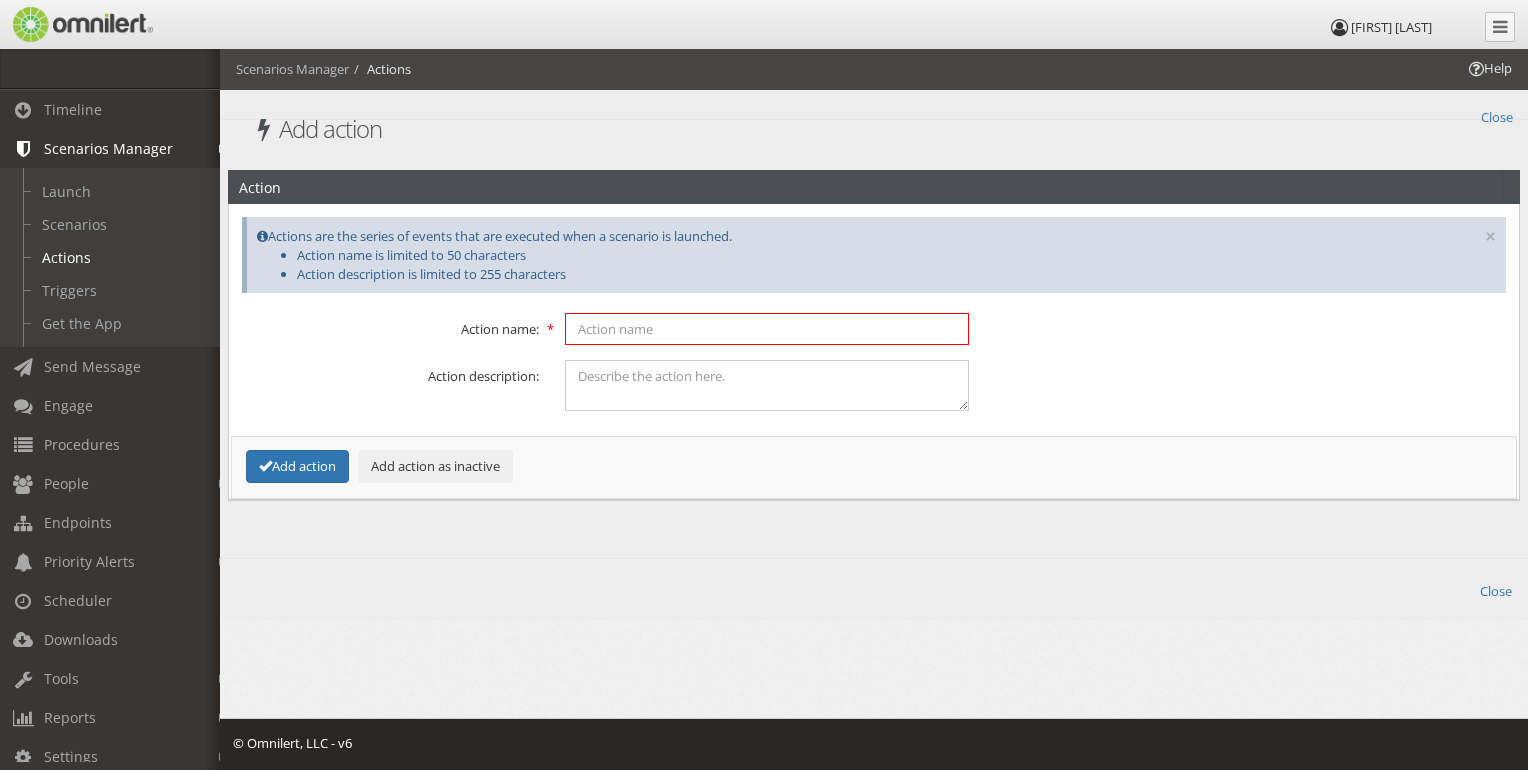click at bounding box center (767, 329) 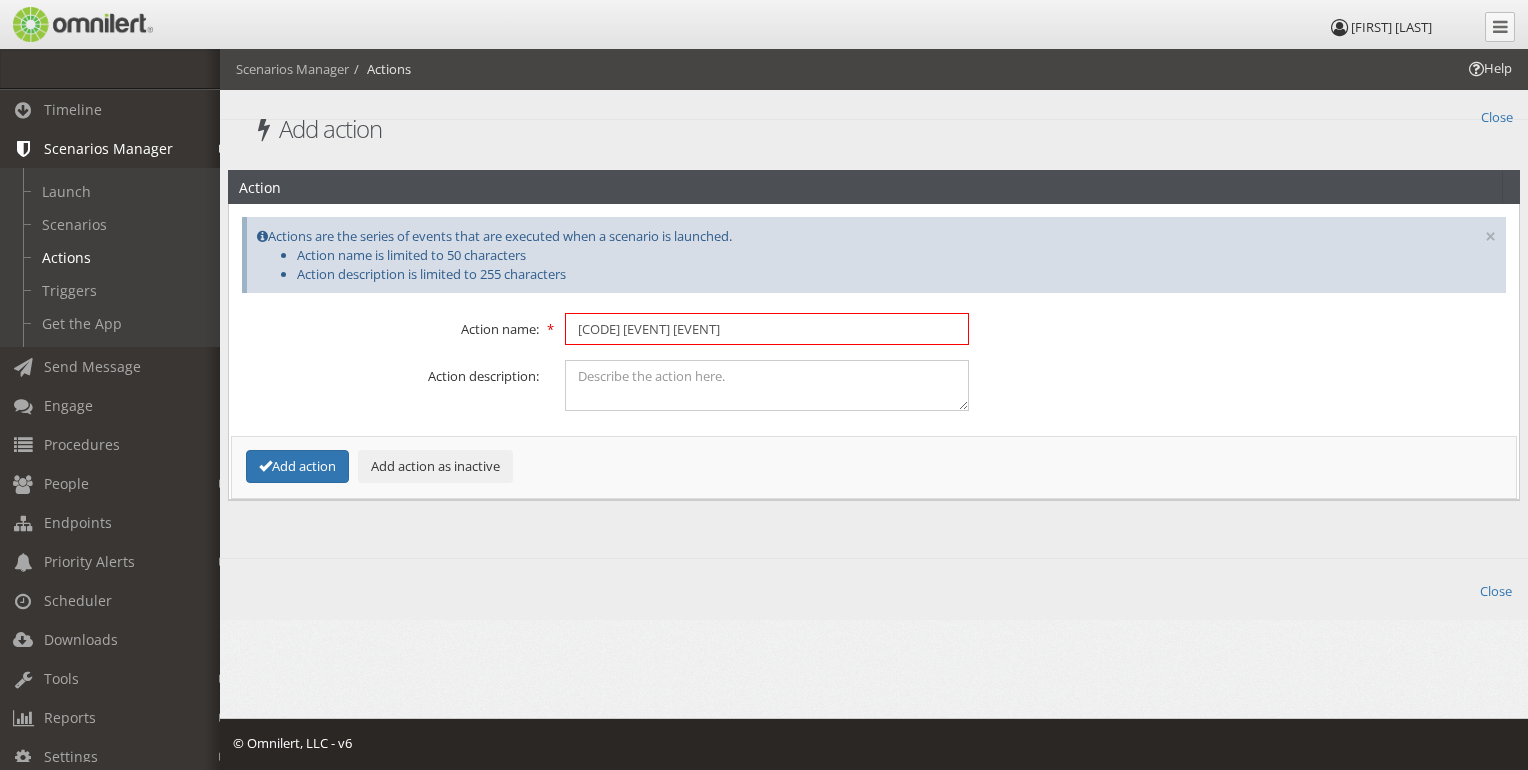 click on "[CODE] [EVENT] [EVENT]" at bounding box center [767, 329] 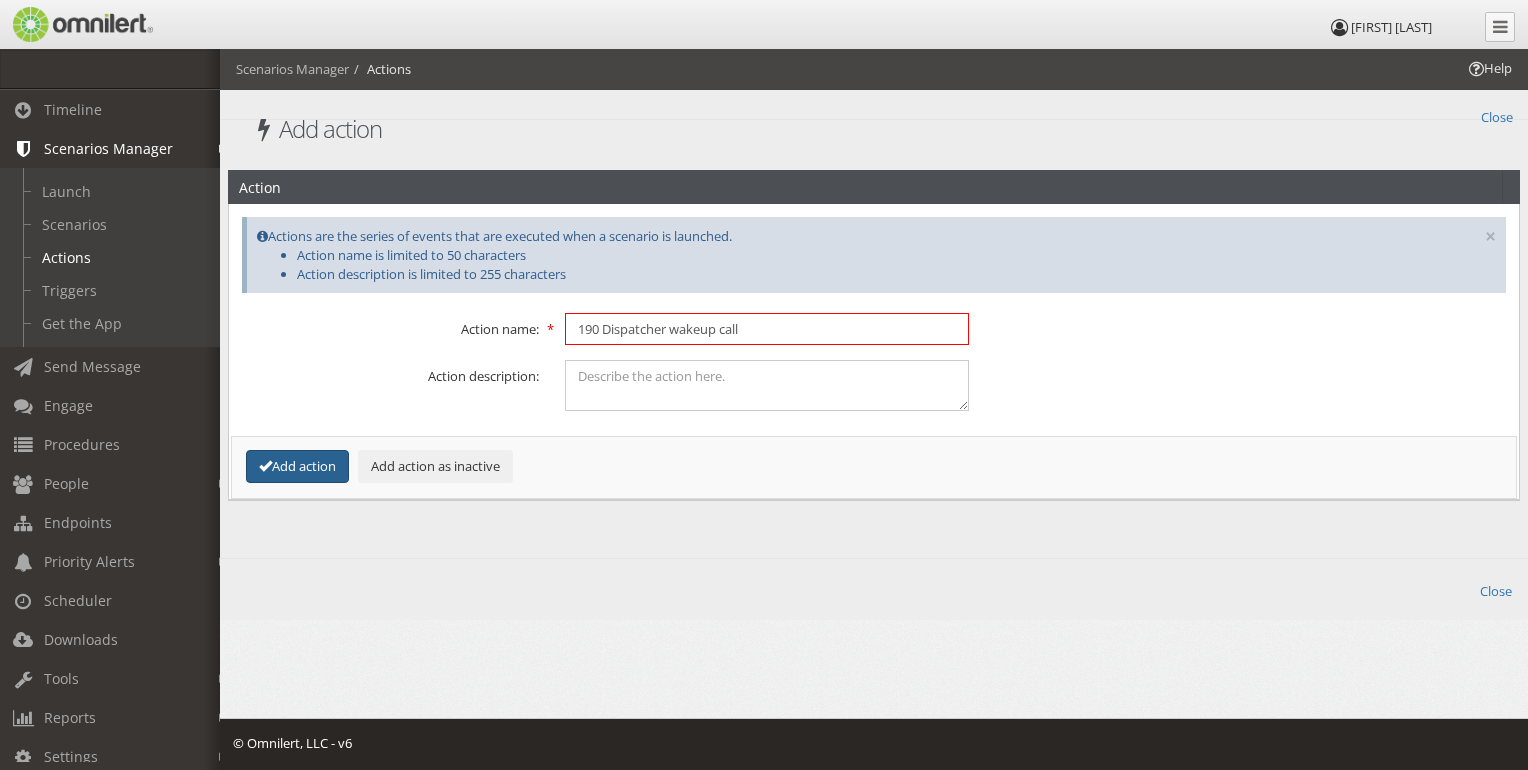 type on "190 Dispatcher wakeup call" 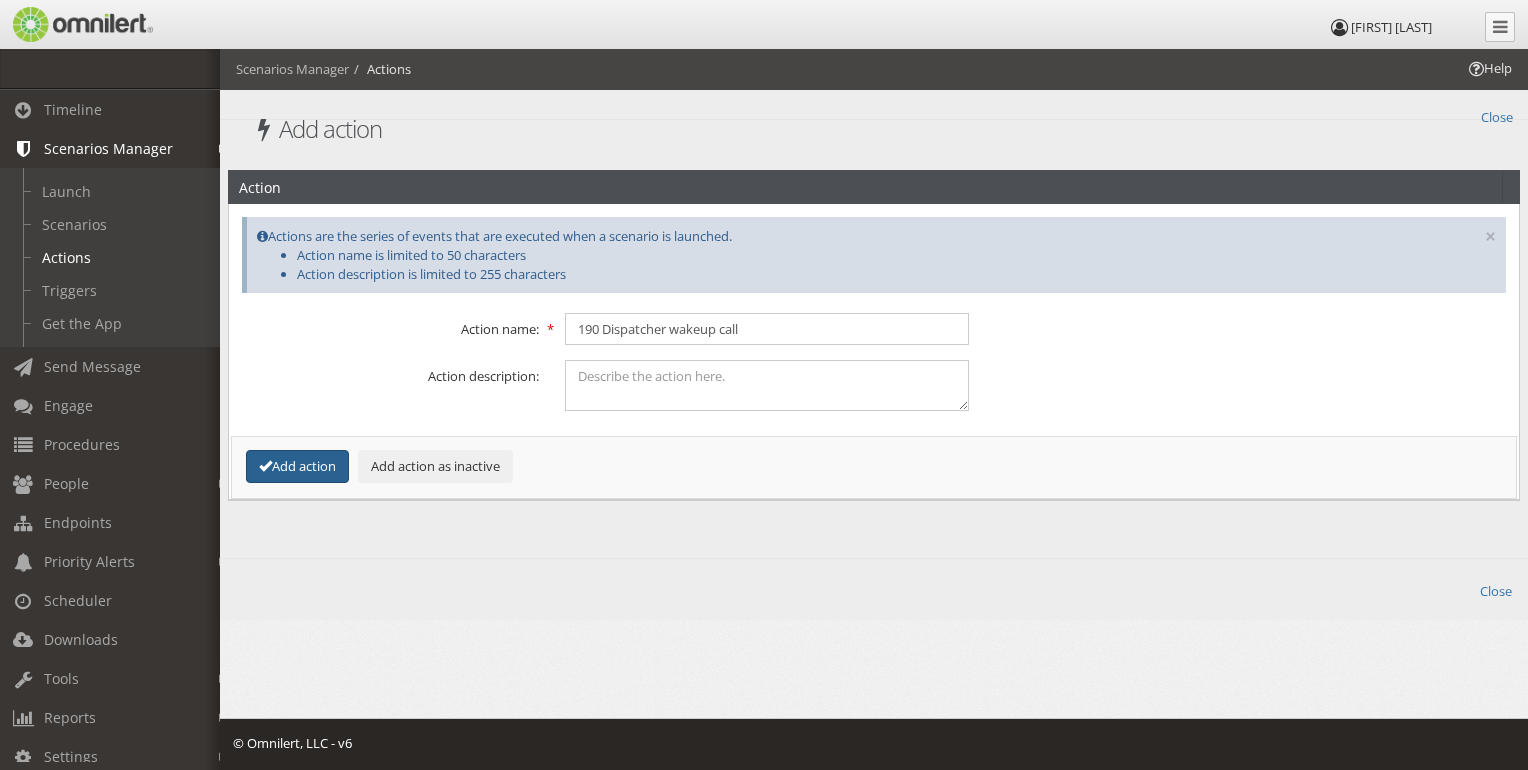 click on "Add action" at bounding box center (297, 466) 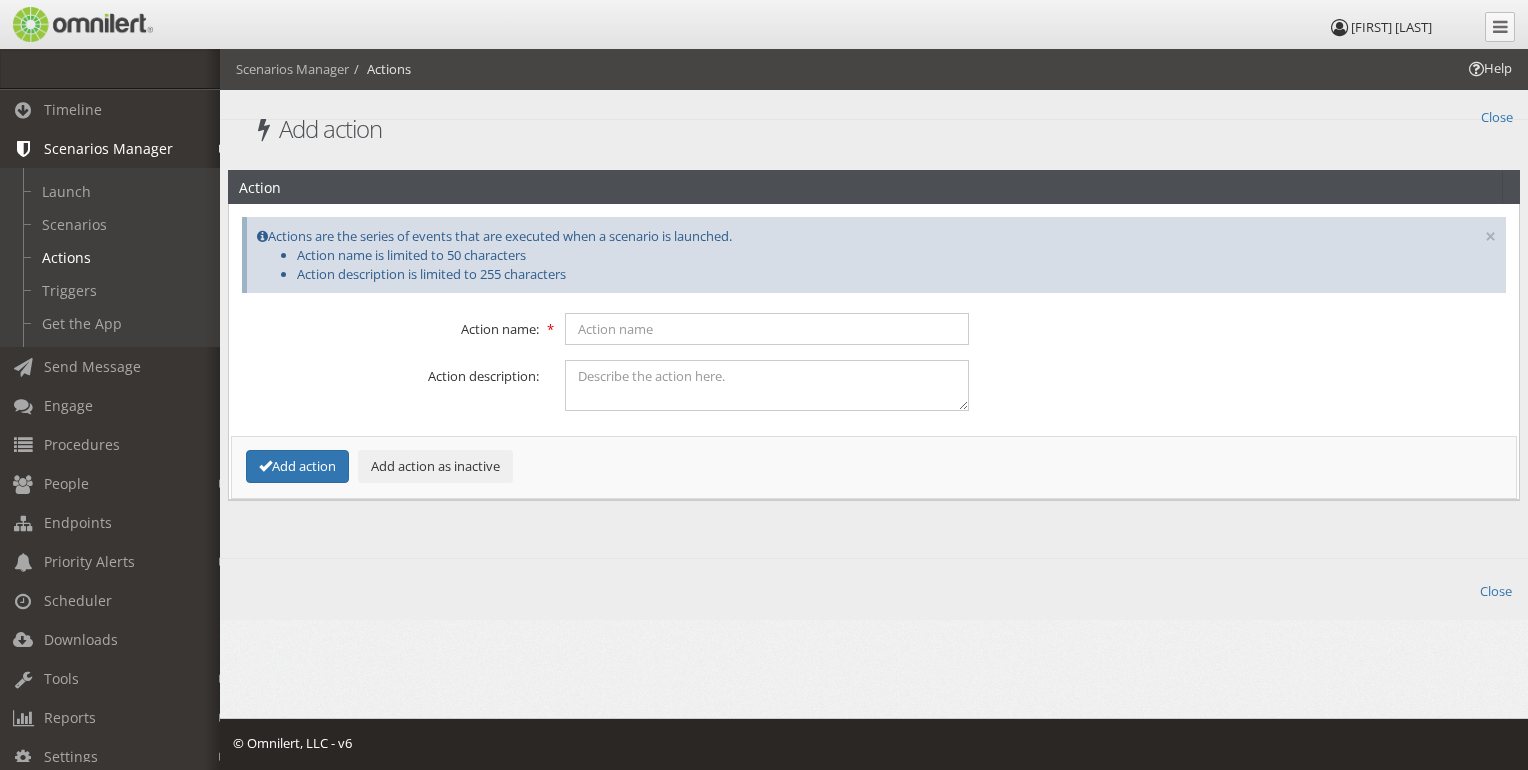 click on "Action
Error!
×
Actions are the series of events that are executed when a scenario is launched.
Action name is limited to 50 characters
Action description is limited to 255 characters
Action name:
Action description:
Add action
Add action as inactive" at bounding box center [874, 331] 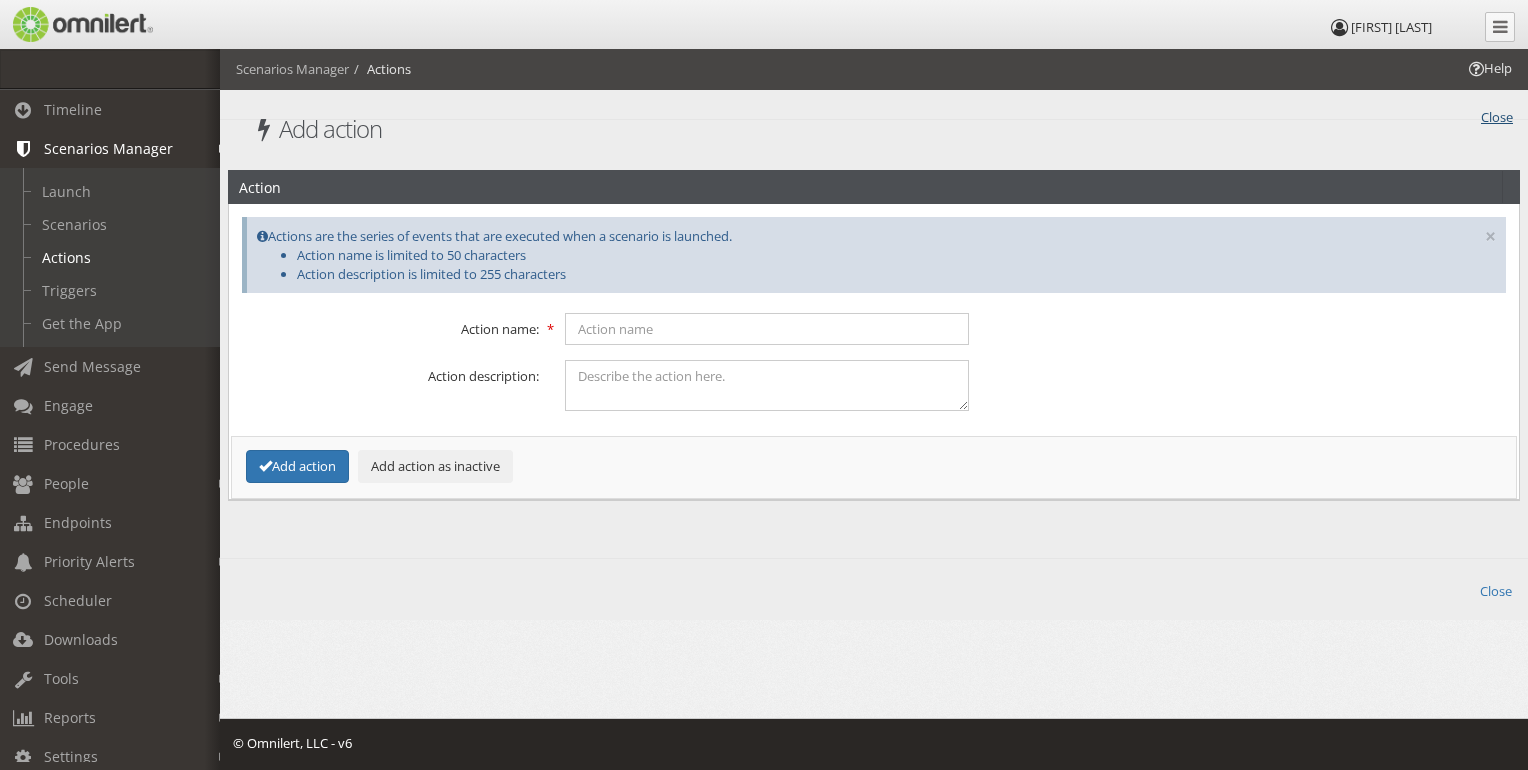 click on "Close" at bounding box center (1497, 115) 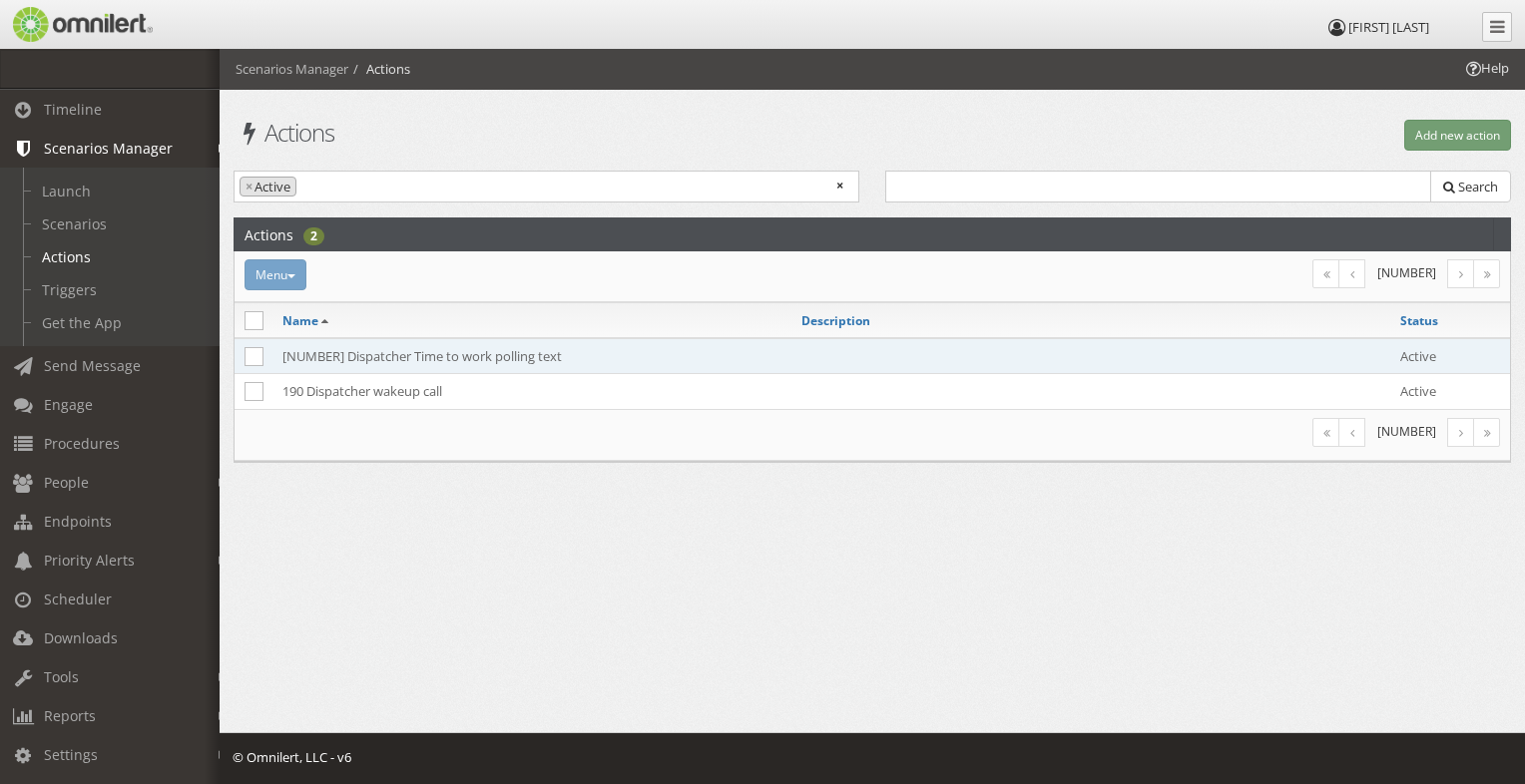 click on "[NUMBER] Dispatcher Time to work polling text" at bounding box center [532, 356] 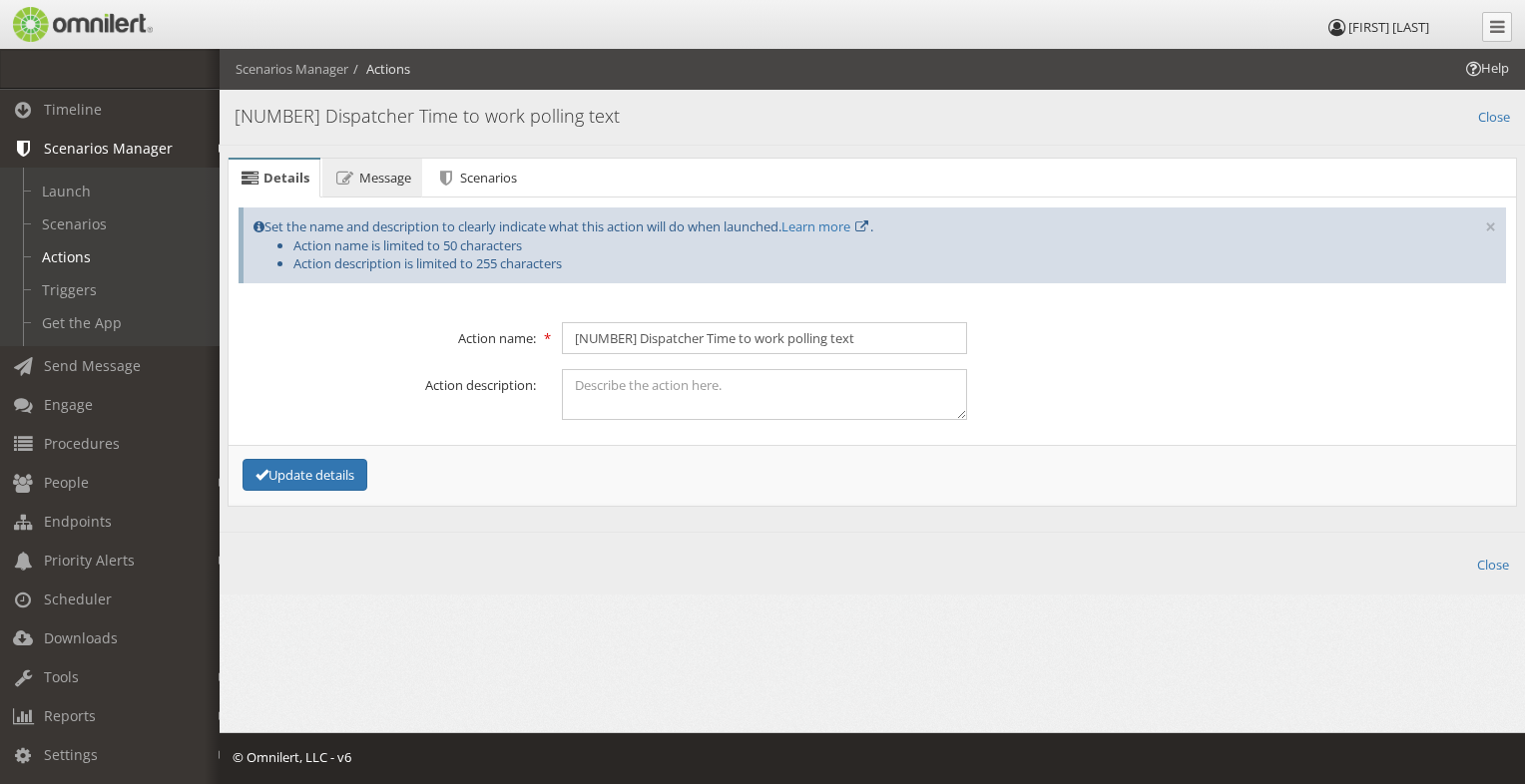 click on "Message" at bounding box center [385, 178] 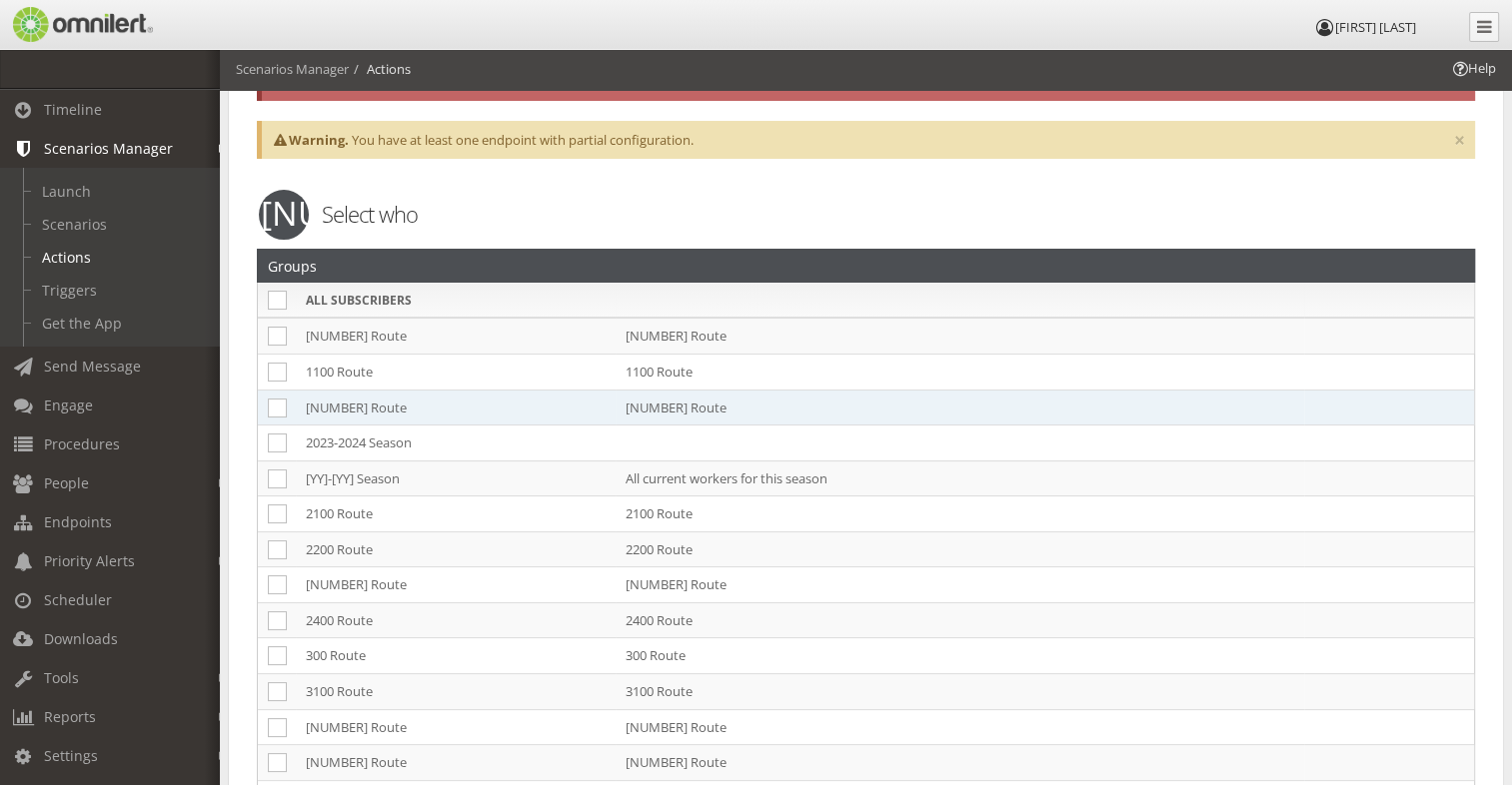 scroll, scrollTop: 200, scrollLeft: 0, axis: vertical 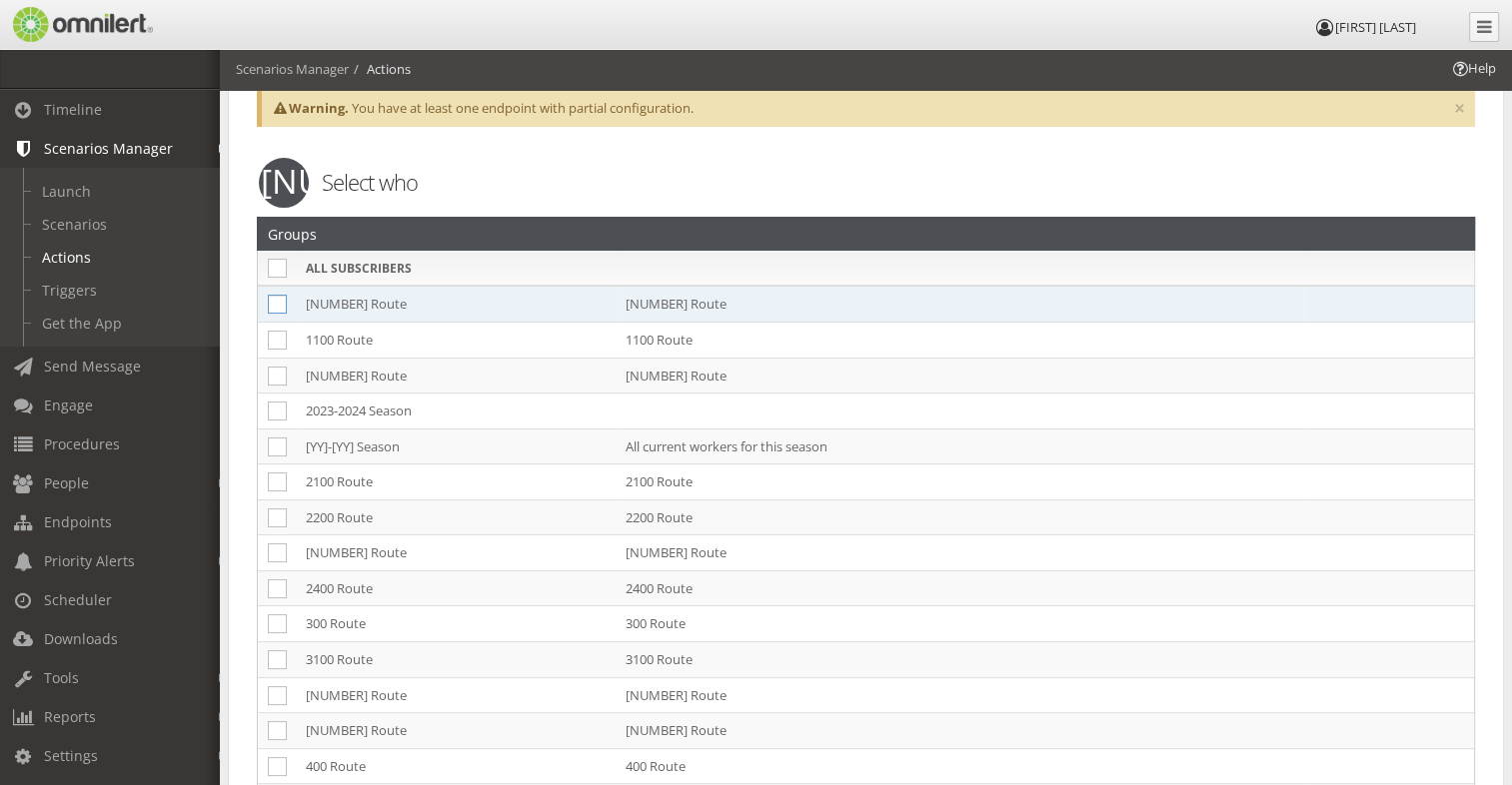 click at bounding box center (277, 304) 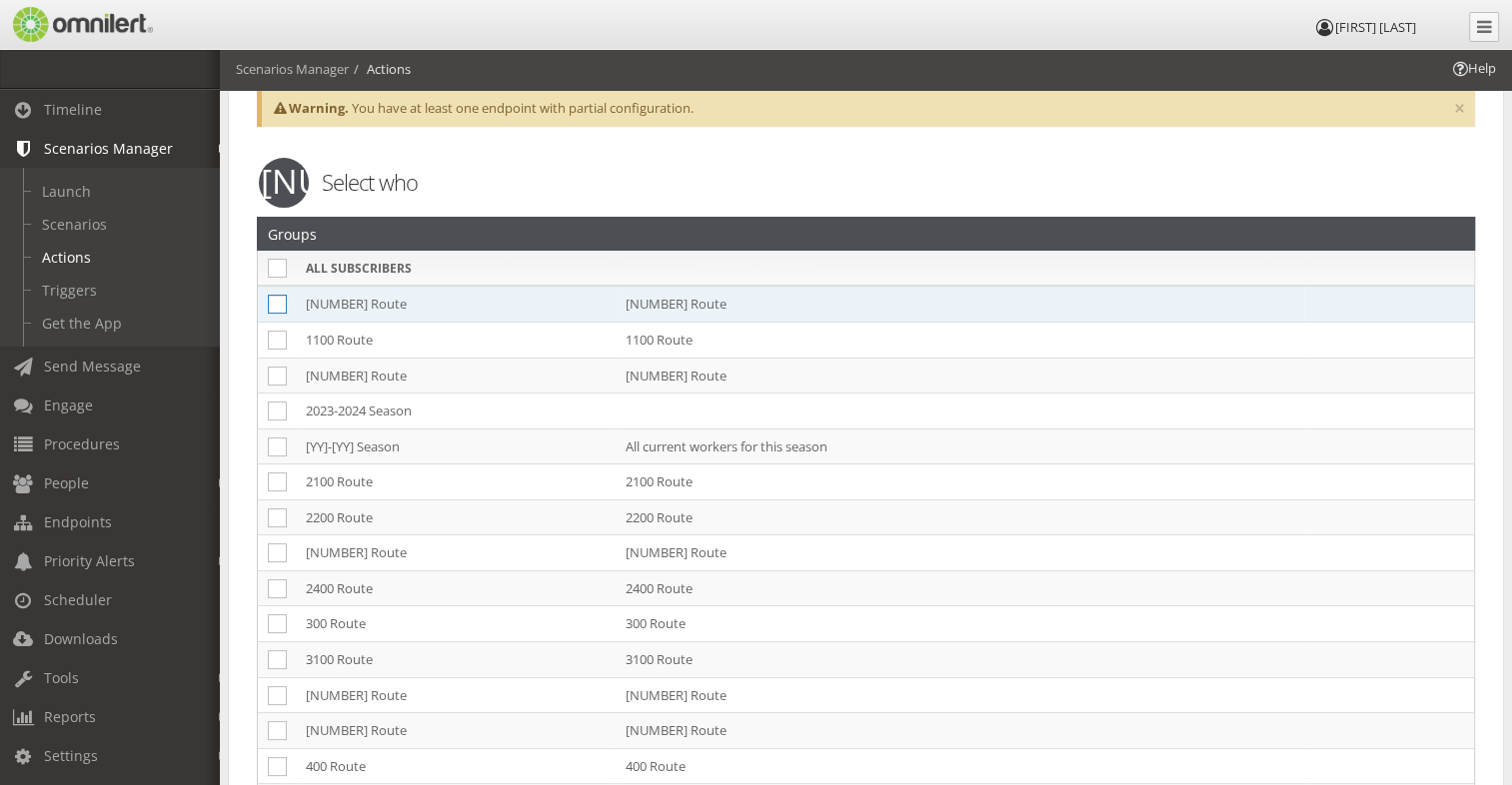 click at bounding box center [-9739, 305] 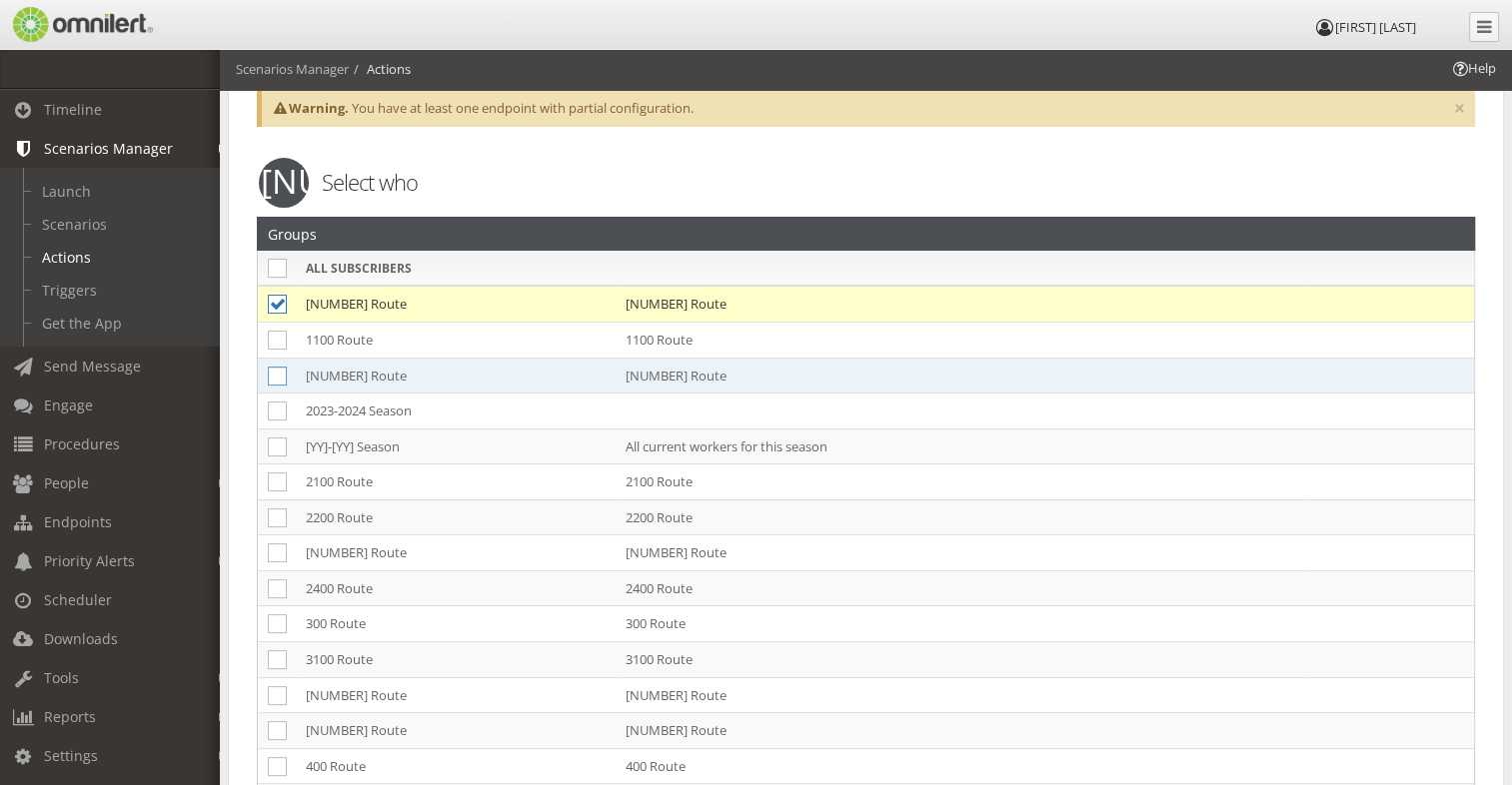 click at bounding box center [277, 376] 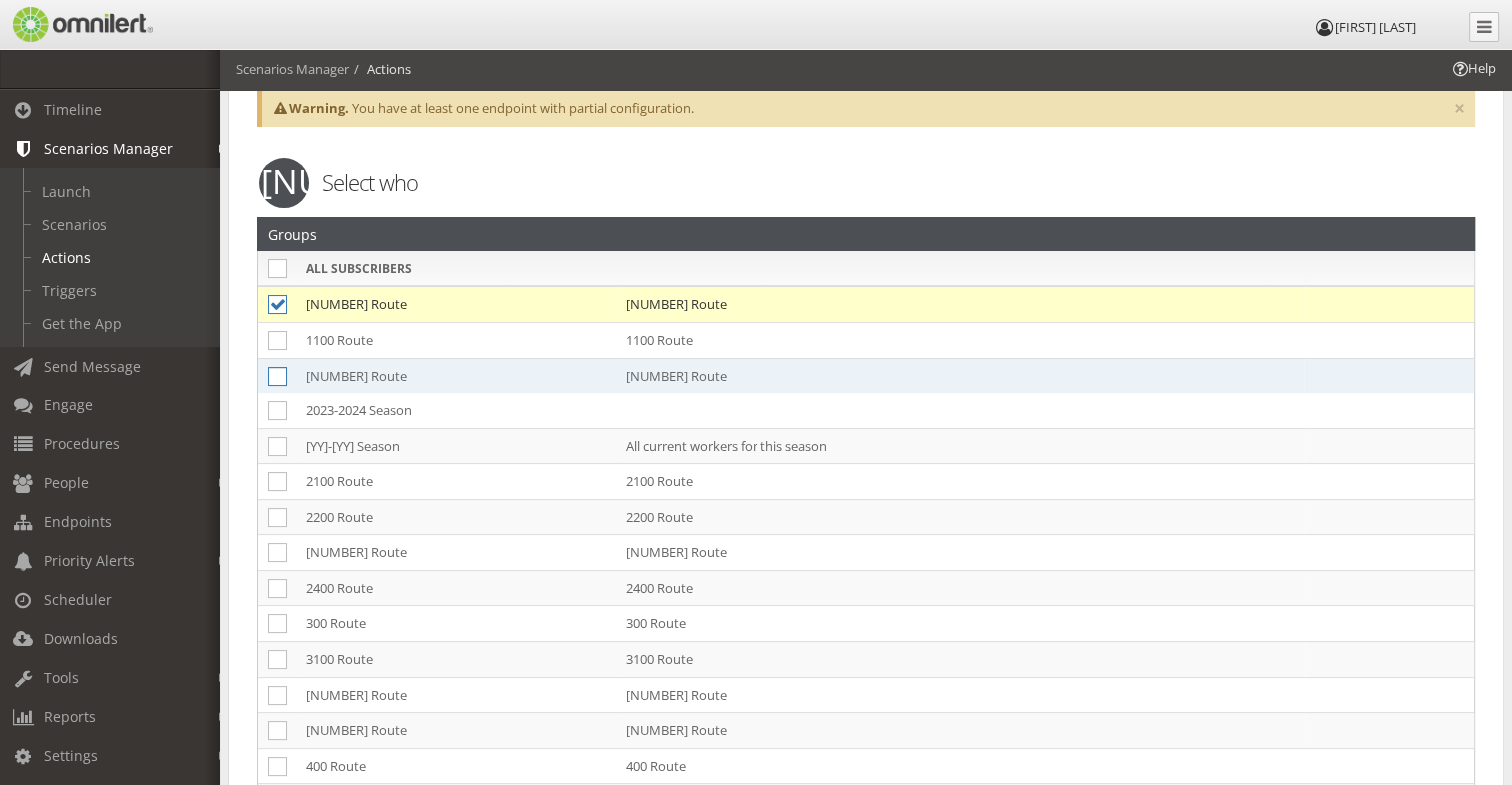 click at bounding box center [-9739, 377] 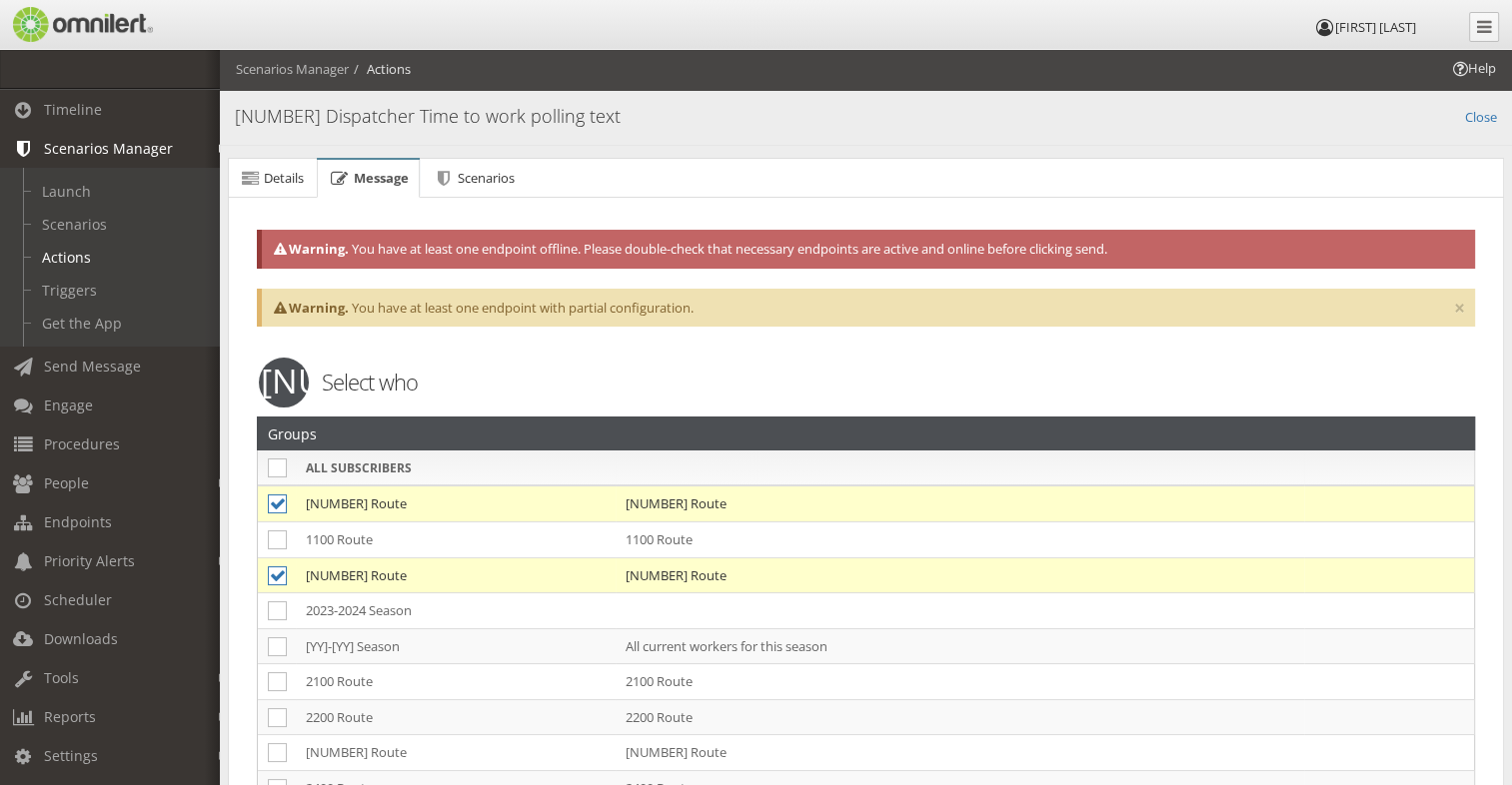 scroll, scrollTop: 100, scrollLeft: 0, axis: vertical 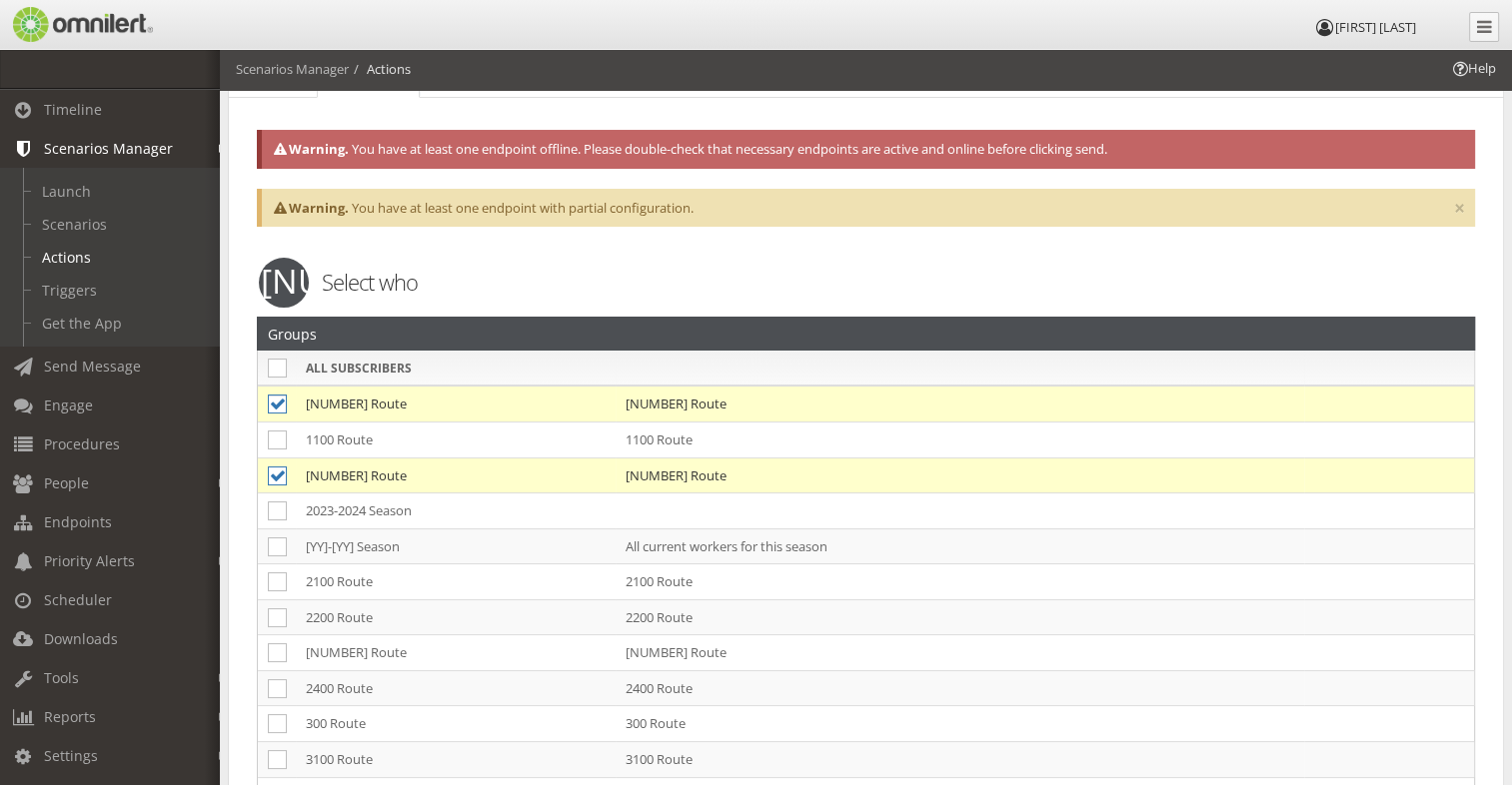 click at bounding box center (277, 403) 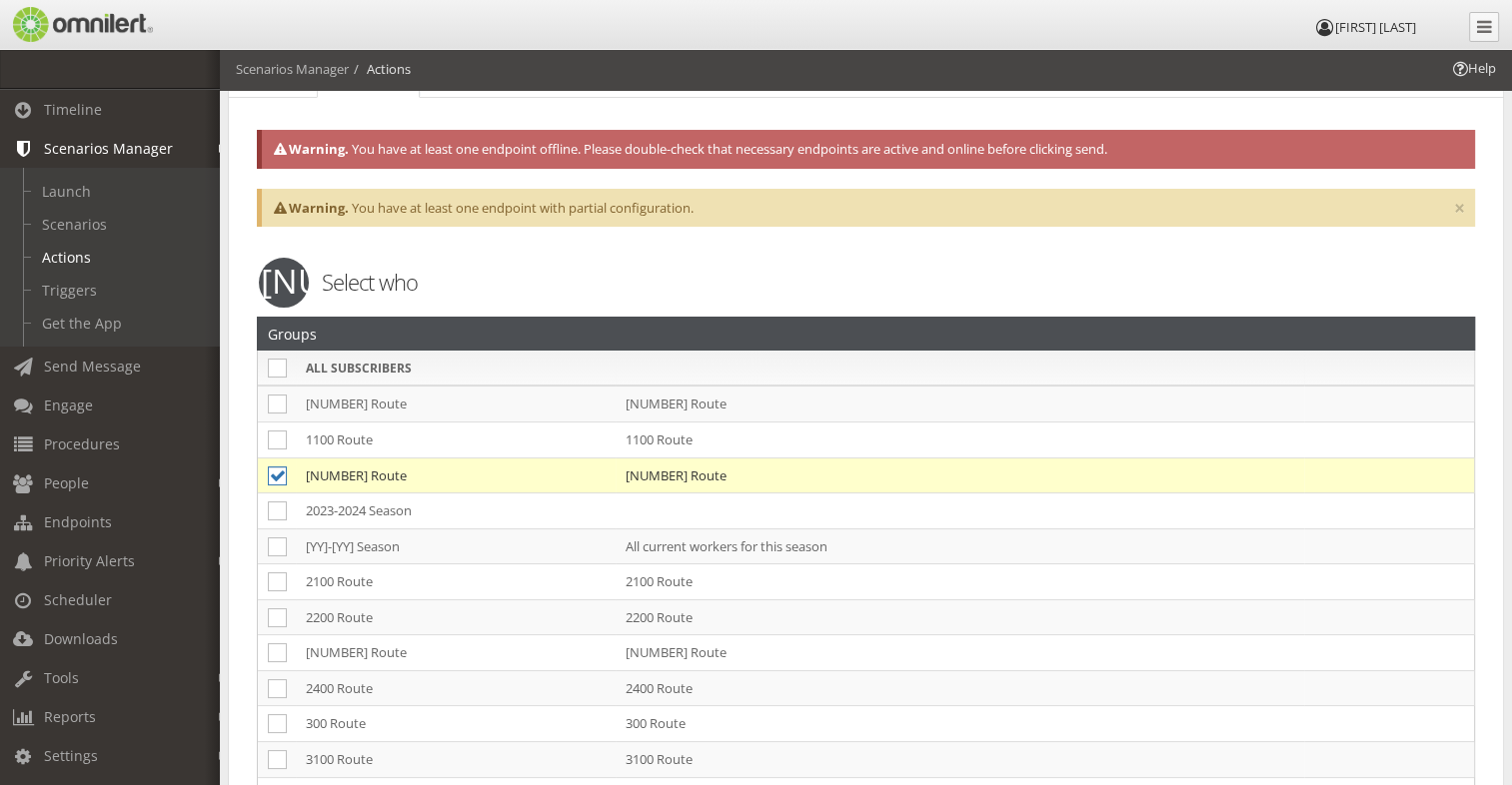 click at bounding box center [277, 475] 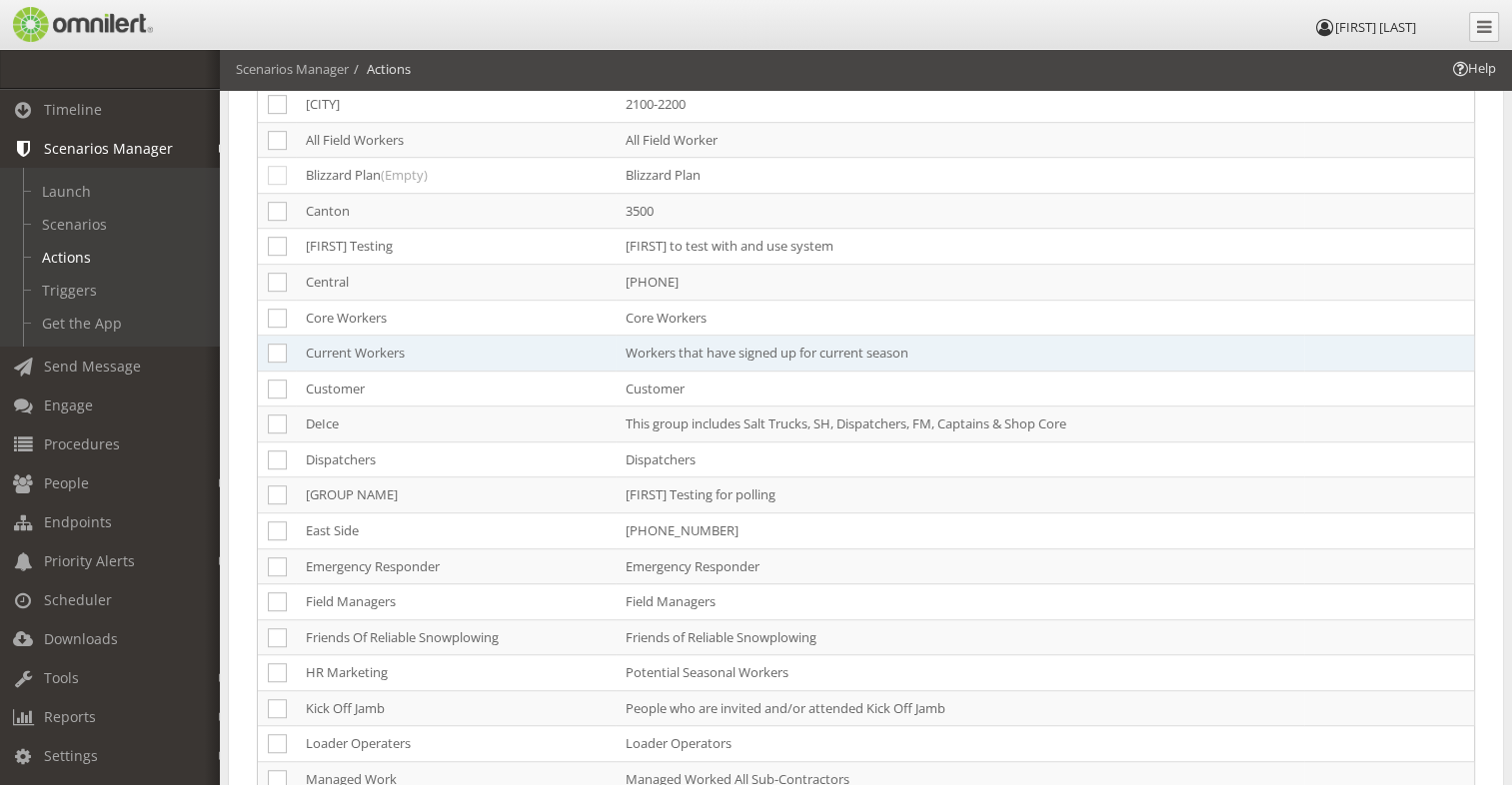 scroll, scrollTop: 1198, scrollLeft: 0, axis: vertical 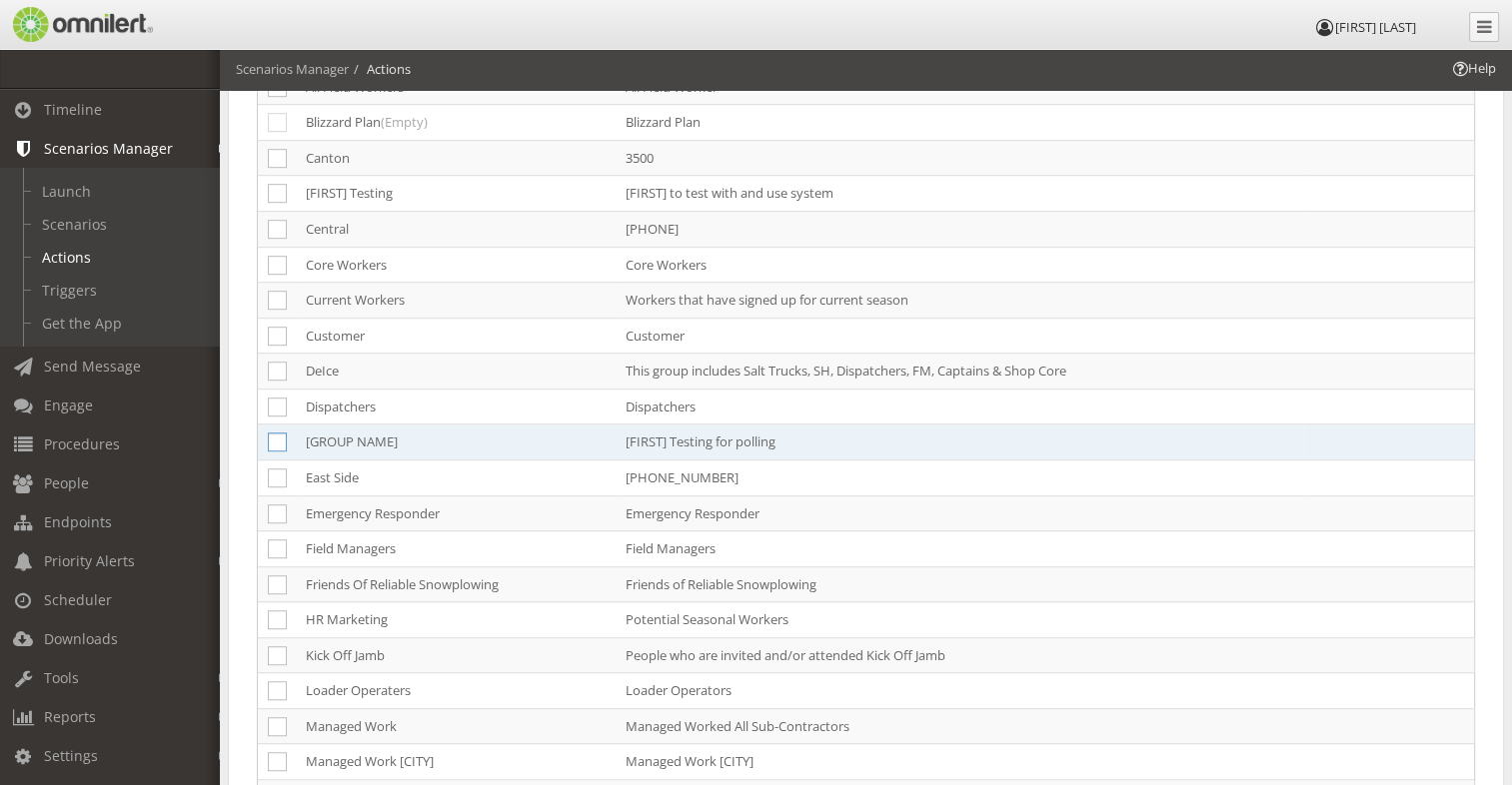 click at bounding box center [277, 441] 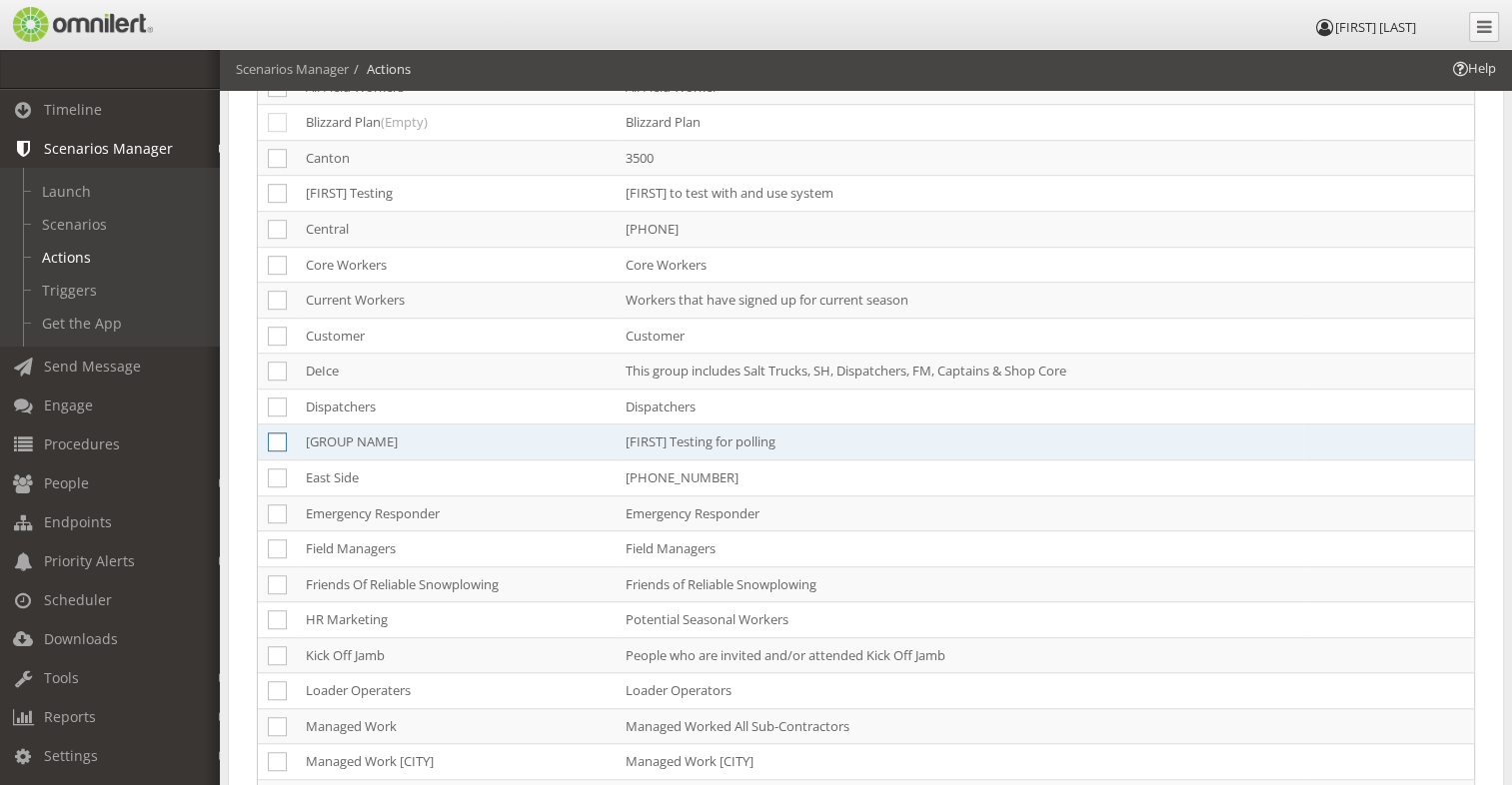 click at bounding box center (-9739, 442) 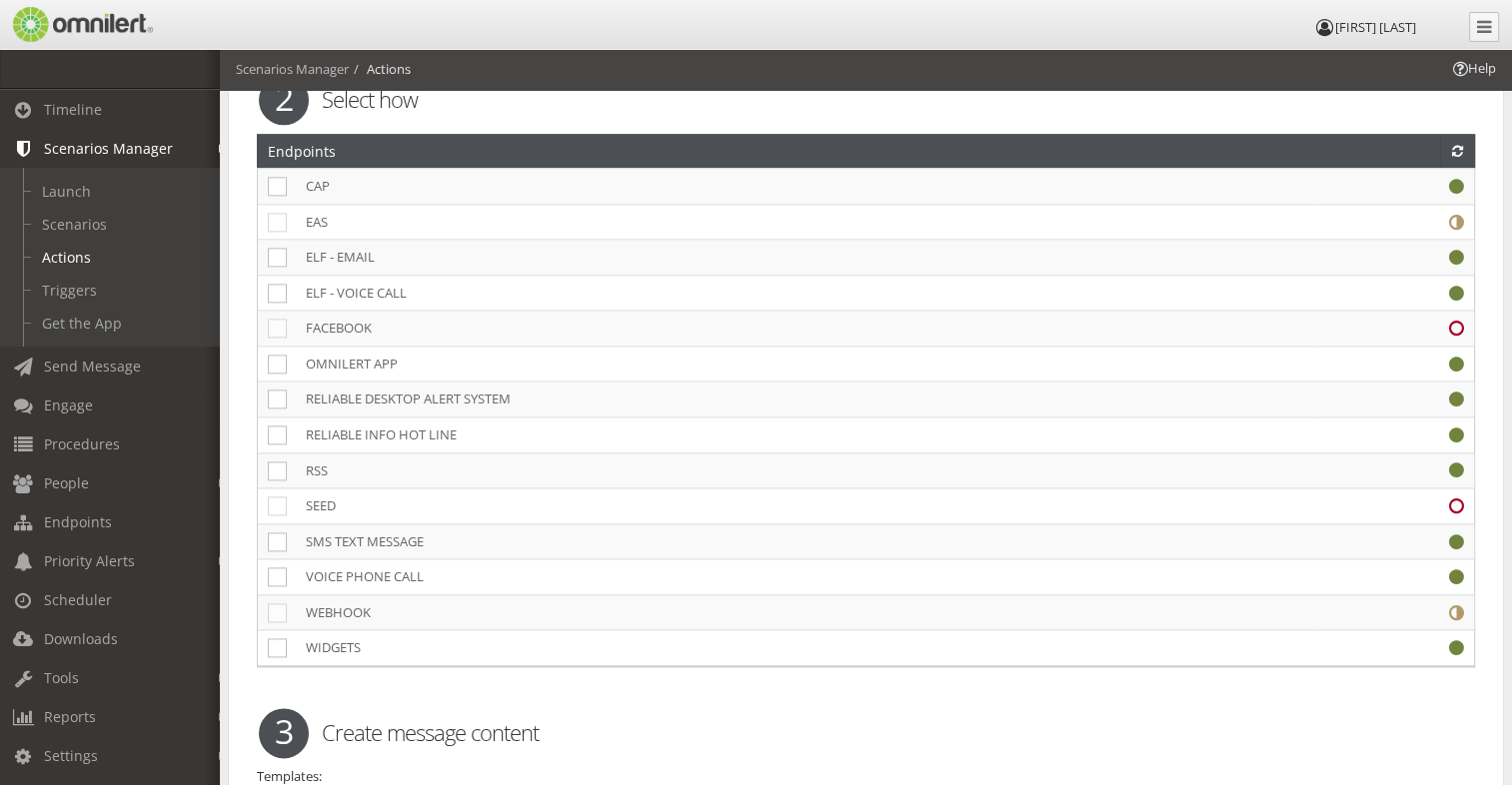 scroll, scrollTop: 2497, scrollLeft: 0, axis: vertical 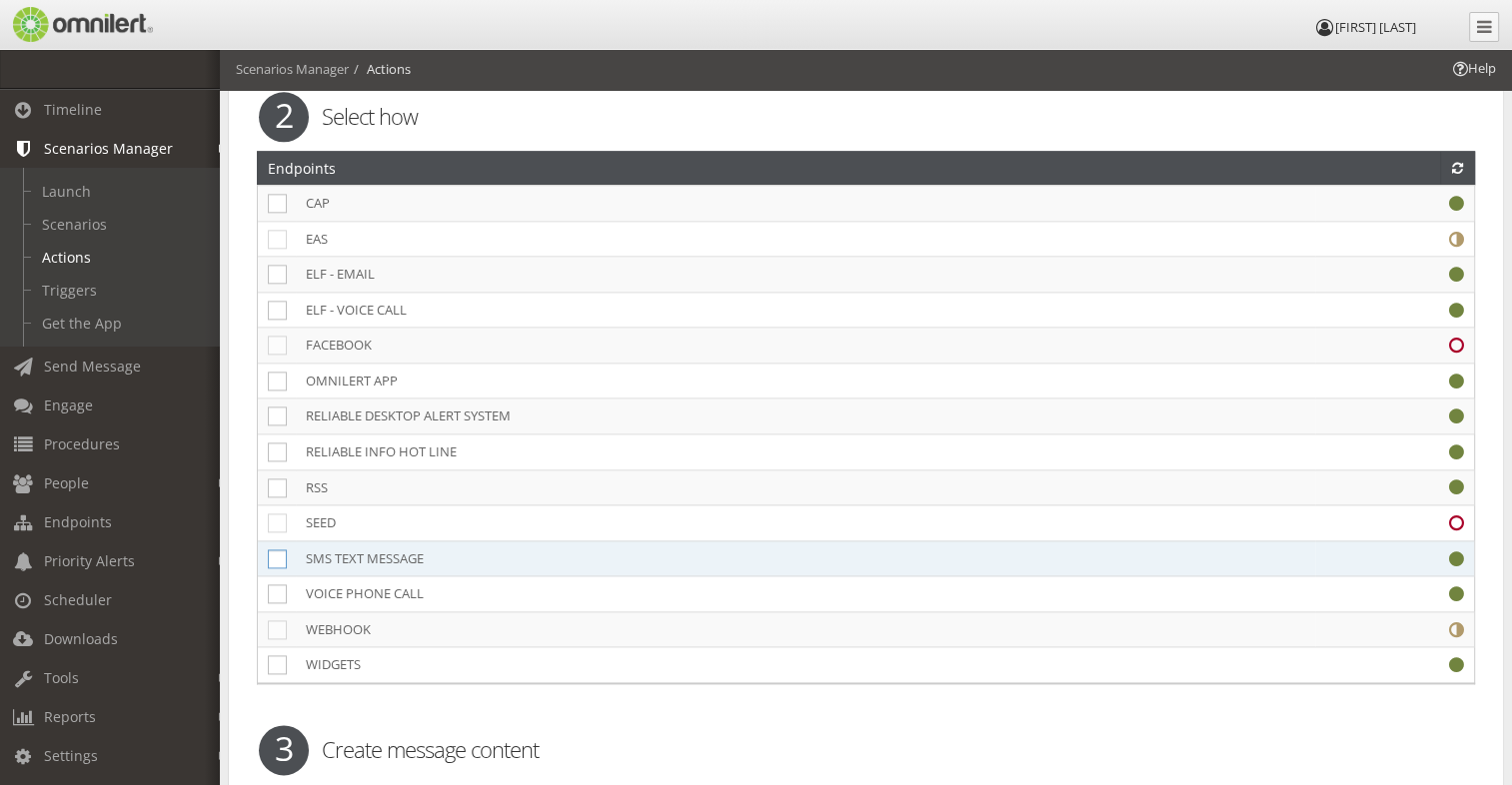 click at bounding box center (277, 558) 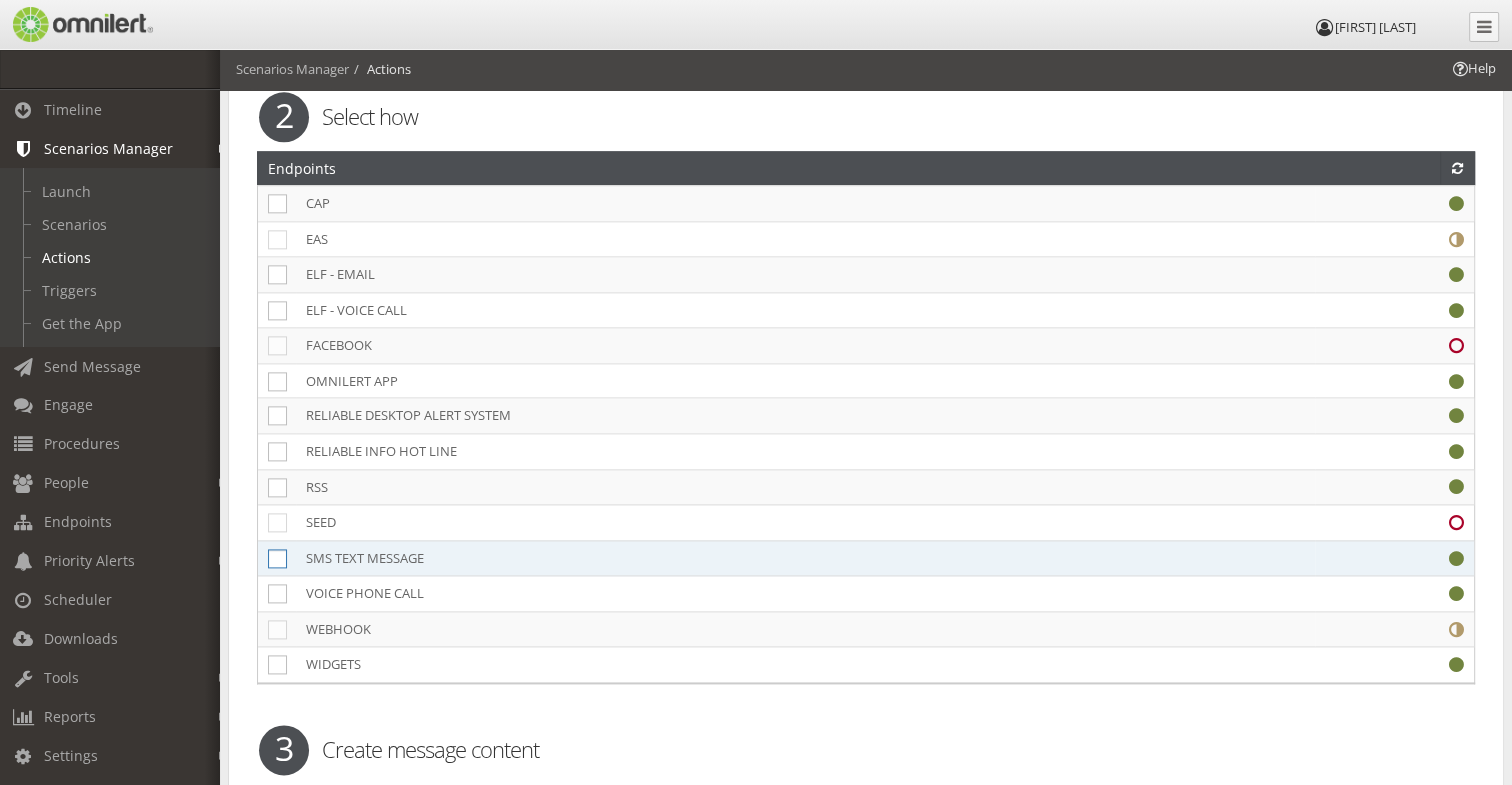 click at bounding box center (-9739, 559) 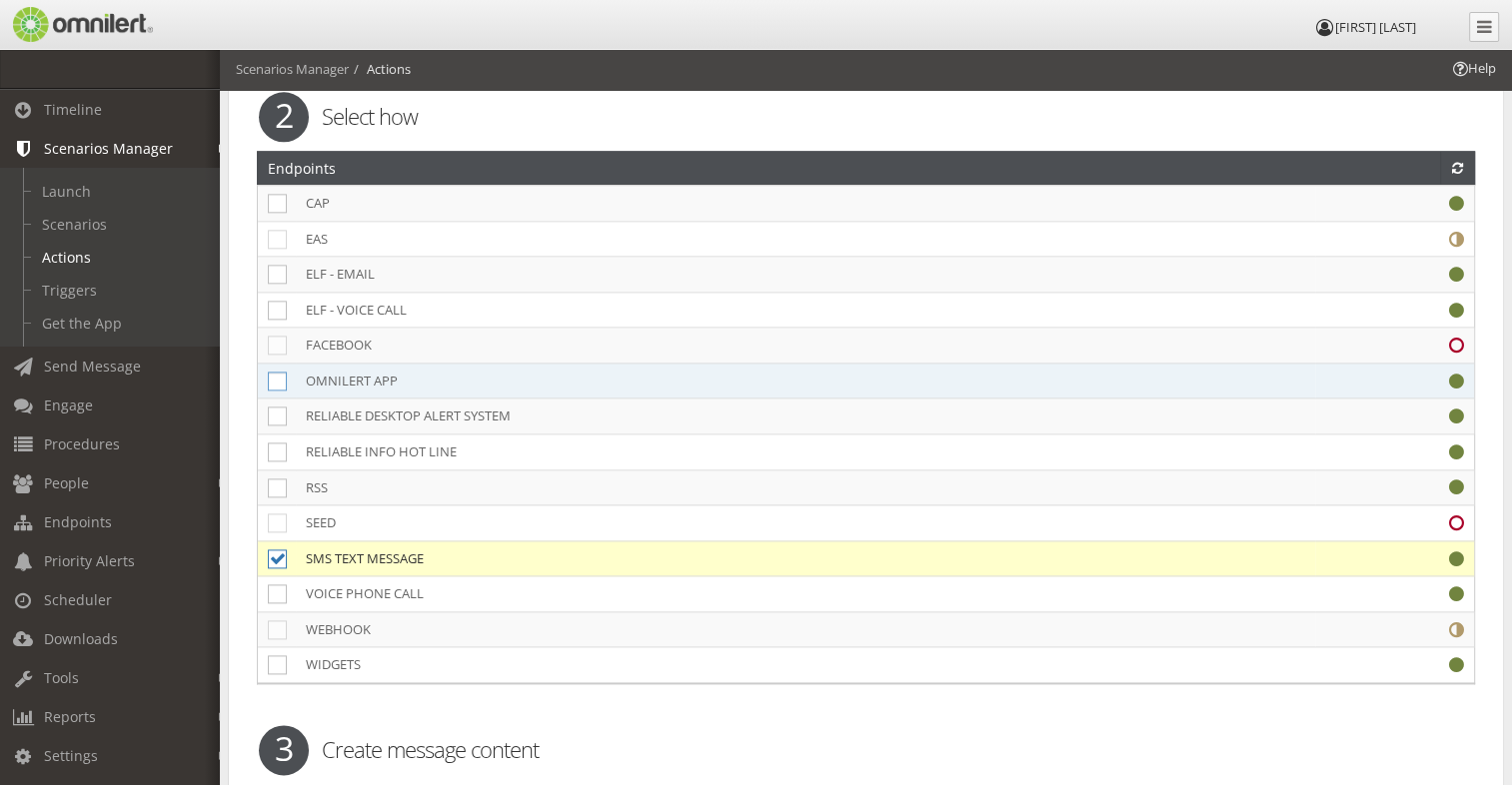 click at bounding box center (277, 381) 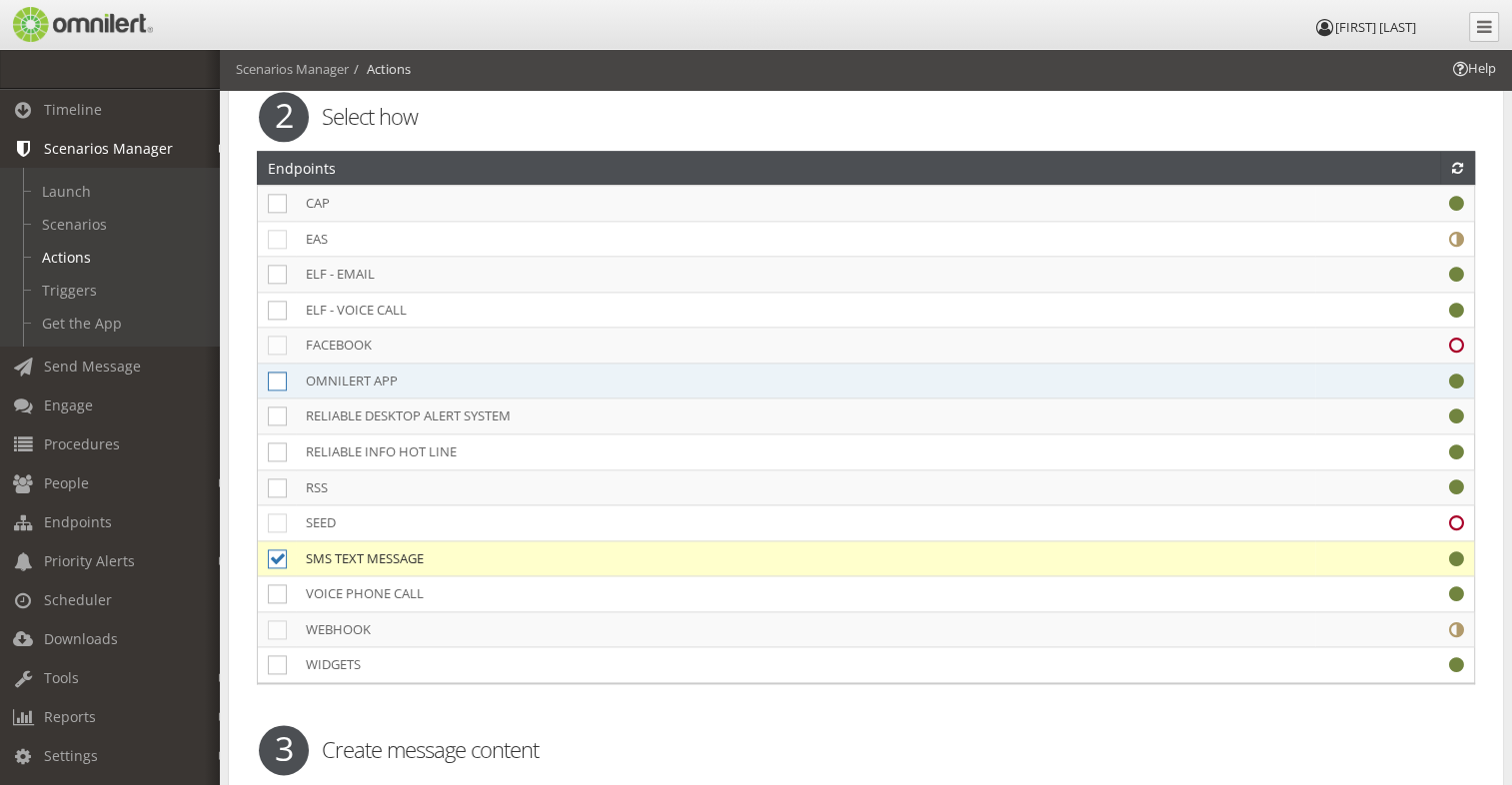 click at bounding box center (-9739, 382) 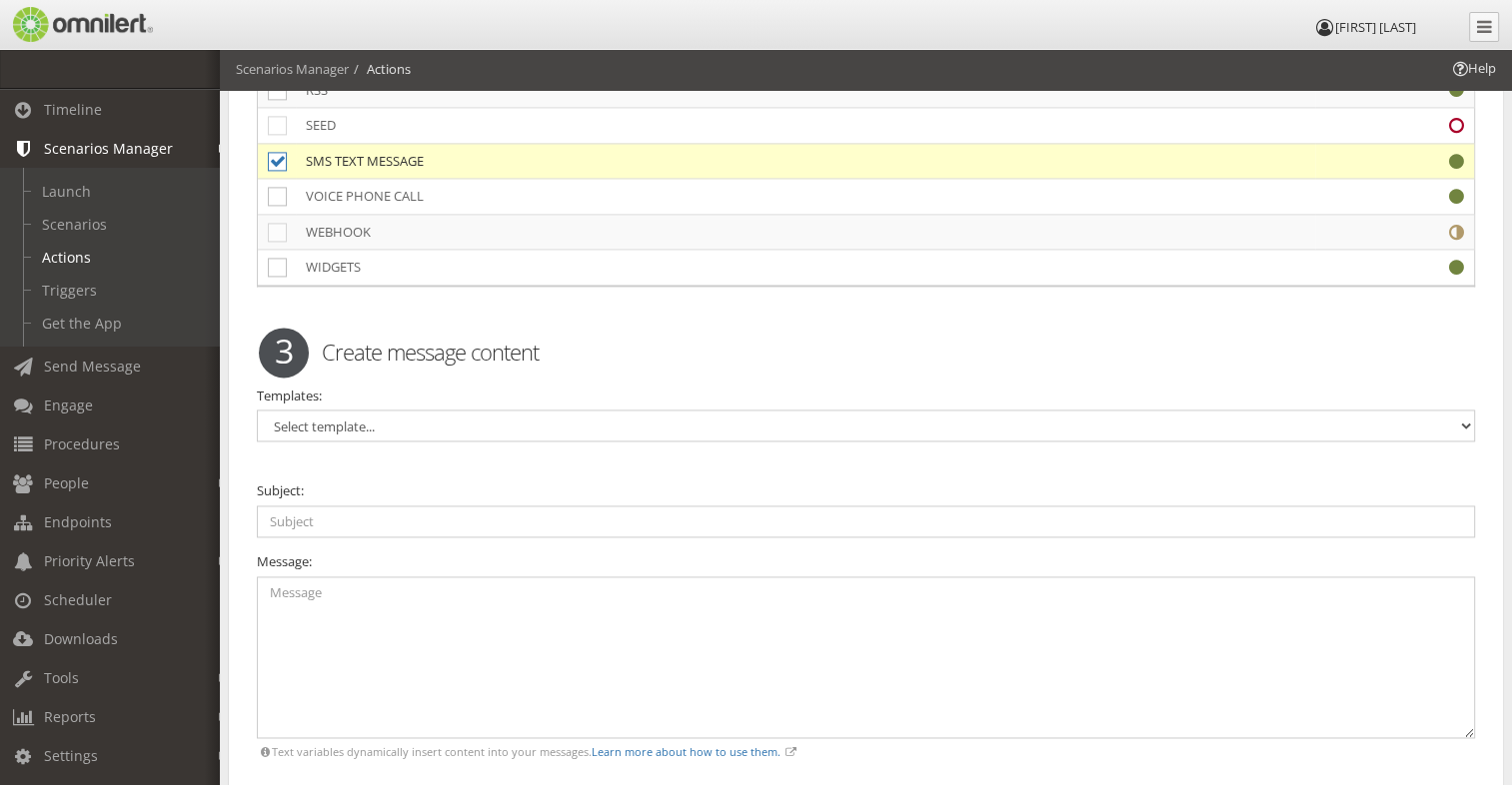 scroll, scrollTop: 2896, scrollLeft: 0, axis: vertical 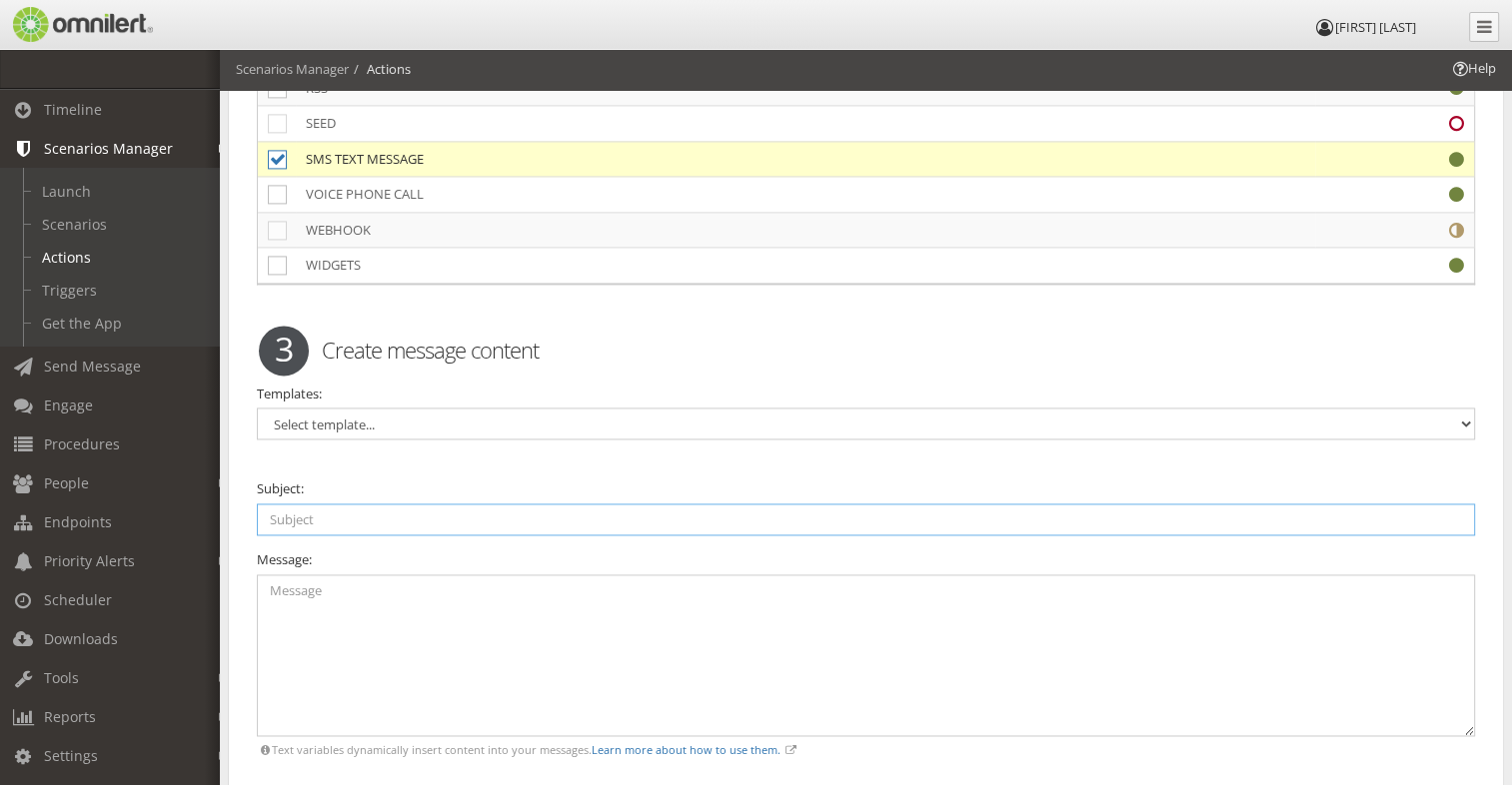 click at bounding box center [865, 519] 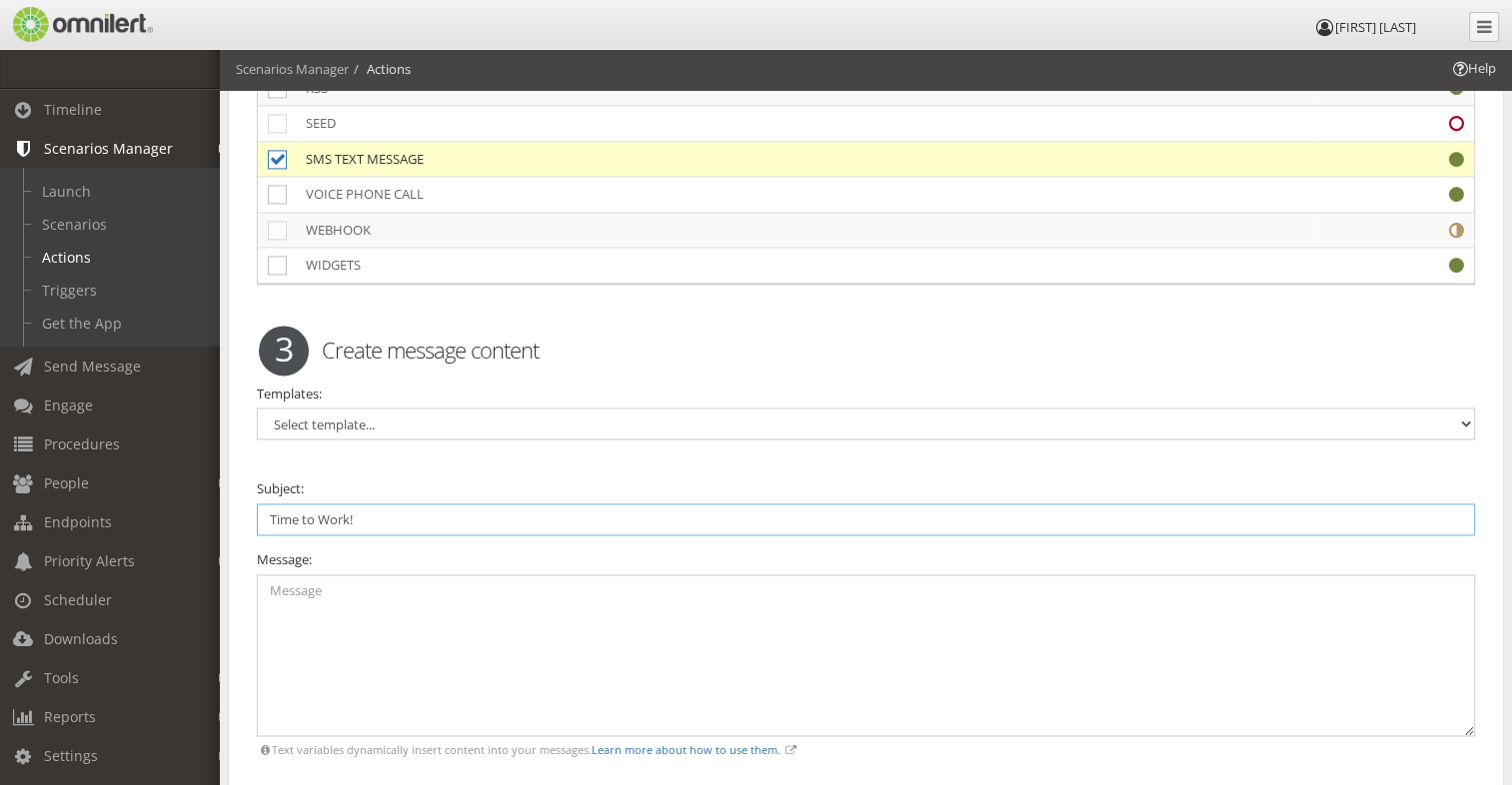 type on "Time to Work!" 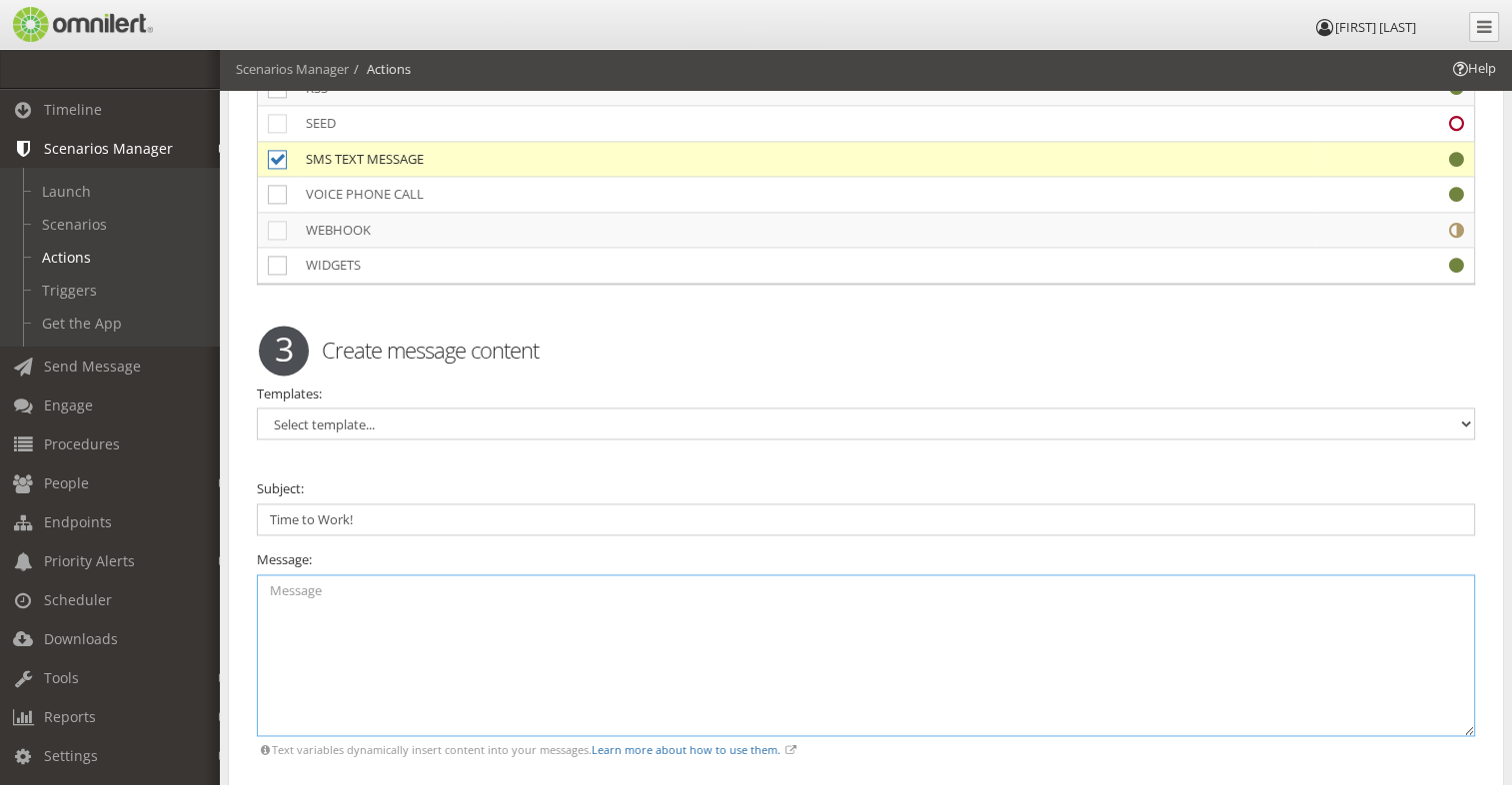 click at bounding box center [865, 655] 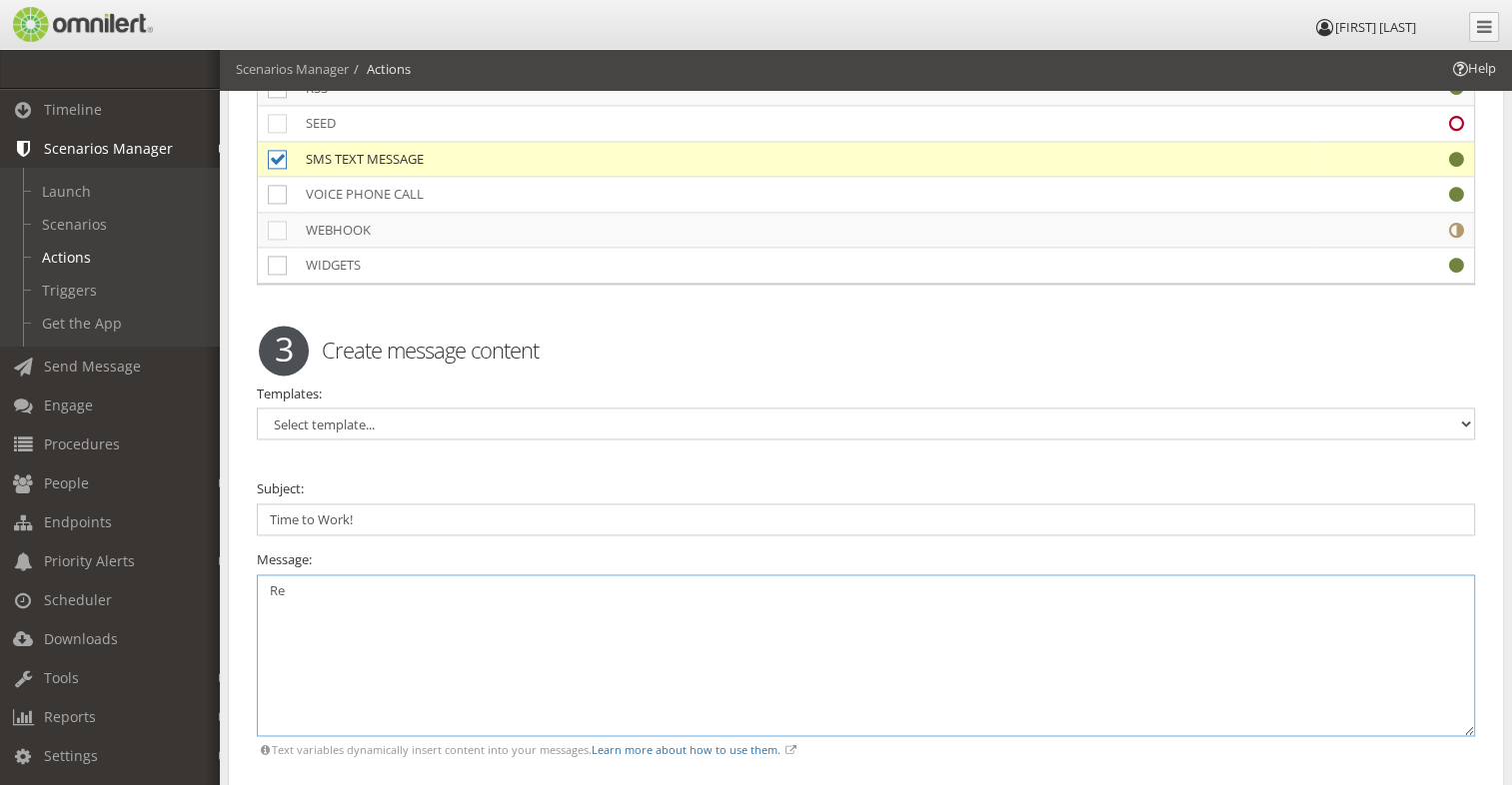 type on "R" 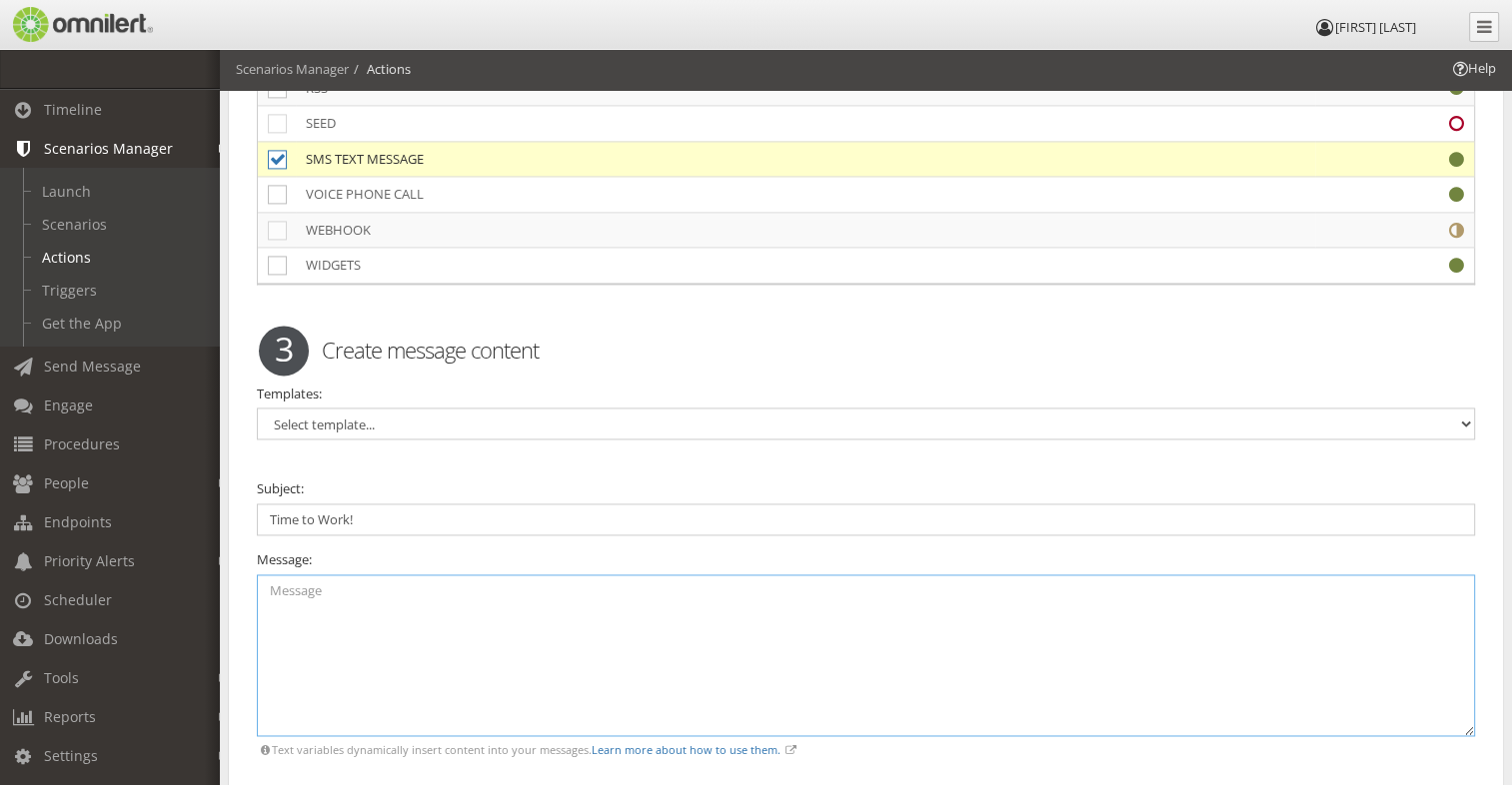 type on "U" 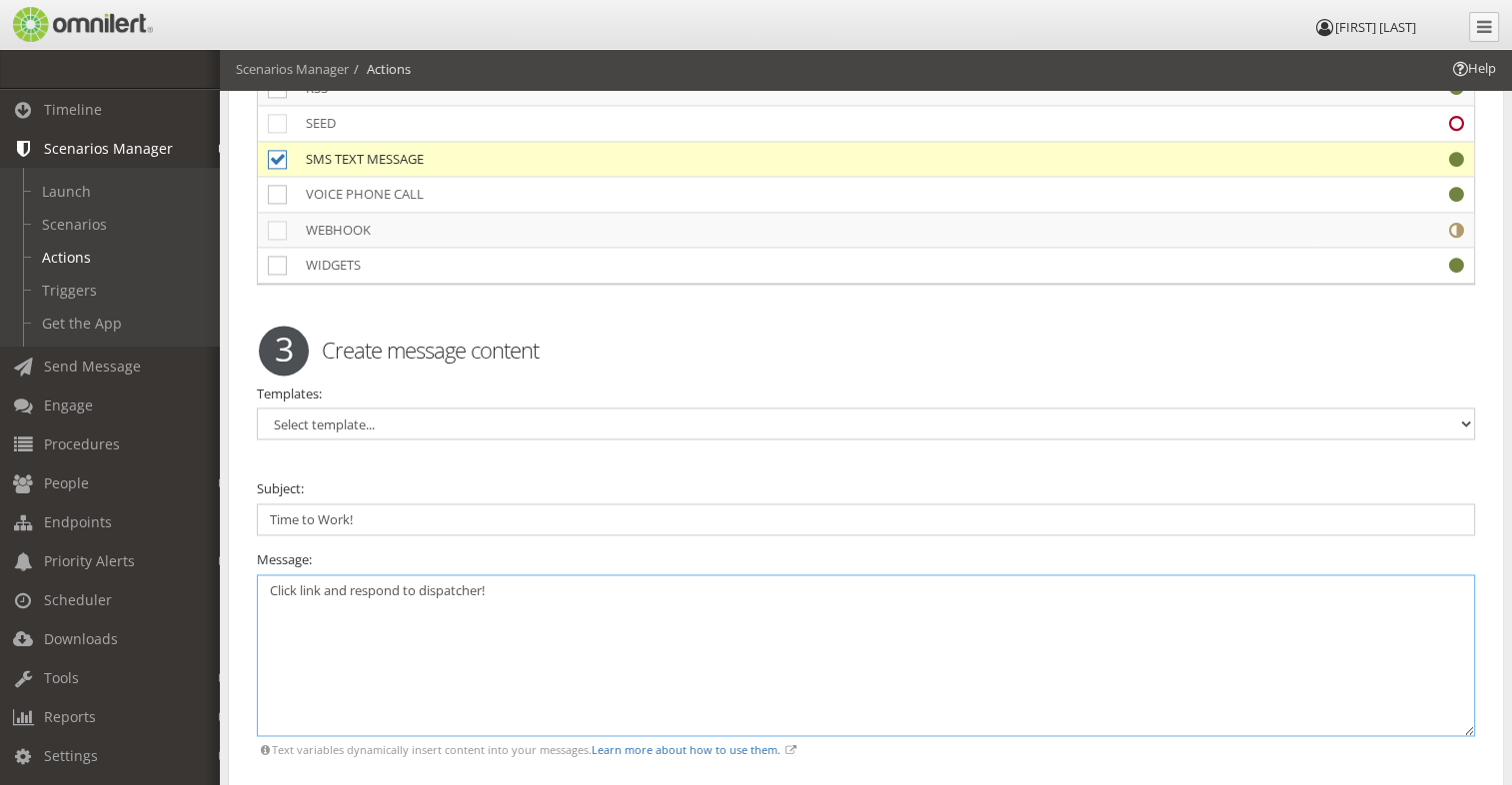 click on "Click link and respond to dispatcher!" at bounding box center [865, 655] 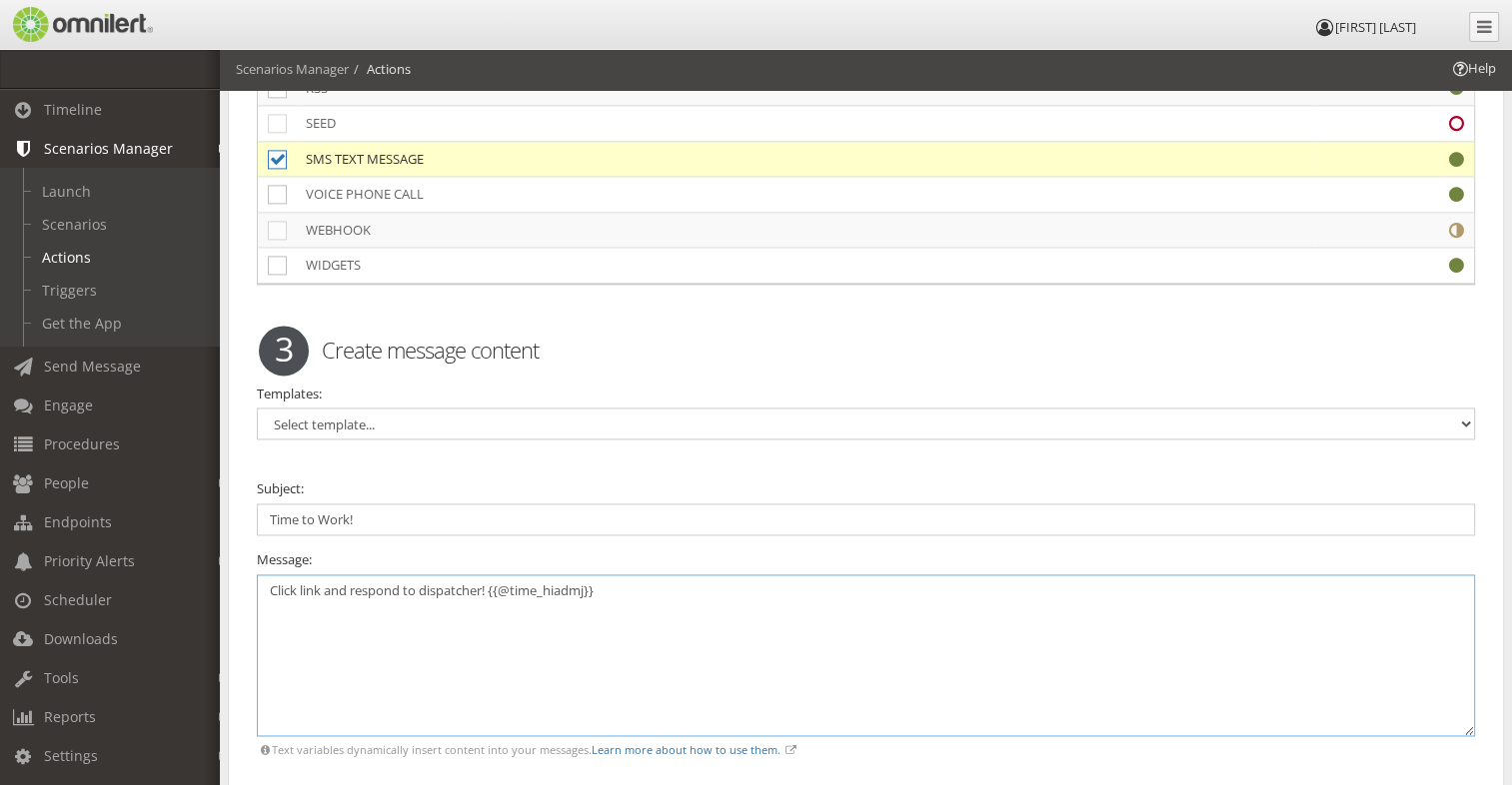 click on "Click link and respond to dispatcher! {{@time_hiadmj}}" at bounding box center [865, 655] 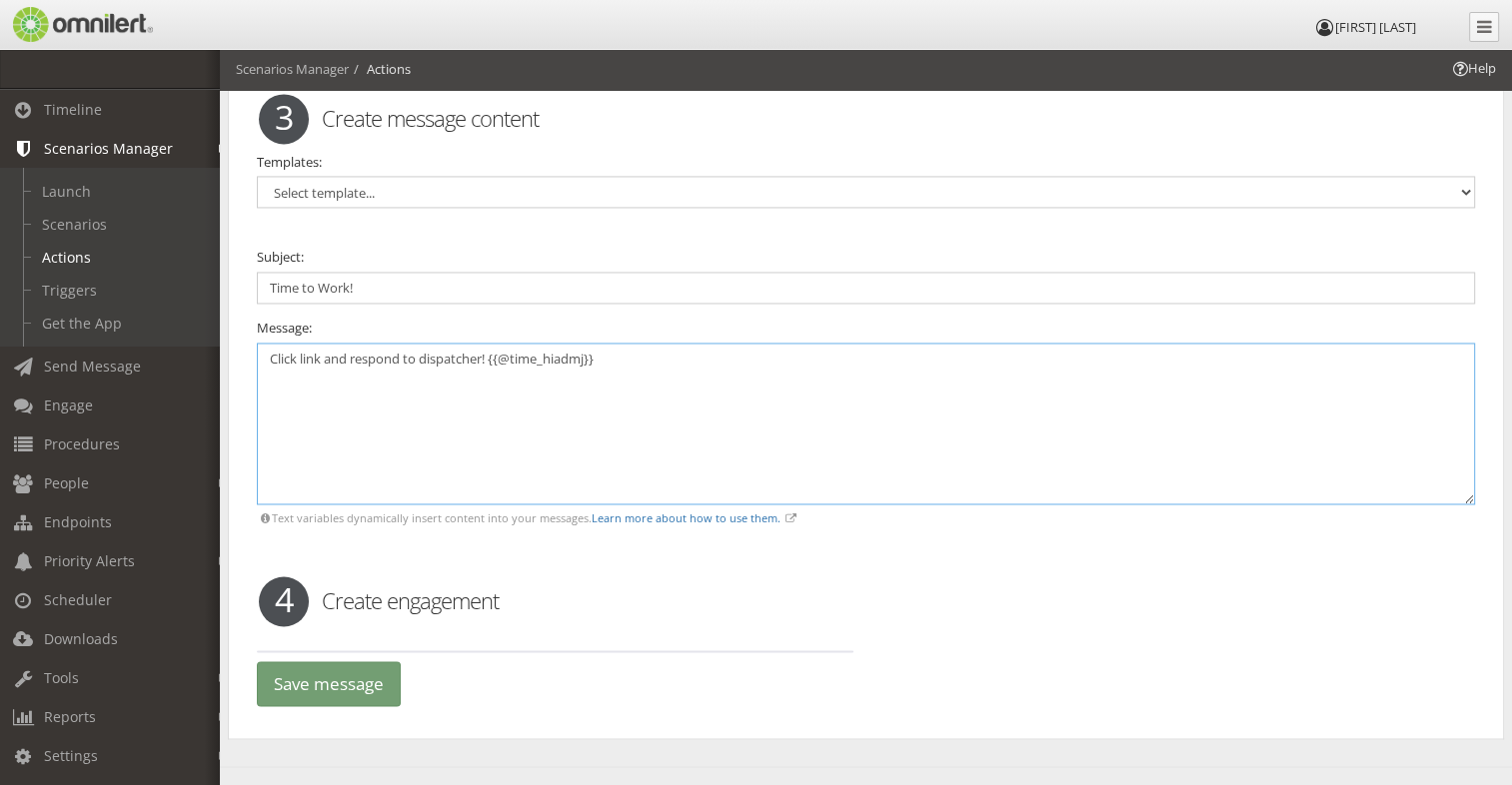 scroll, scrollTop: 3204, scrollLeft: 0, axis: vertical 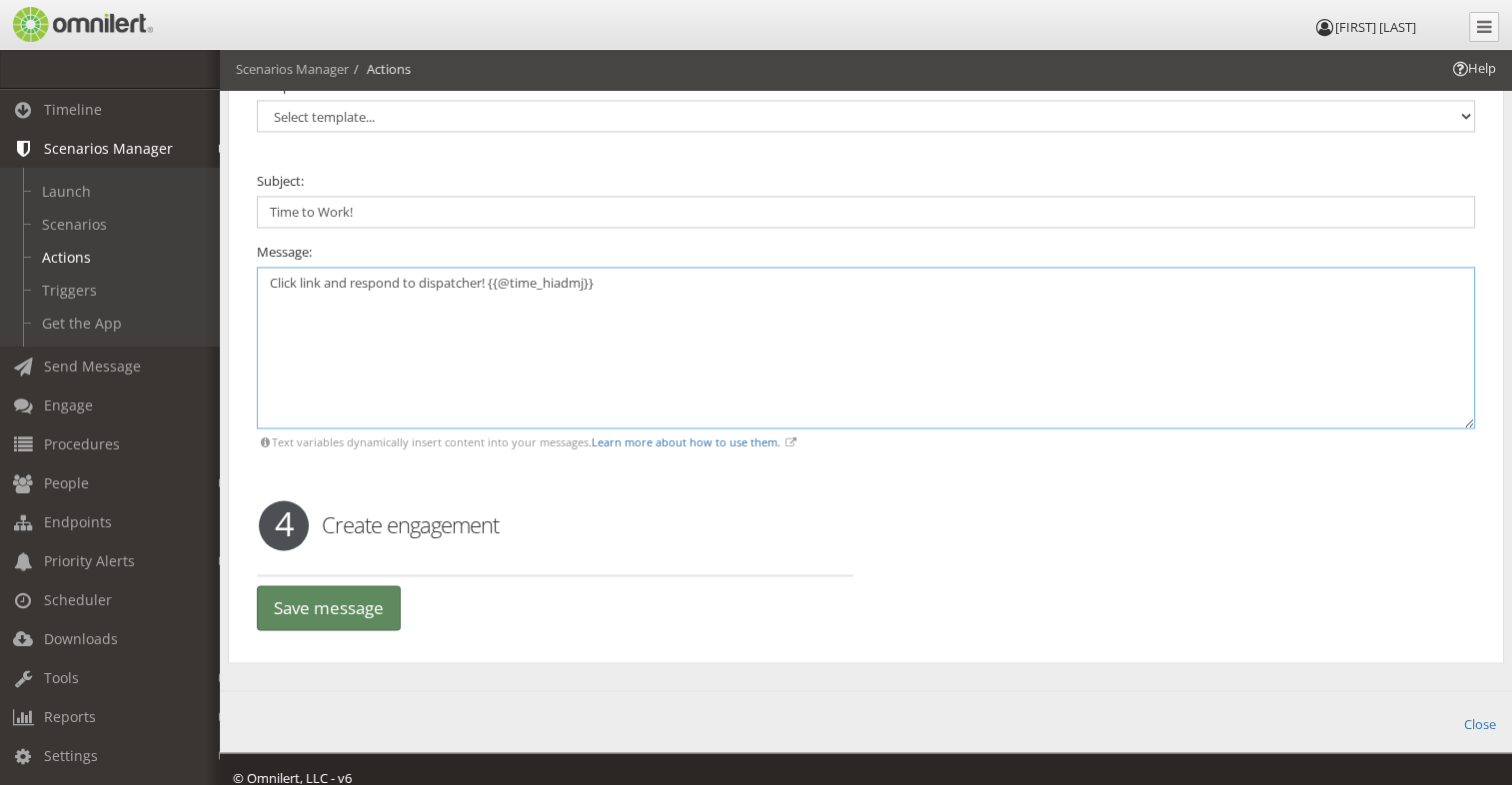 type on "Click link and respond to dispatcher! {{@time_hiadmj}}" 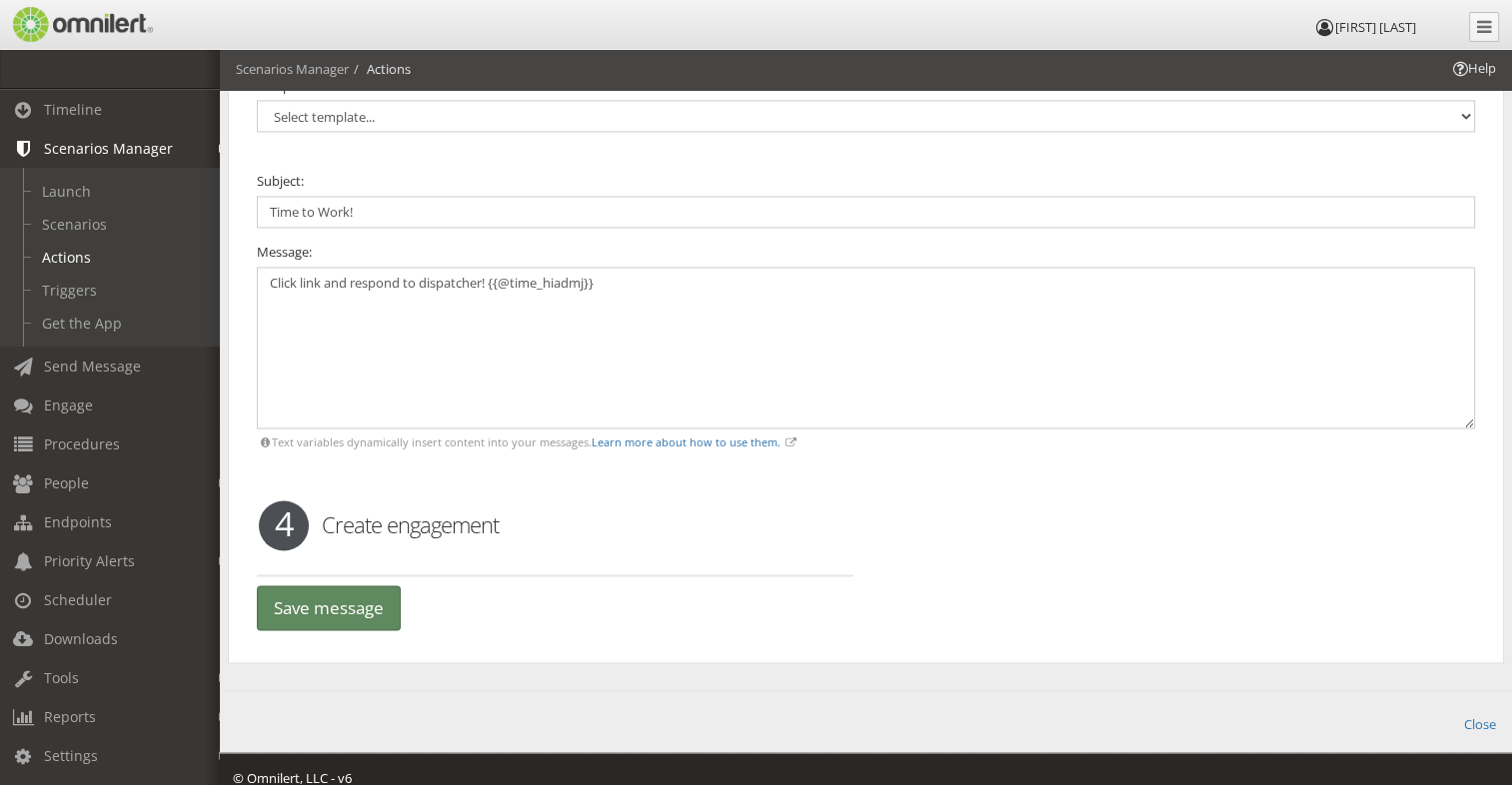 click on "Save message" at bounding box center [329, 607] 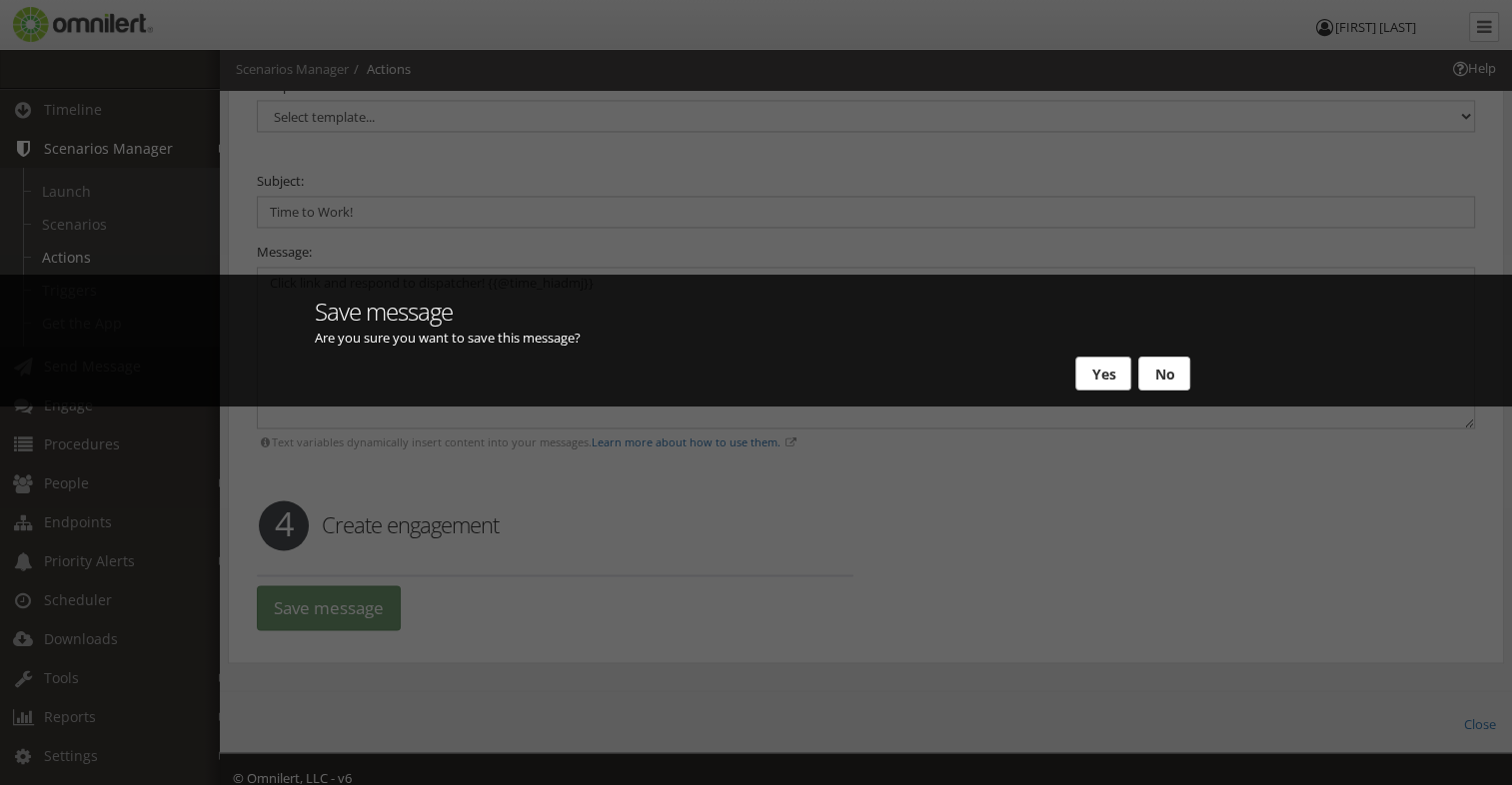 click on "Yes" at bounding box center (1103, 374) 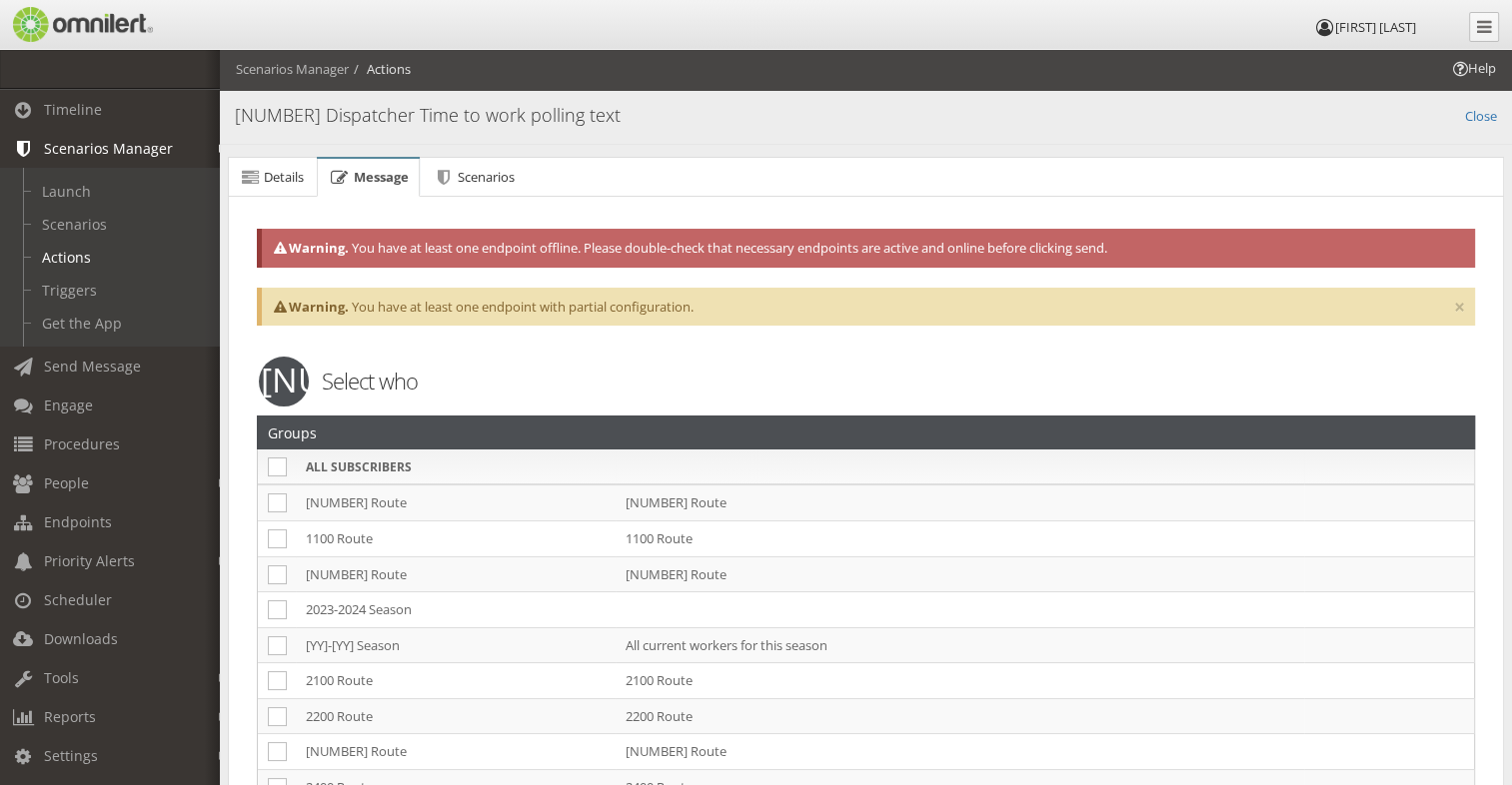 scroll, scrollTop: 0, scrollLeft: 0, axis: both 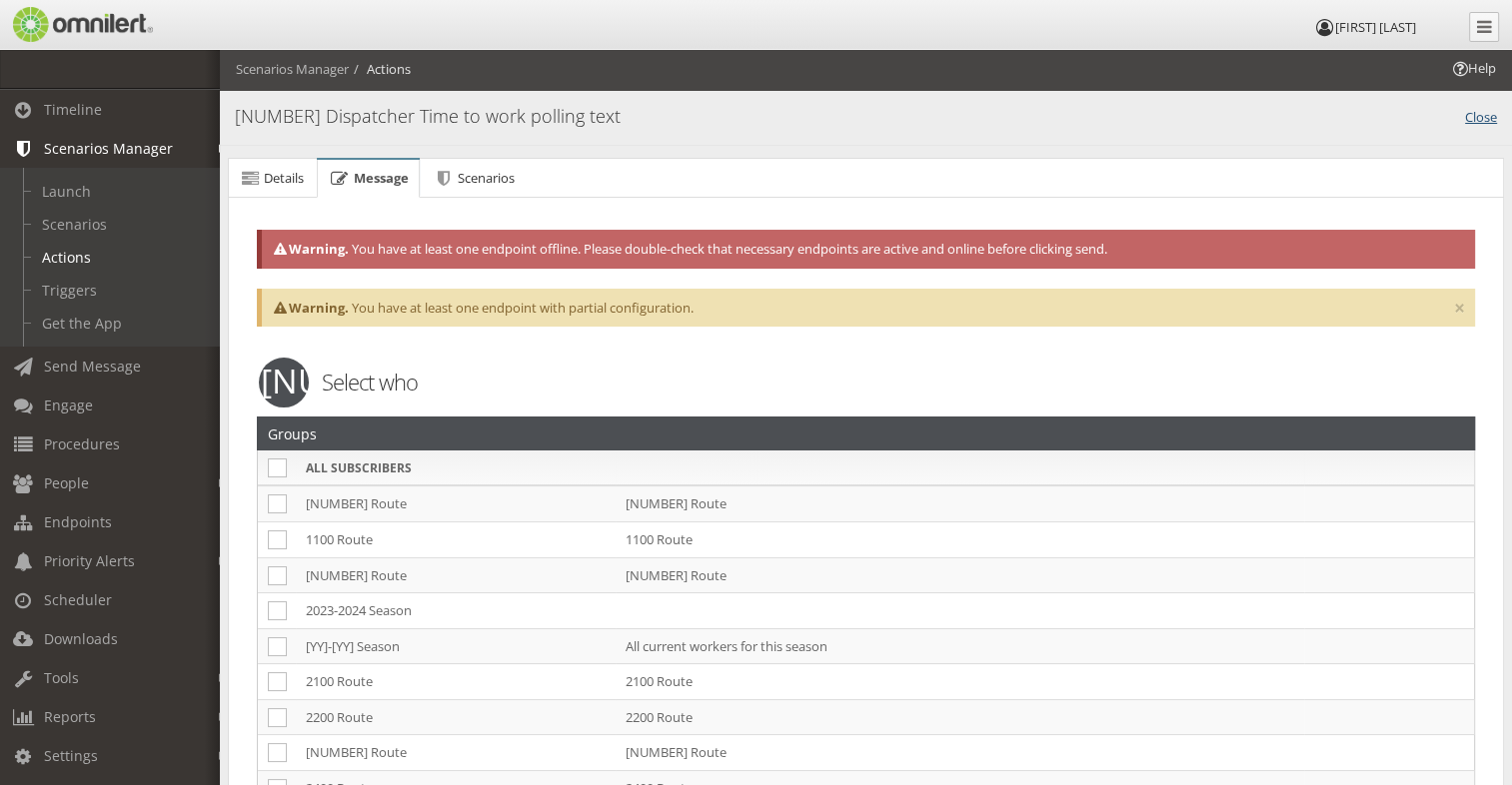 click on "Close" at bounding box center [1481, 115] 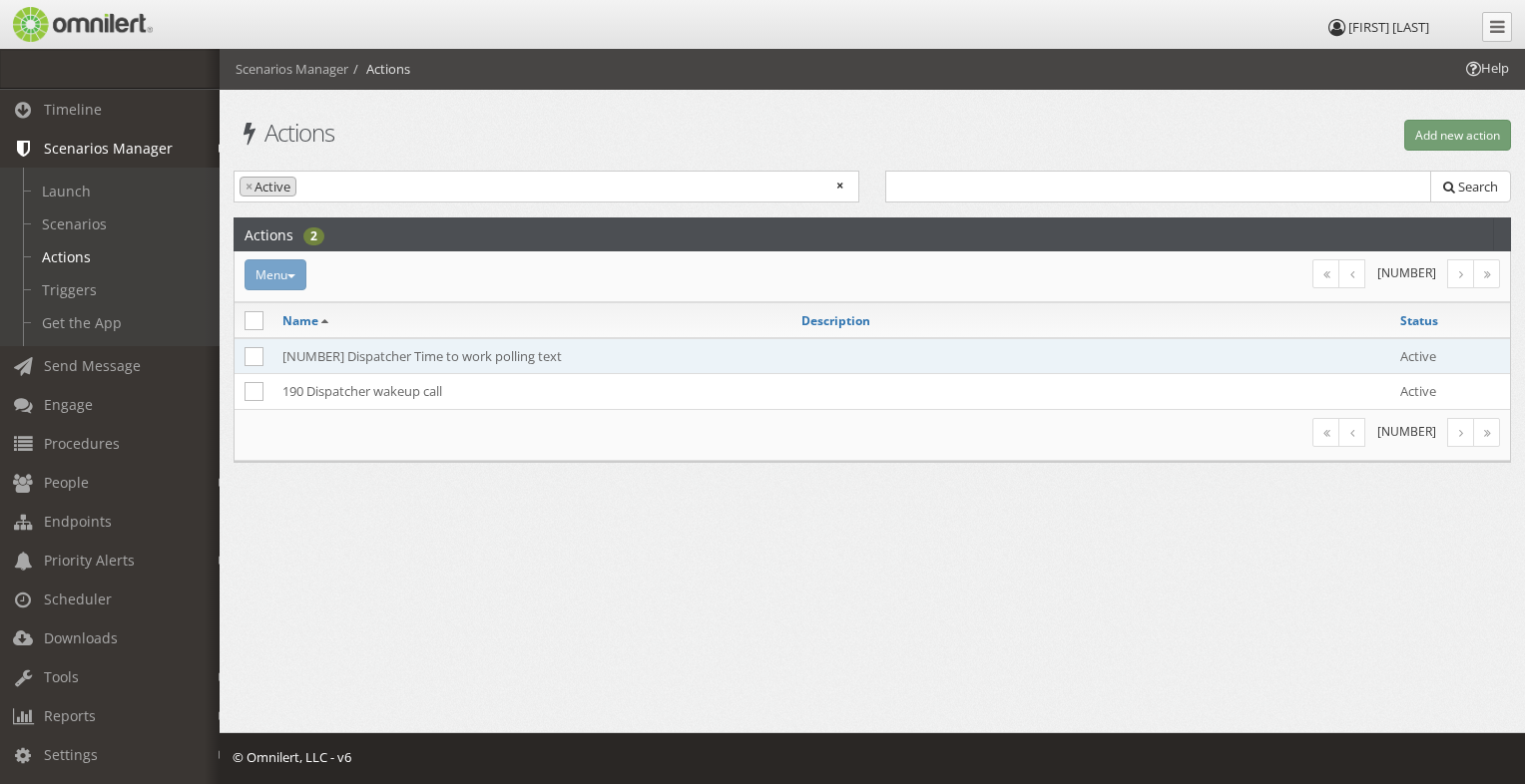 click on "[NUMBER] Dispatcher Time to work polling text" at bounding box center (532, 356) 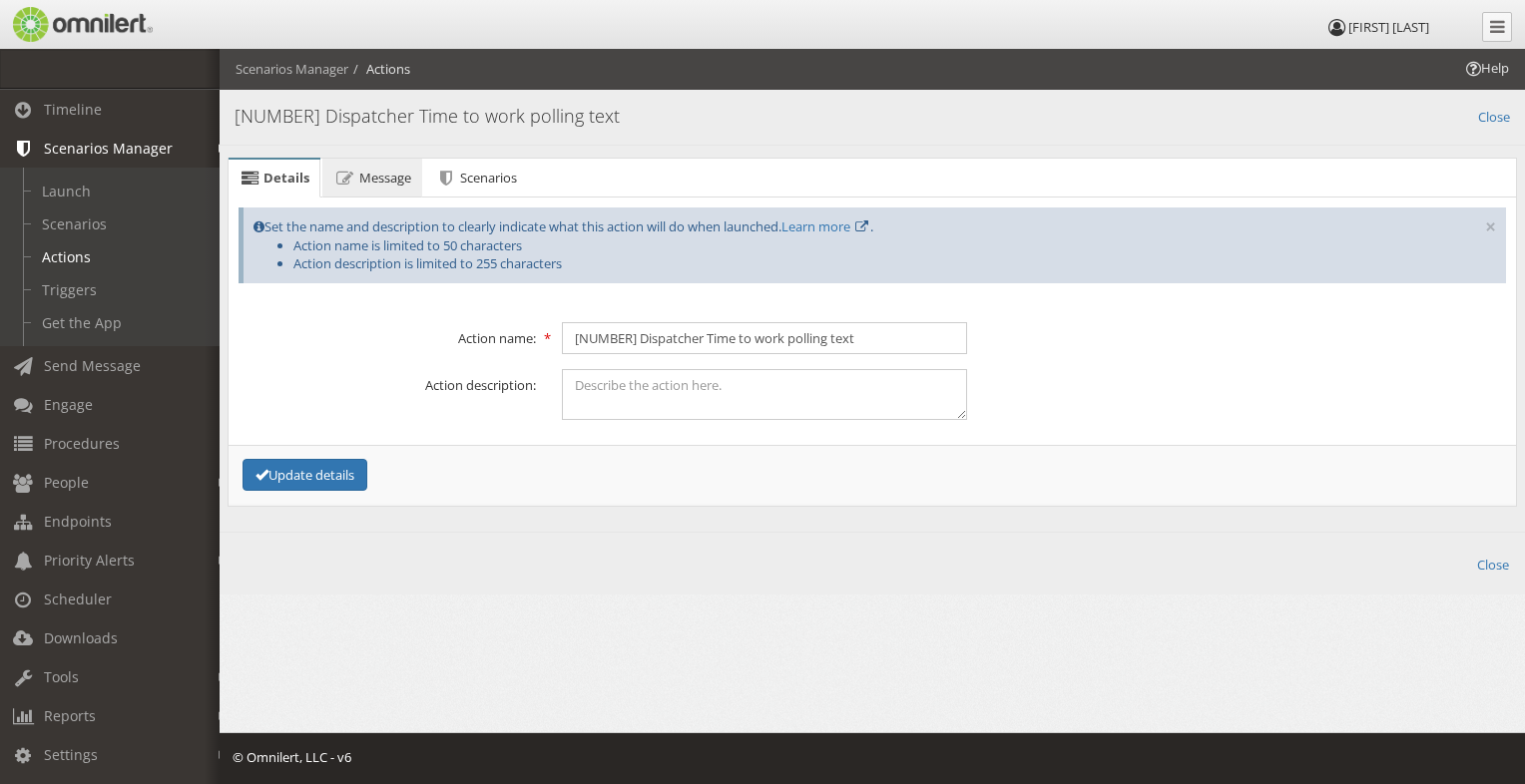 click on "Message" at bounding box center (385, 178) 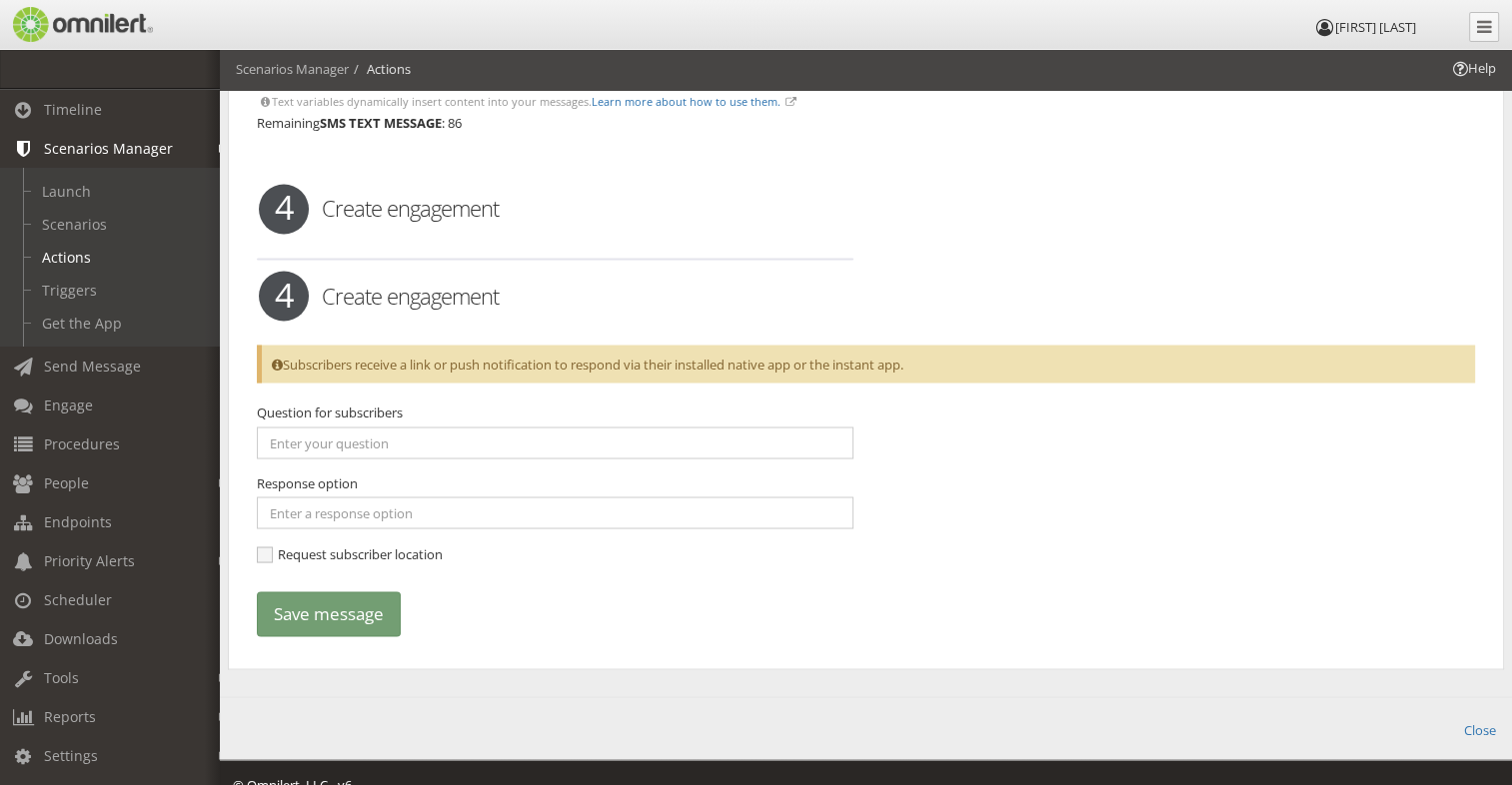 scroll, scrollTop: 3549, scrollLeft: 0, axis: vertical 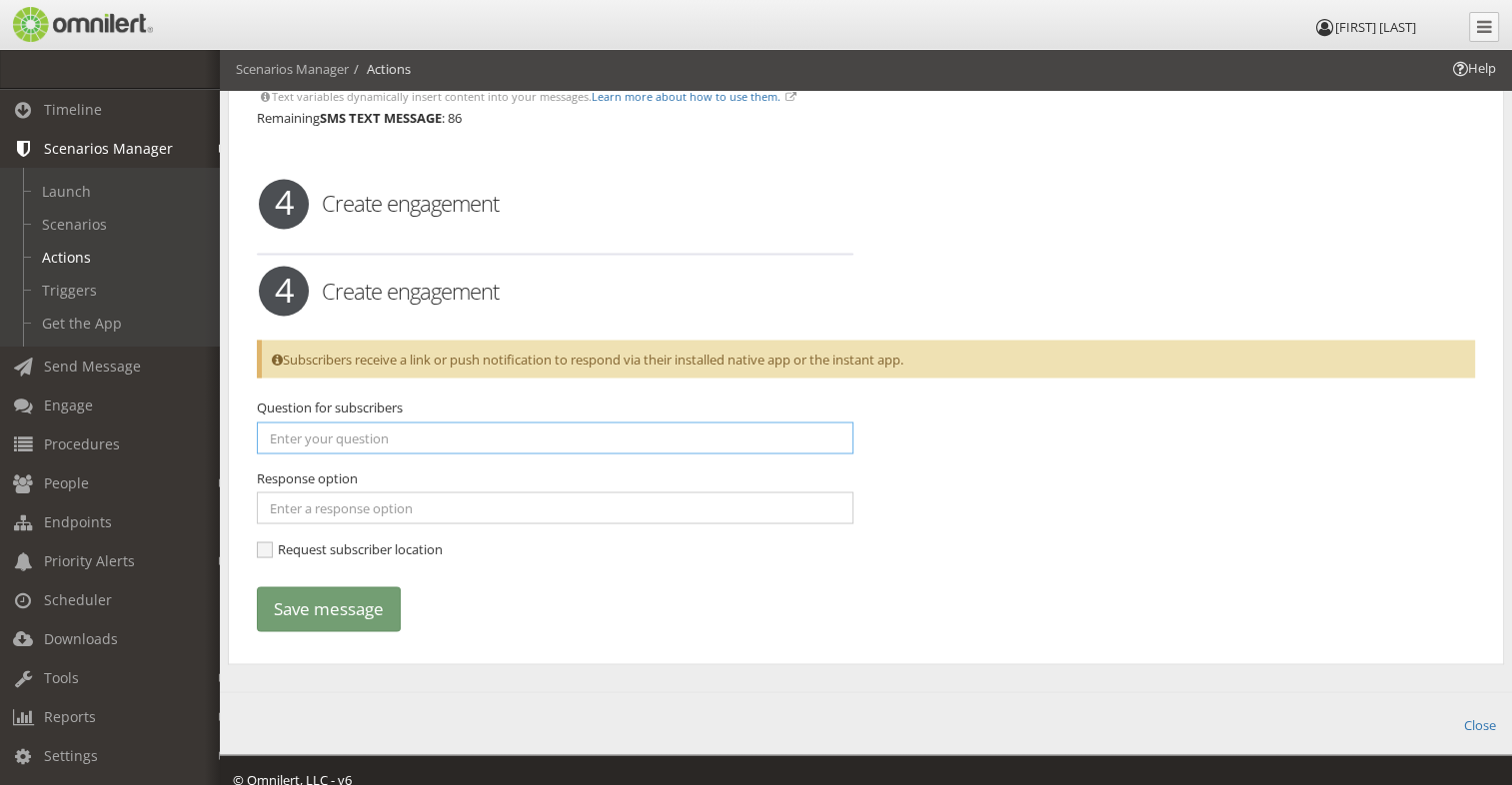 click at bounding box center (555, 437) 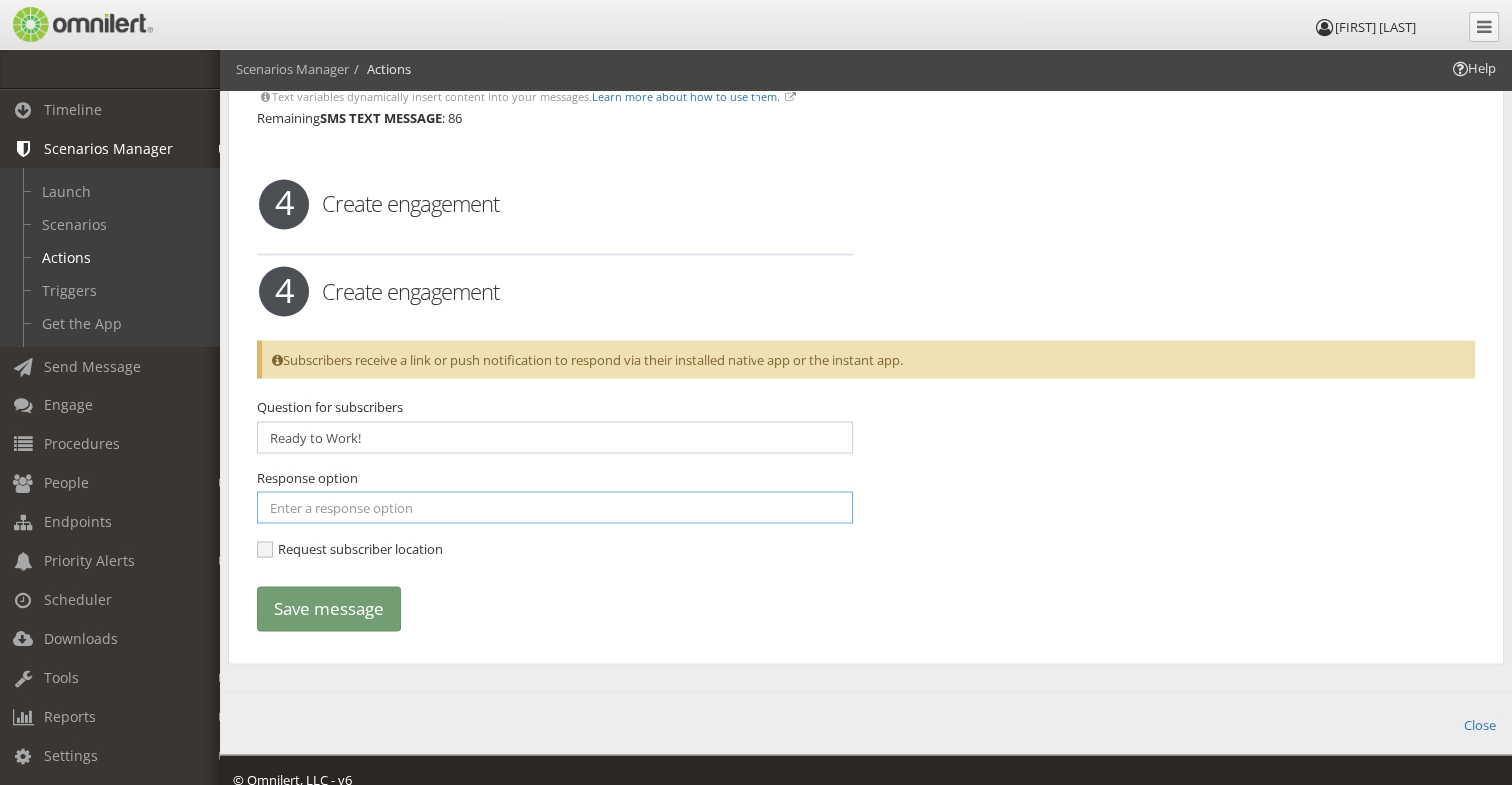 type on "Yes" 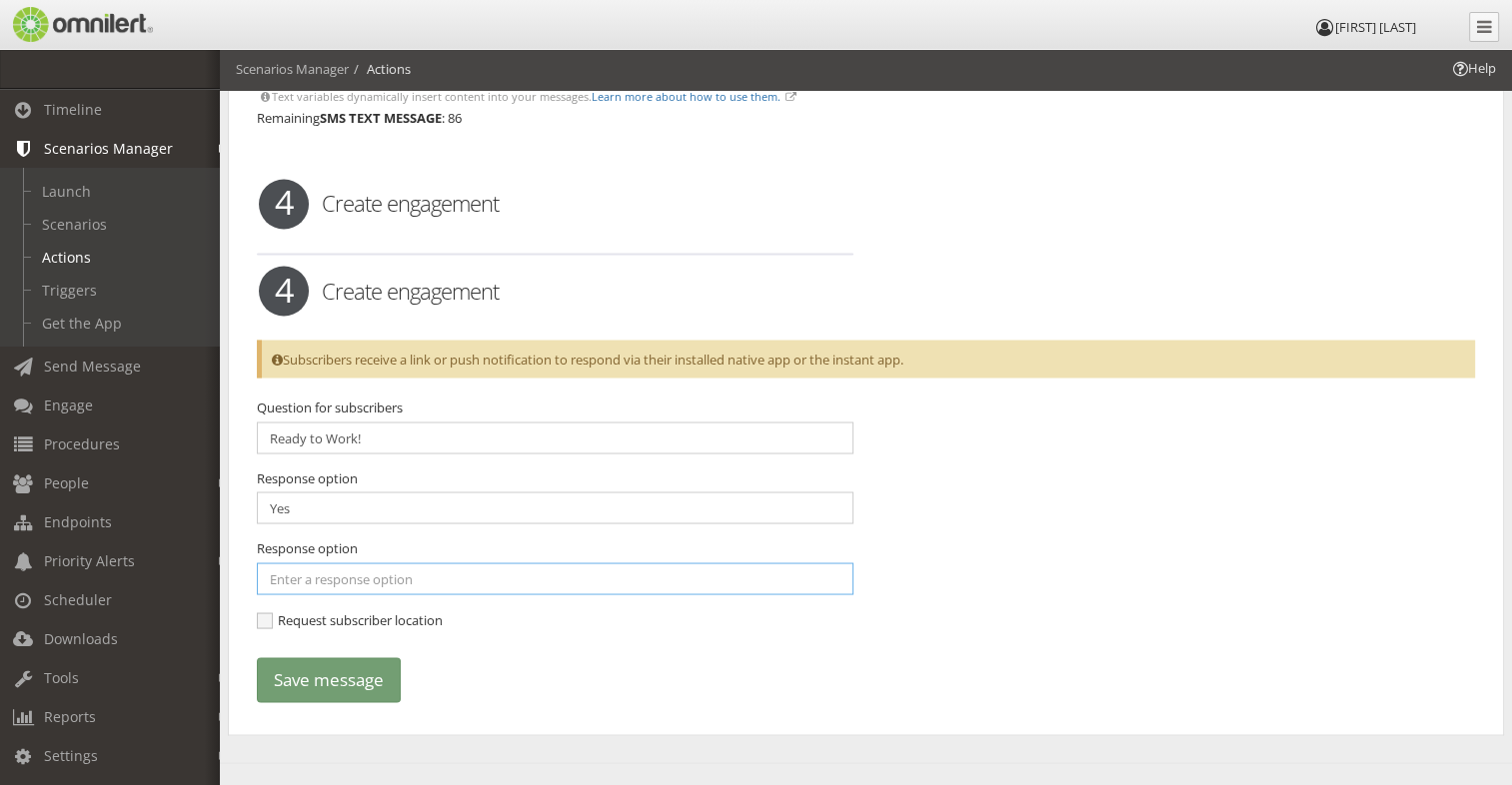 click at bounding box center (555, 507) 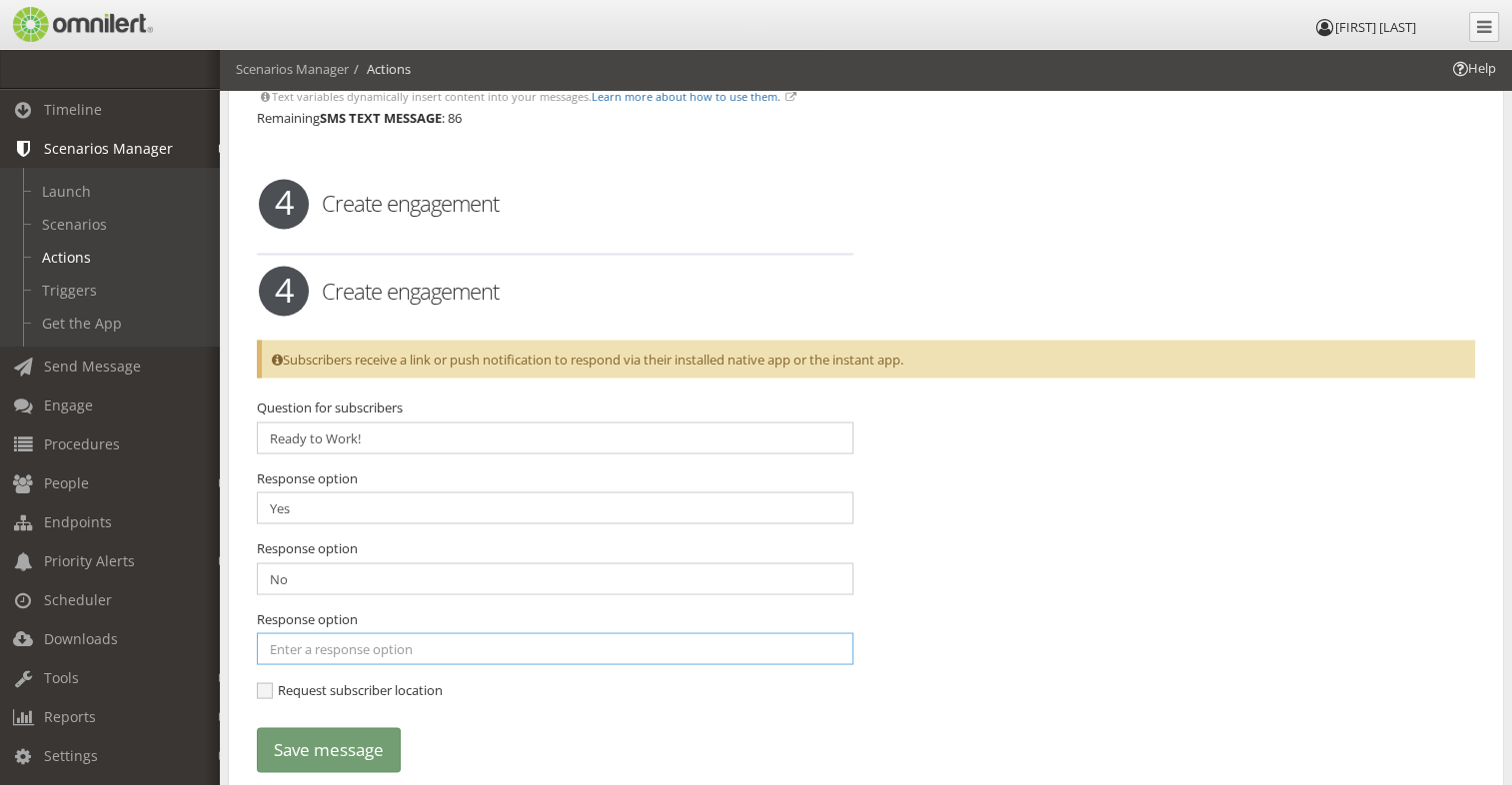 click at bounding box center [555, 507] 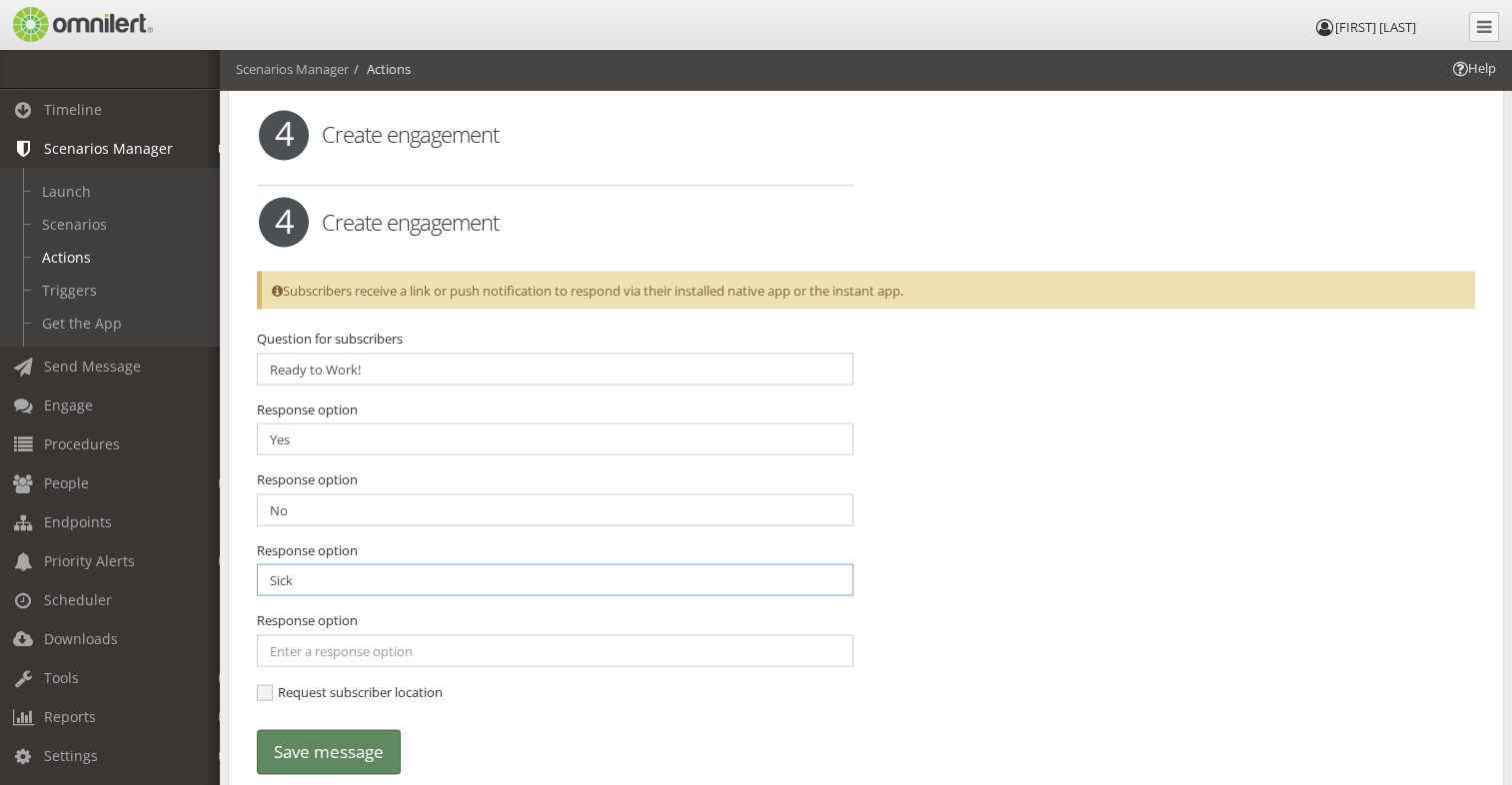 scroll, scrollTop: 3649, scrollLeft: 0, axis: vertical 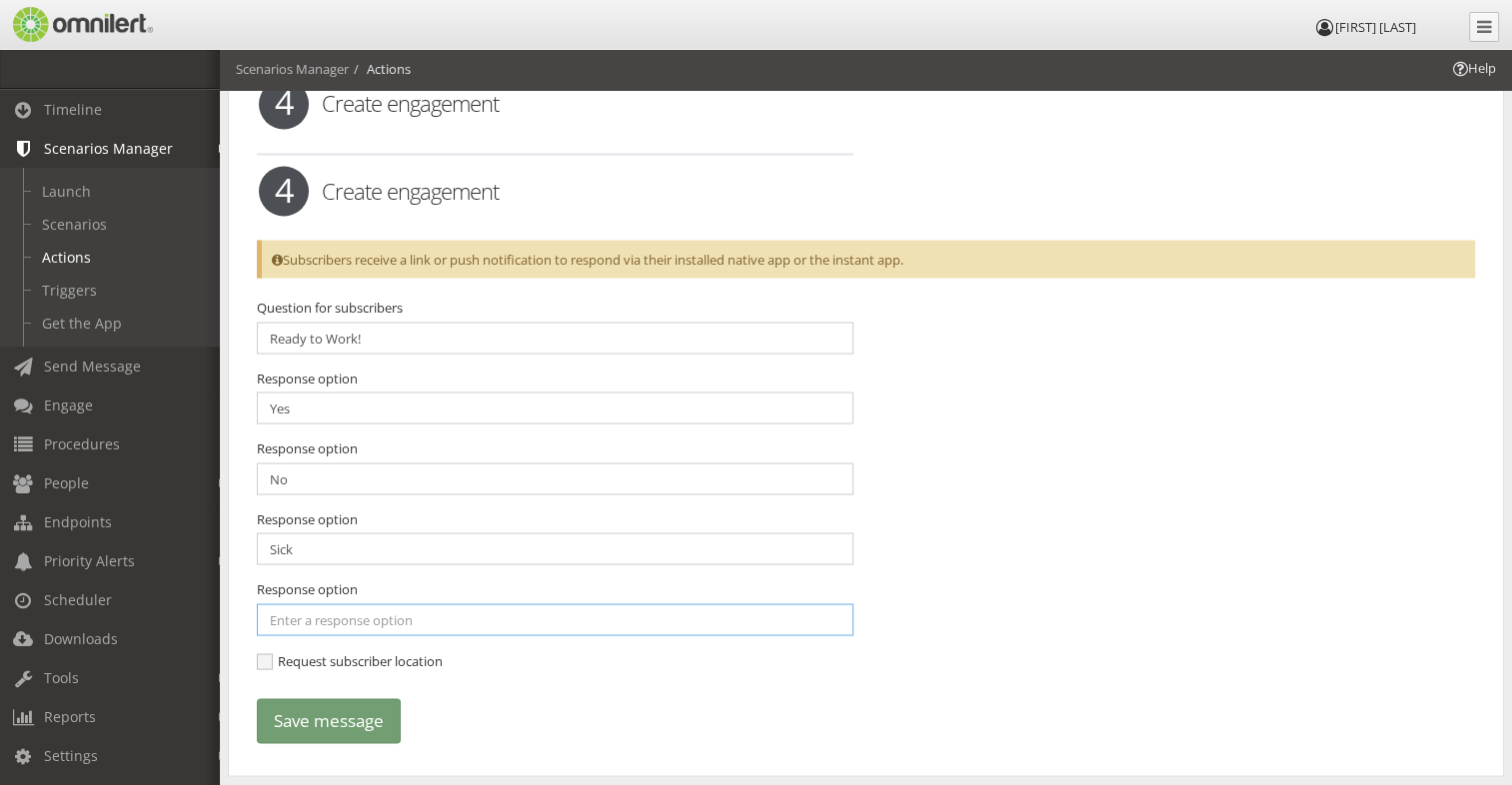 click at bounding box center (555, 407) 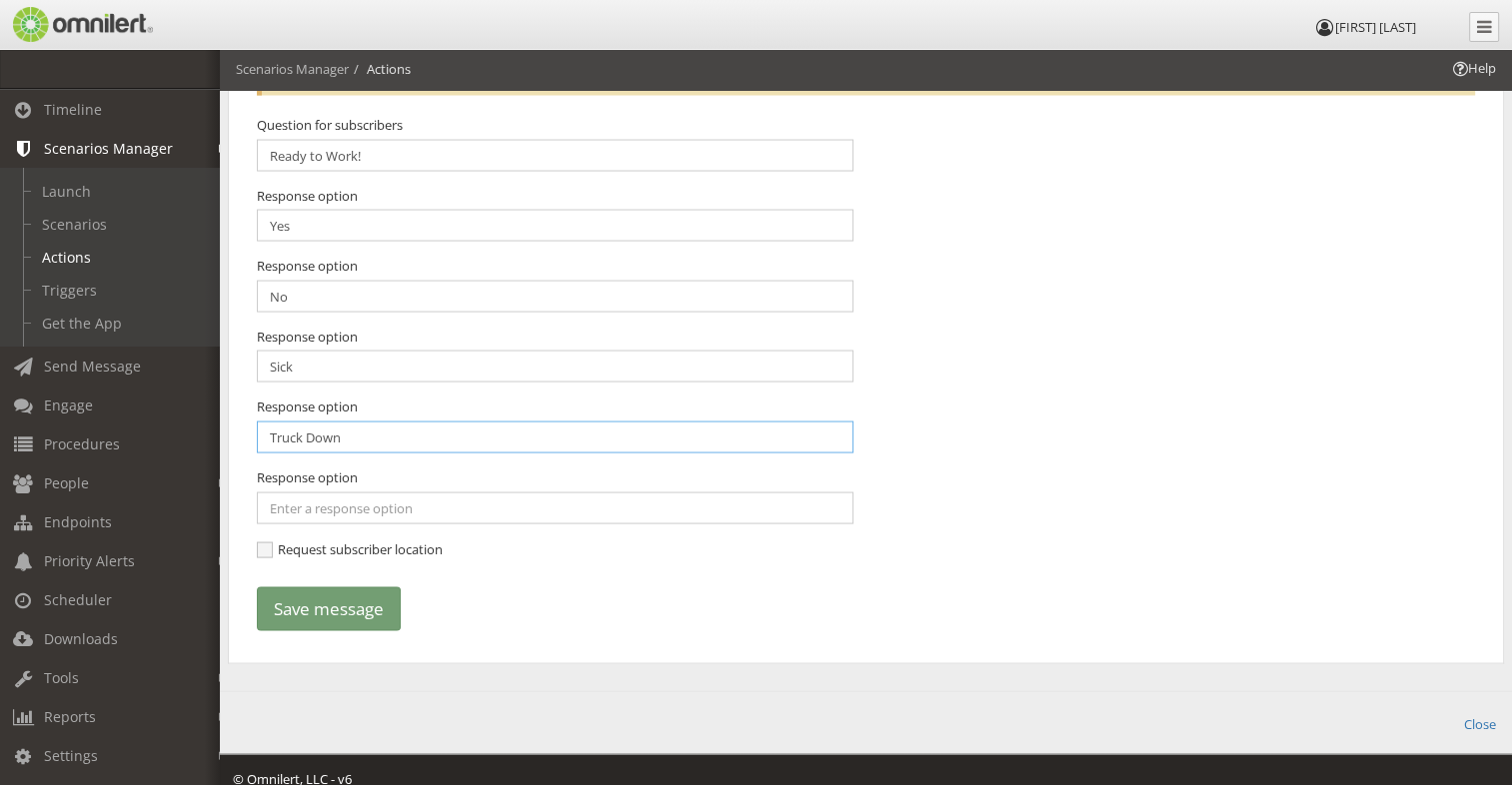scroll, scrollTop: 3831, scrollLeft: 0, axis: vertical 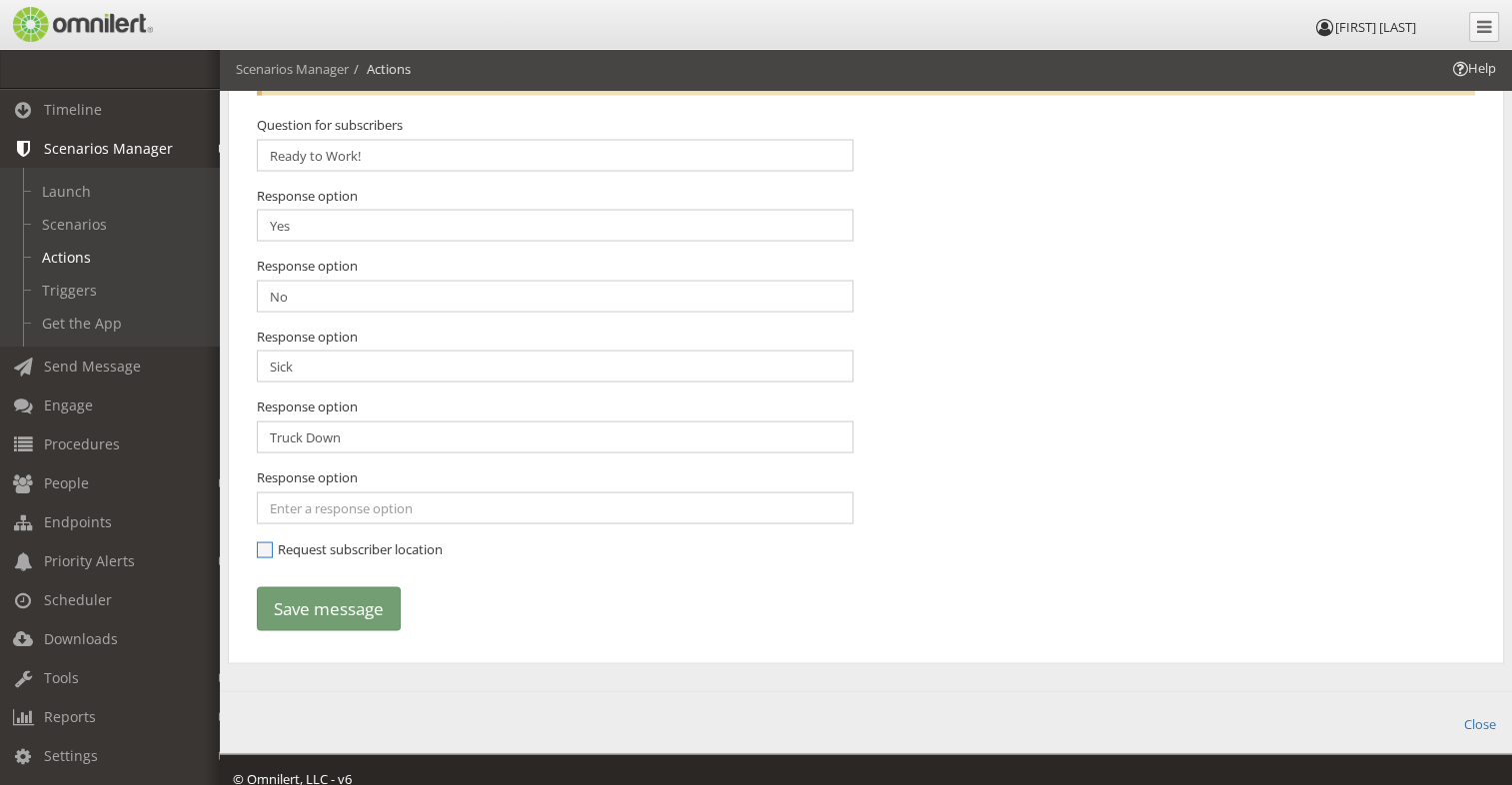 click on "Request subscriber location" at bounding box center (350, 549) 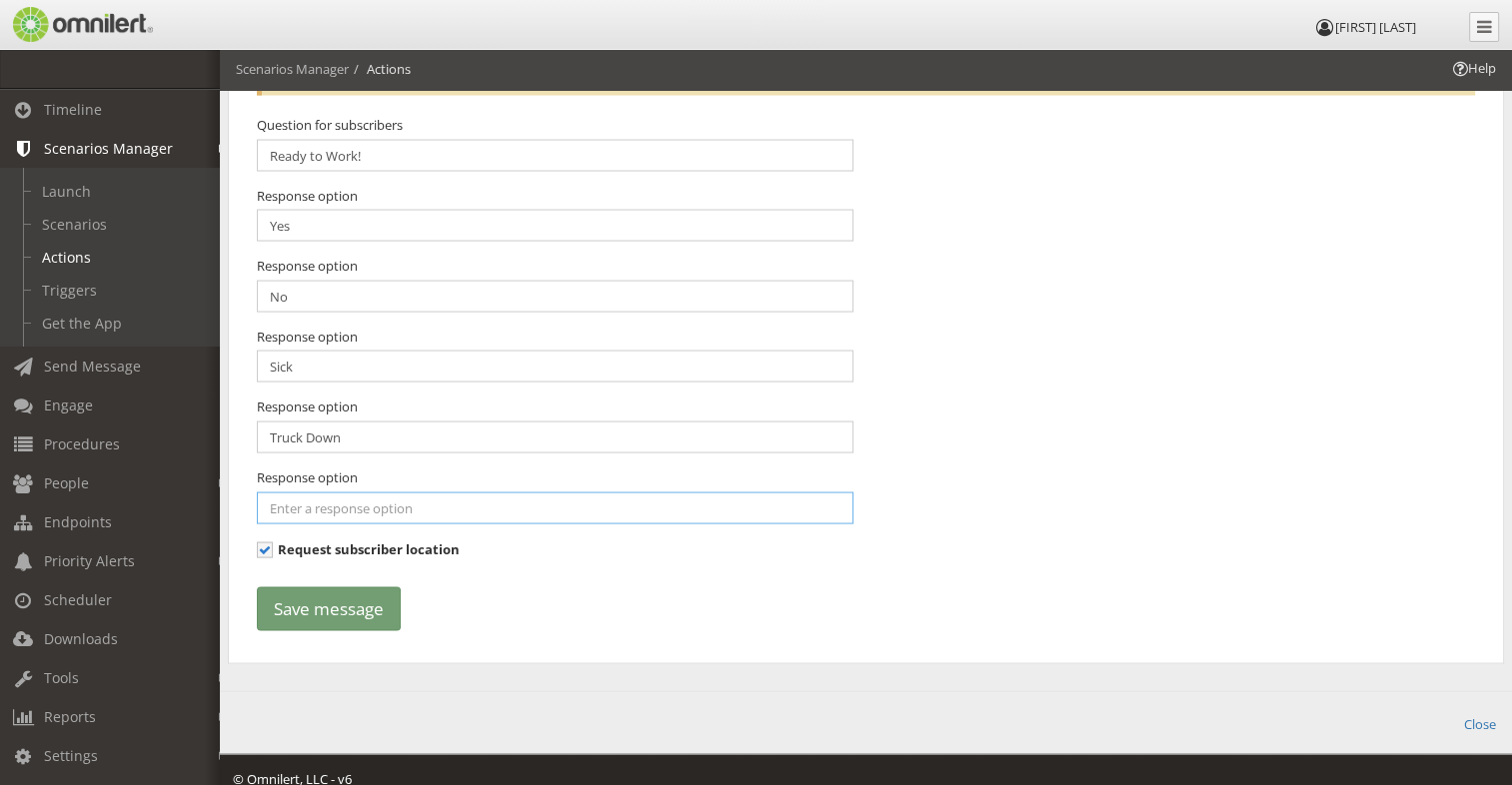 click at bounding box center [555, 226] 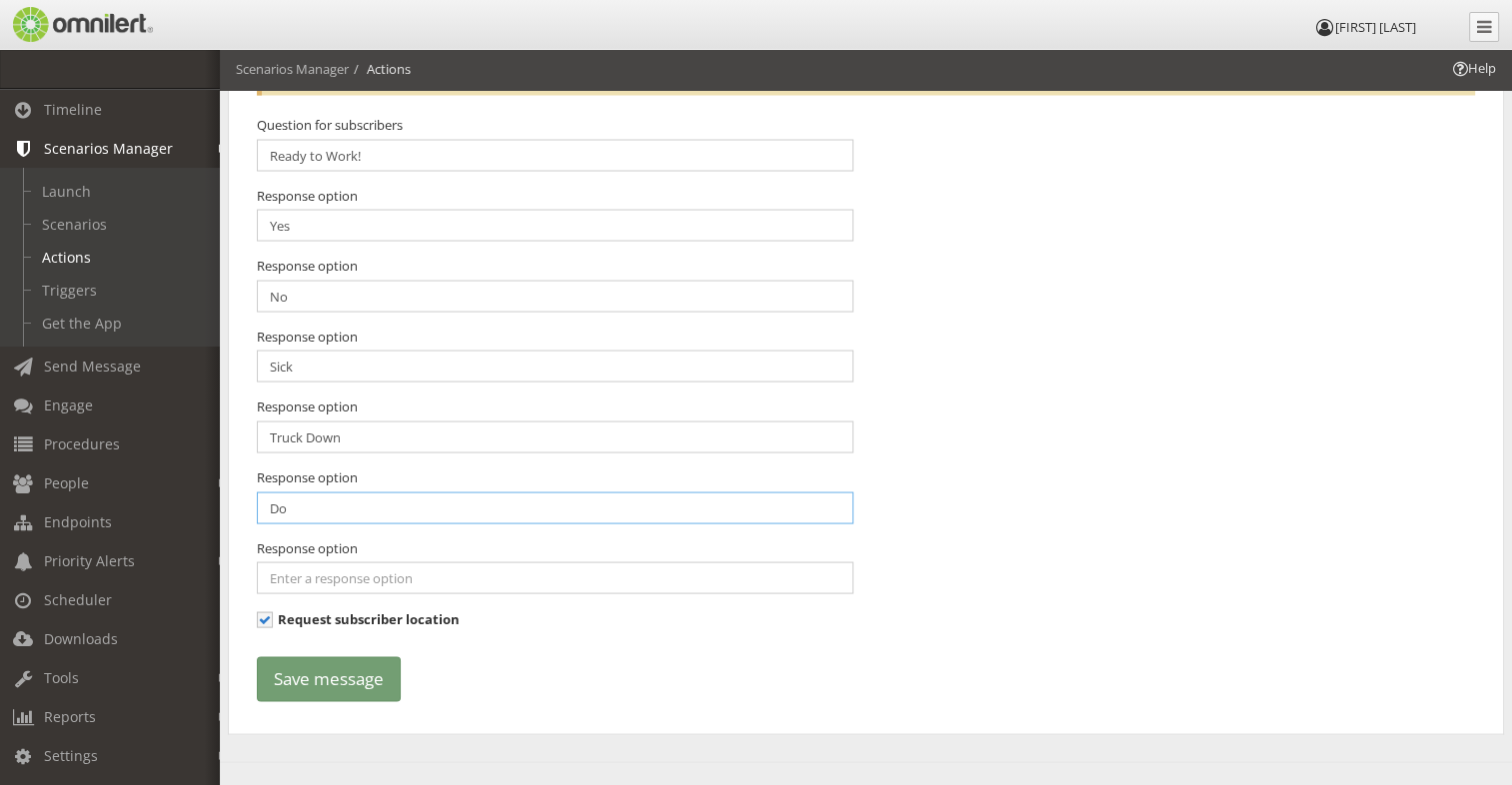 type on "D" 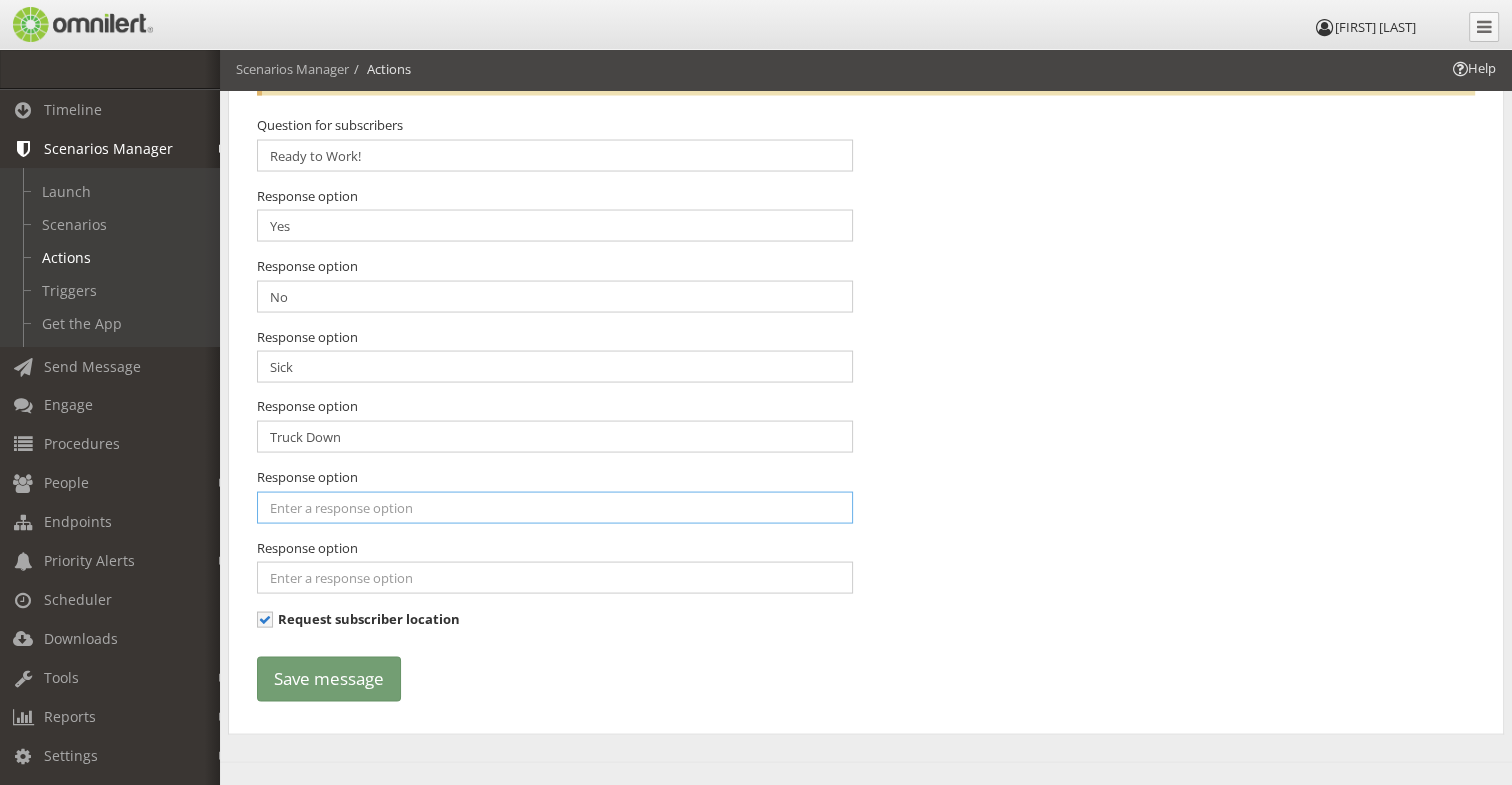 type on "t" 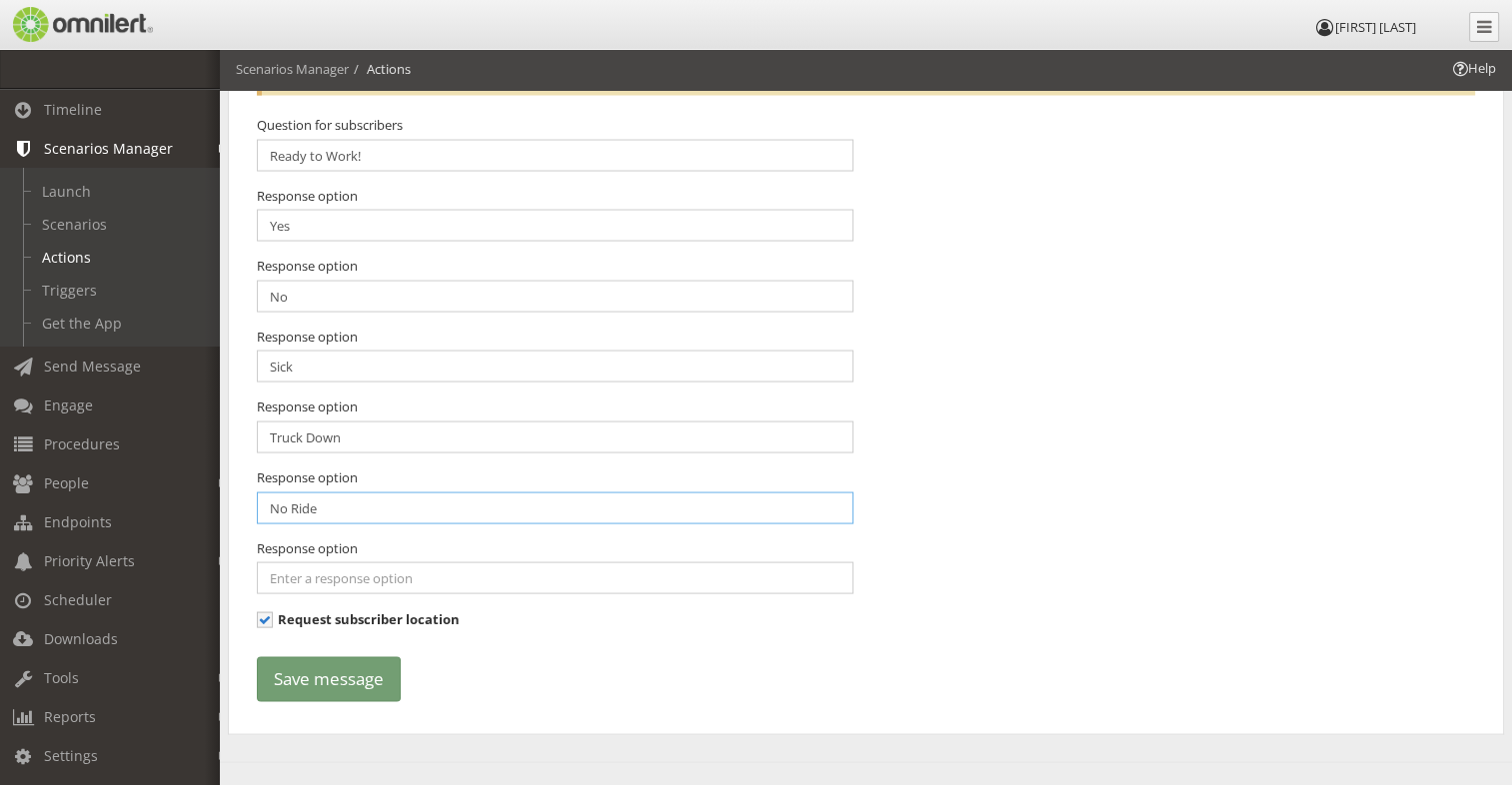 type on "No Ride" 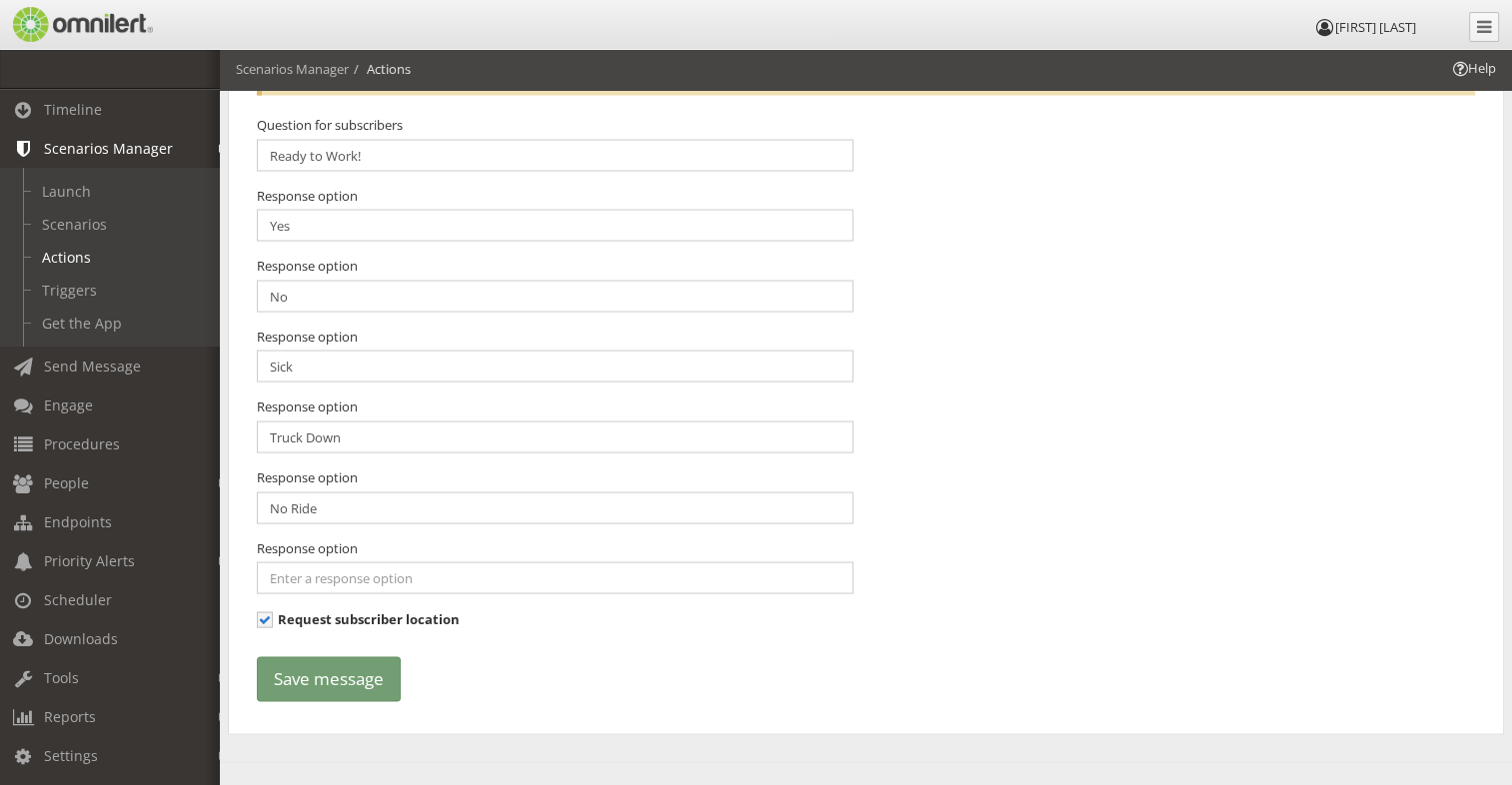 click on "Save message" at bounding box center (865, 679) 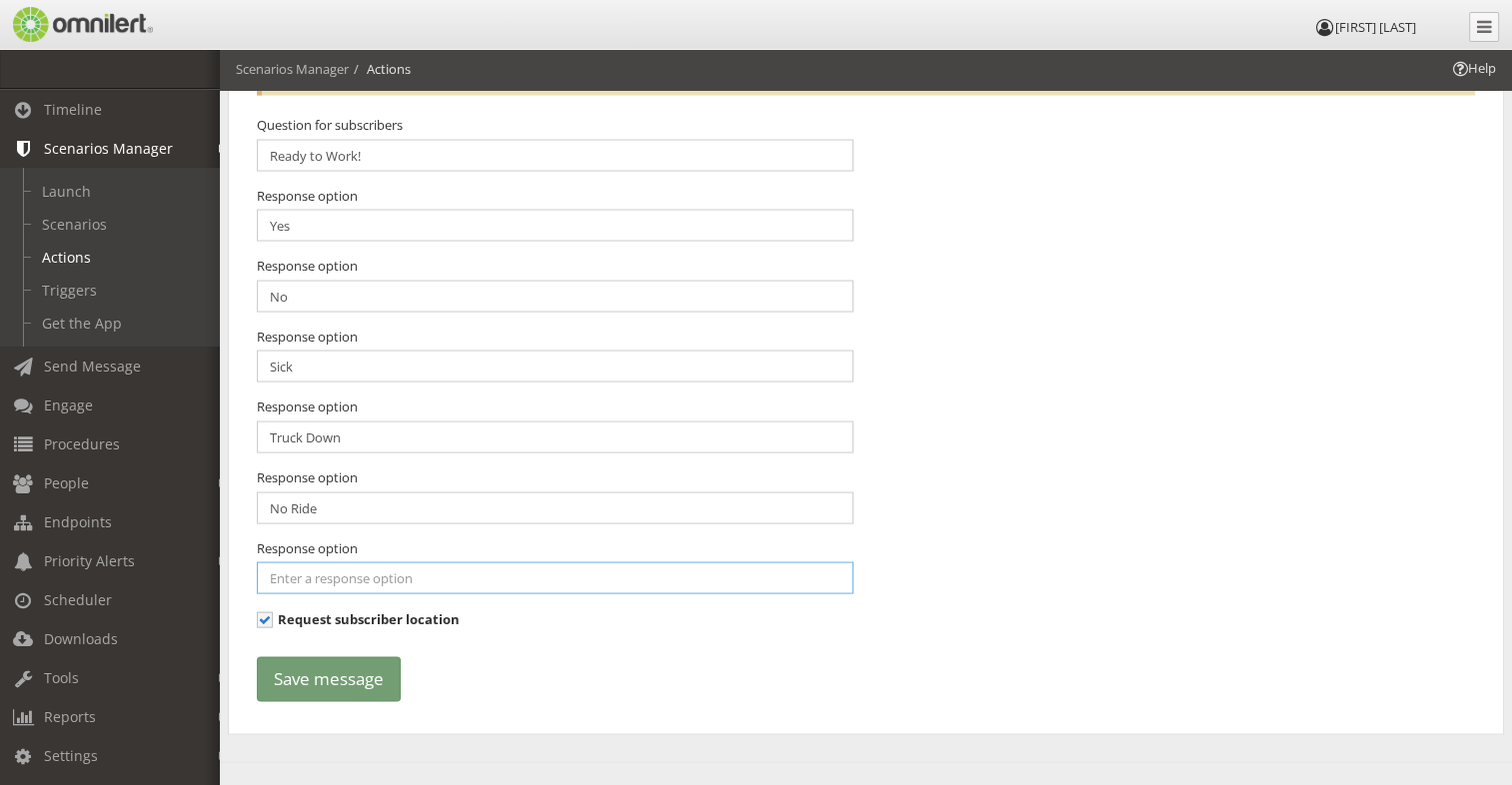 click at bounding box center (555, 226) 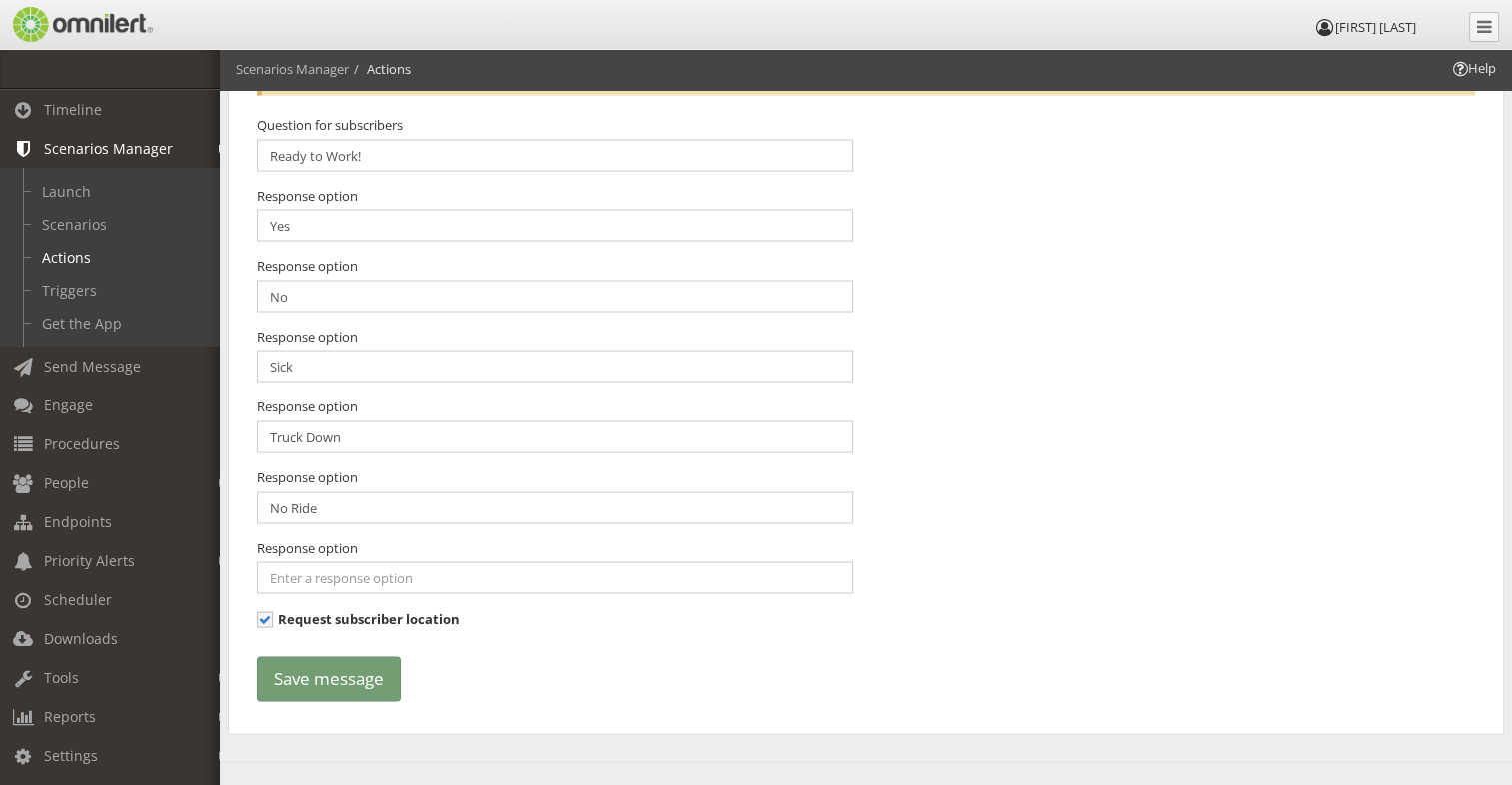 click on "Question for subscribers
Ready to Work!
Response option
Yes
Response option
No
Response option
Sick
Response option
Truck Down" at bounding box center (865, 382) 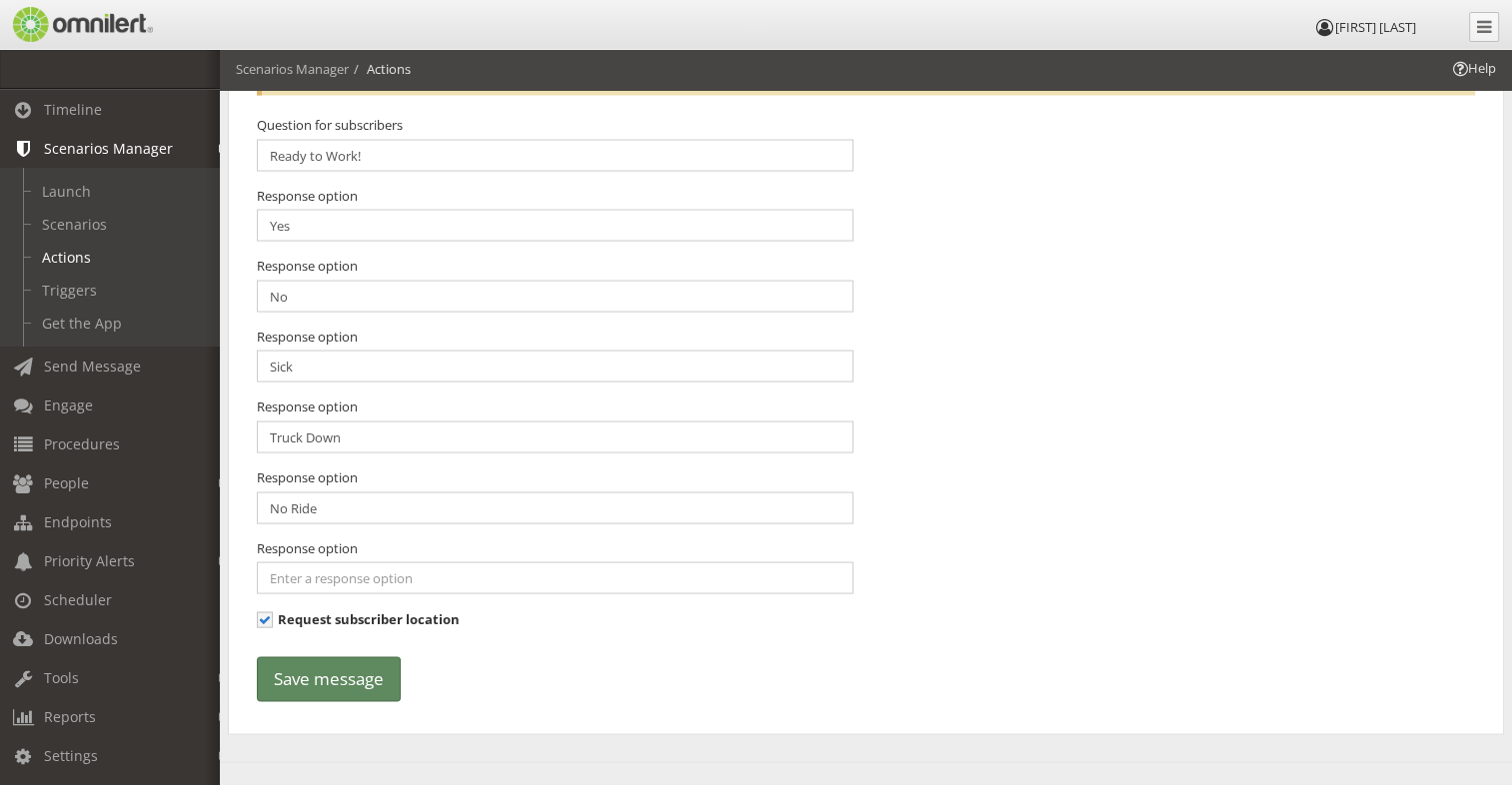 click on "Save message" at bounding box center (329, 679) 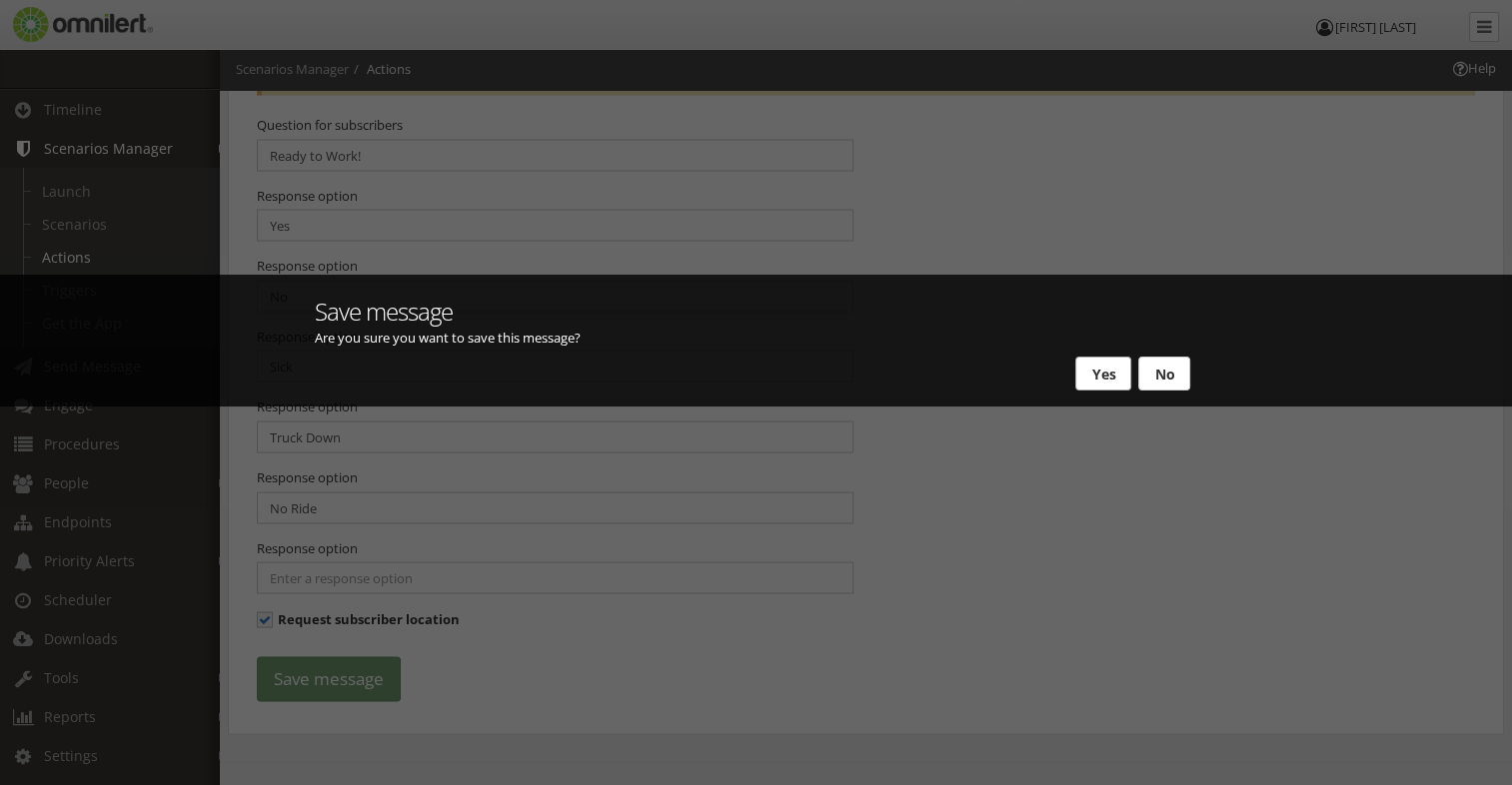 click on "Yes" at bounding box center [1103, 374] 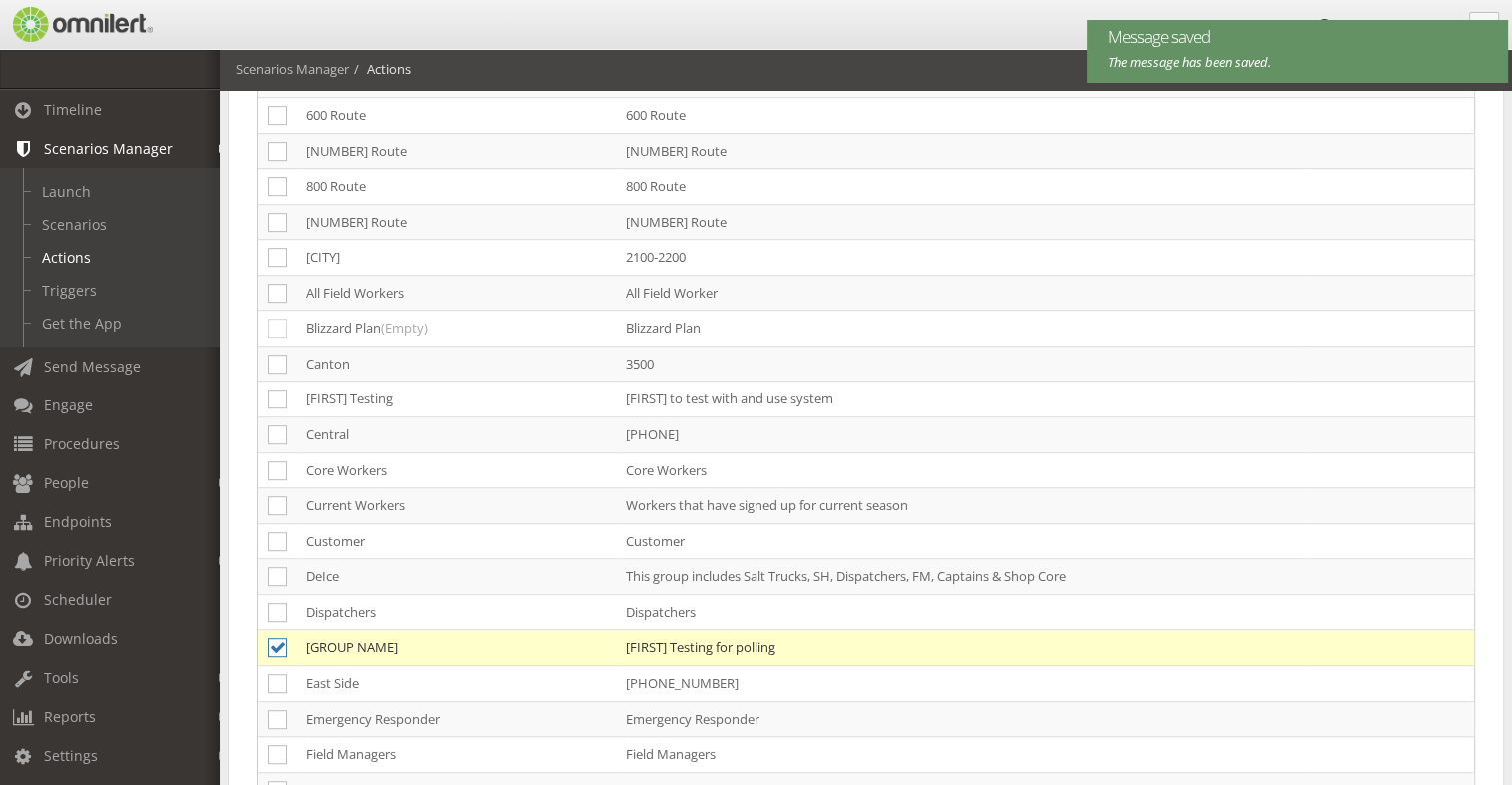 scroll, scrollTop: 0, scrollLeft: 0, axis: both 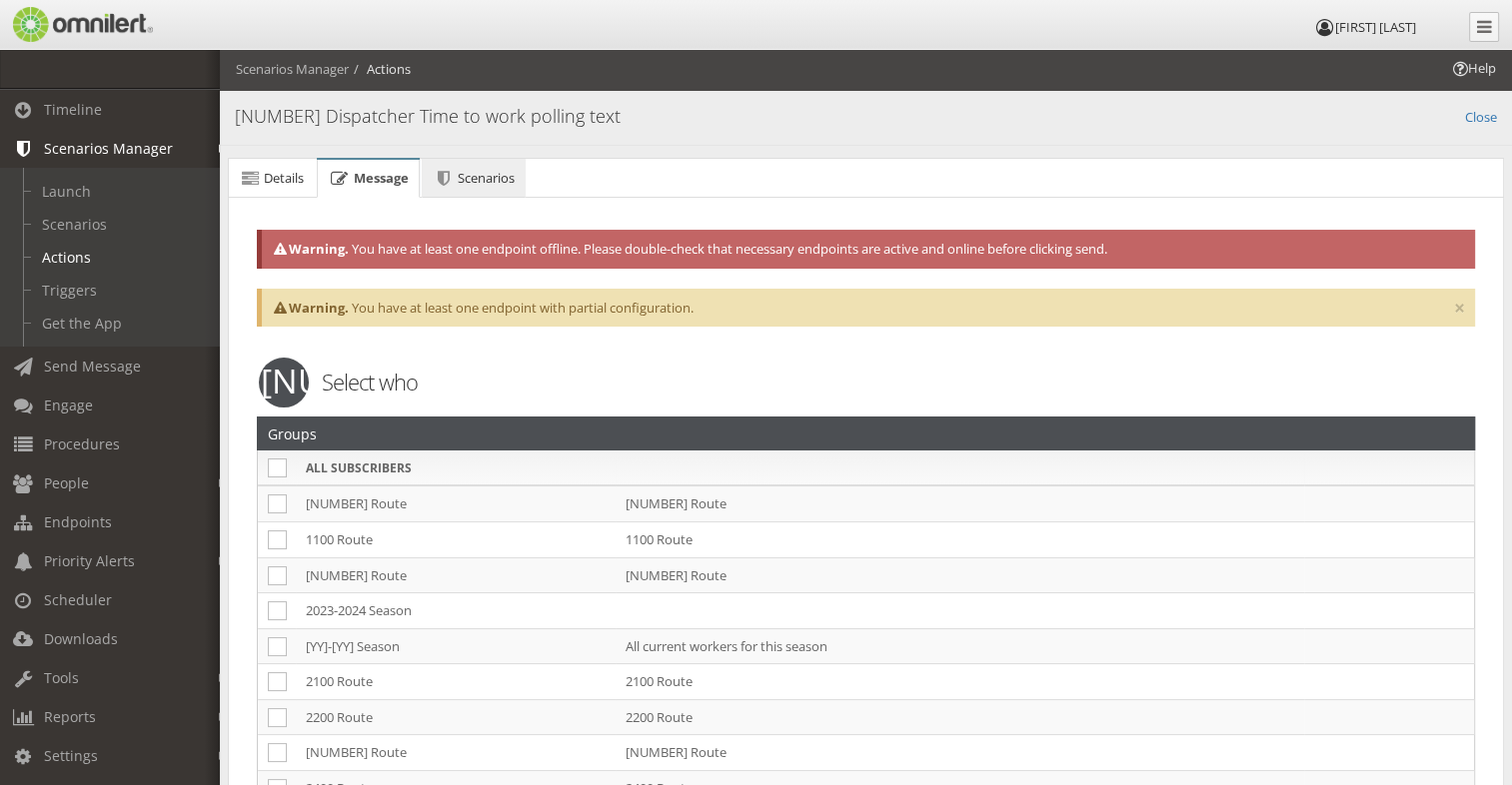 click on "Scenarios" at bounding box center [486, 178] 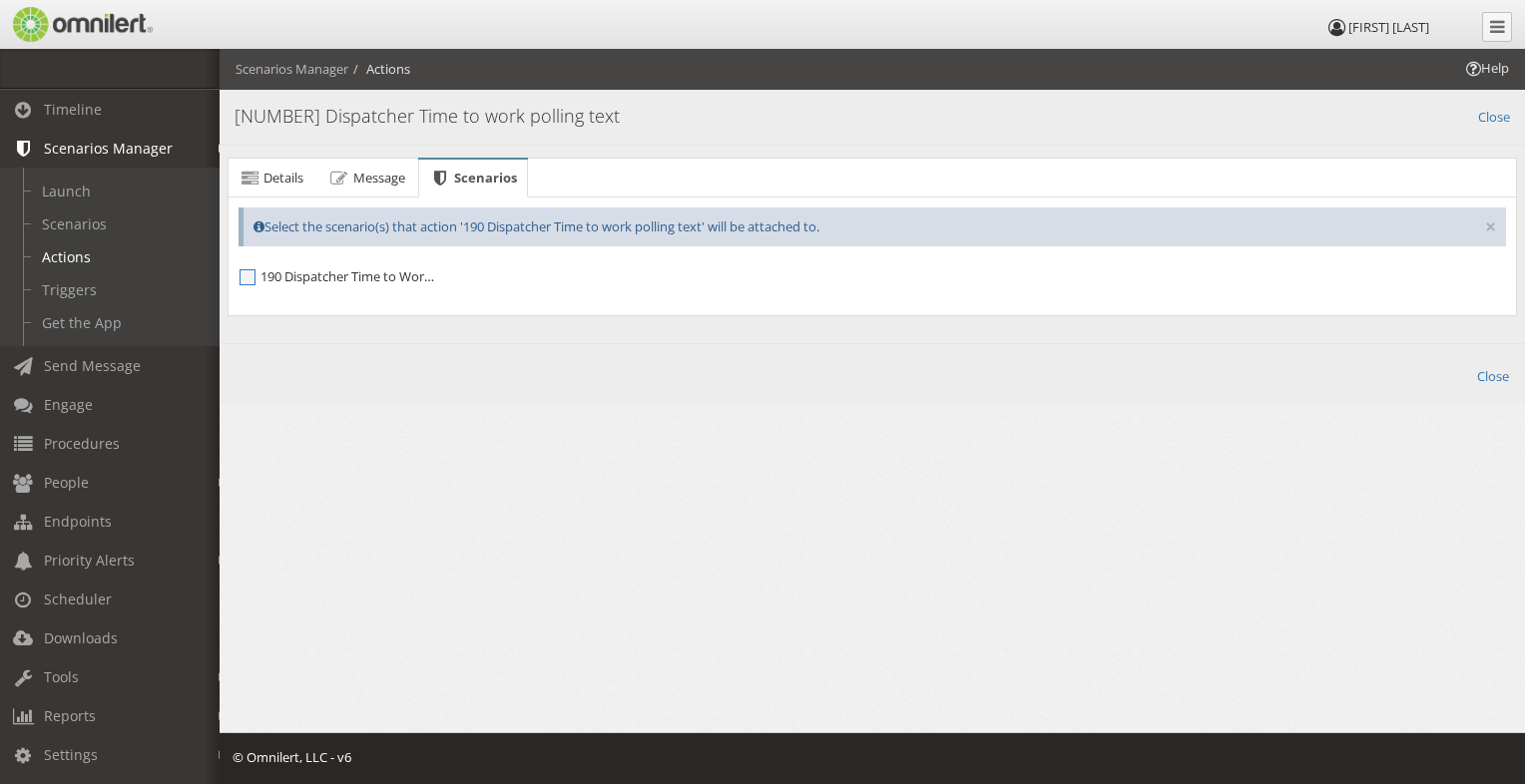 click on "190 Dispatcher Time to Work VM" at bounding box center [339, 276] 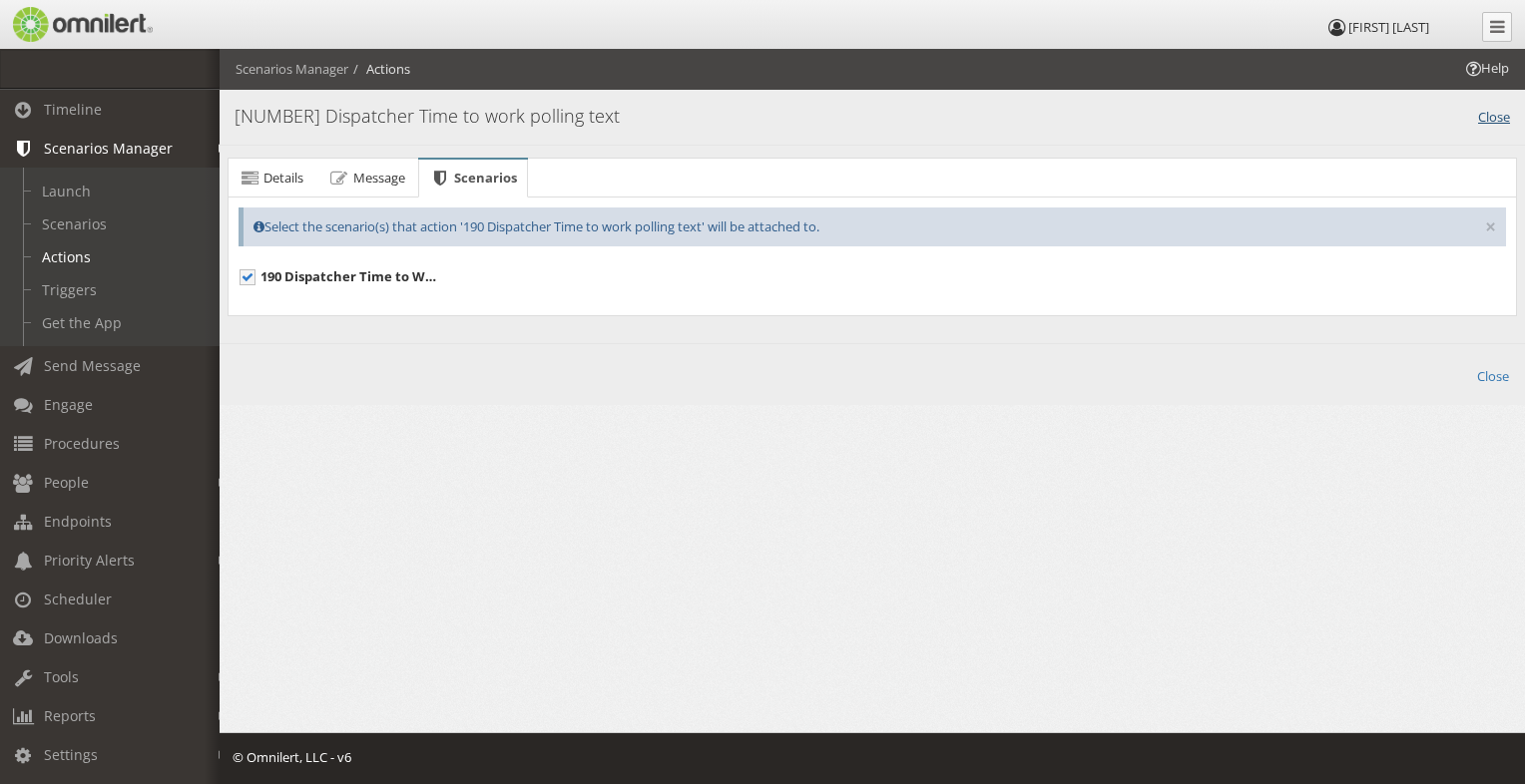 click on "Close" at bounding box center (1494, 115) 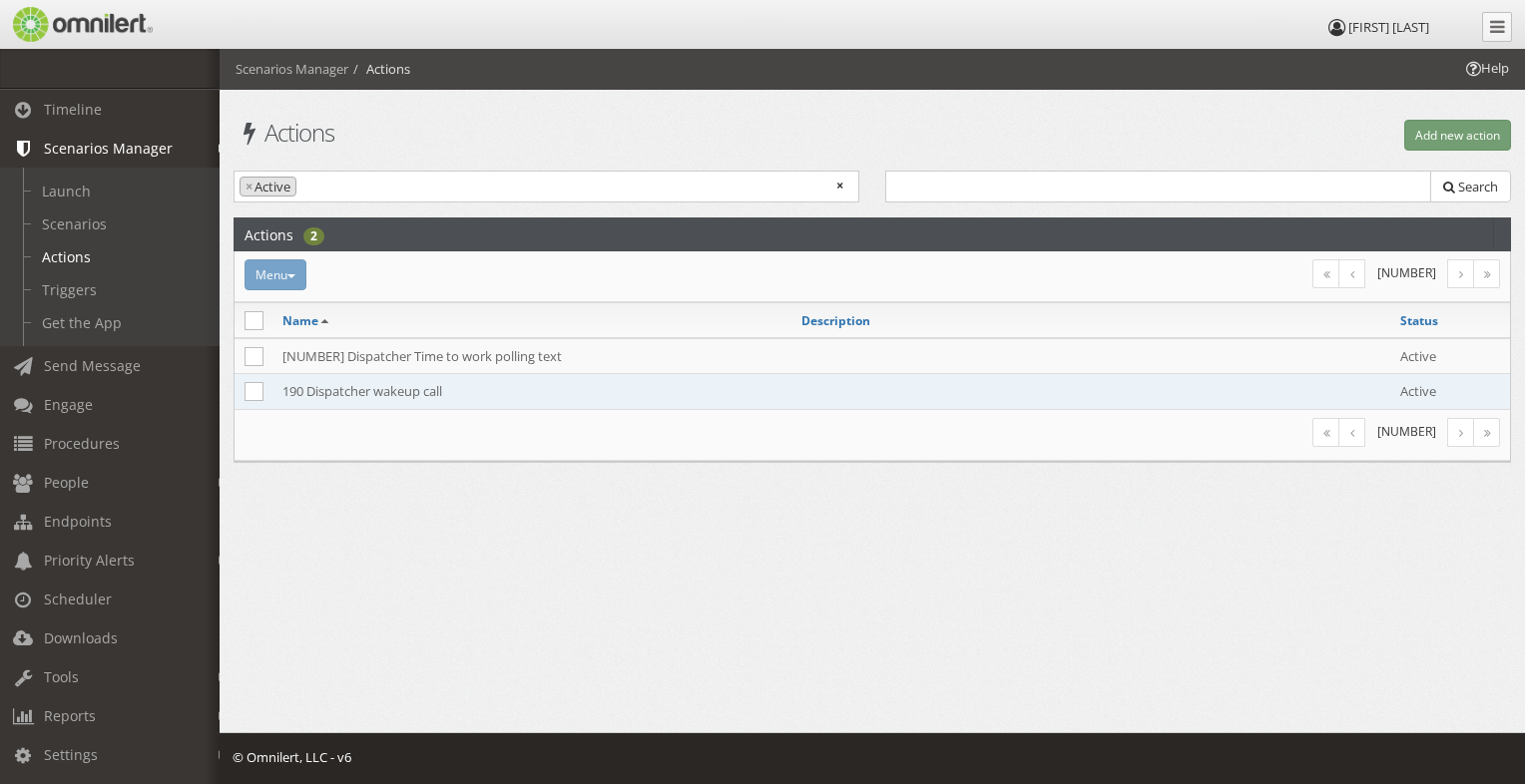 click on "190 Dispatcher wakeup call" at bounding box center [532, 391] 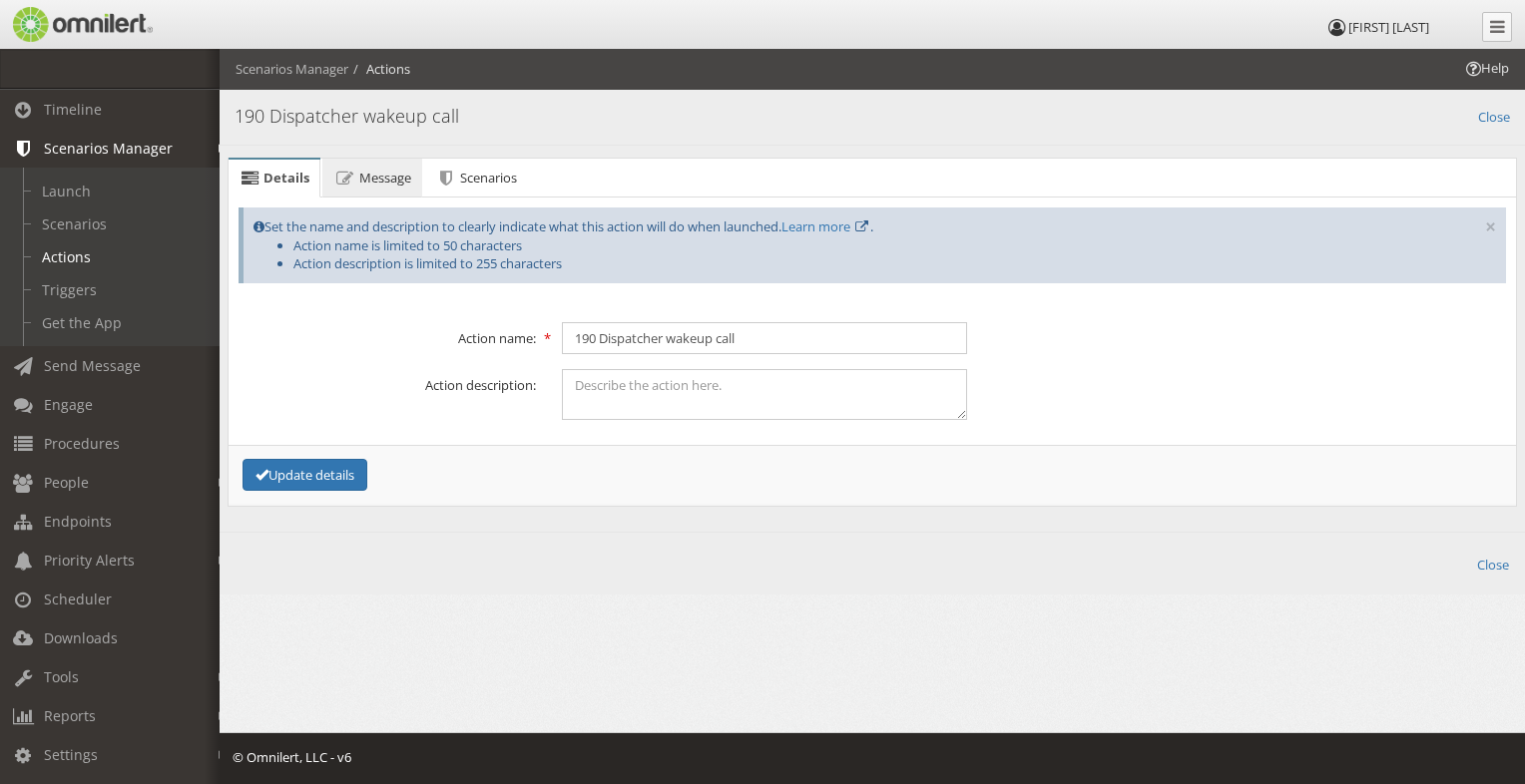 click on "Message" at bounding box center [385, 178] 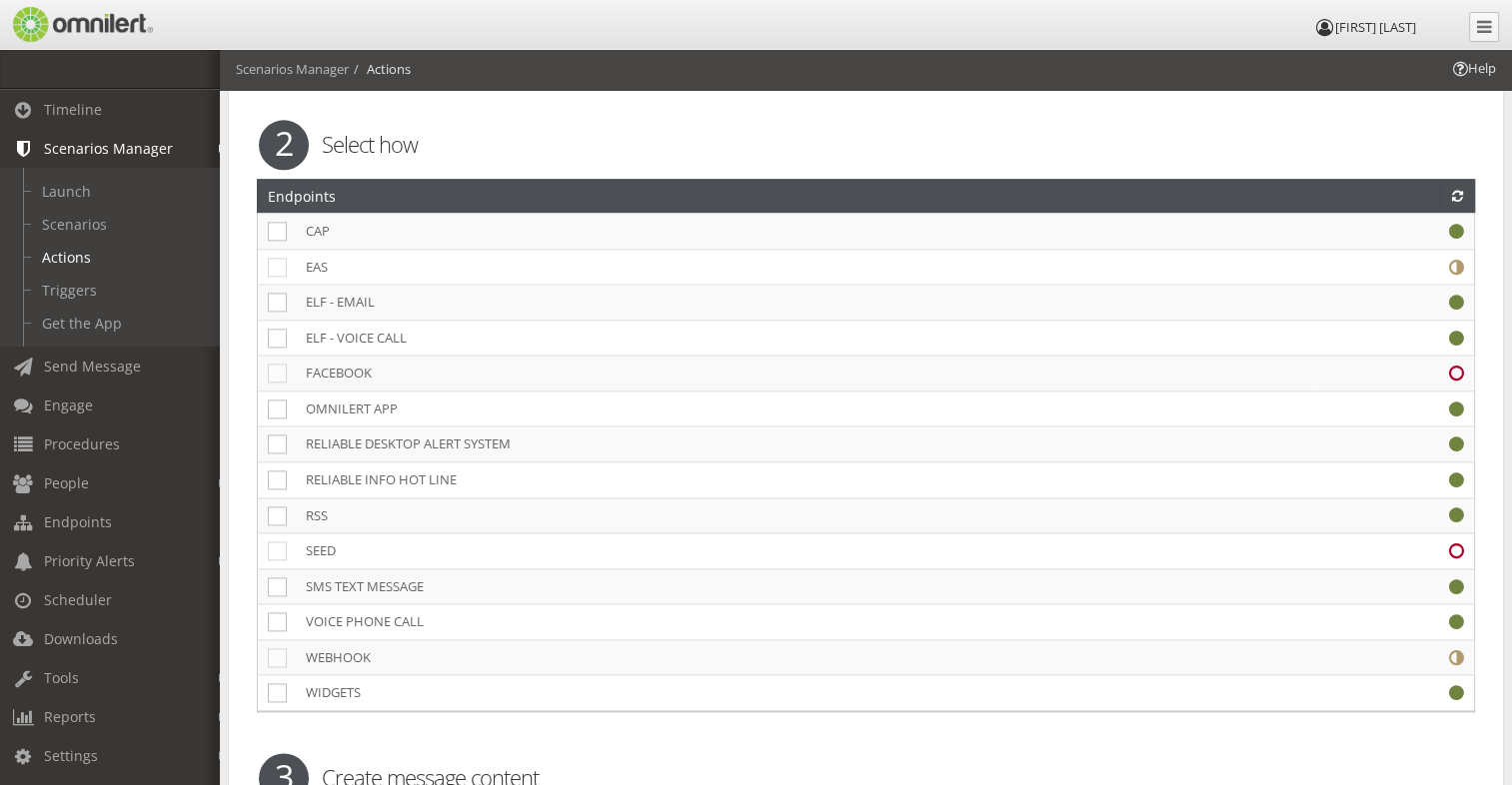 scroll, scrollTop: 2497, scrollLeft: 0, axis: vertical 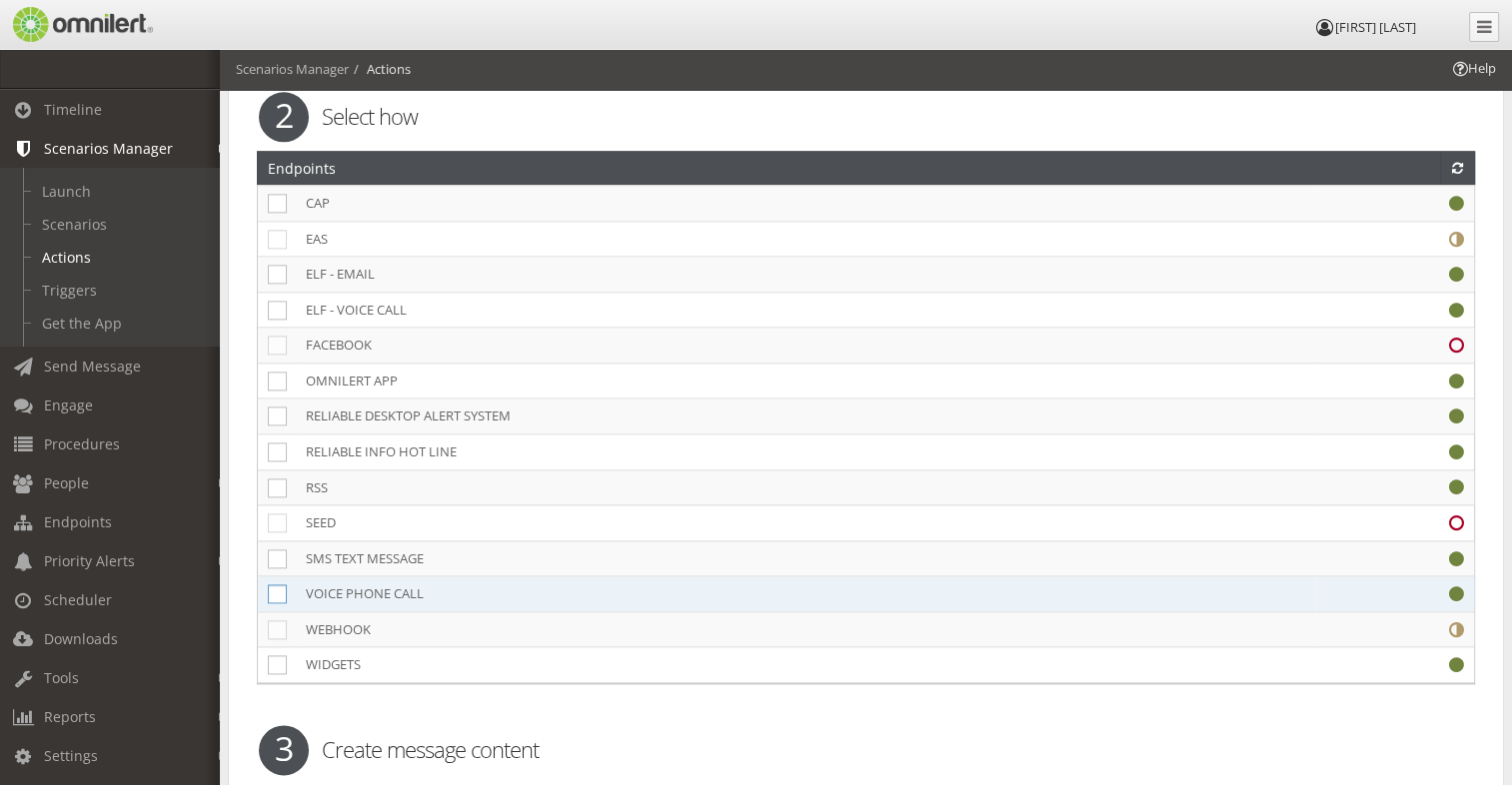 click at bounding box center [277, 593] 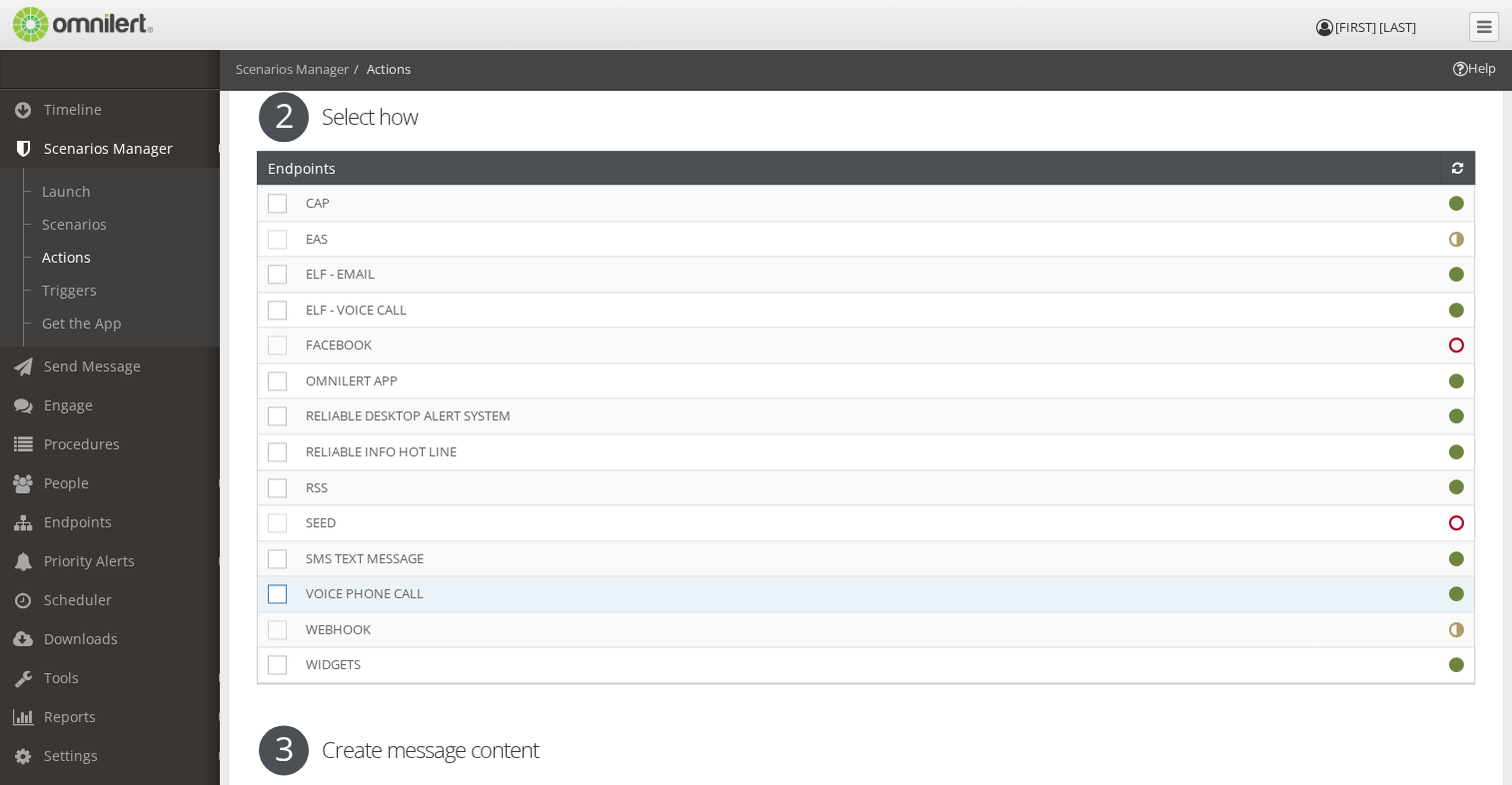 click at bounding box center [-9739, 594] 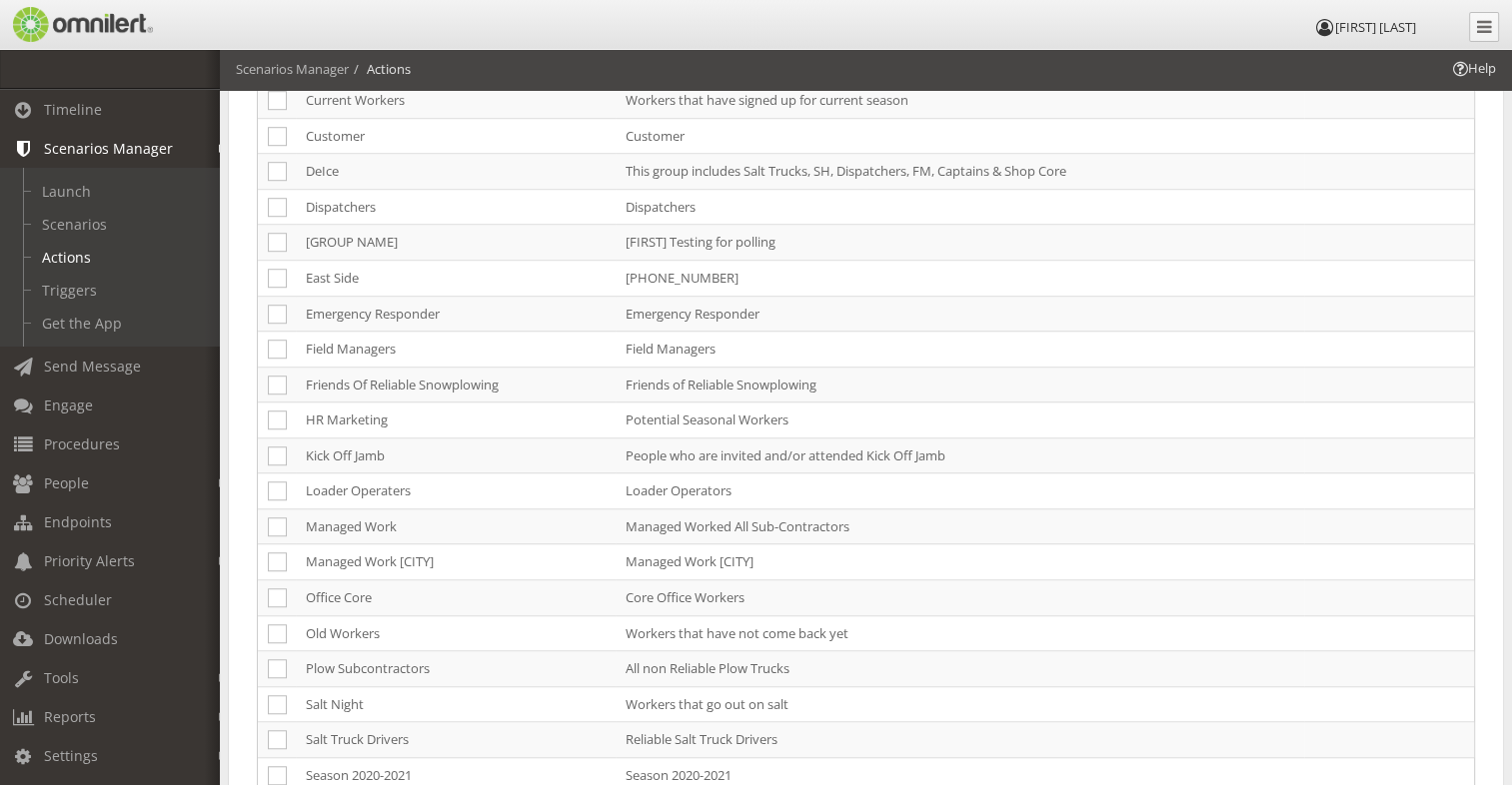 scroll, scrollTop: 1298, scrollLeft: 0, axis: vertical 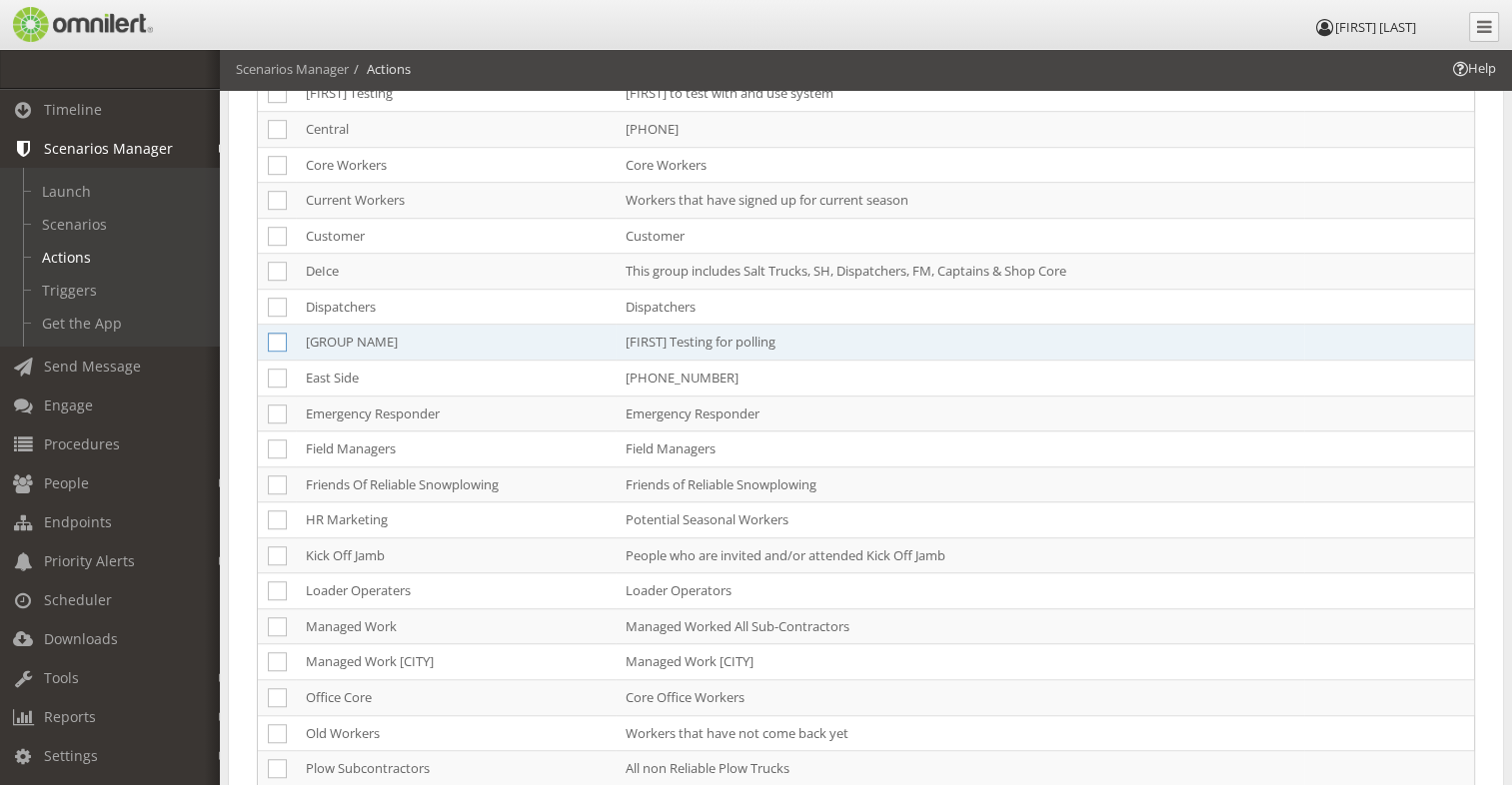 click at bounding box center [277, 342] 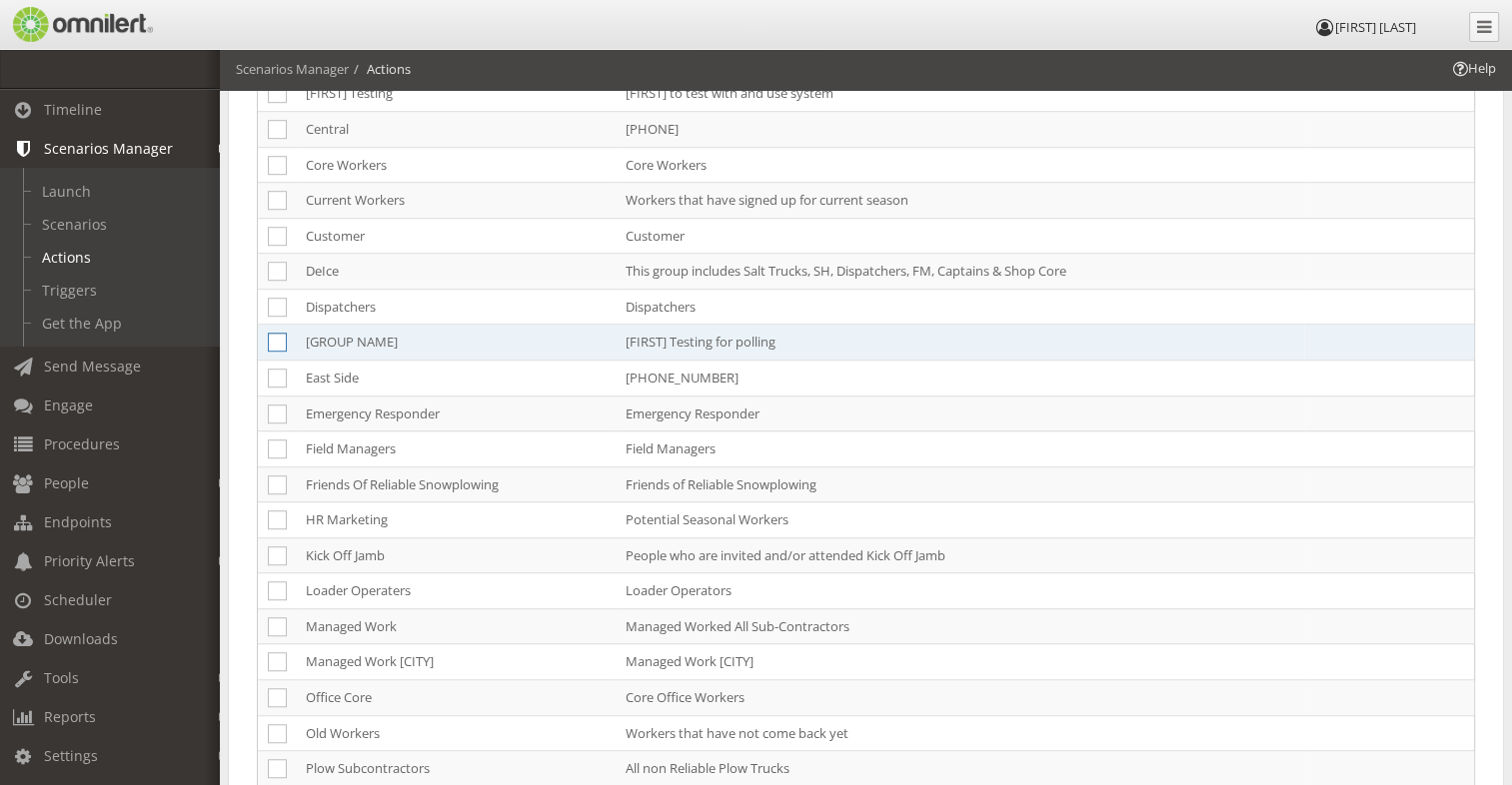 click at bounding box center (-9739, 343) 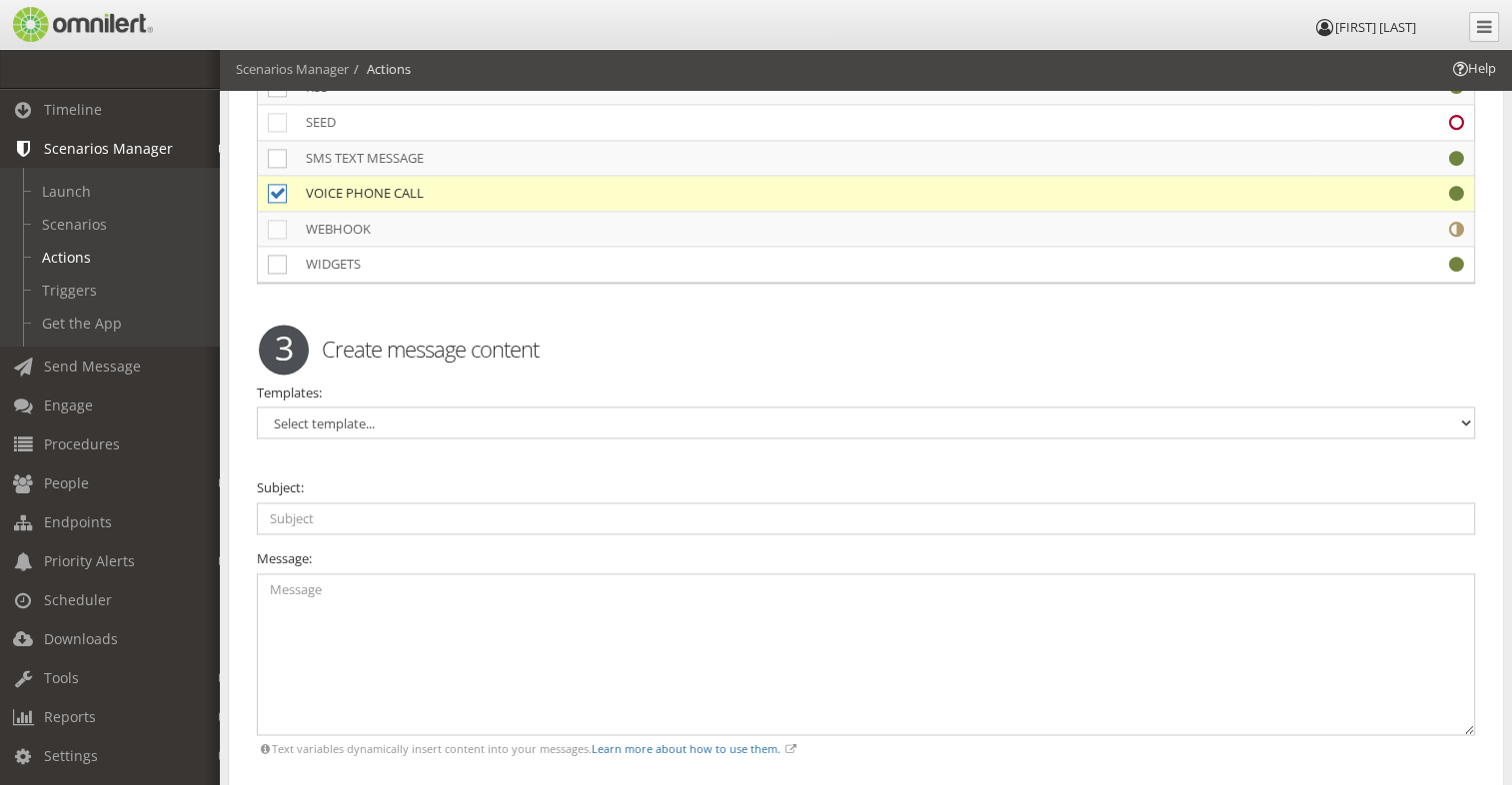 scroll, scrollTop: 2996, scrollLeft: 0, axis: vertical 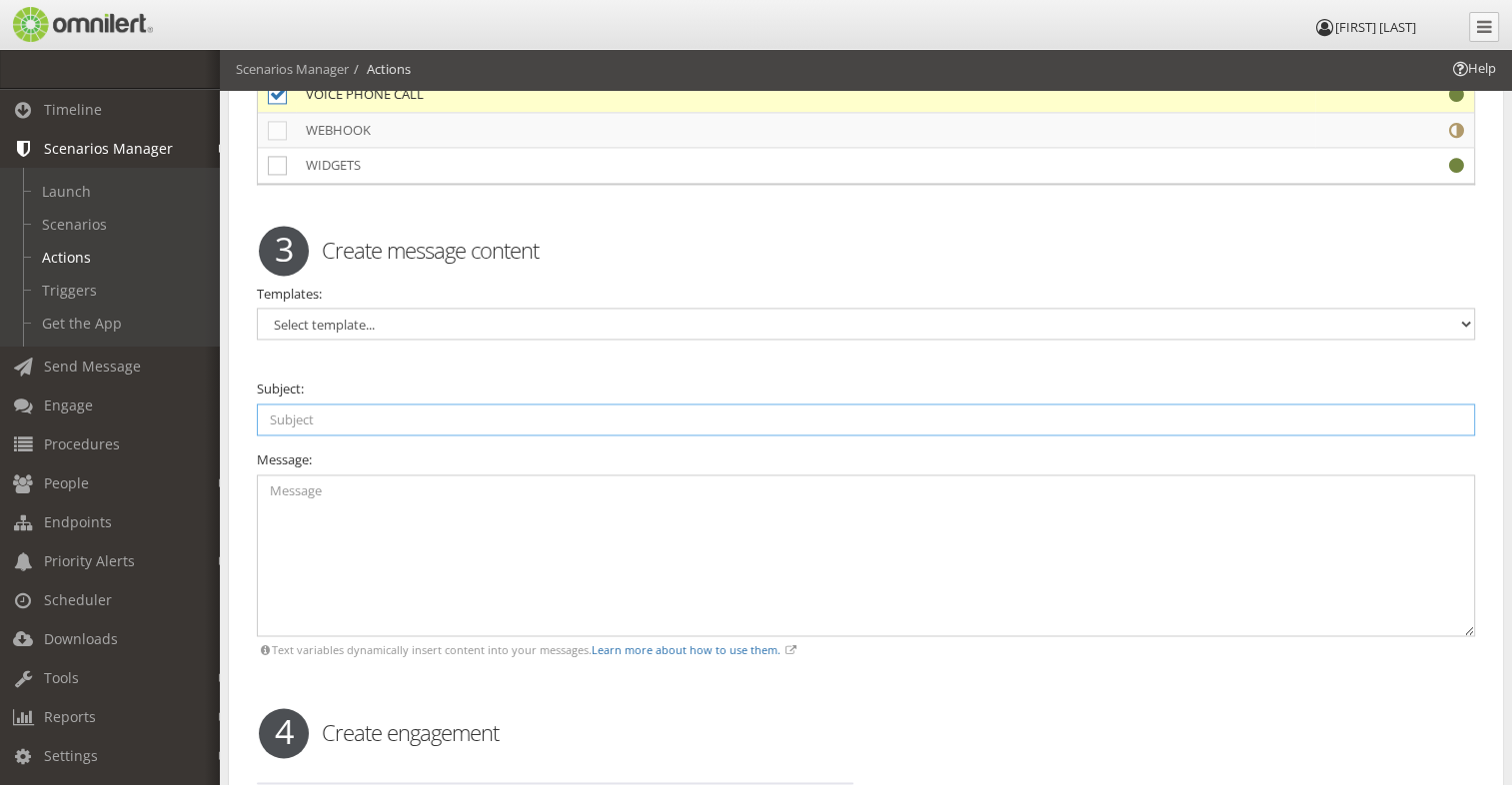 click at bounding box center [865, 419] 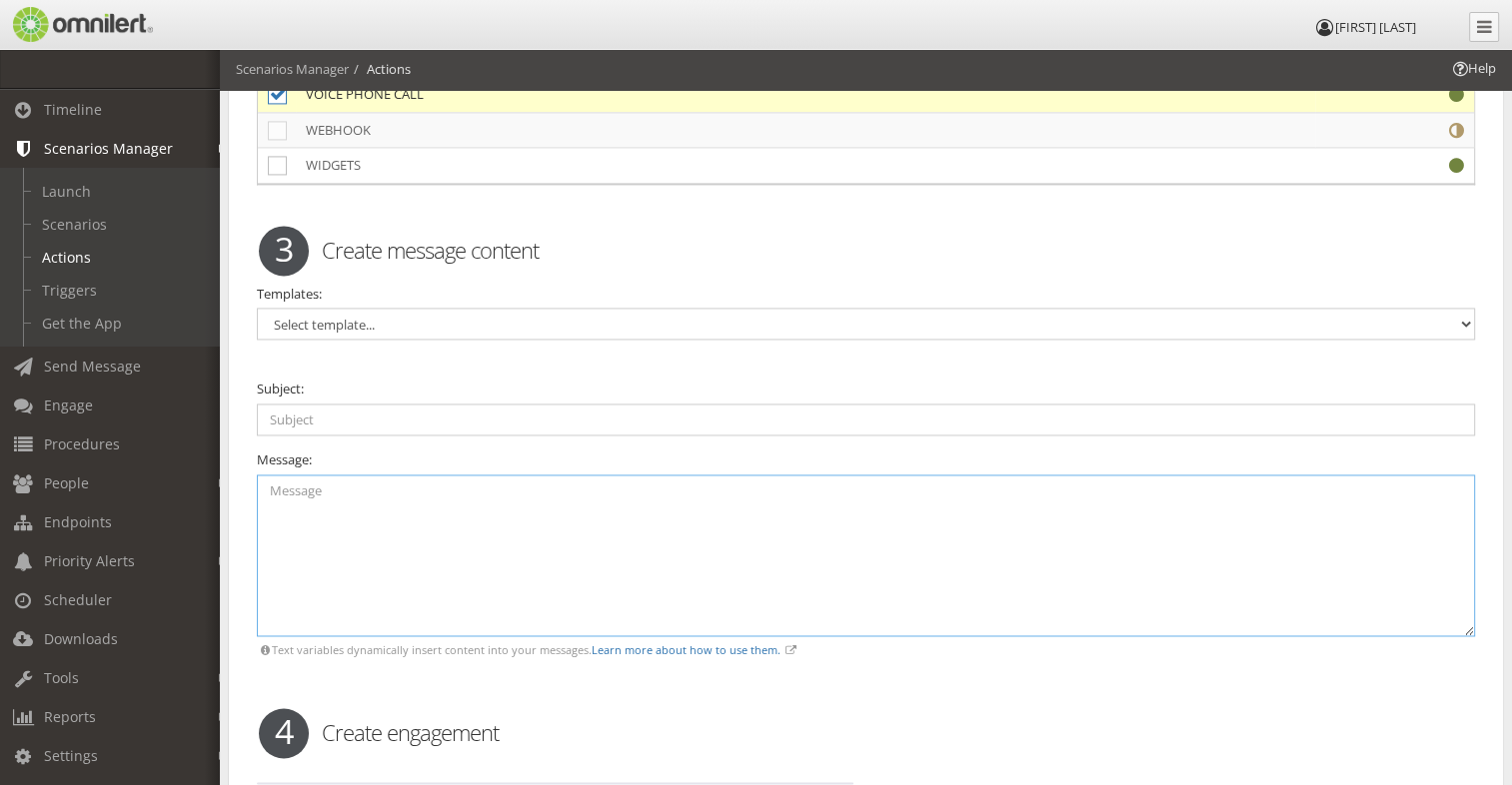 click at bounding box center (865, 555) 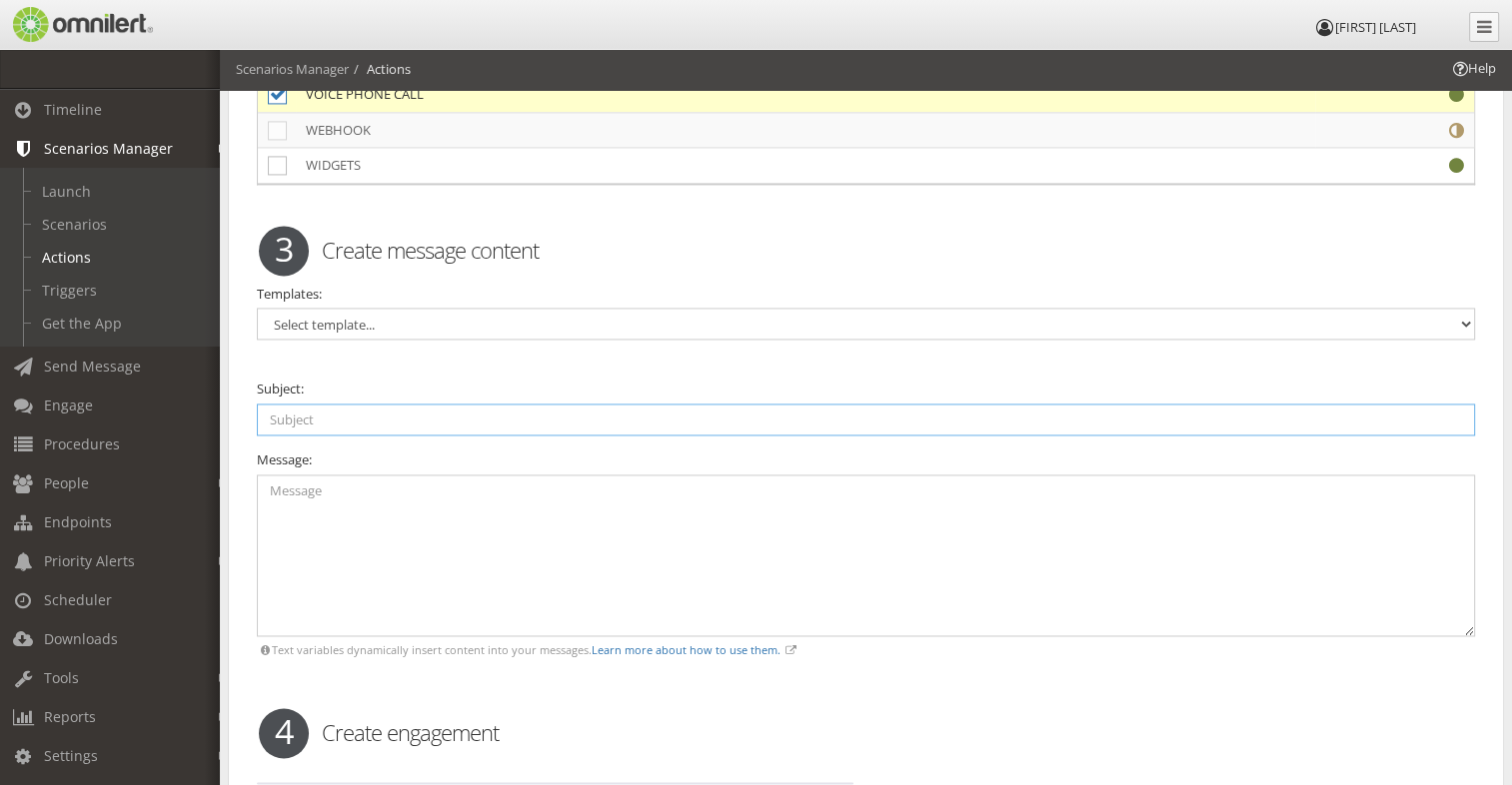 click at bounding box center [865, 419] 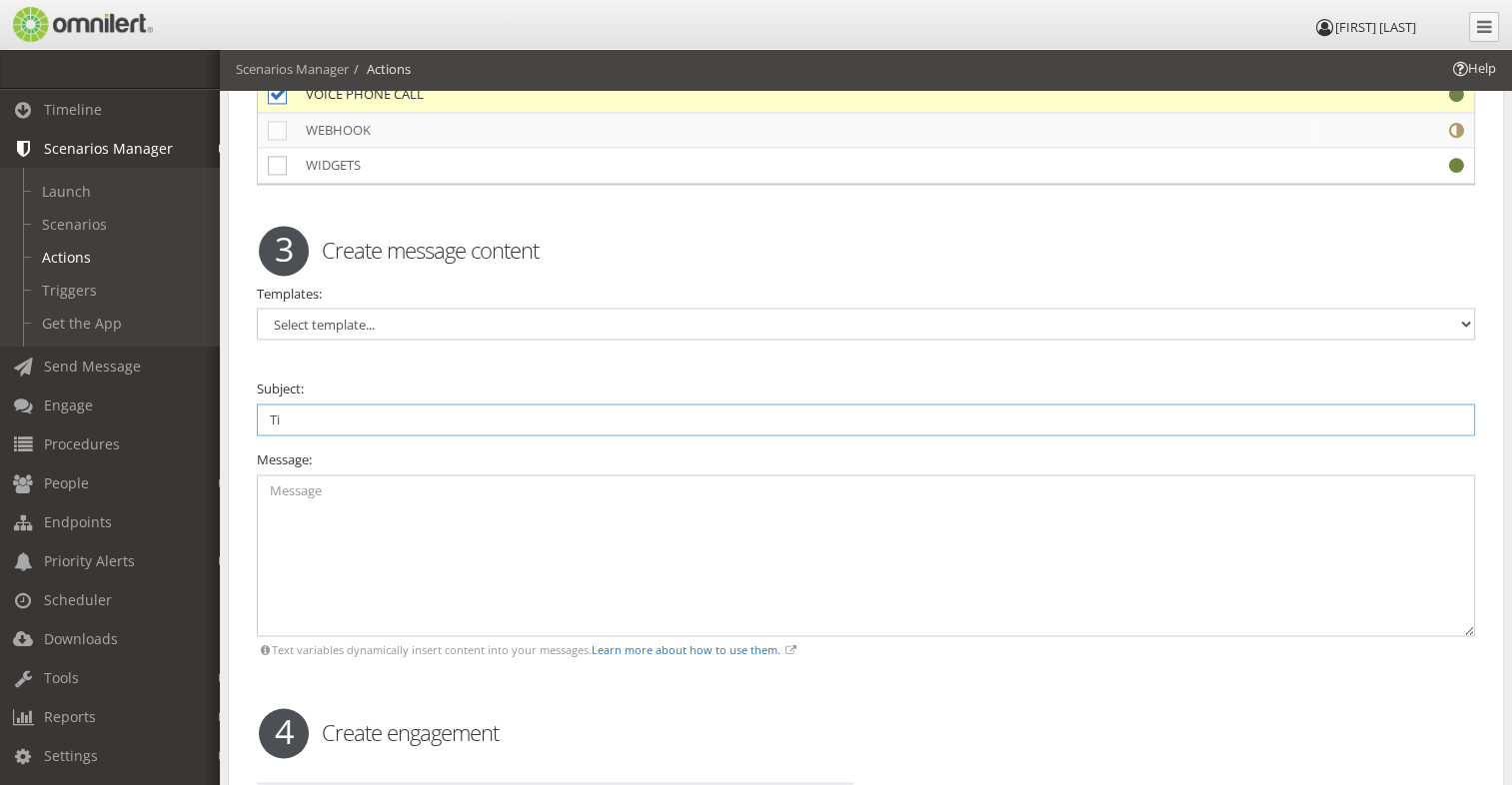 type on "T" 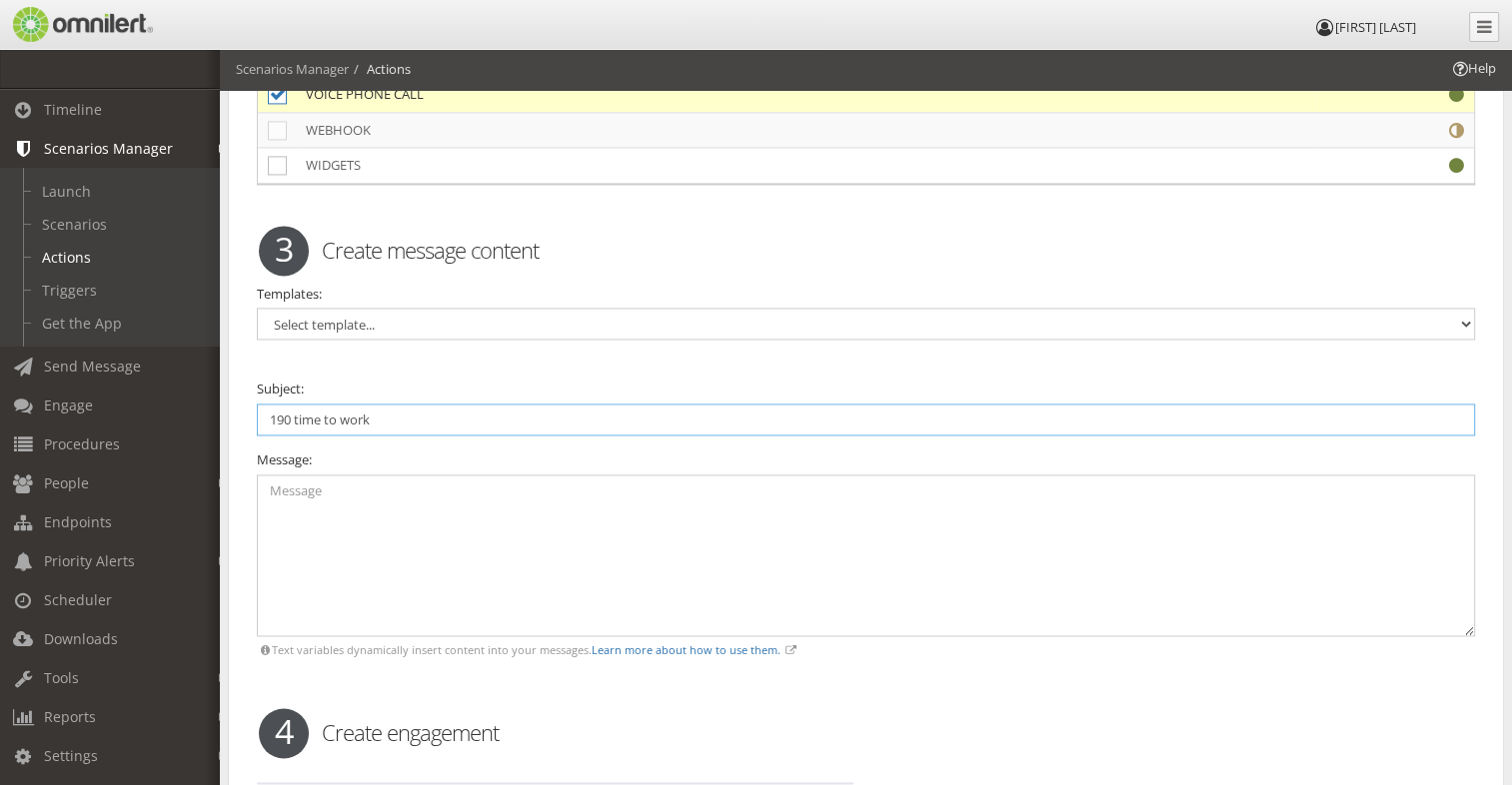 type on "190 time to work" 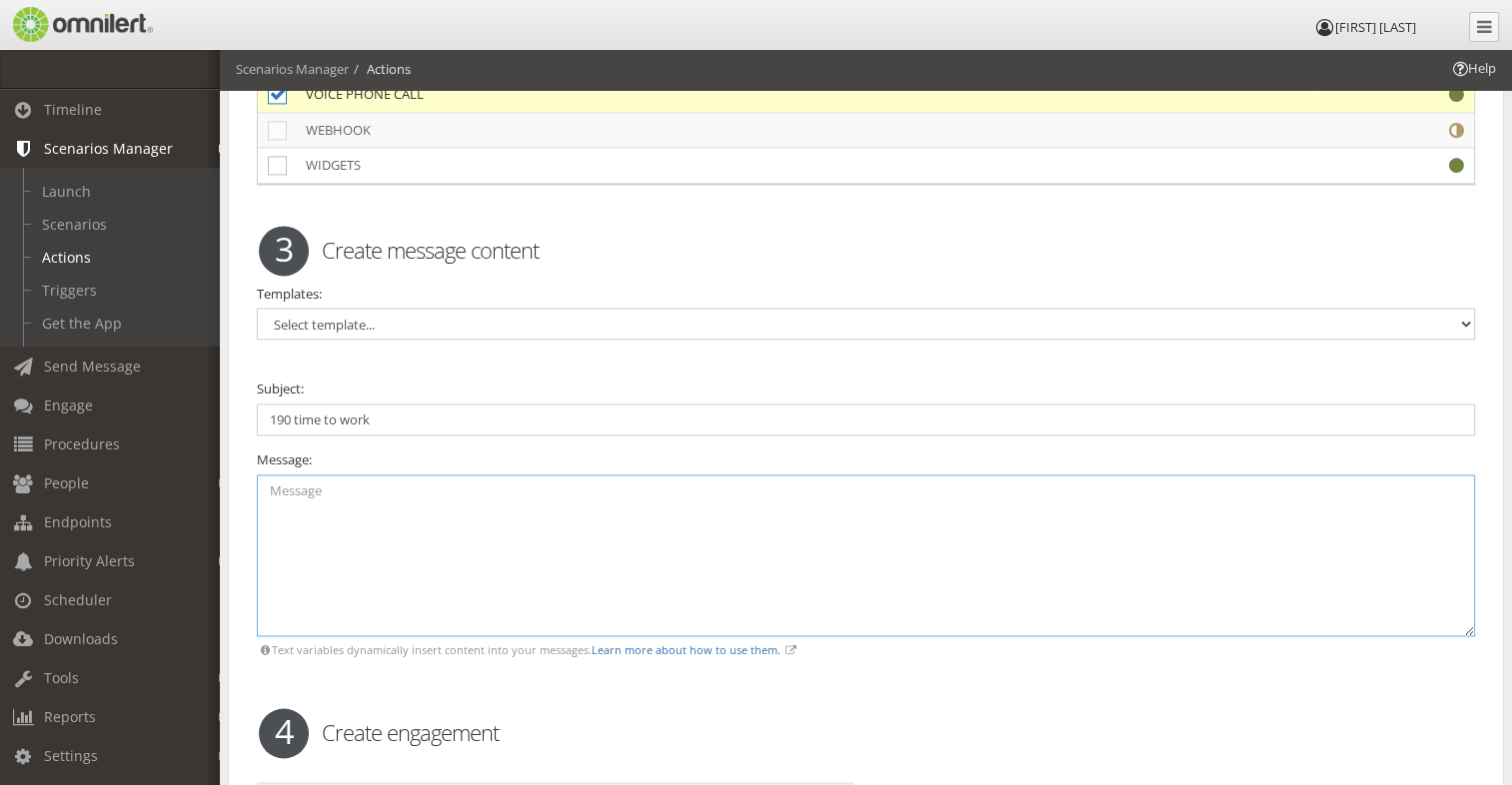 click at bounding box center (865, 555) 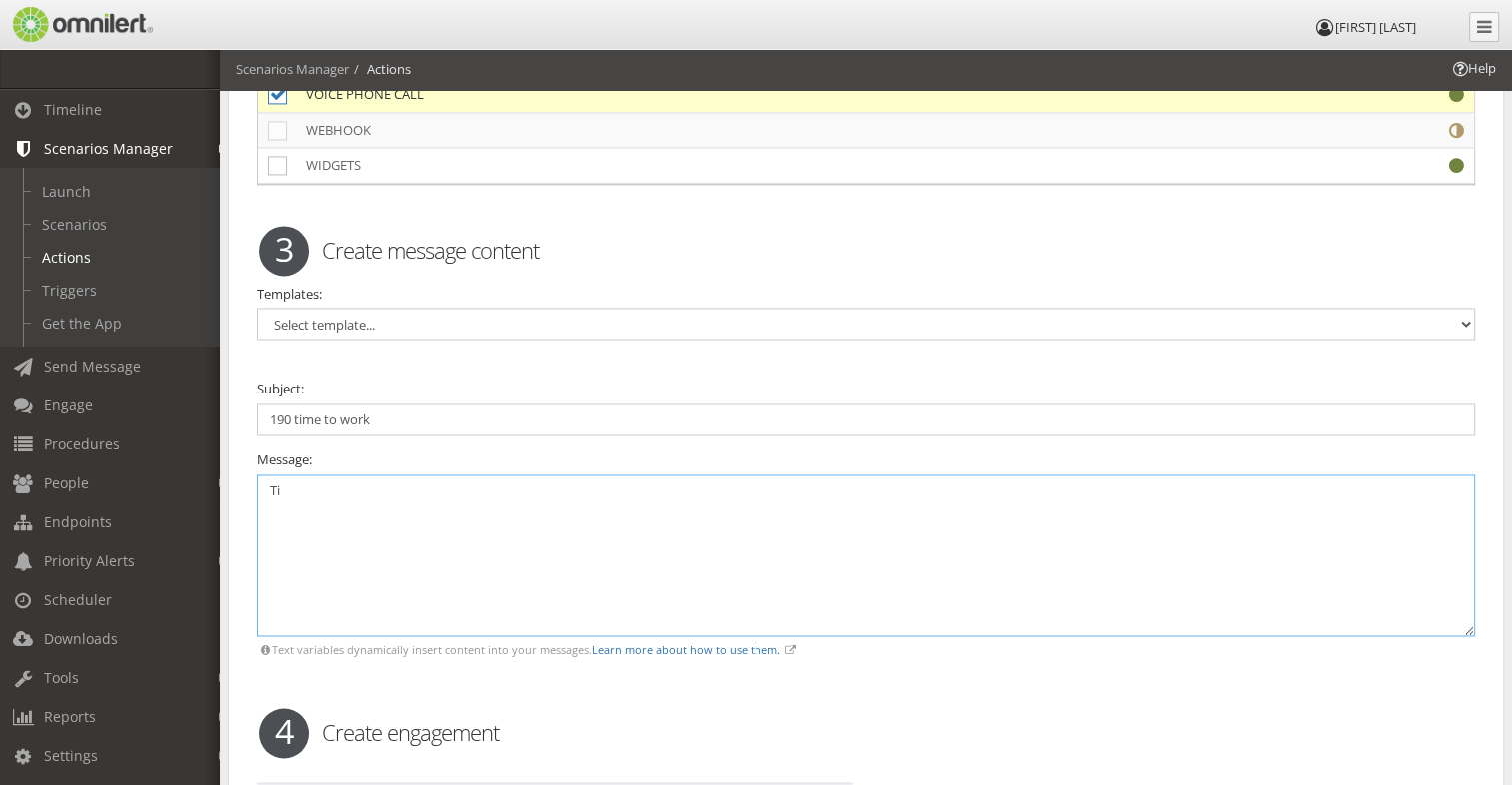 type on "T" 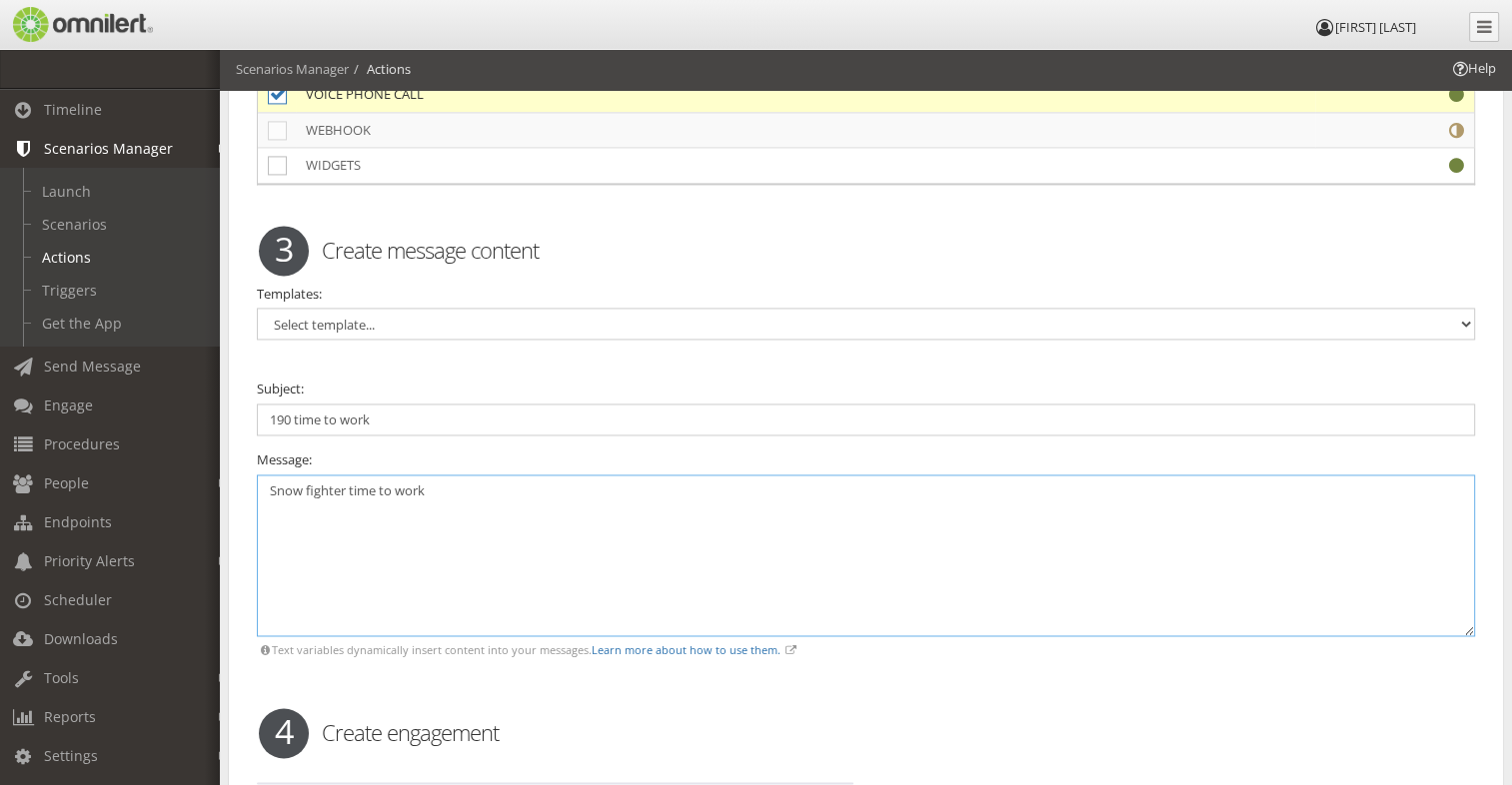 click on "Snow fighter time to work" at bounding box center (865, 555) 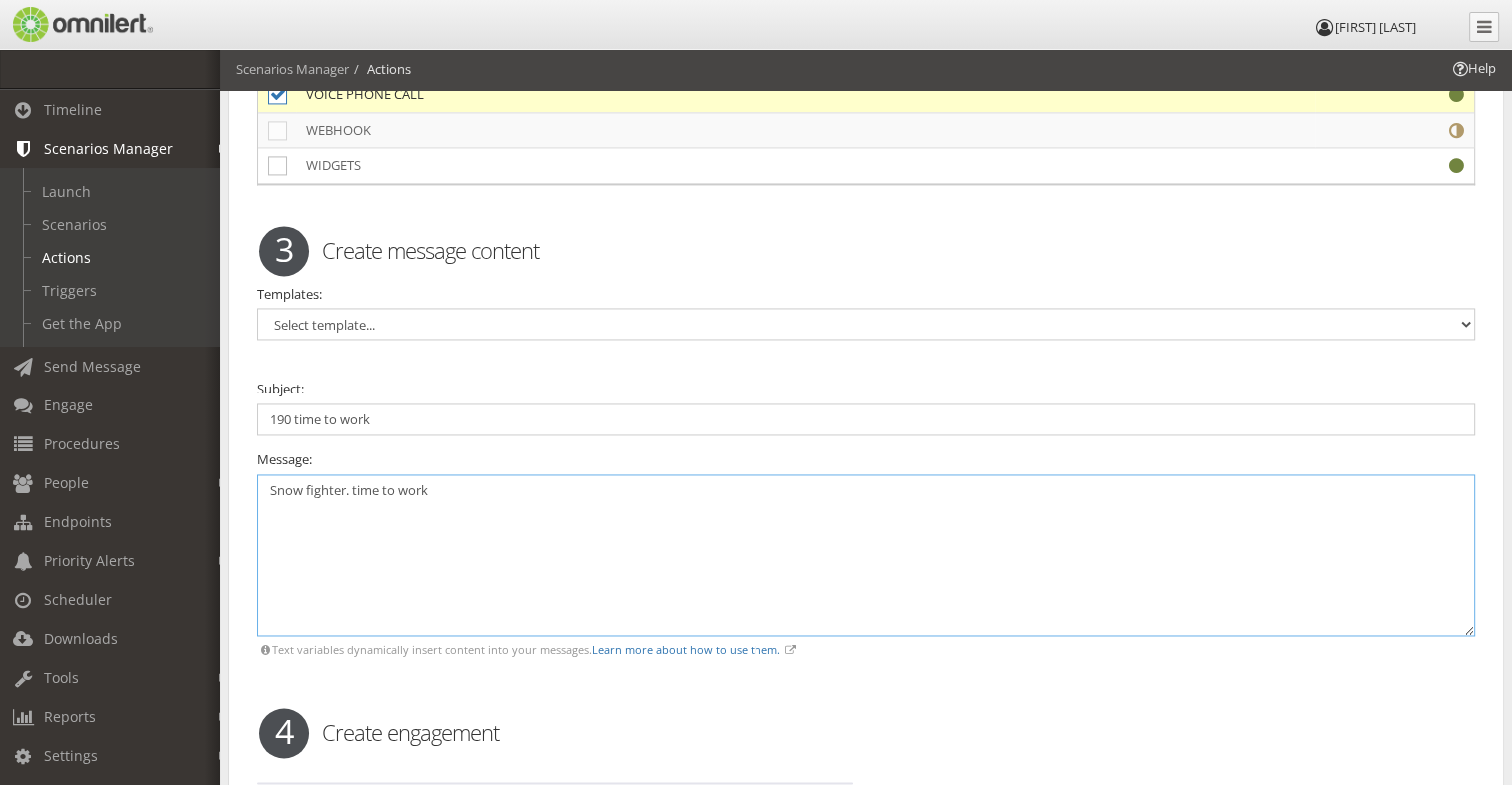 click on "Snow fighter. time to work" at bounding box center [865, 555] 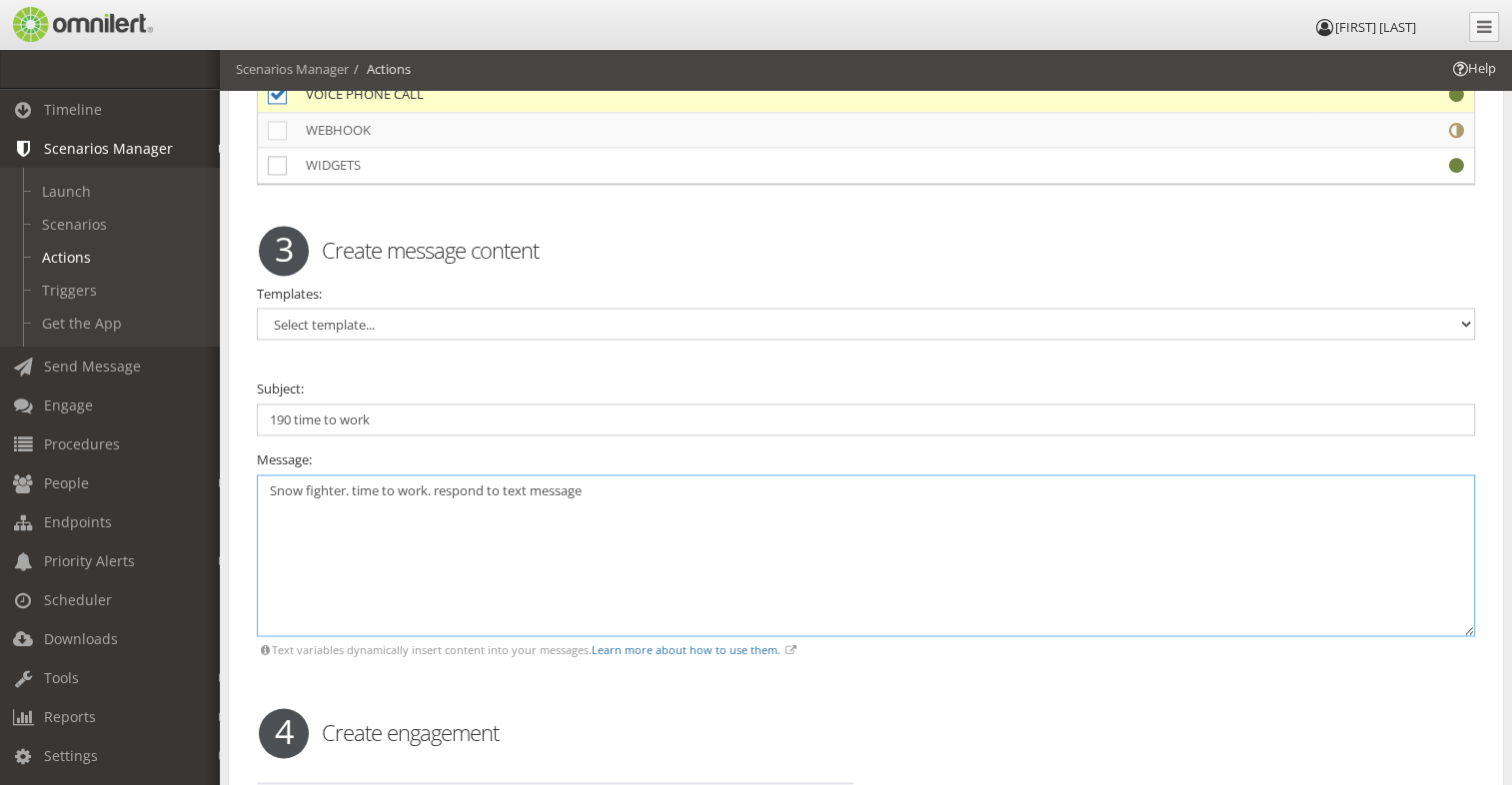 click on "Snow fighter. time to work. respond to text message" at bounding box center (865, 555) 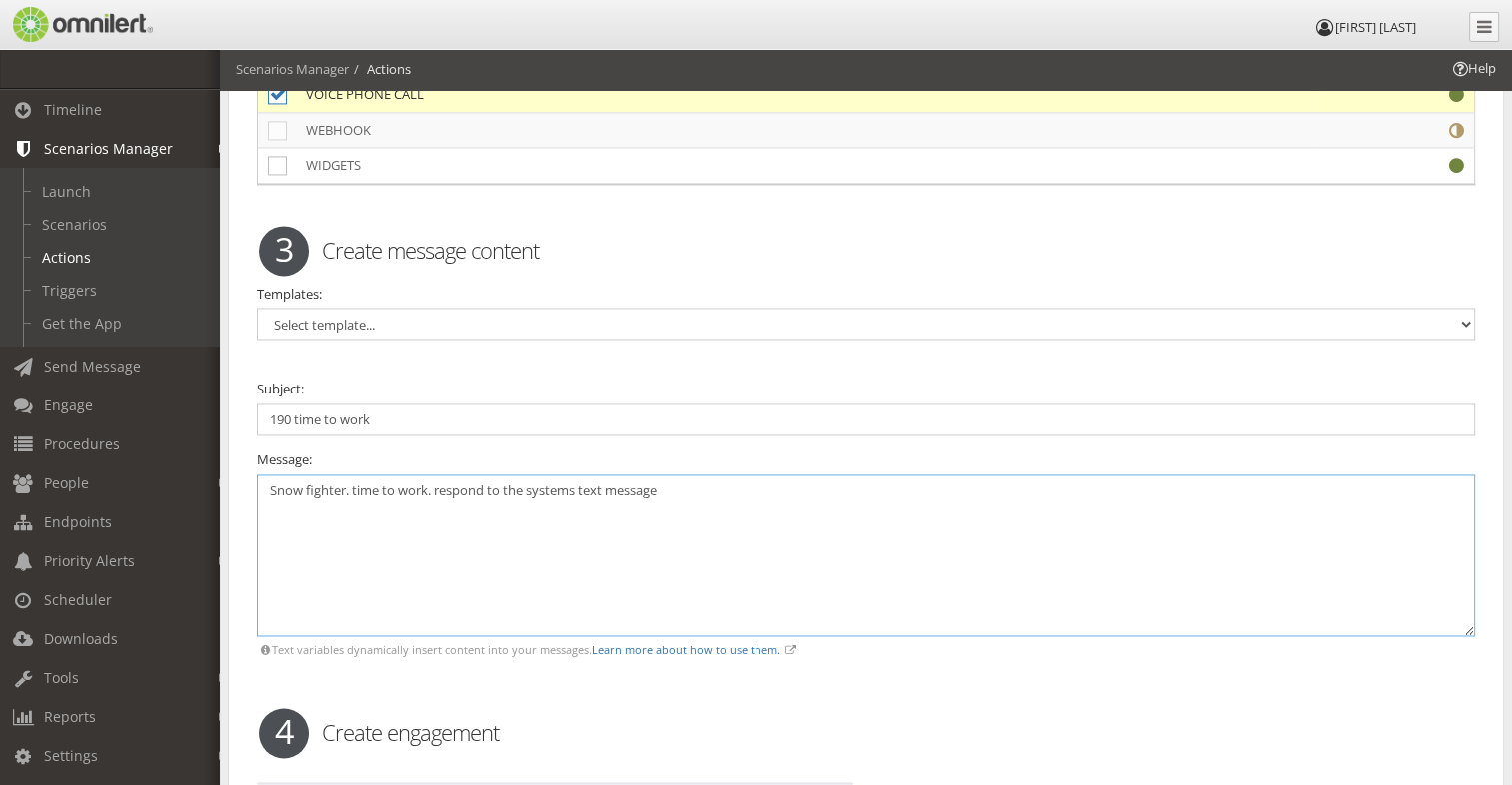 click on "Snow fighter. time to work. respond to the systems text message" at bounding box center [865, 555] 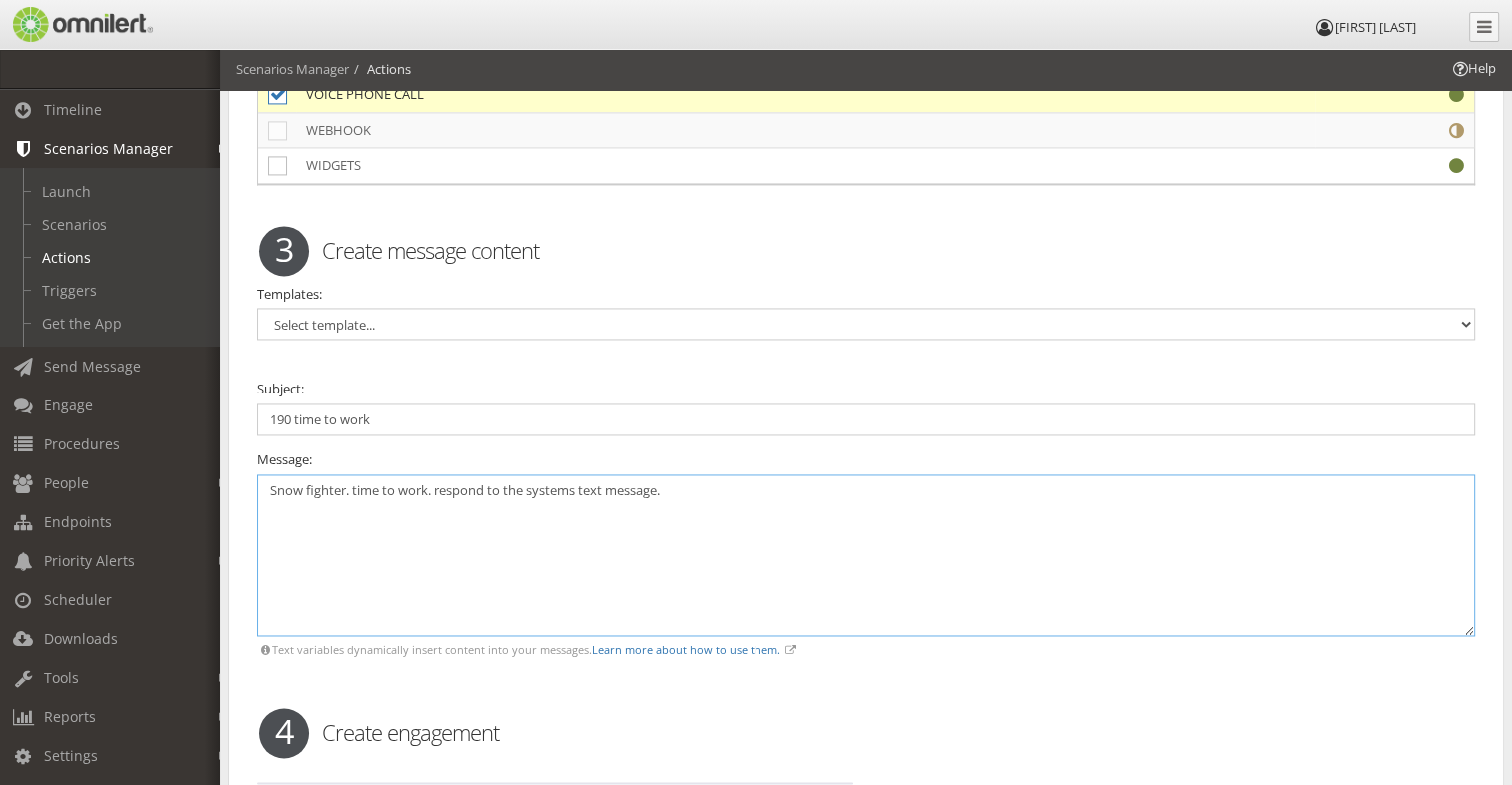 click on "Snow fighter. time to work. respond to the systems text message." at bounding box center [865, 555] 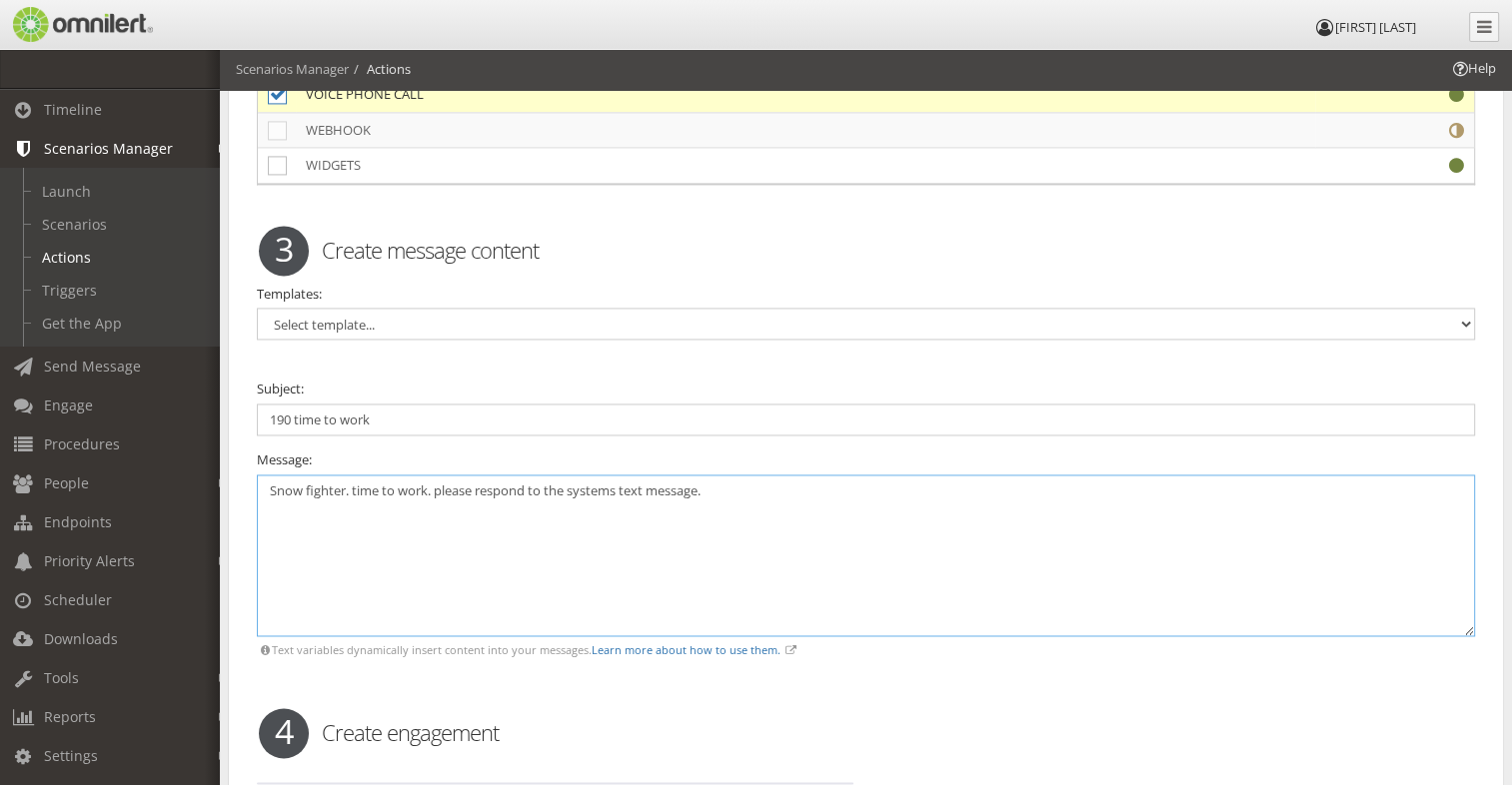 click on "Snow fighter. time to work. please respond to the systems text message." at bounding box center [865, 555] 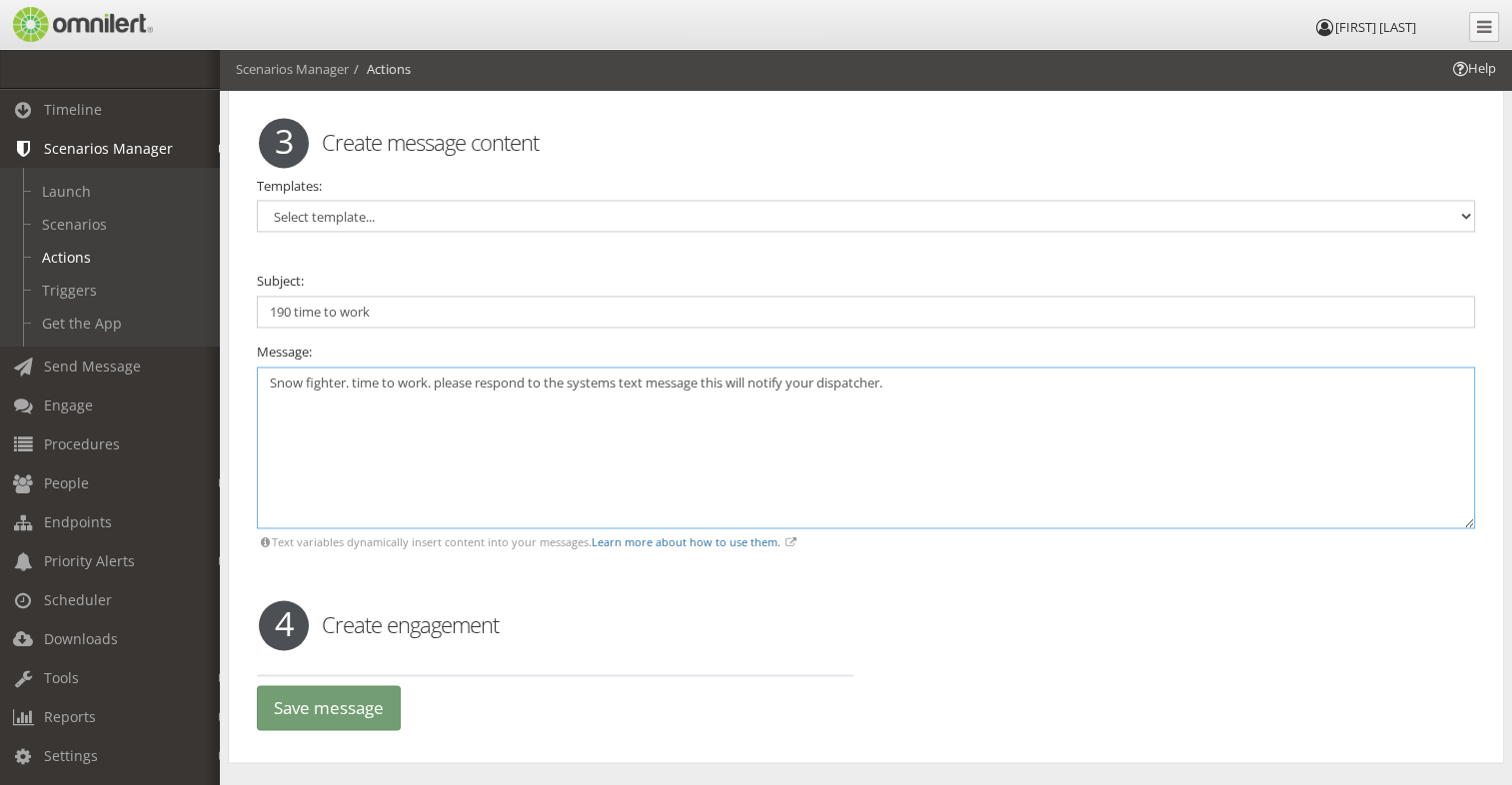 scroll, scrollTop: 3104, scrollLeft: 0, axis: vertical 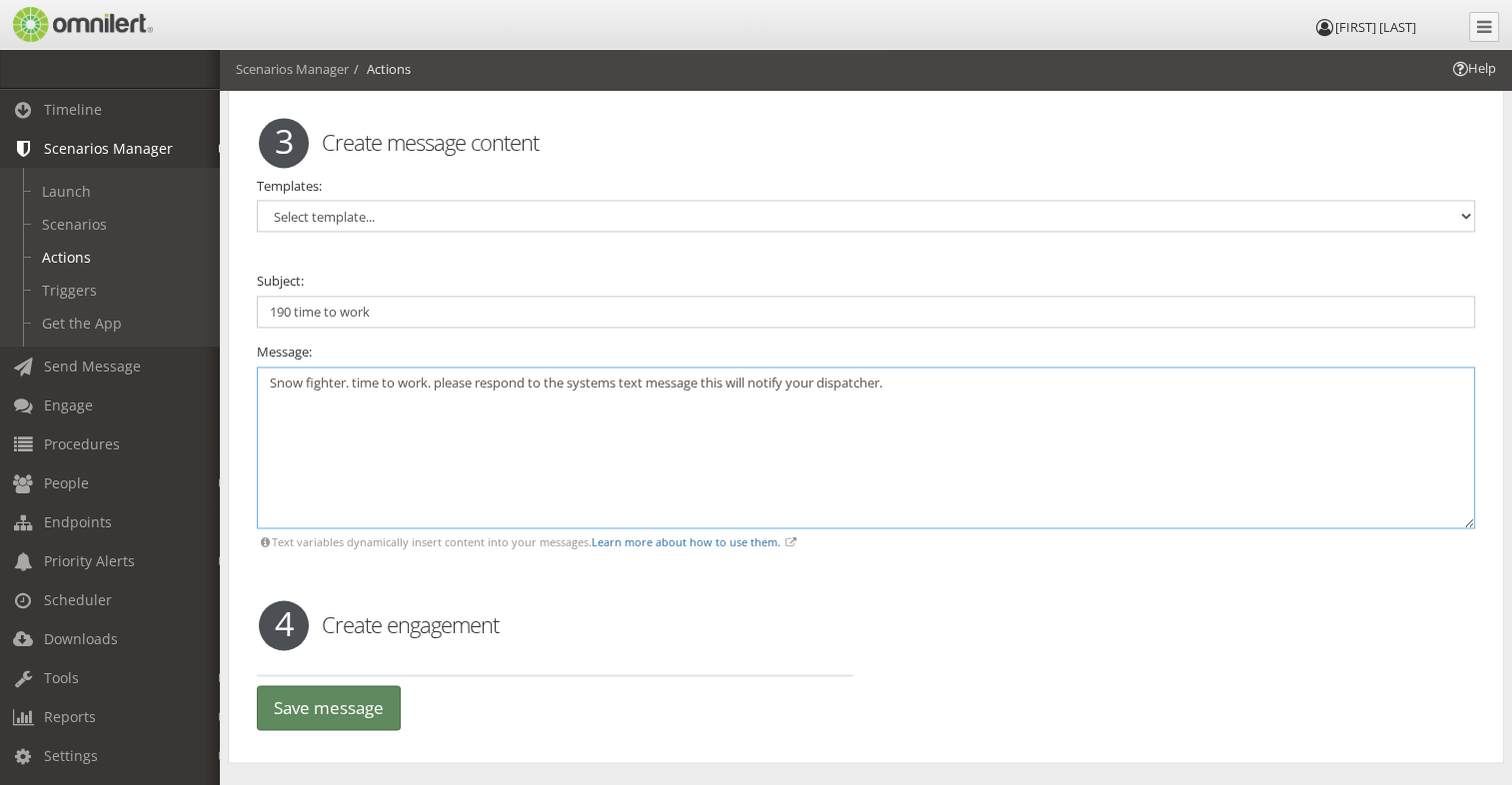 type on "Snow fighter. time to work. please respond to the systems text message this will notify your dispatcher." 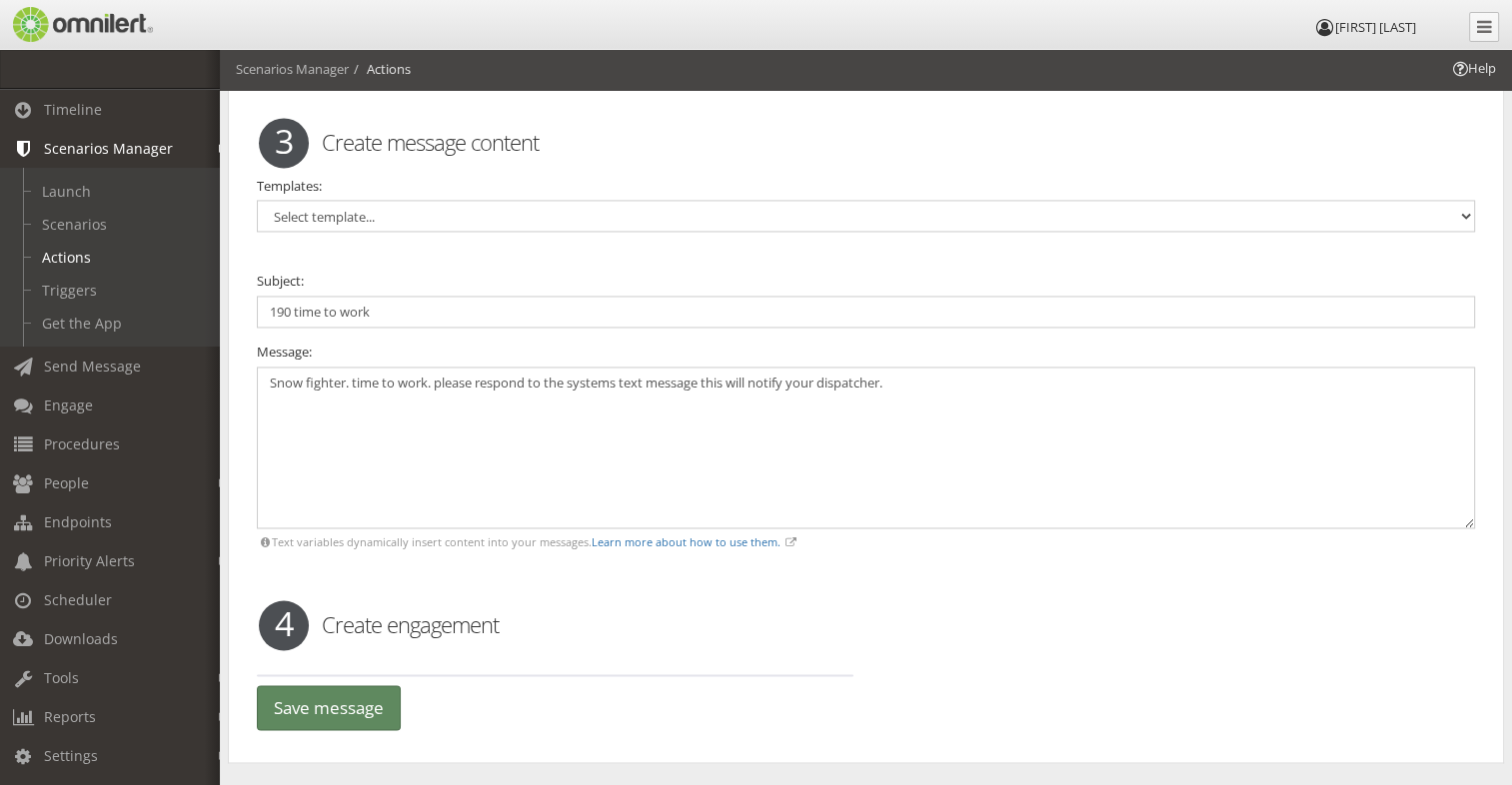 click on "Save message" at bounding box center (329, 707) 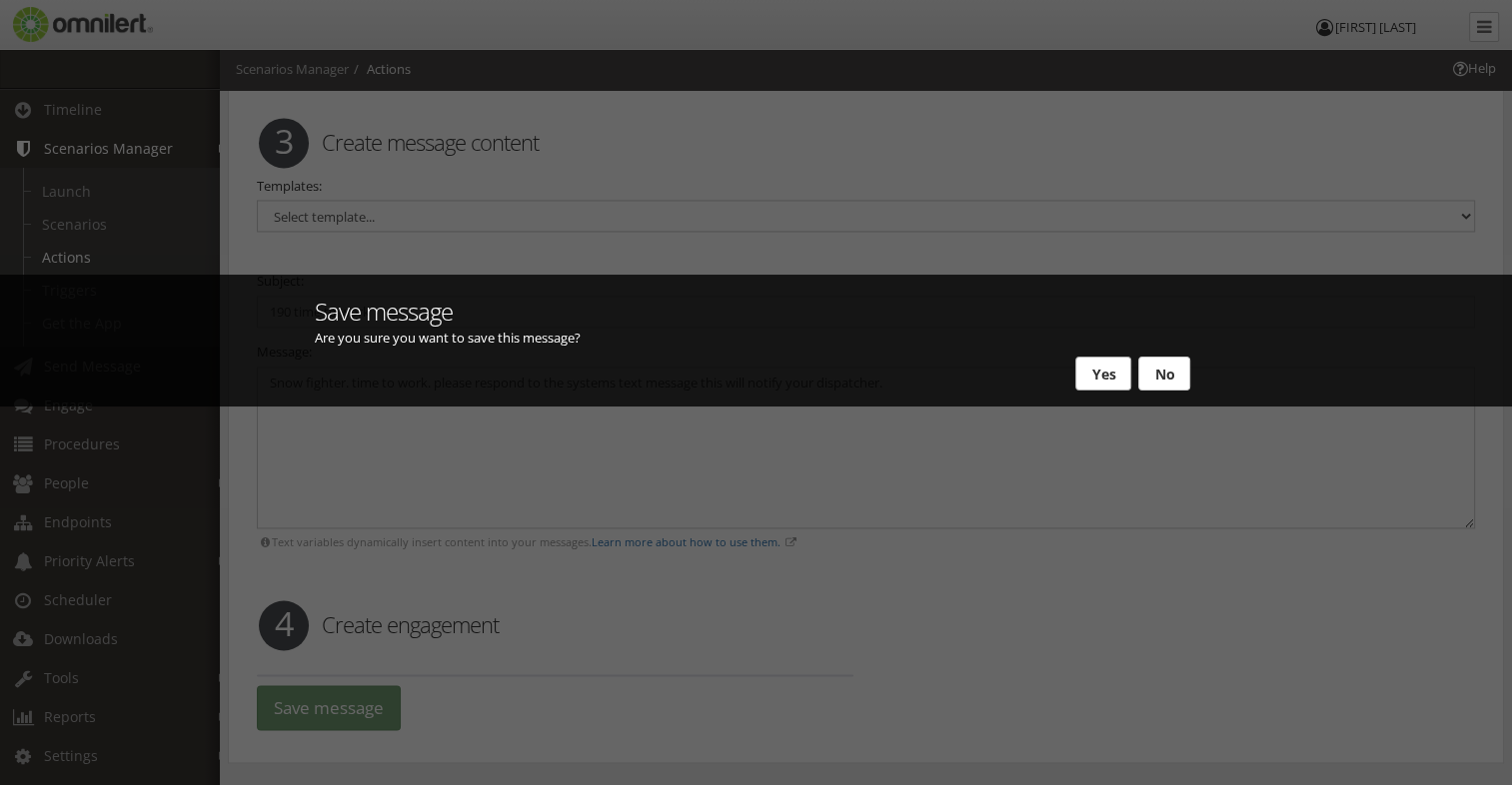 click on "Yes" at bounding box center (1103, 374) 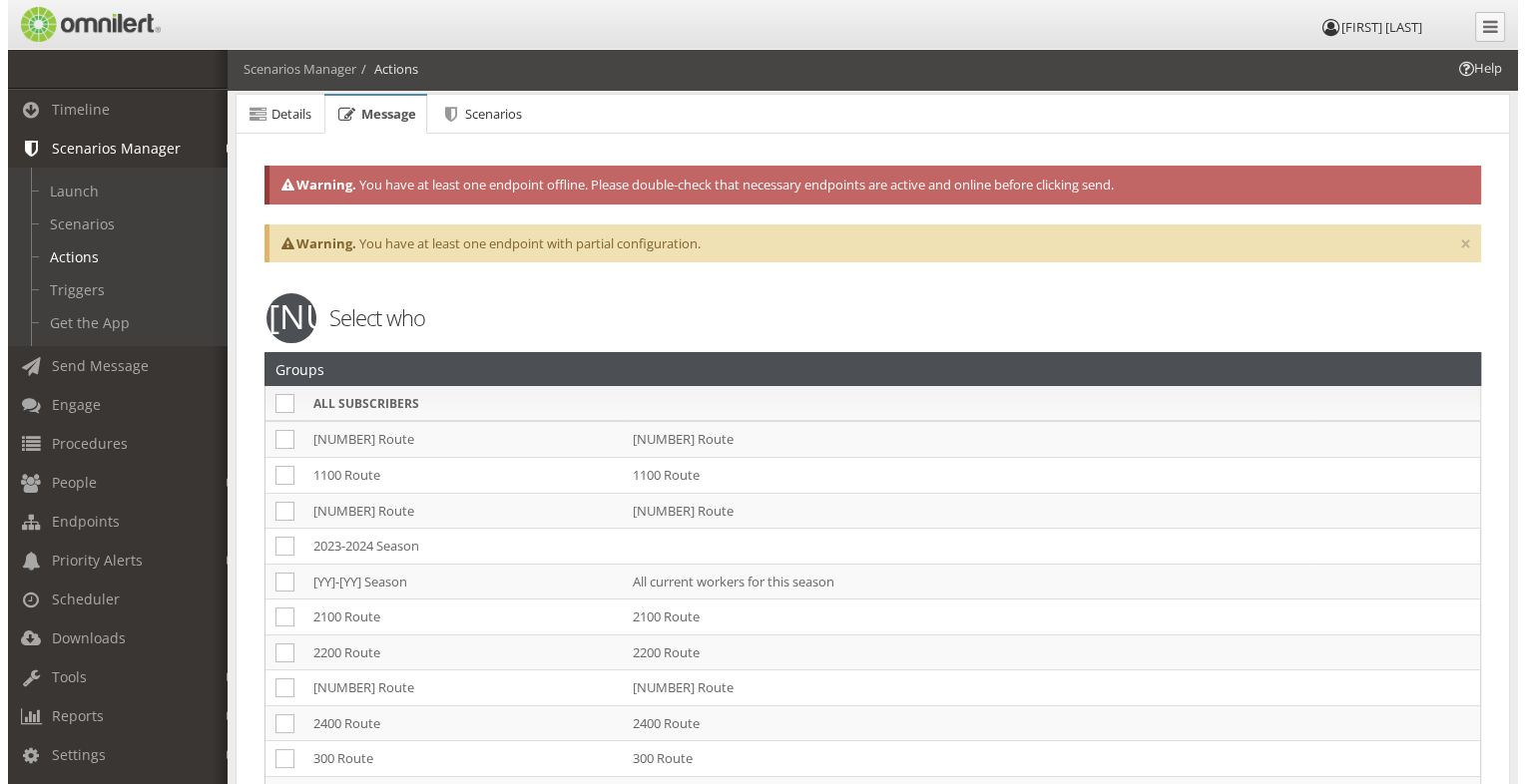 scroll, scrollTop: 0, scrollLeft: 0, axis: both 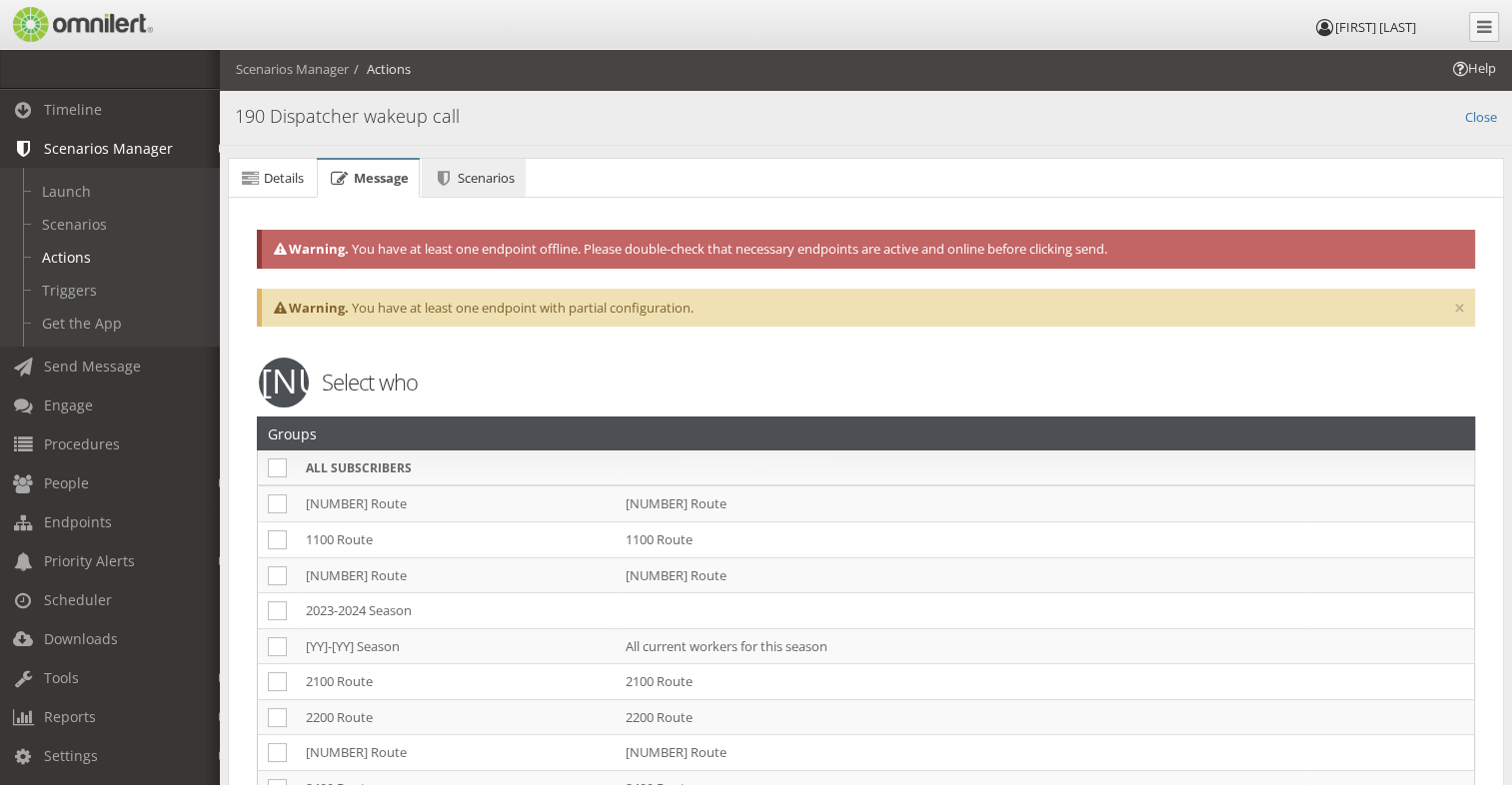 click on "Scenarios" at bounding box center (486, 178) 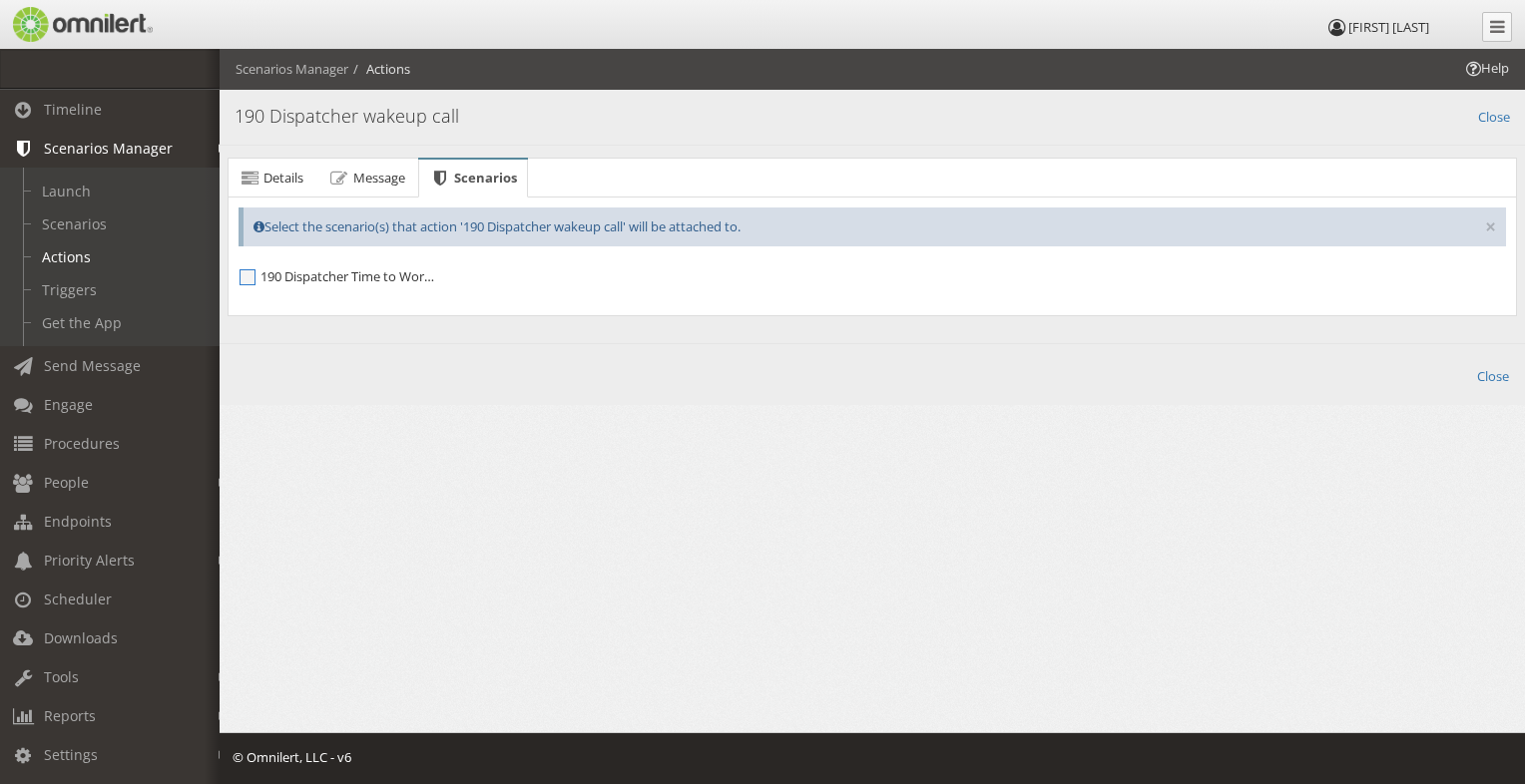 click on "190 Dispatcher Time to Work VM" at bounding box center [339, 276] 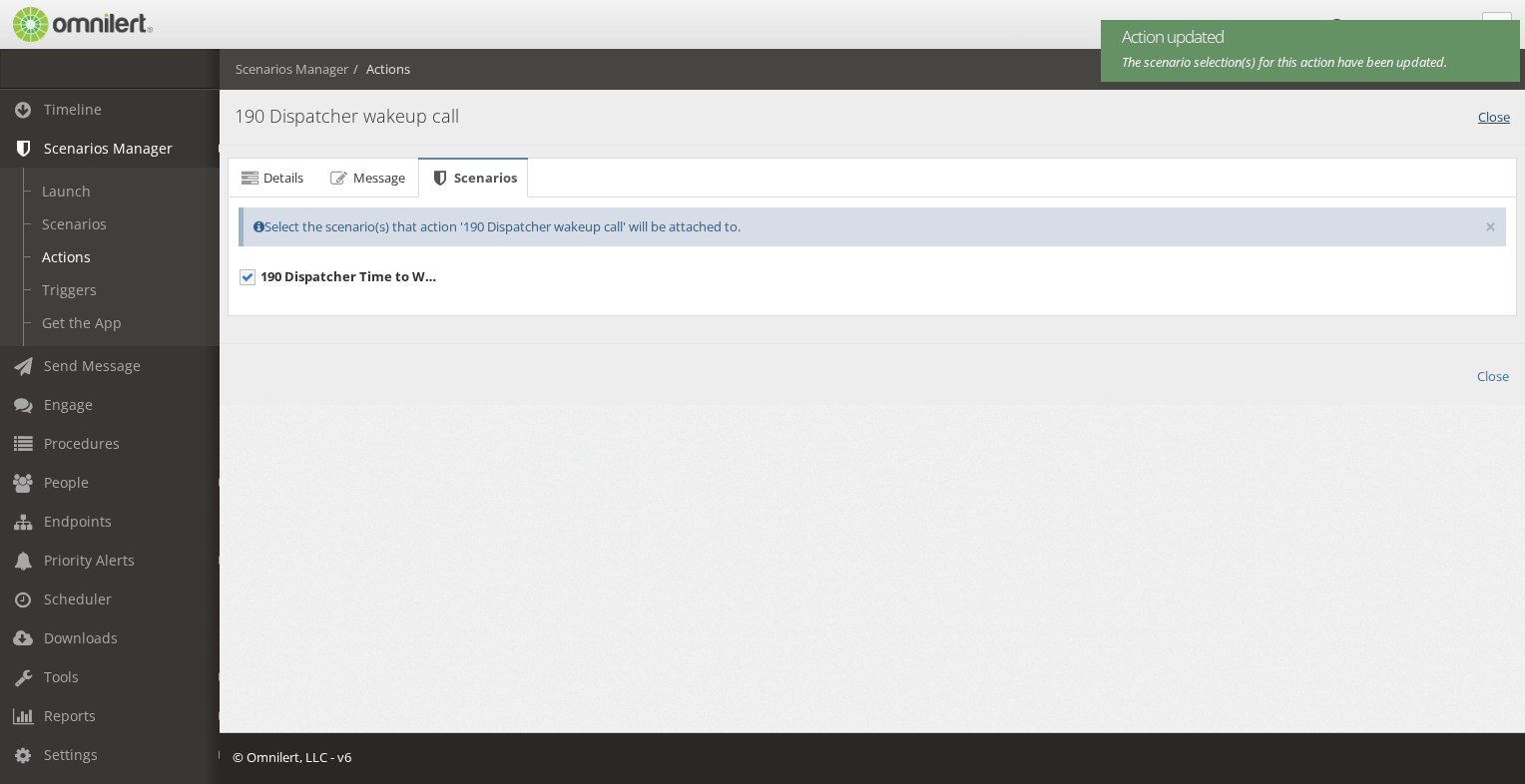 click on "Close" at bounding box center [1494, 115] 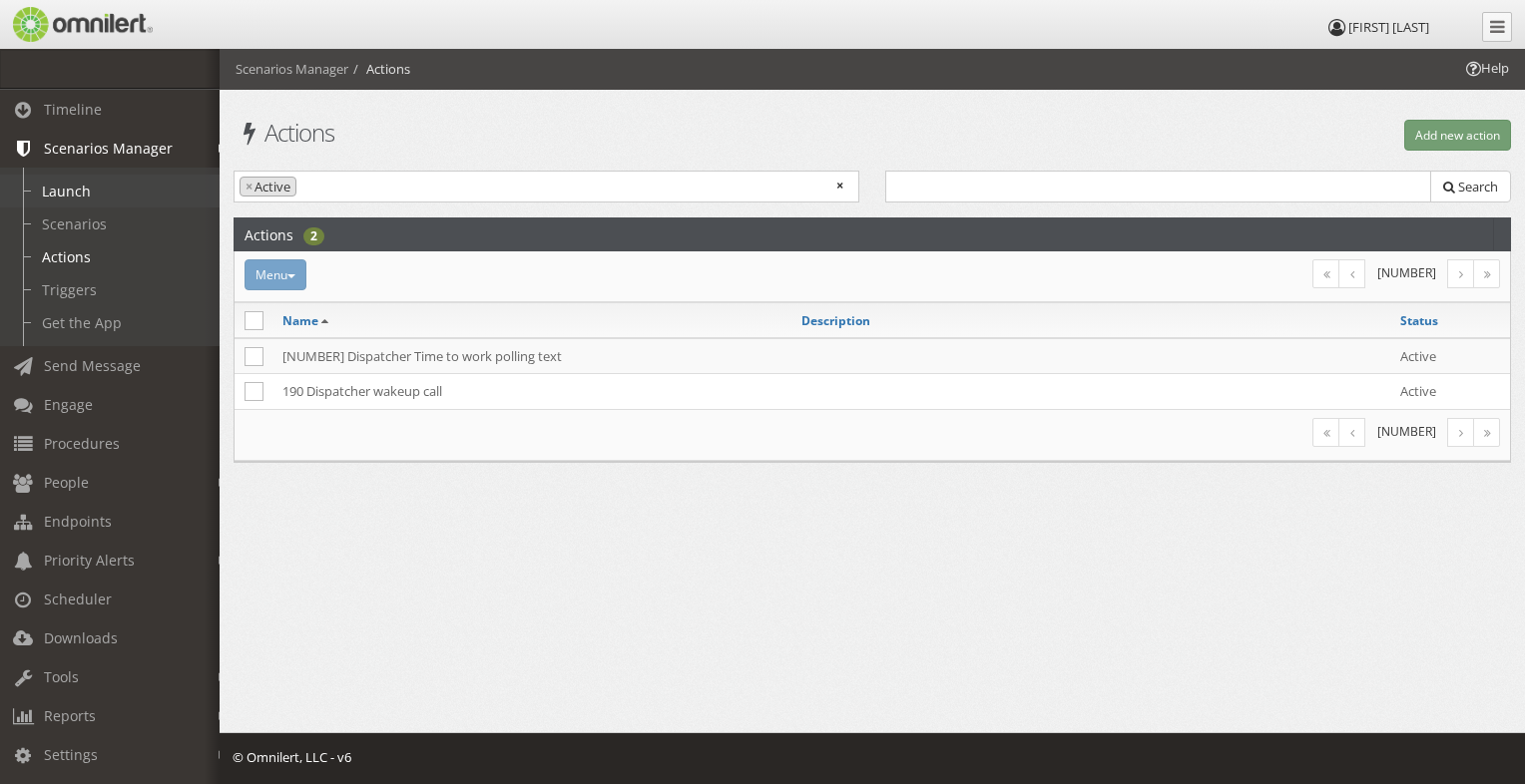 click on "Launch" at bounding box center [119, 191] 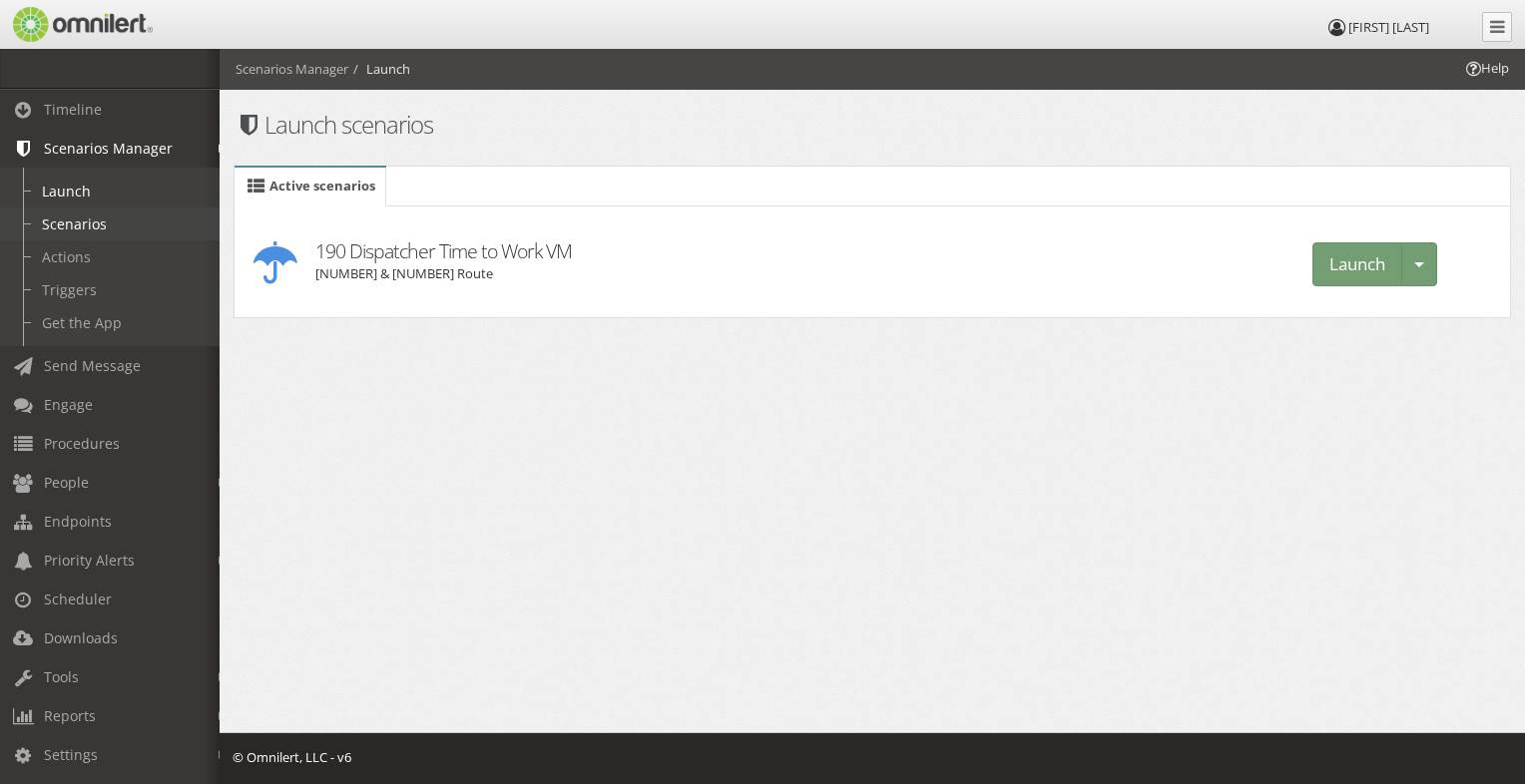 click on "Scenarios" at bounding box center (119, 223) 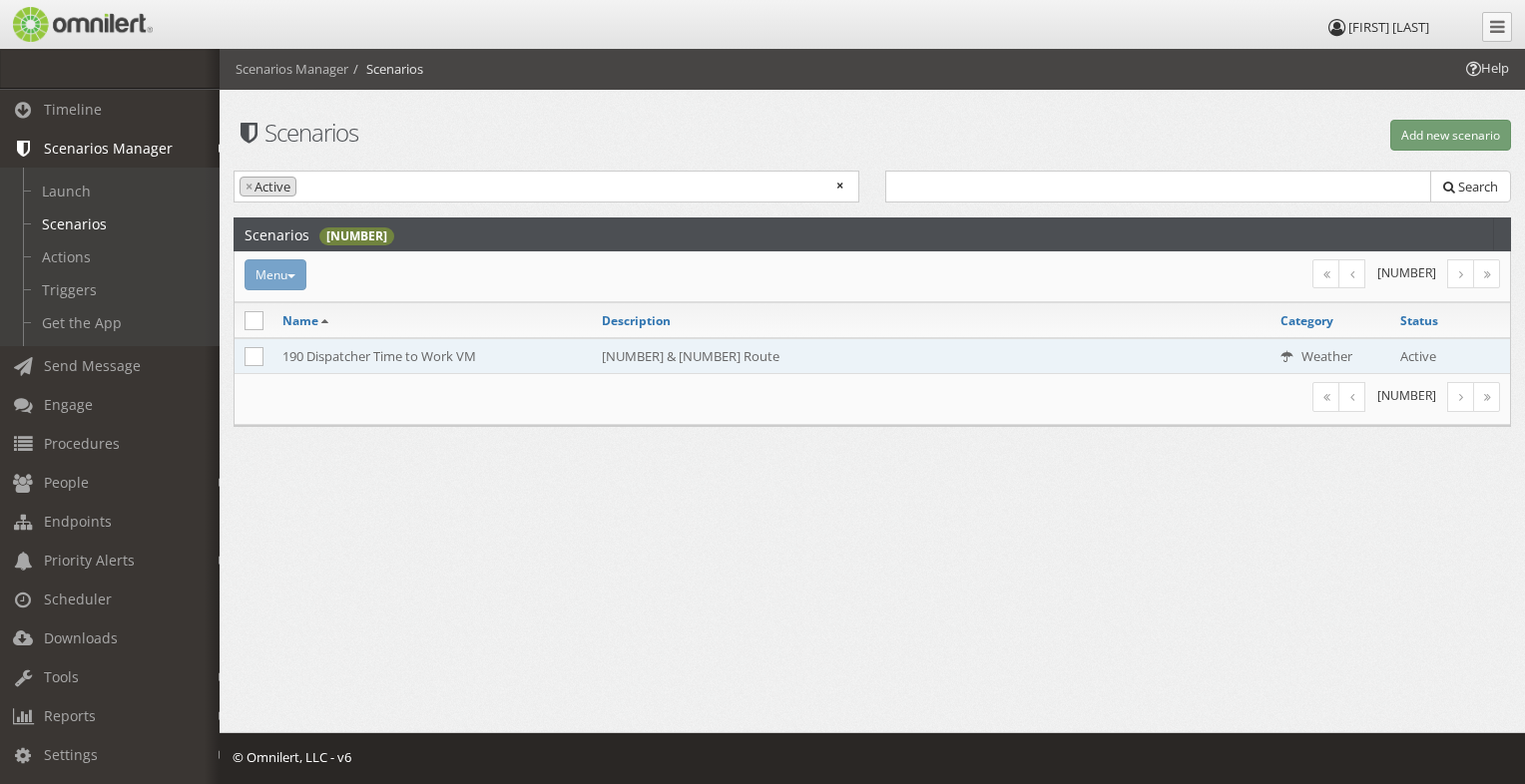 click on "190 Dispatcher Time to Work VM" at bounding box center (432, 356) 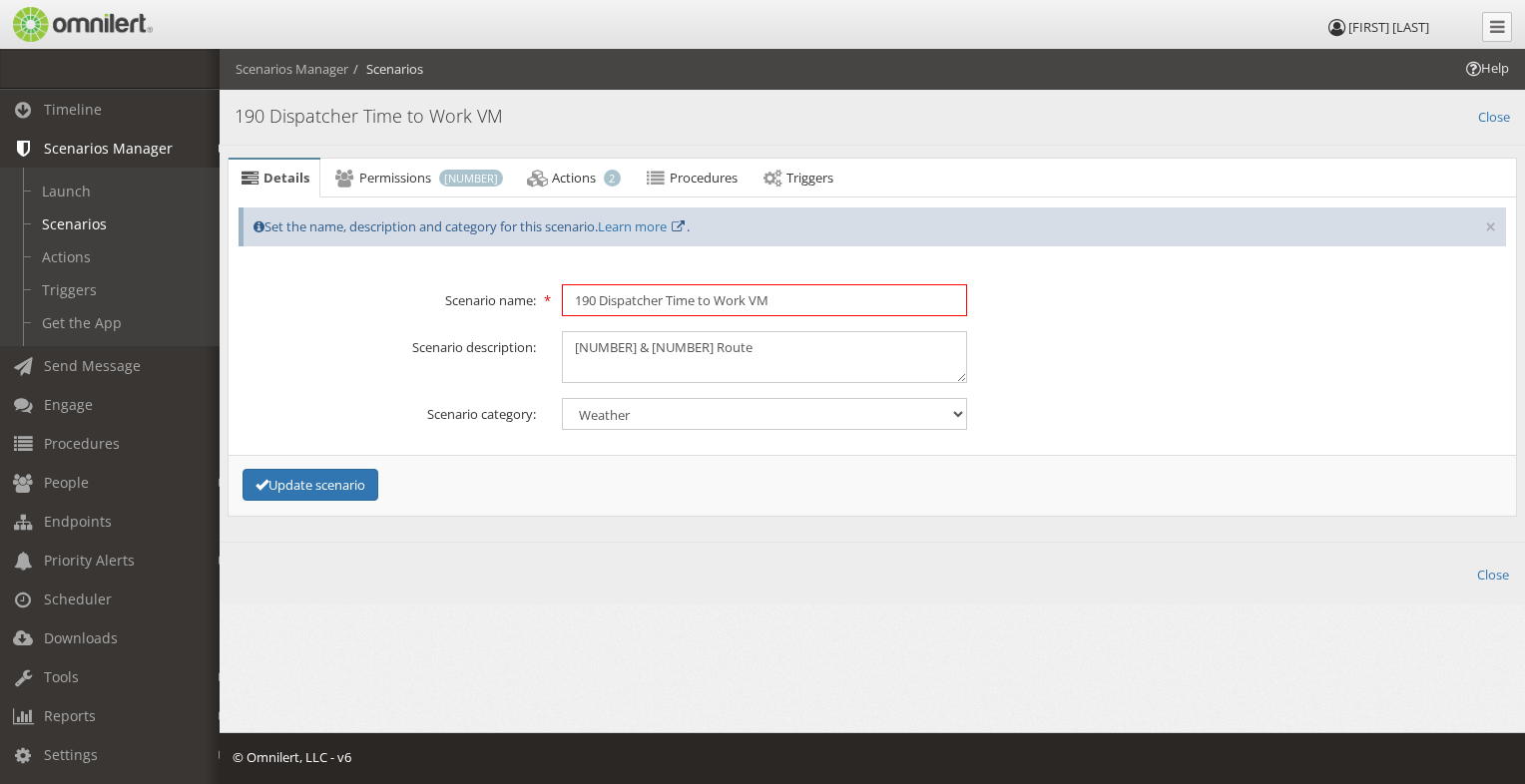 click on "190 Dispatcher Time to Work VM" at bounding box center (764, 300) 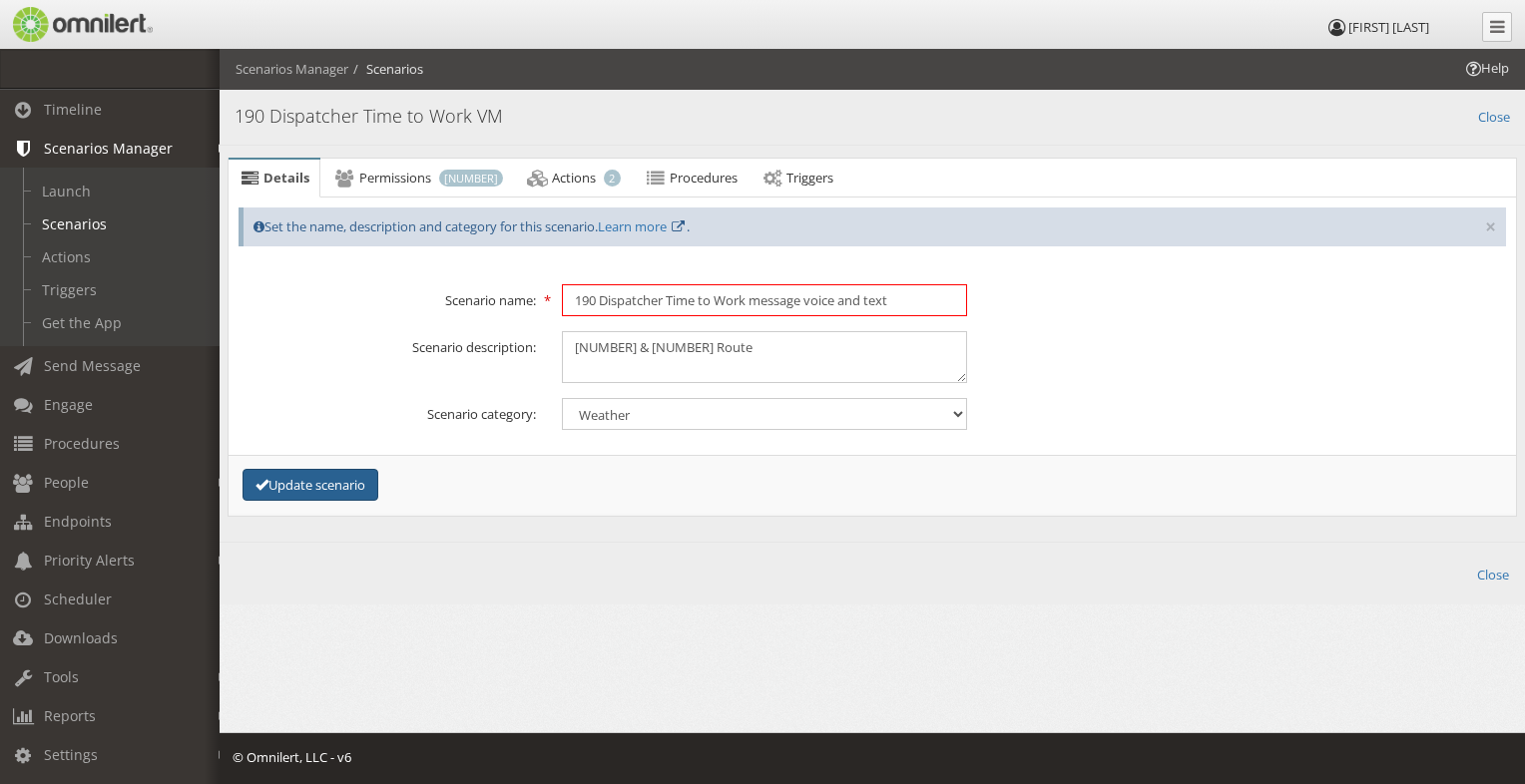 type on "190 Dispatcher Time to Work message voice and text" 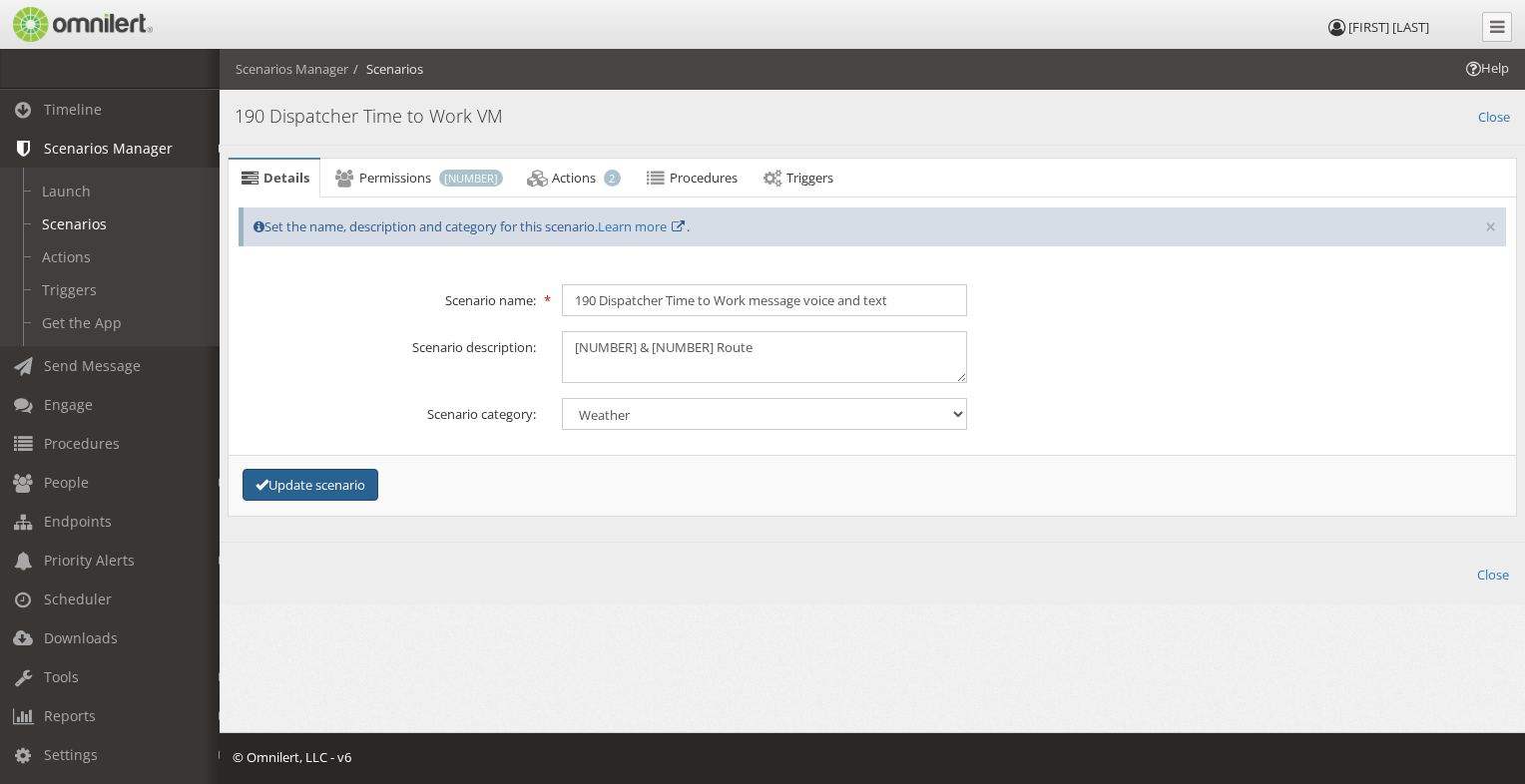 click on "Update scenario" at bounding box center [310, 485] 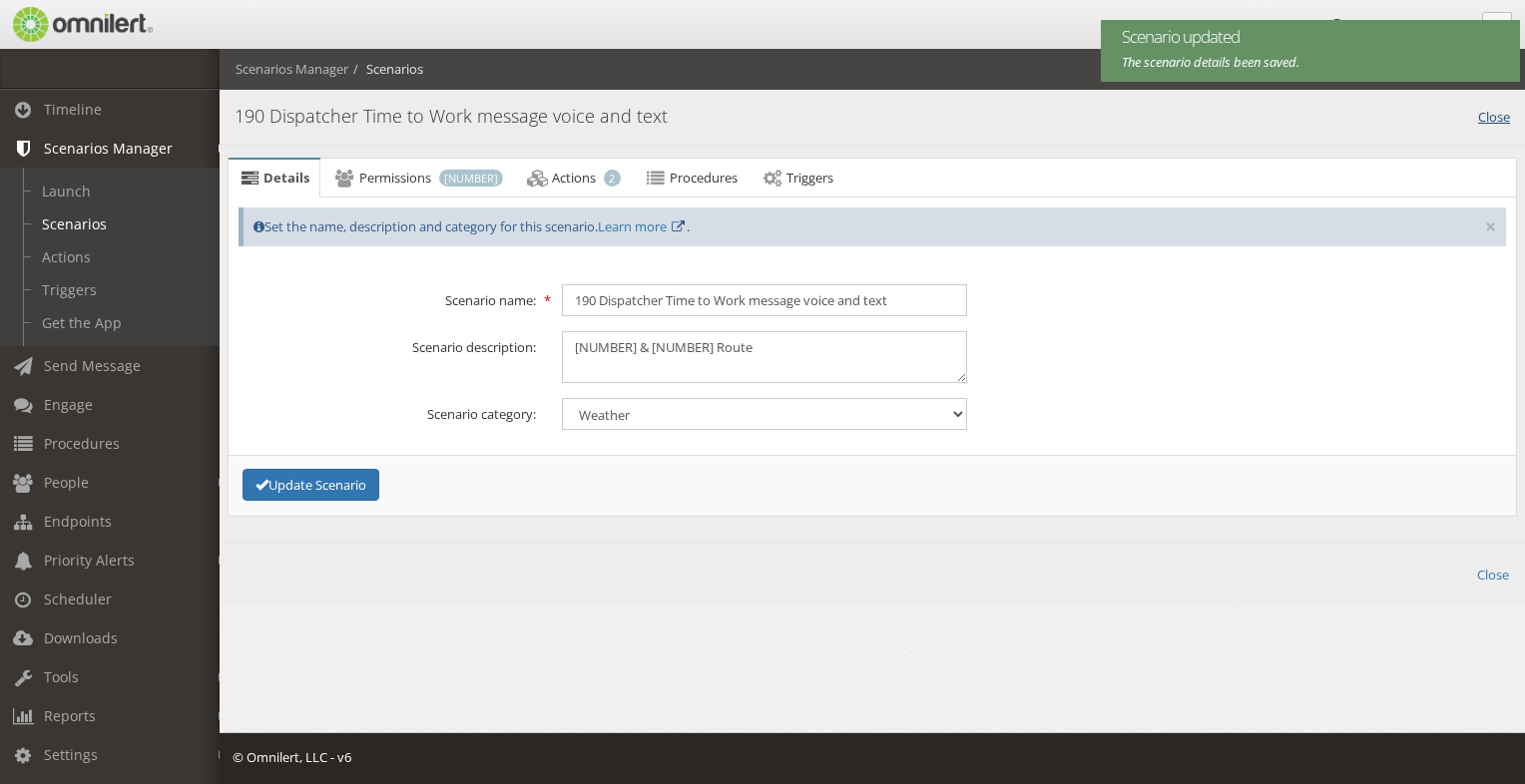 click on "Close" at bounding box center [1494, 115] 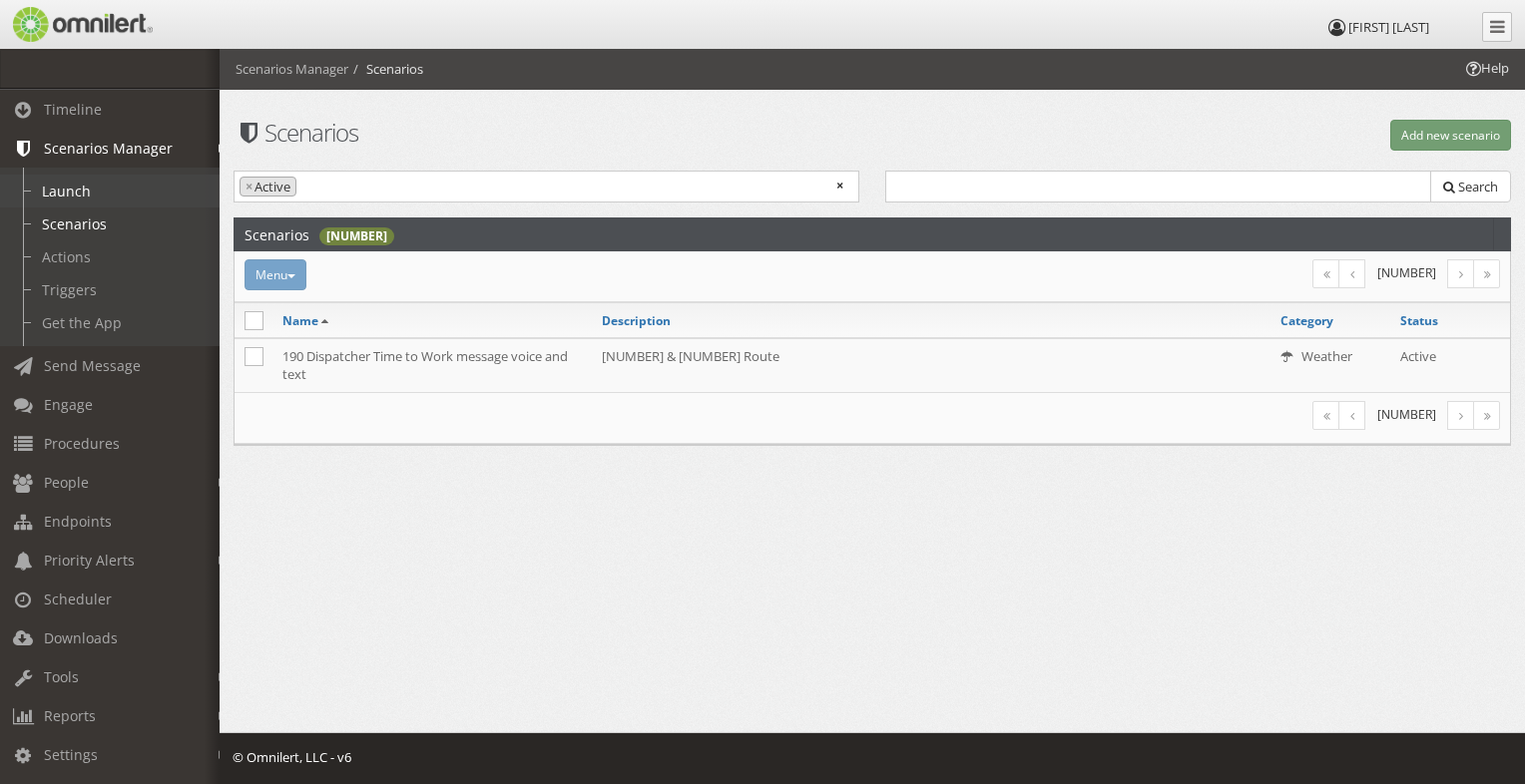 click on "Launch" at bounding box center [119, 191] 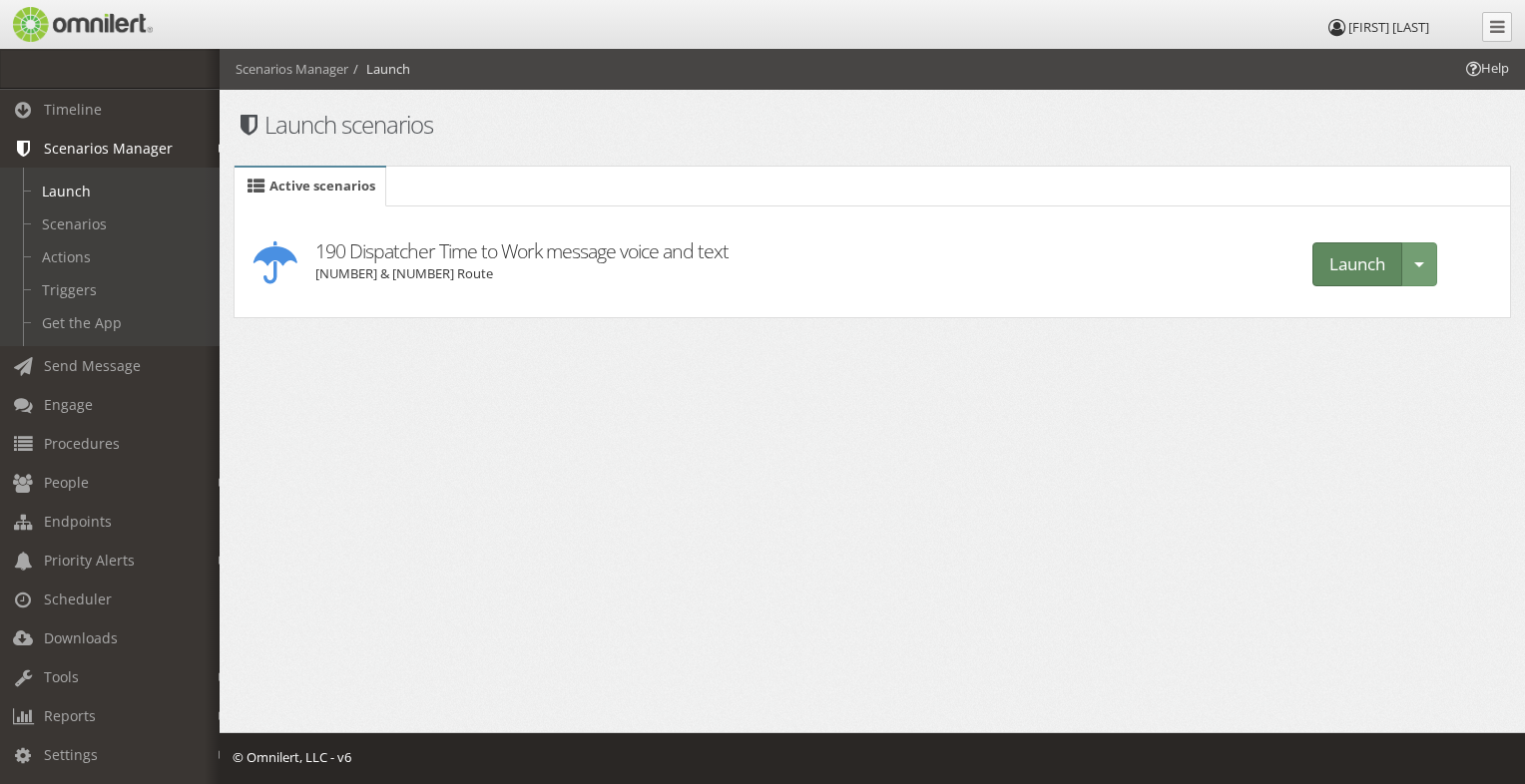 click on "Launch" at bounding box center (1357, 264) 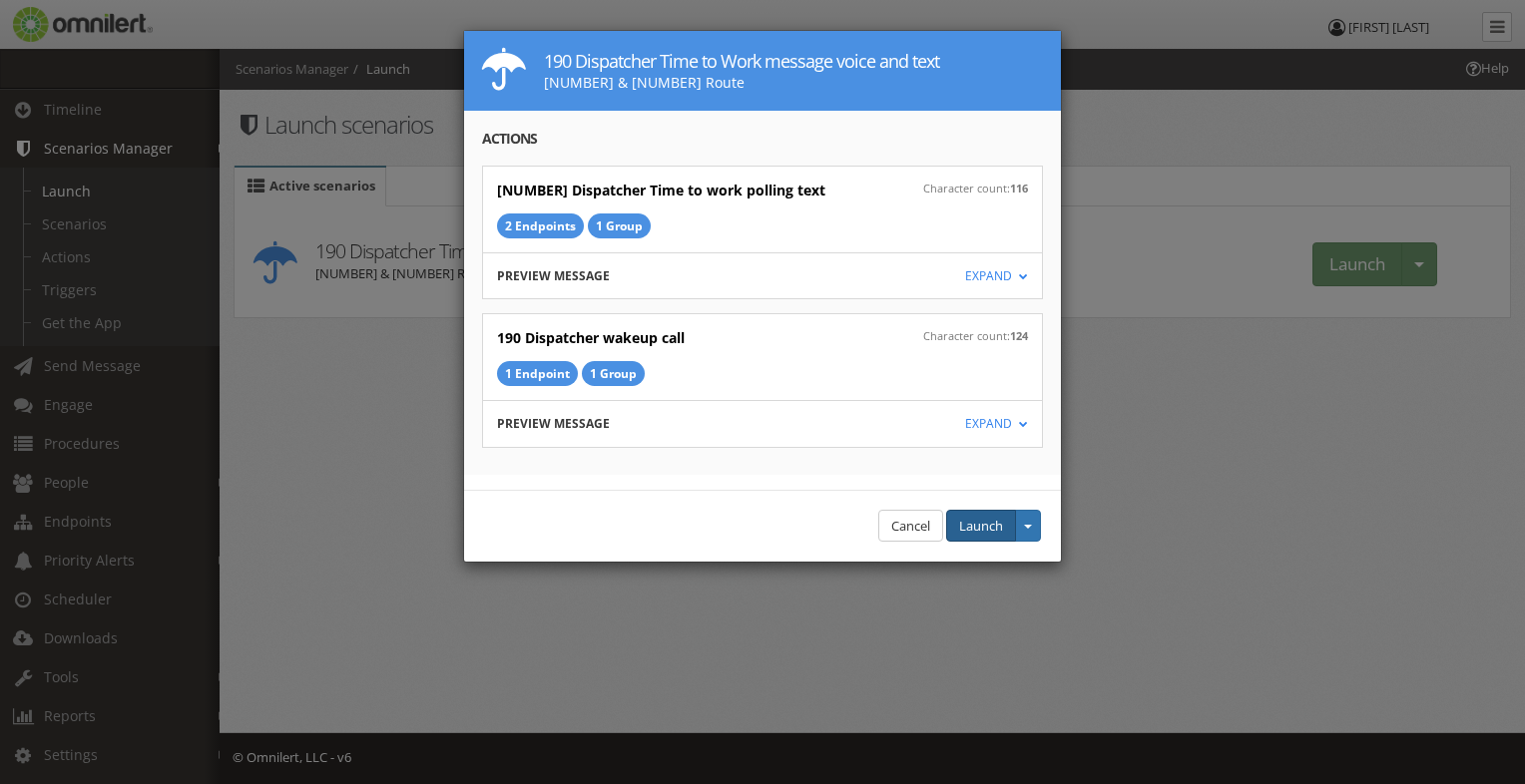 click on "Launch" at bounding box center [981, 526] 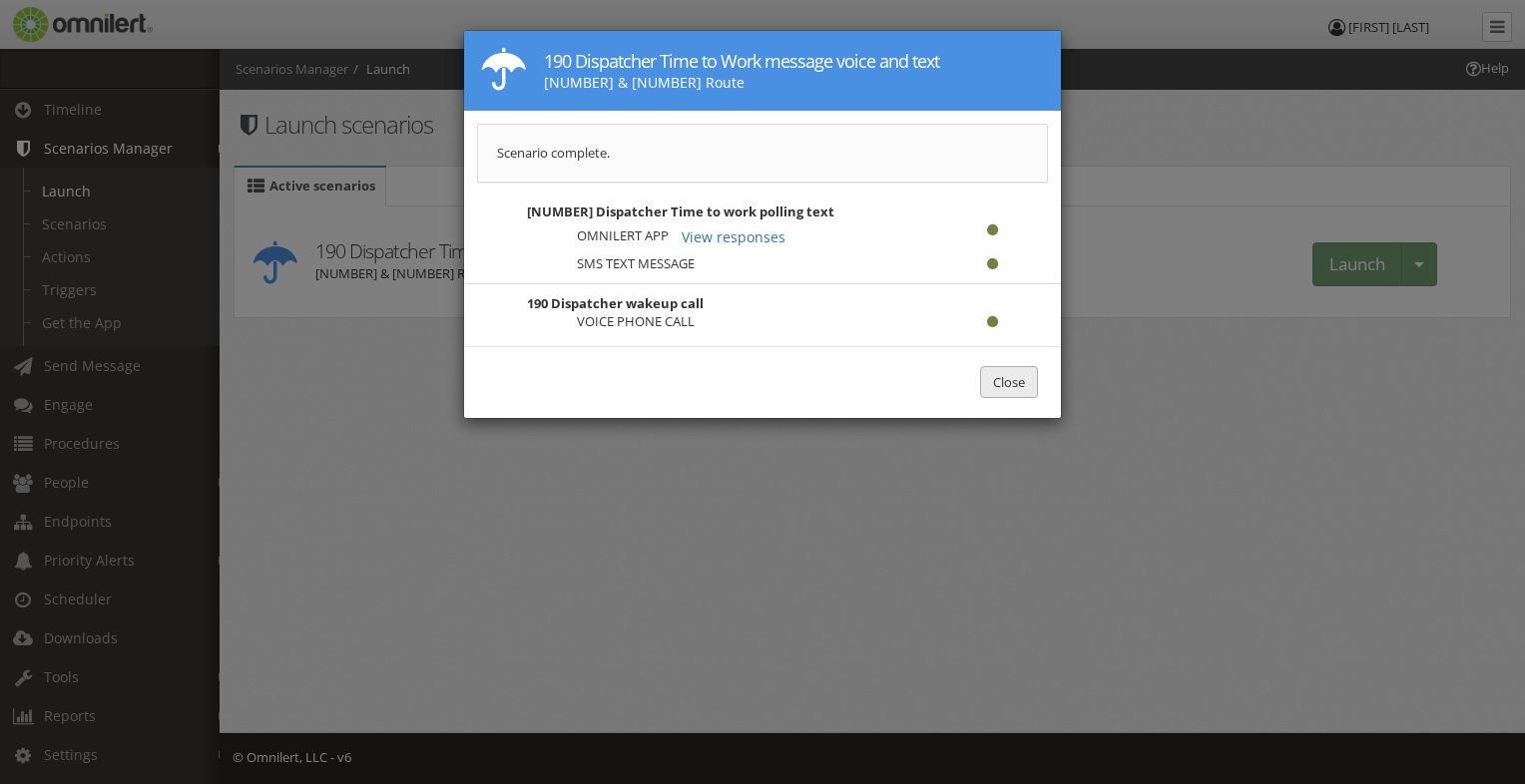click on "Close" at bounding box center (1009, 382) 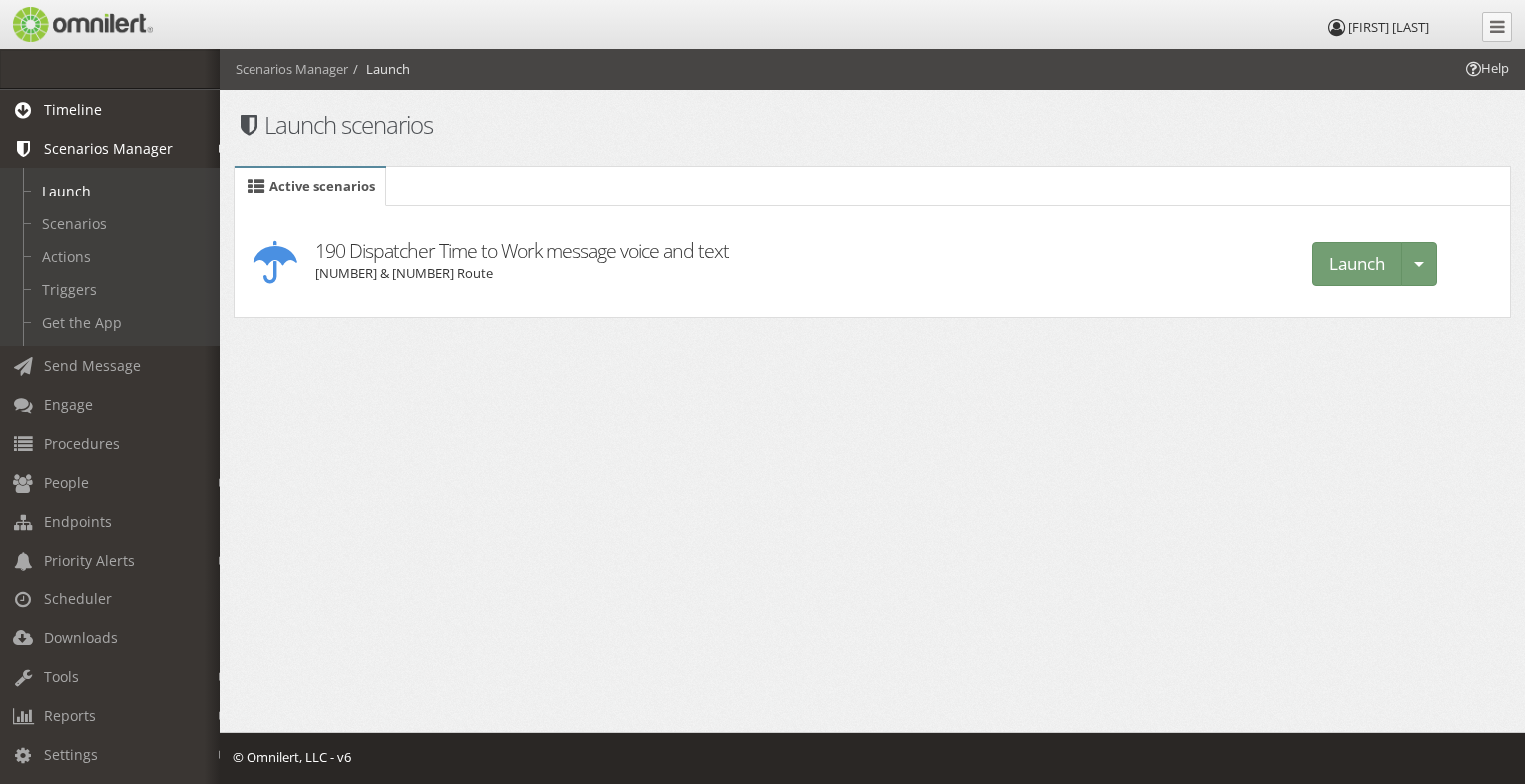 click on "Timeline" at bounding box center [119, 109] 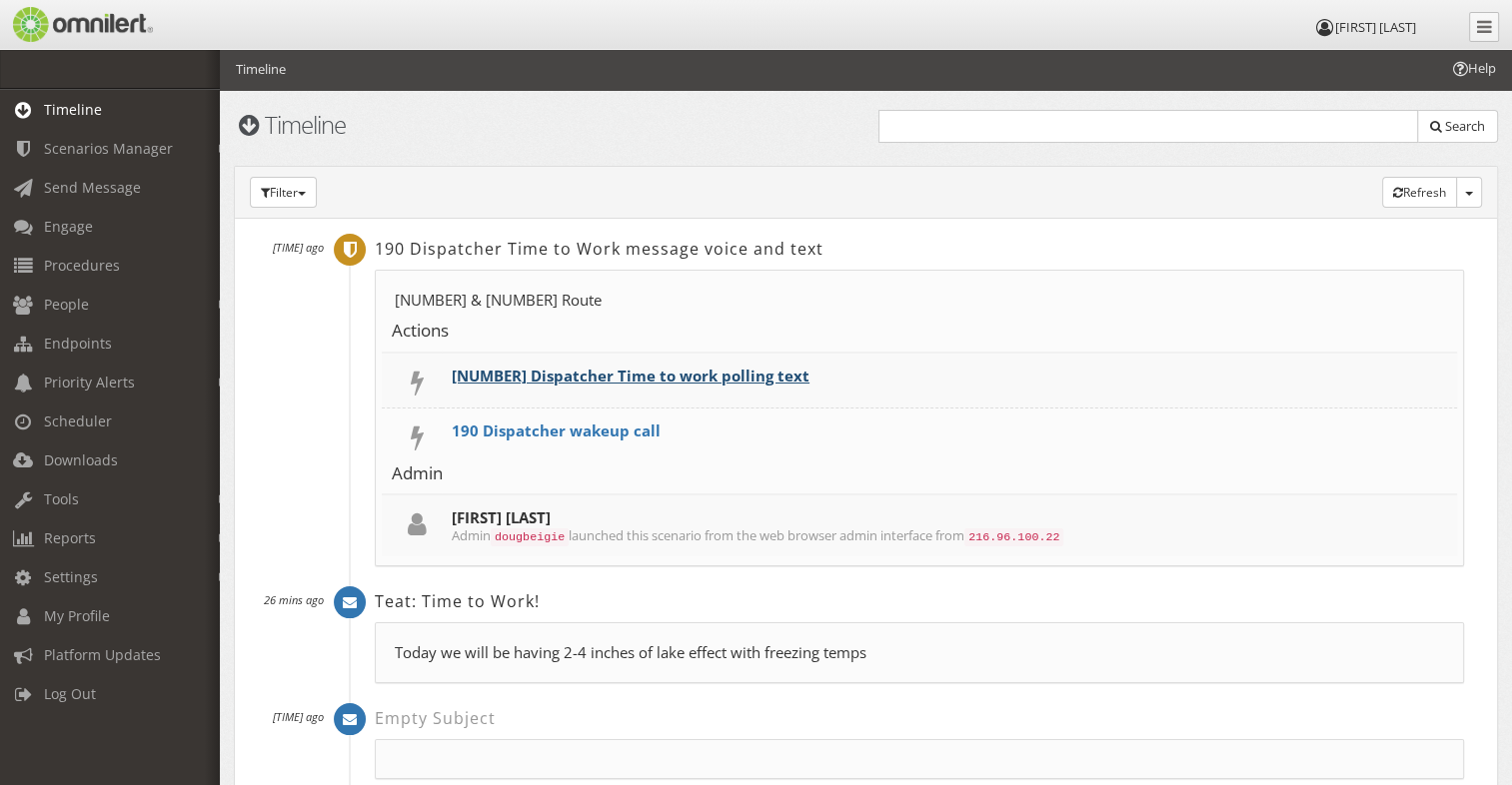 click on "[NUMBER] Dispatcher Time to work polling text" at bounding box center [631, 376] 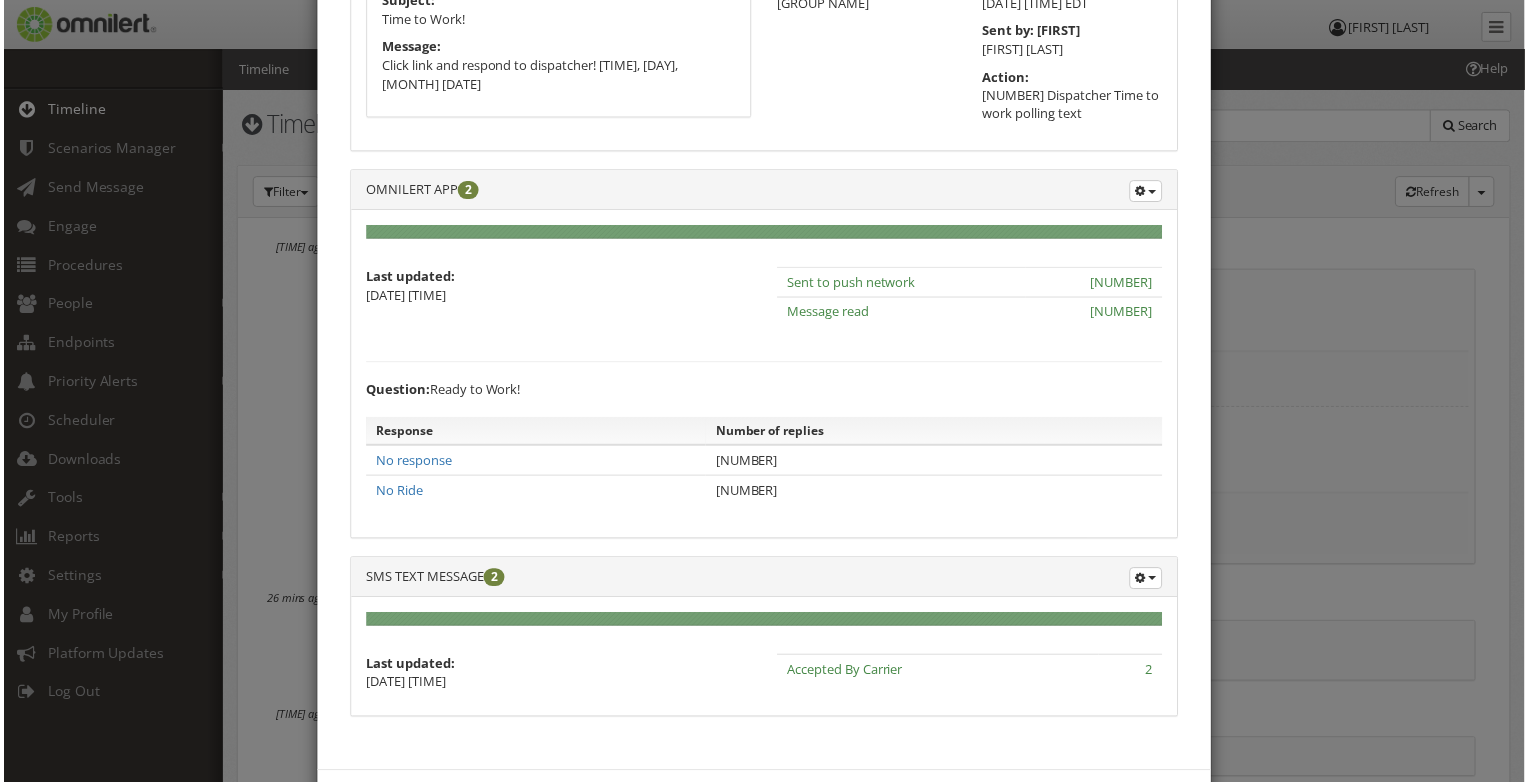 scroll, scrollTop: 200, scrollLeft: 0, axis: vertical 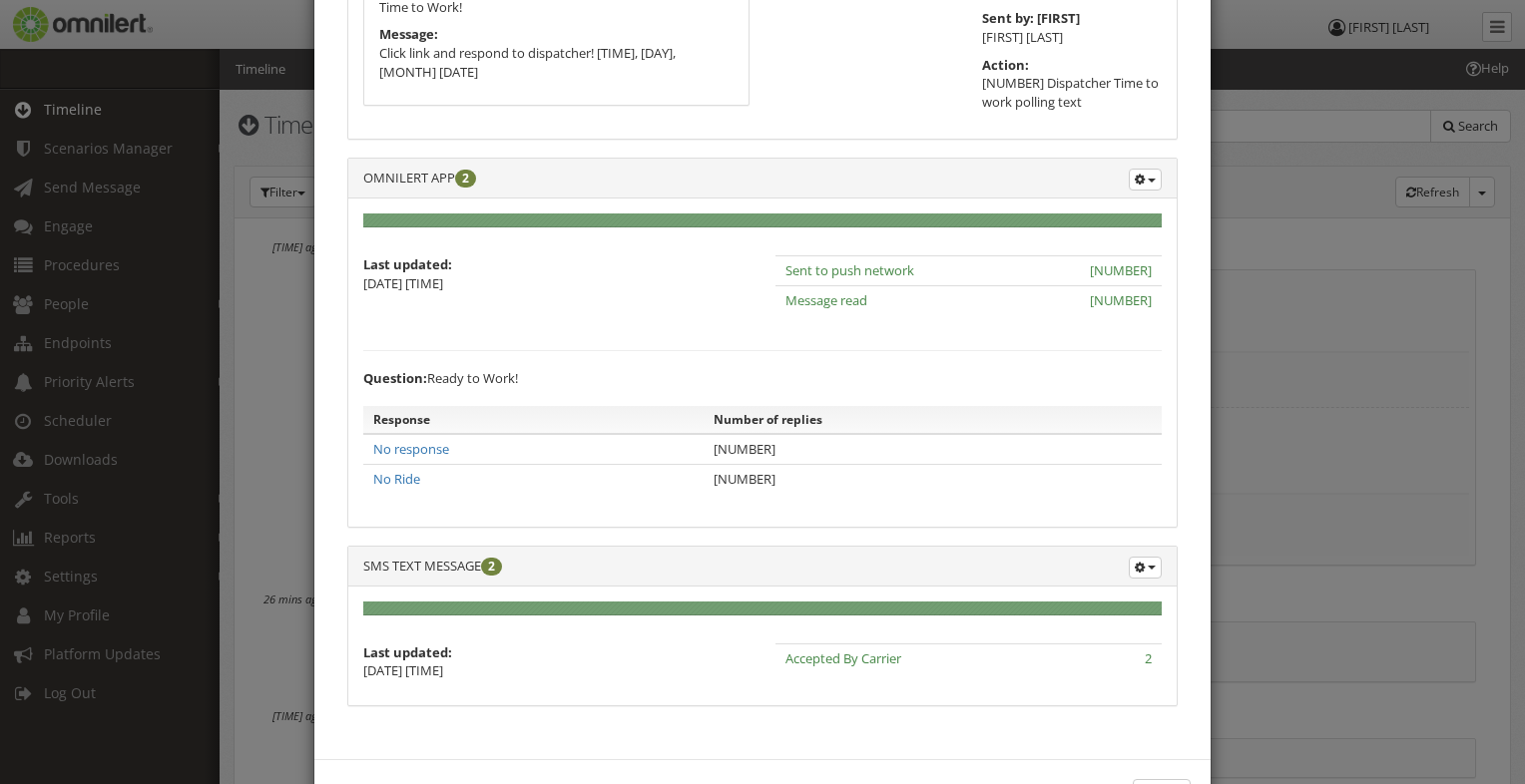 click on "Question:  Ready to Work!
Response
Number of replies
No response 1
No Ride 1" at bounding box center [762, 421] 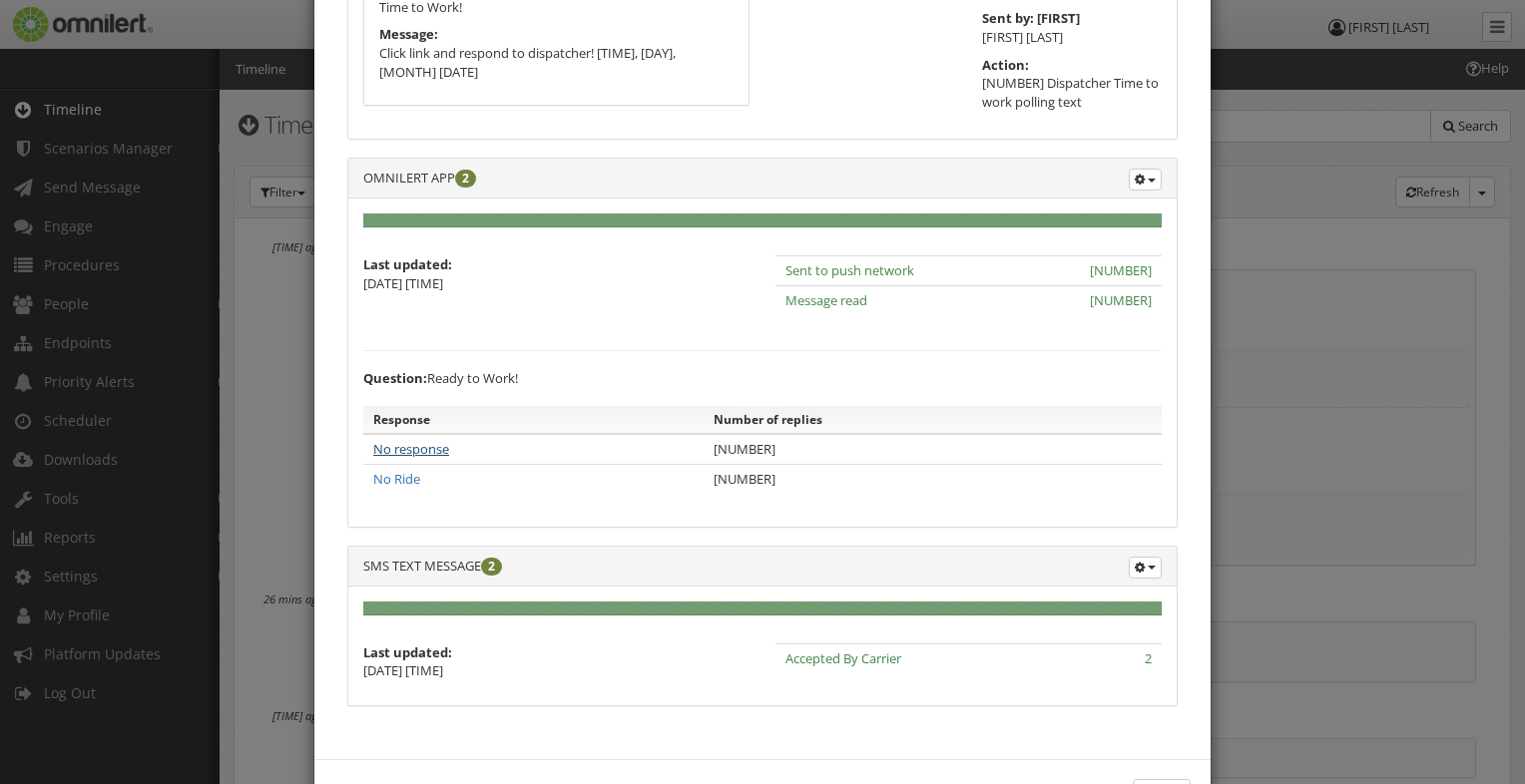 click on "No response" at bounding box center (411, 449) 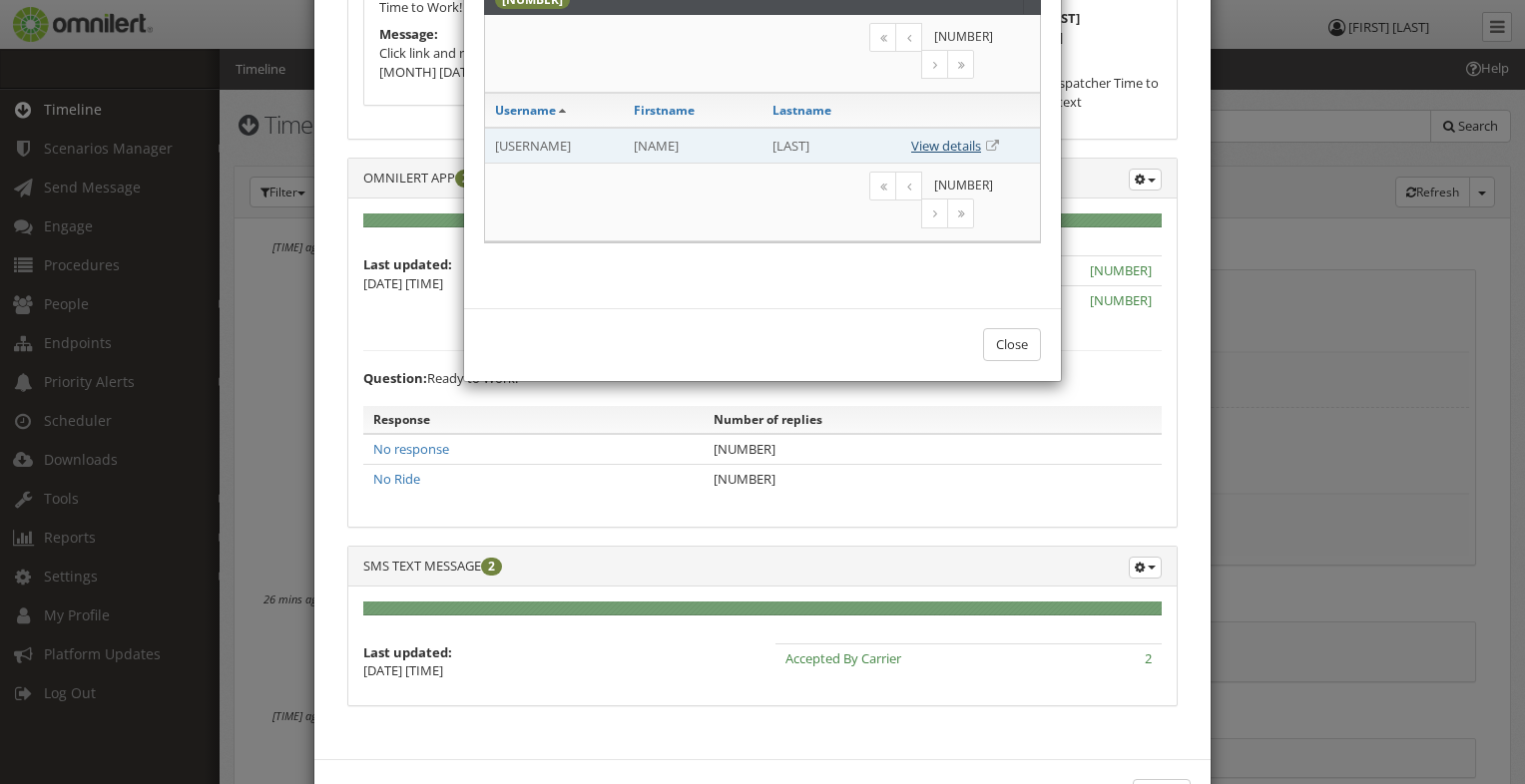 click on "View details" at bounding box center (946, 146) 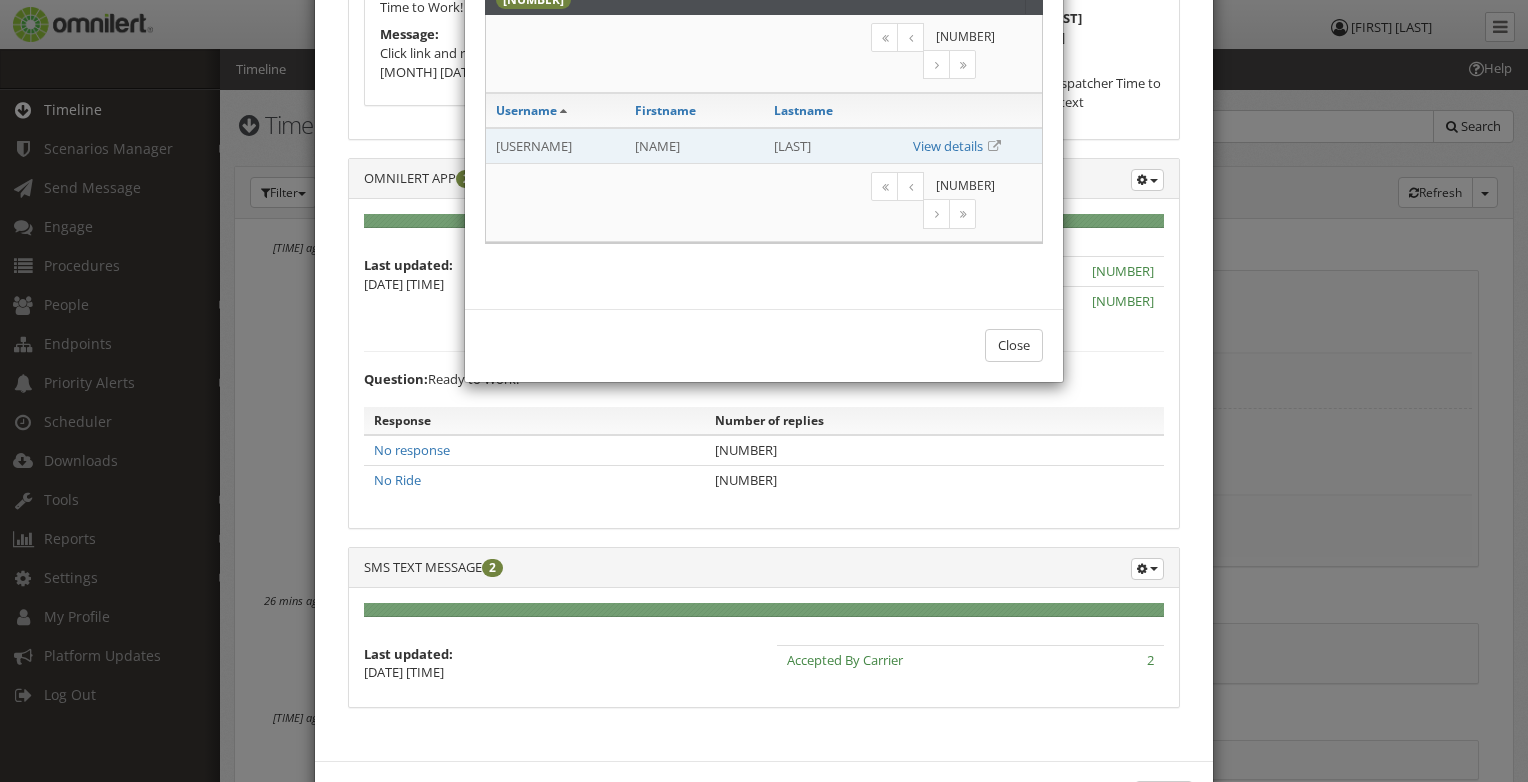 click on "[USERNAME]" at bounding box center [555, 146] 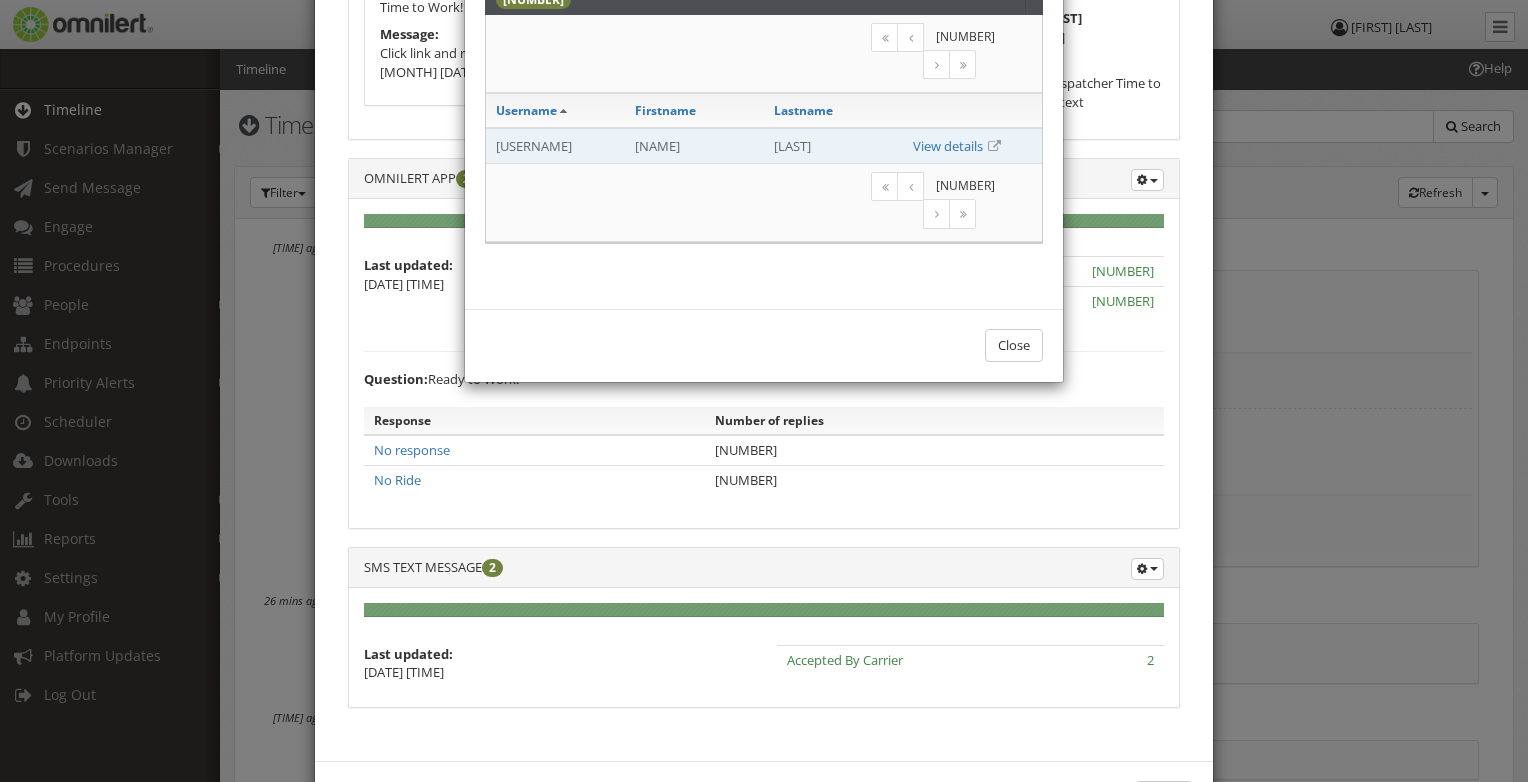 click on "[USERNAME]" at bounding box center (555, 146) 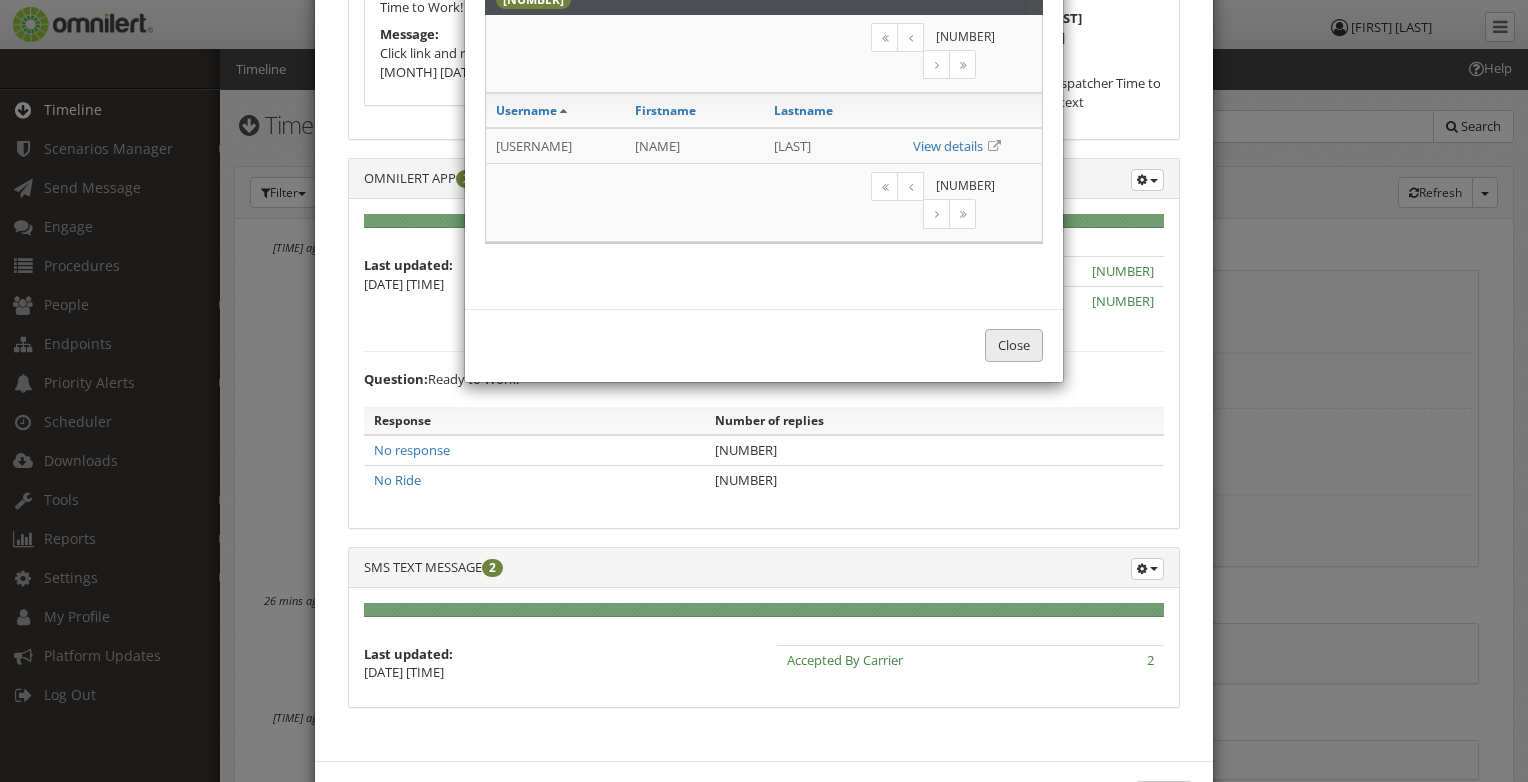 click on "Close" at bounding box center (1014, 345) 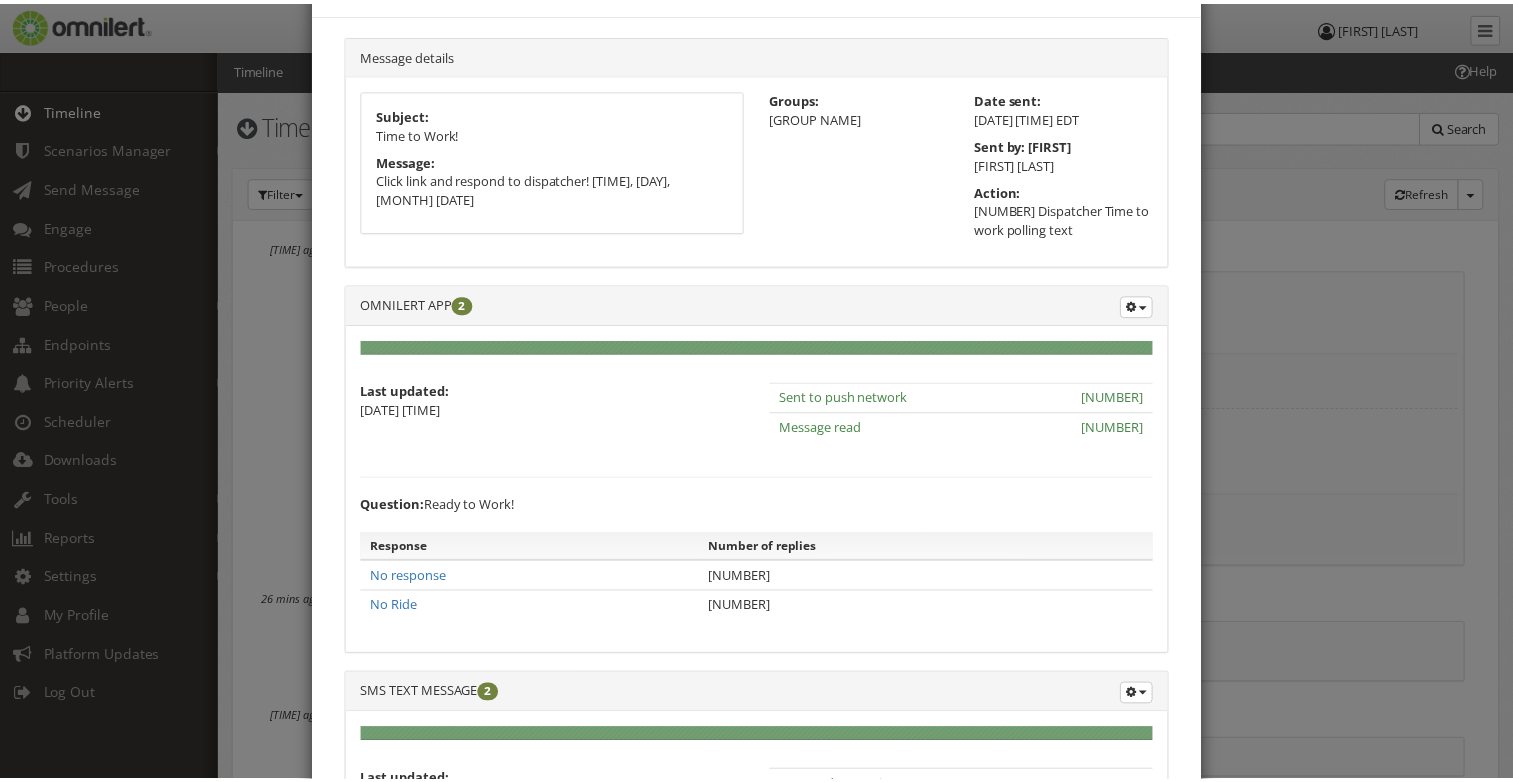 scroll, scrollTop: 0, scrollLeft: 0, axis: both 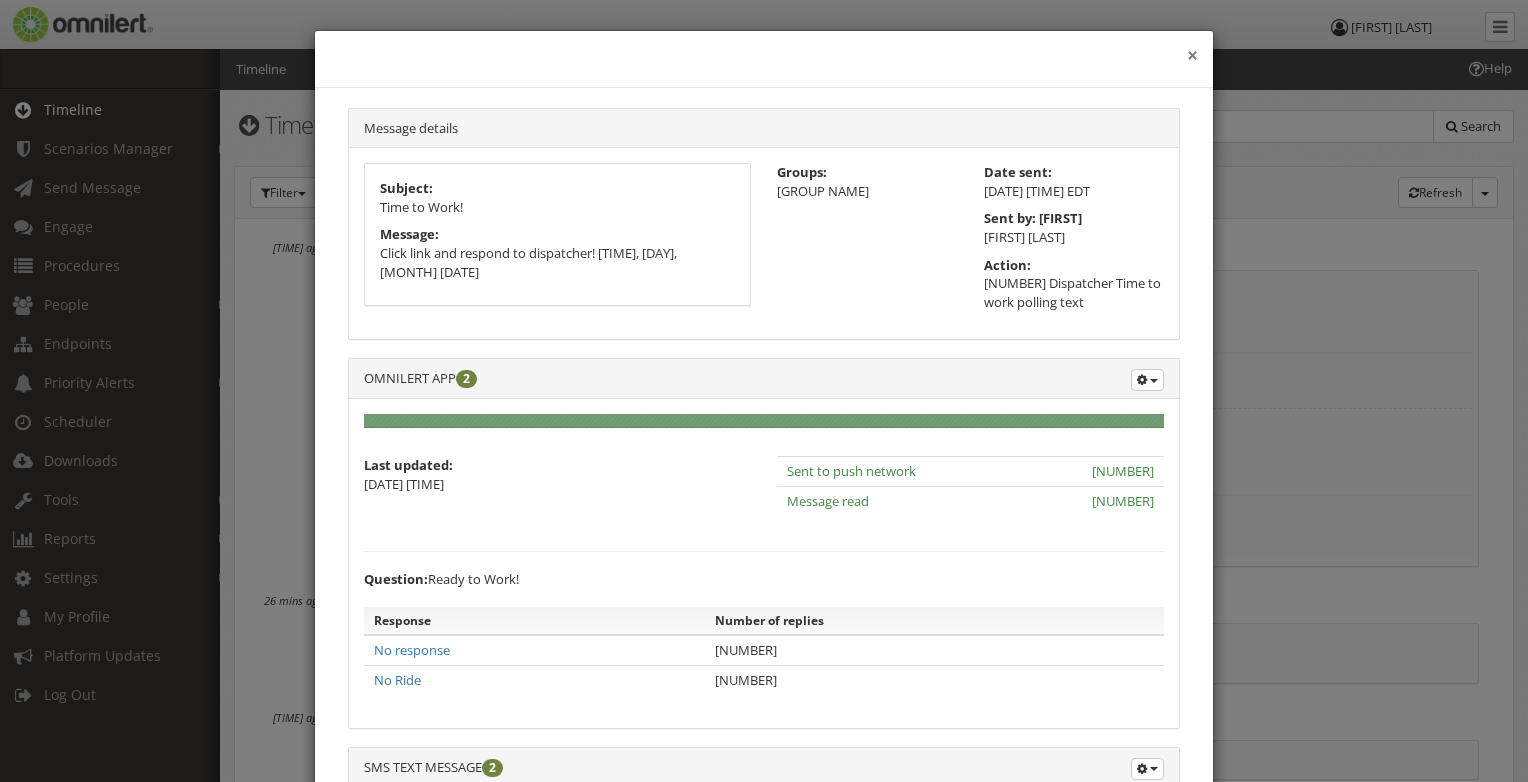 click on "×" at bounding box center [1192, 56] 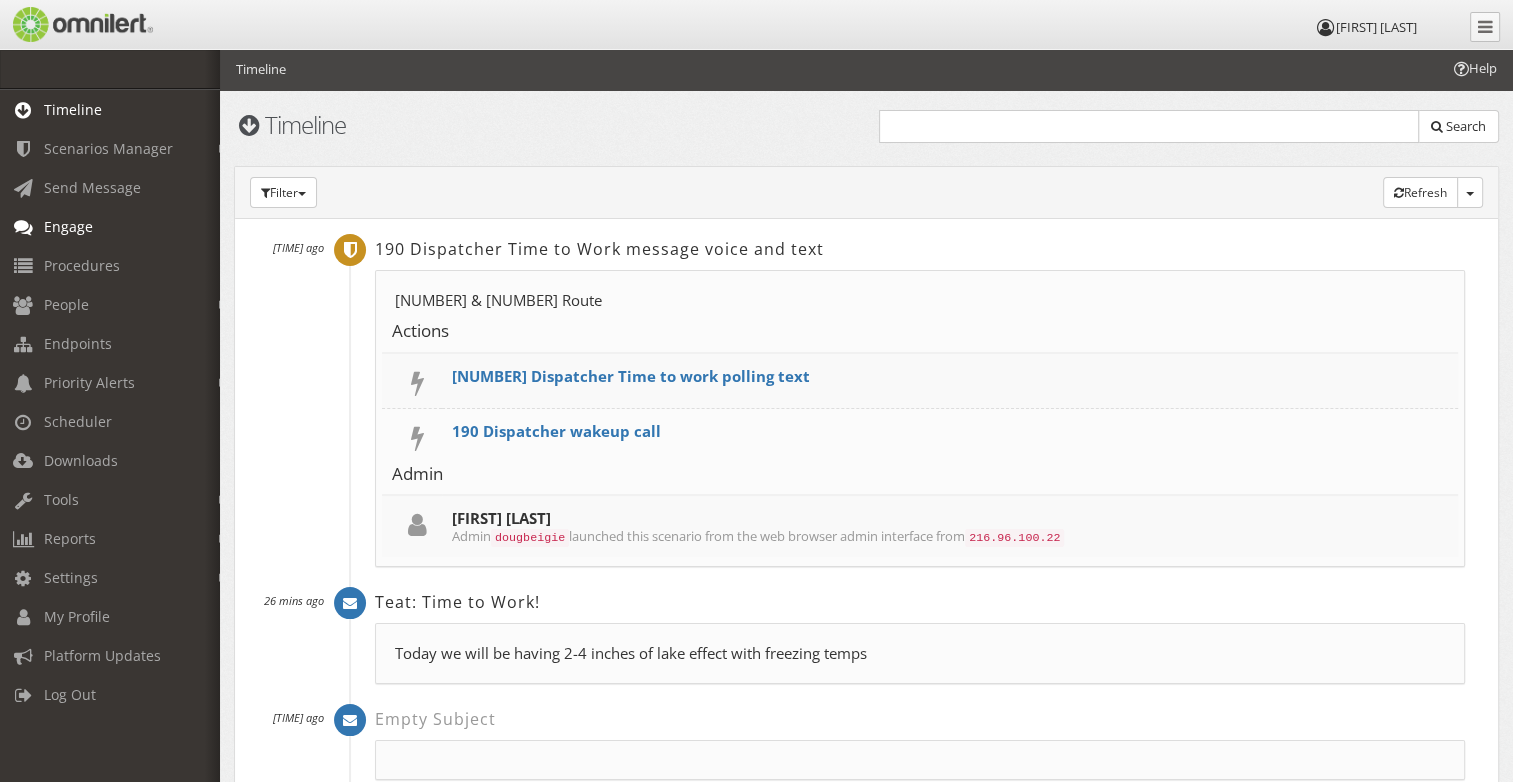 click on "Engage" at bounding box center [68, 226] 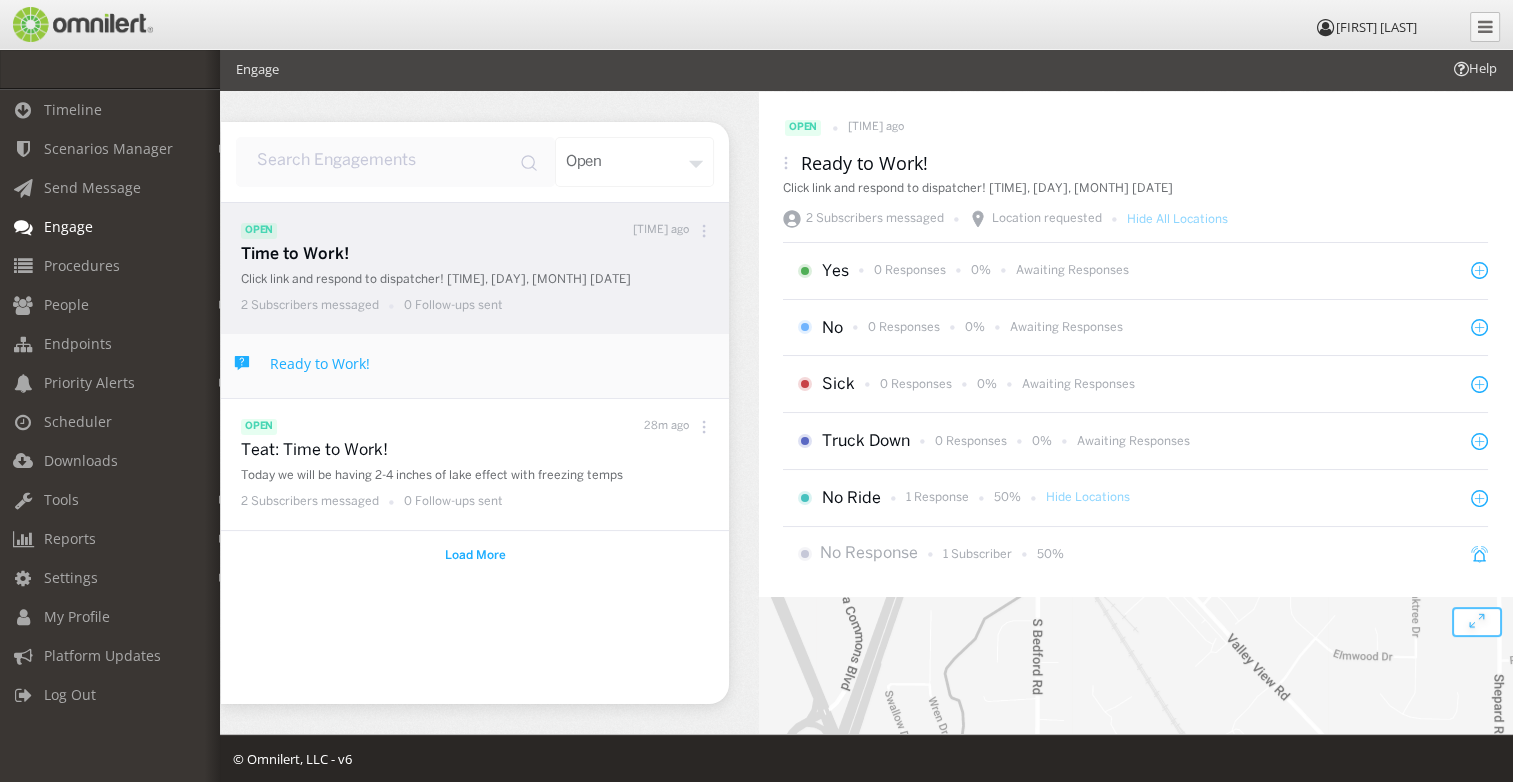 click on "Time to Work!" at bounding box center (480, 255) 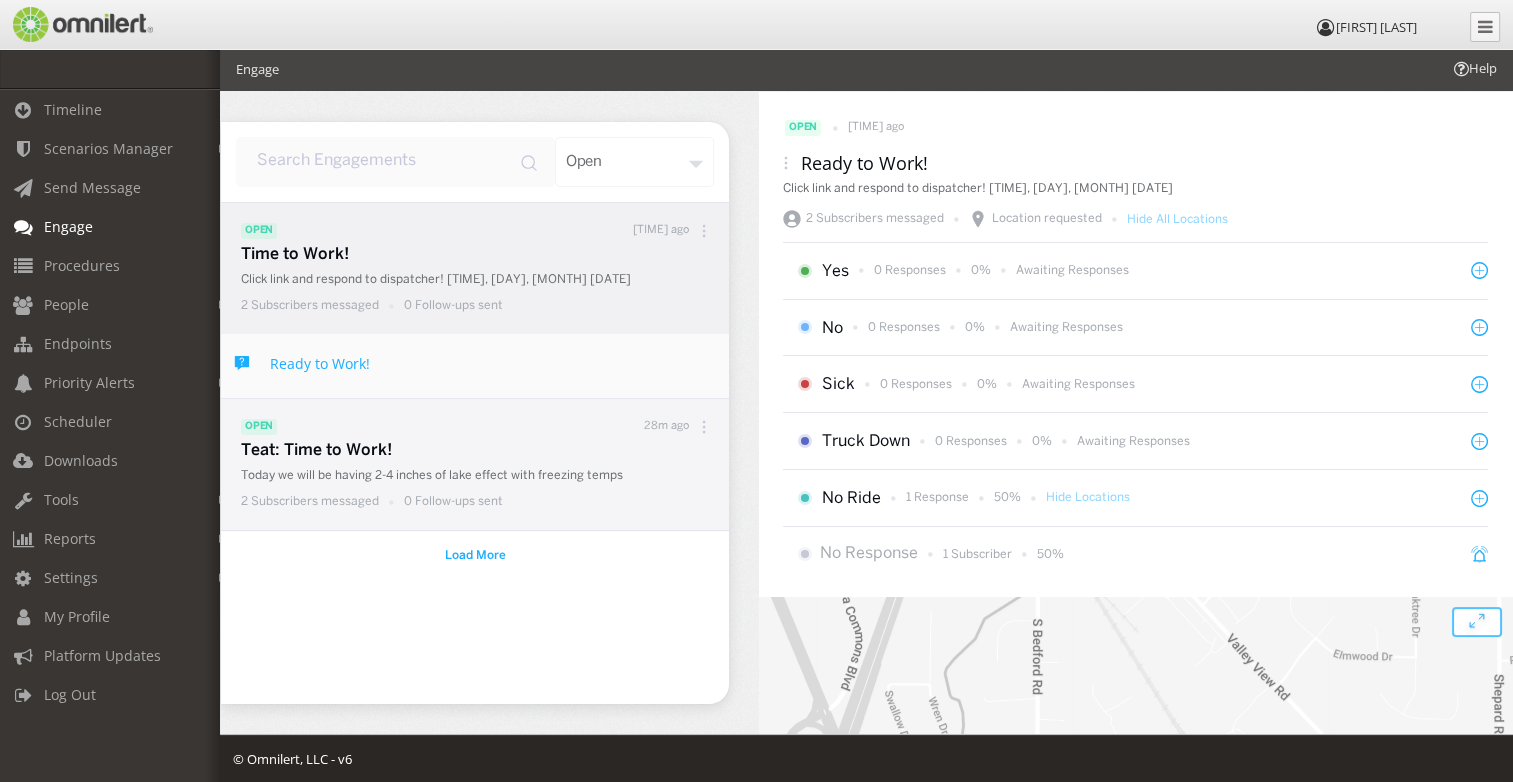 click on "Teat: Time to Work!" at bounding box center [480, 451] 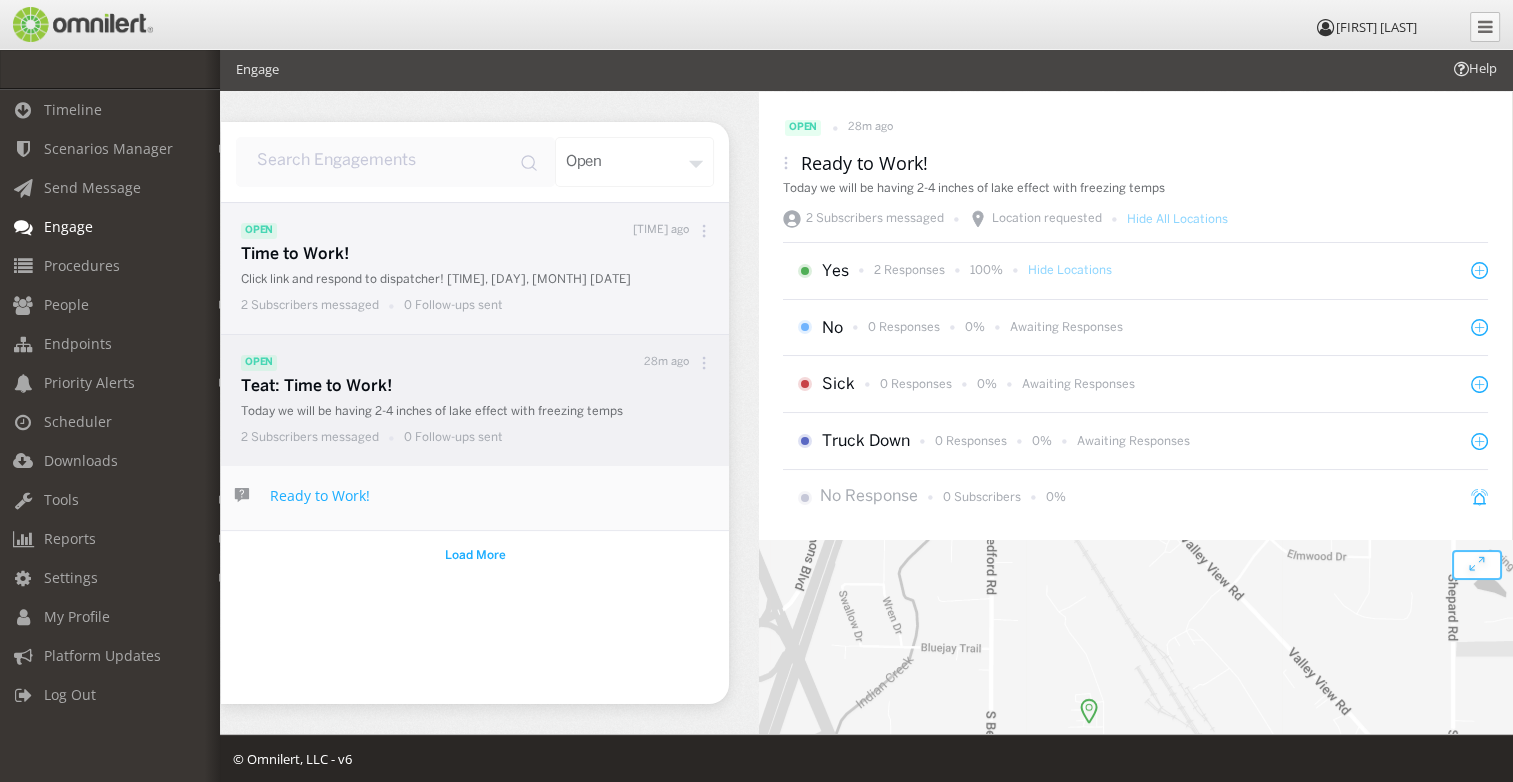click on "Time to Work!" at bounding box center [480, 255] 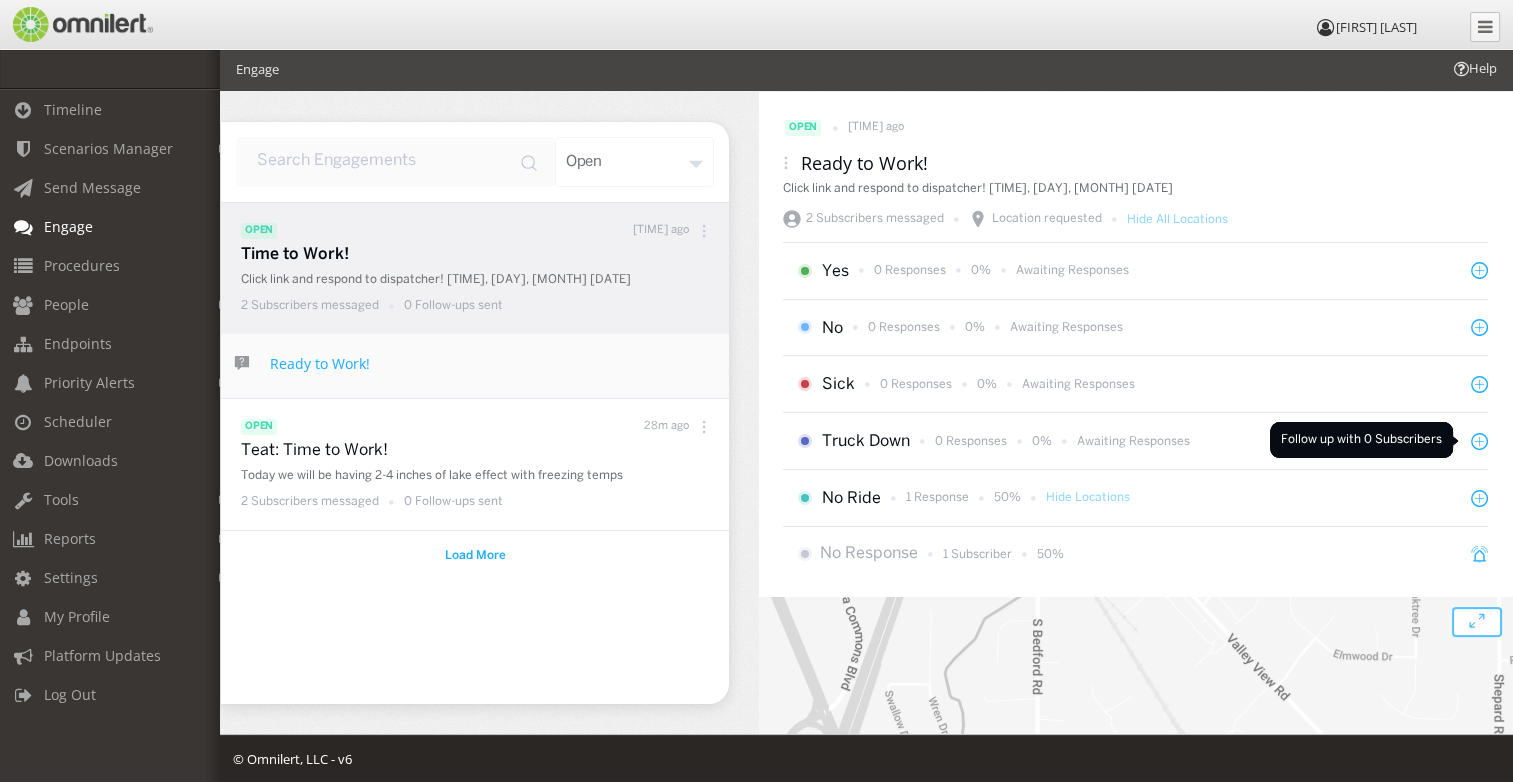 click 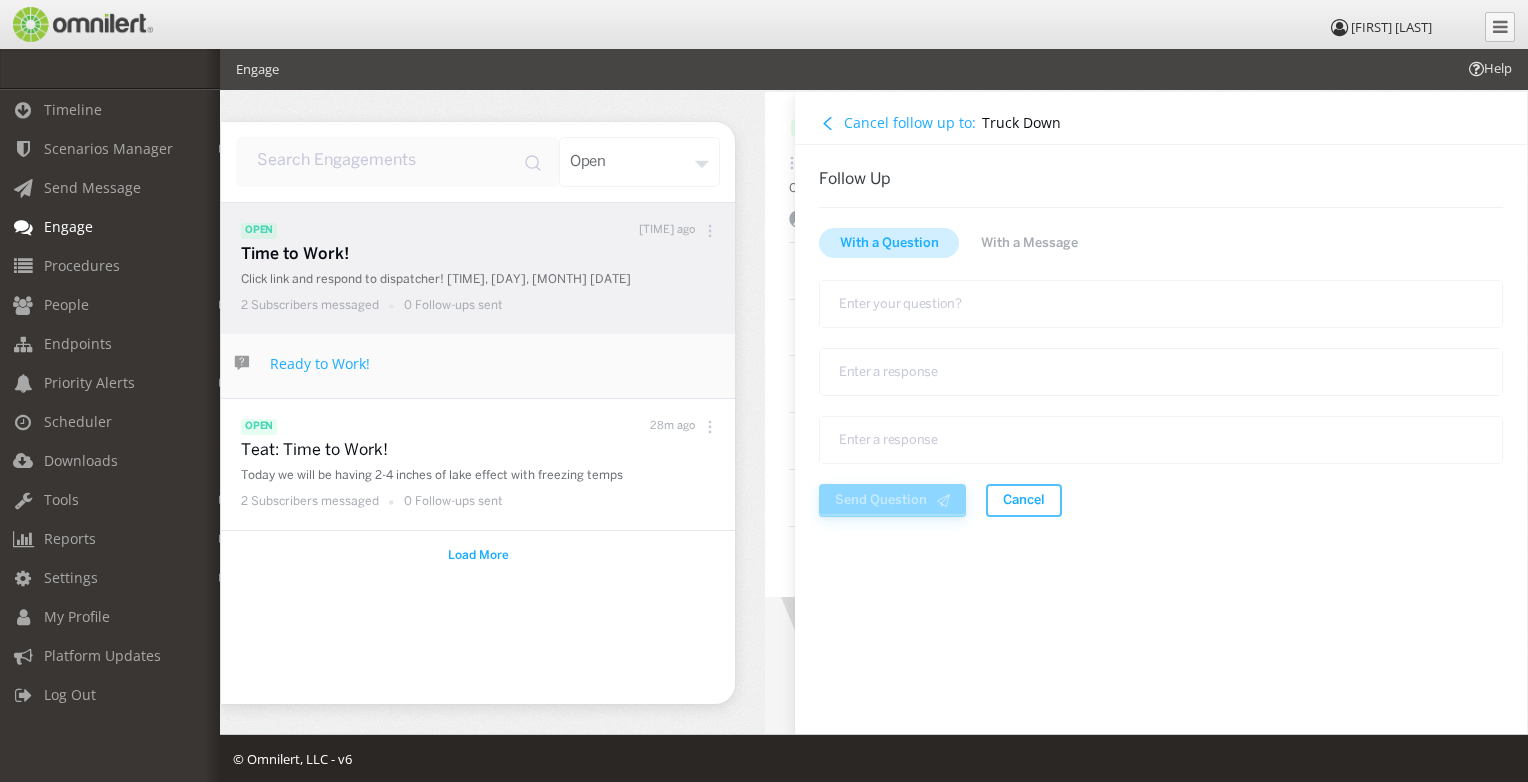 click 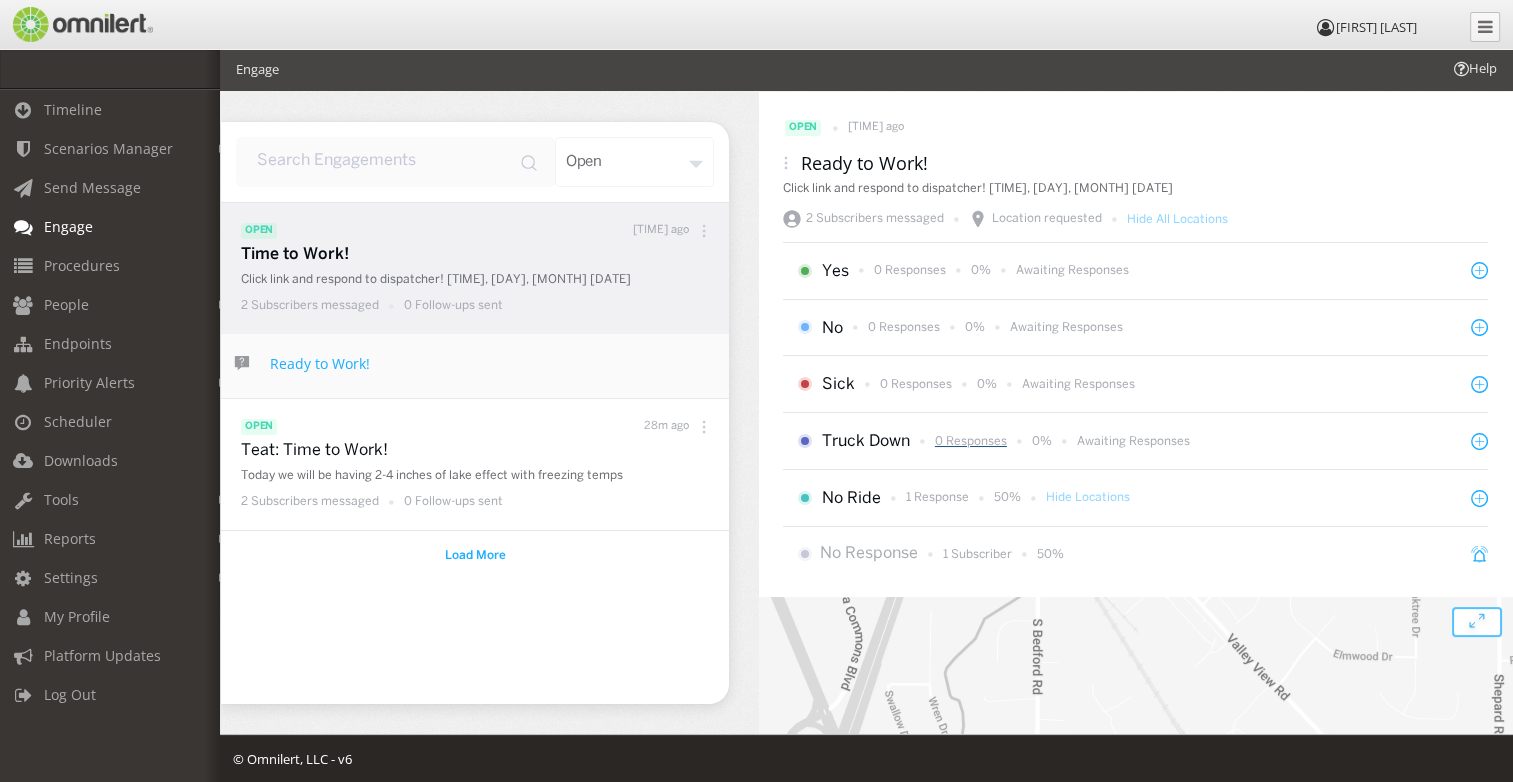 click on "0 Responses" at bounding box center (971, 441) 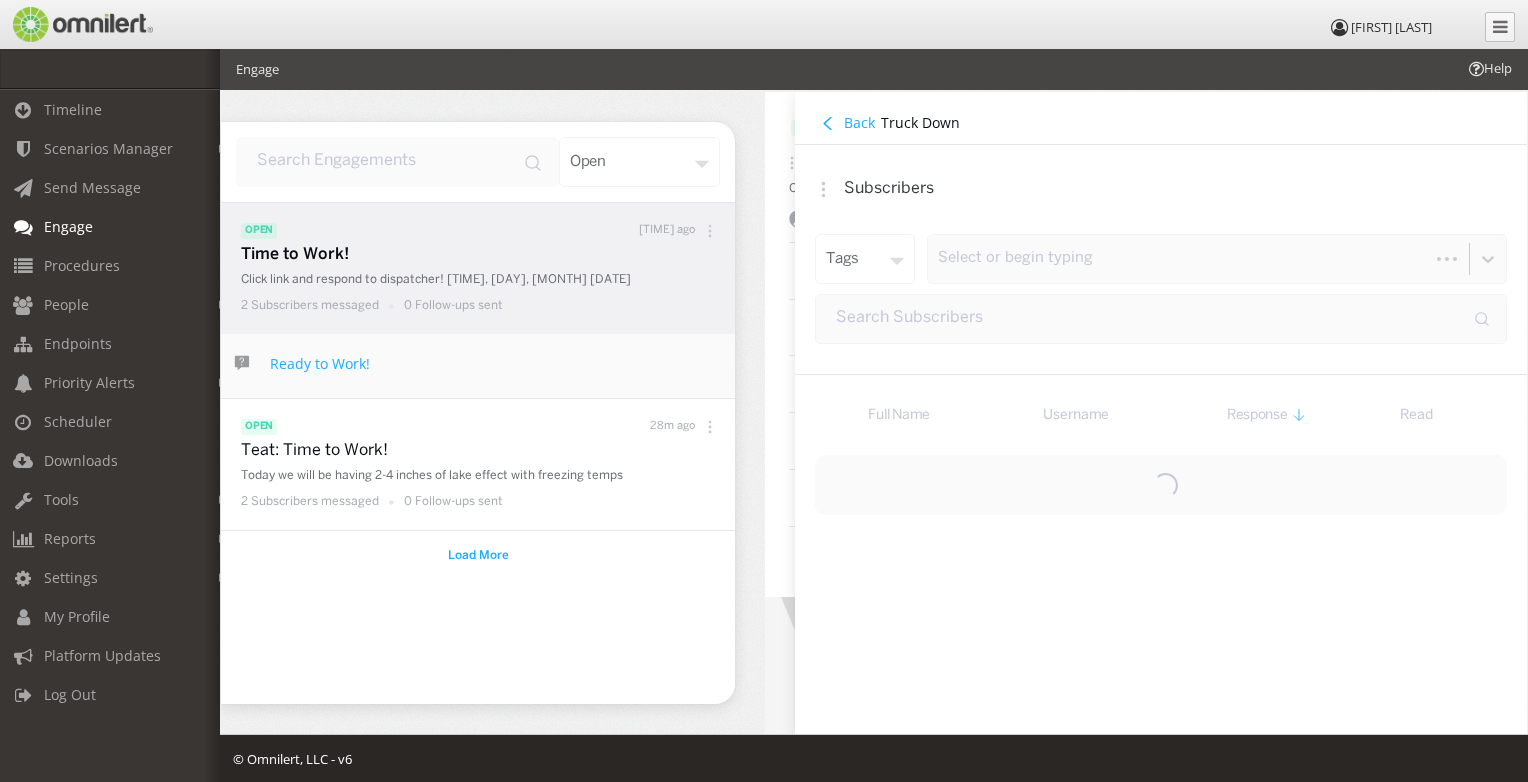 click 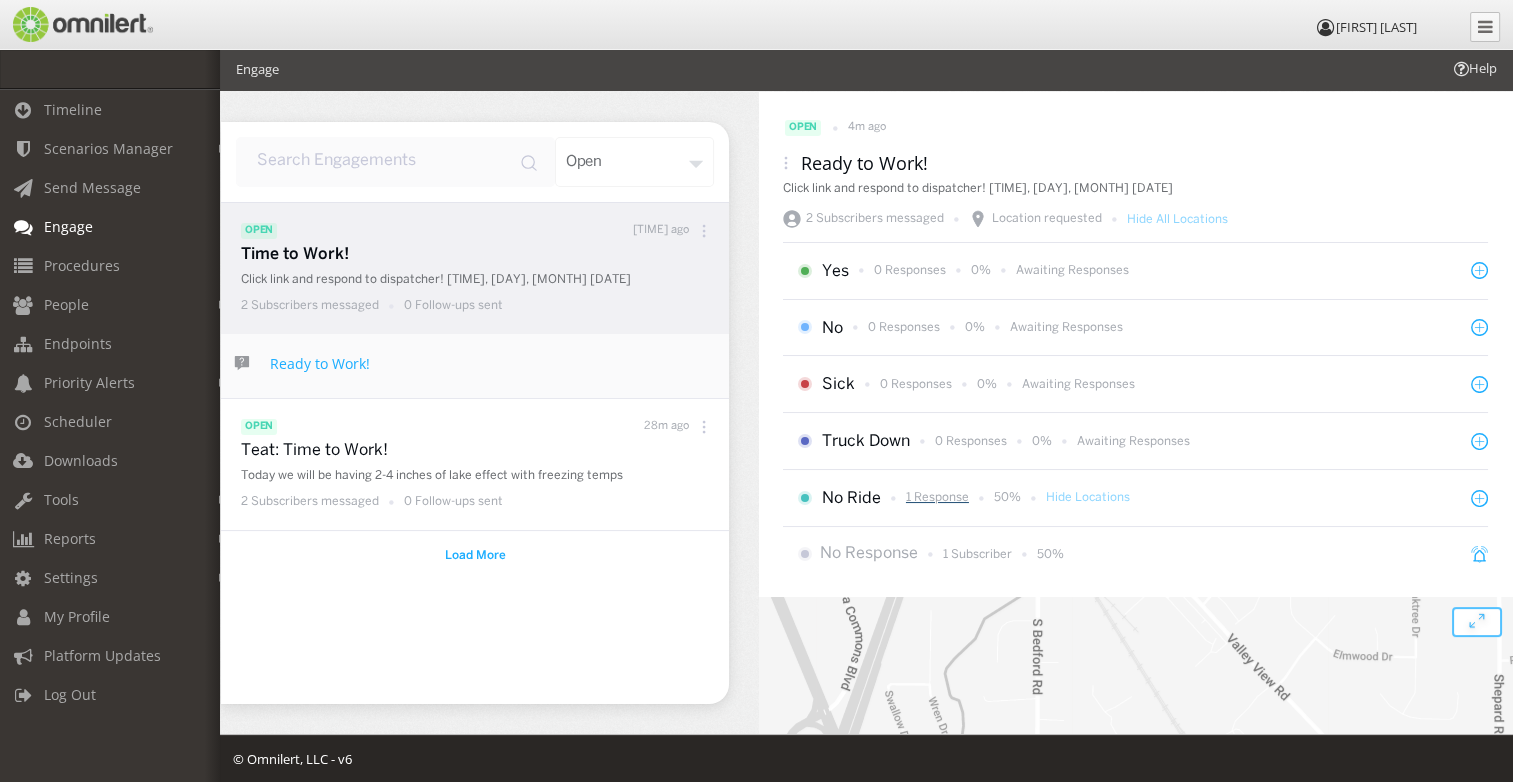 click on "1 Response" at bounding box center [937, 497] 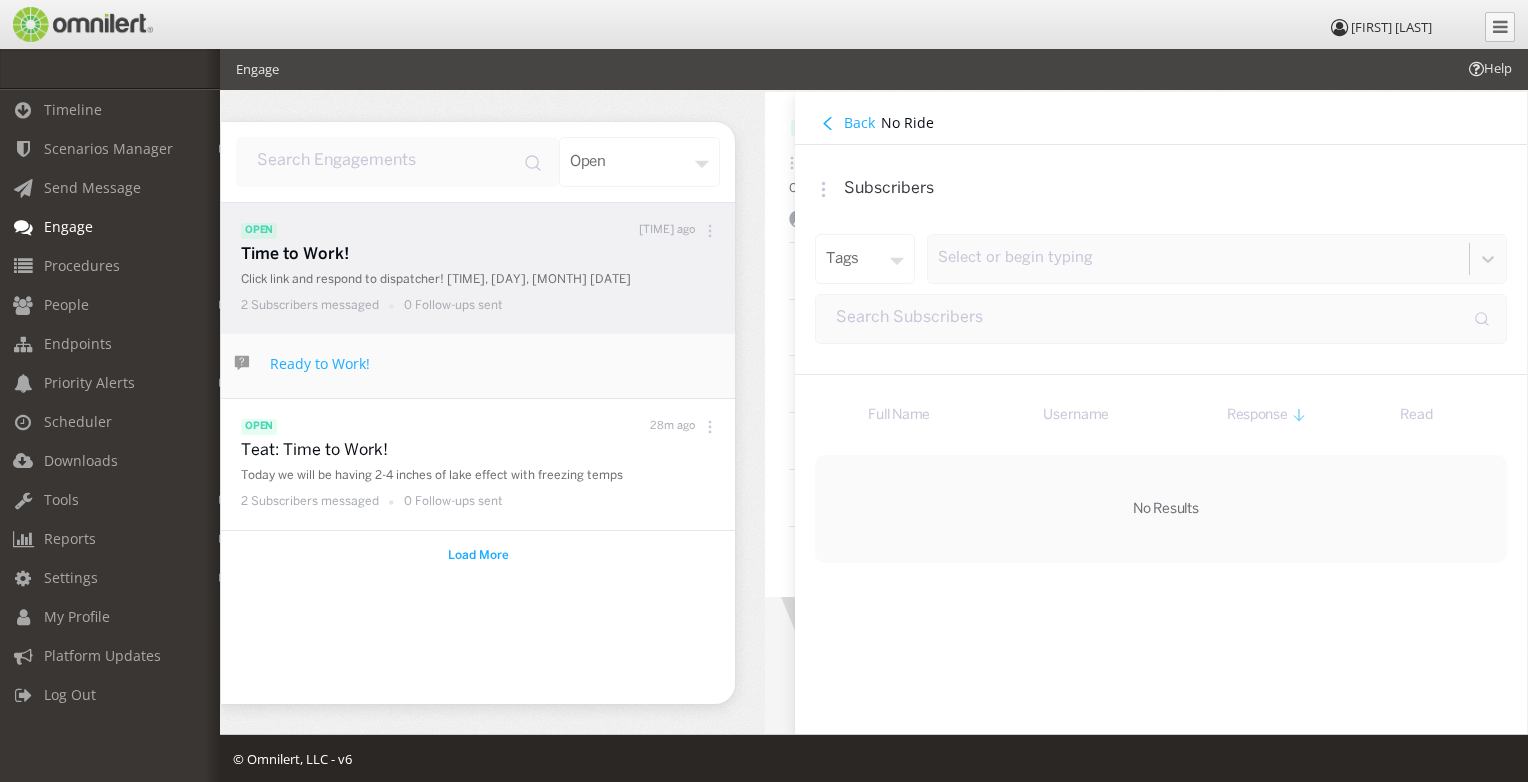 click on "Full Name
Username
Response
Read
No Results" at bounding box center [1161, 469] 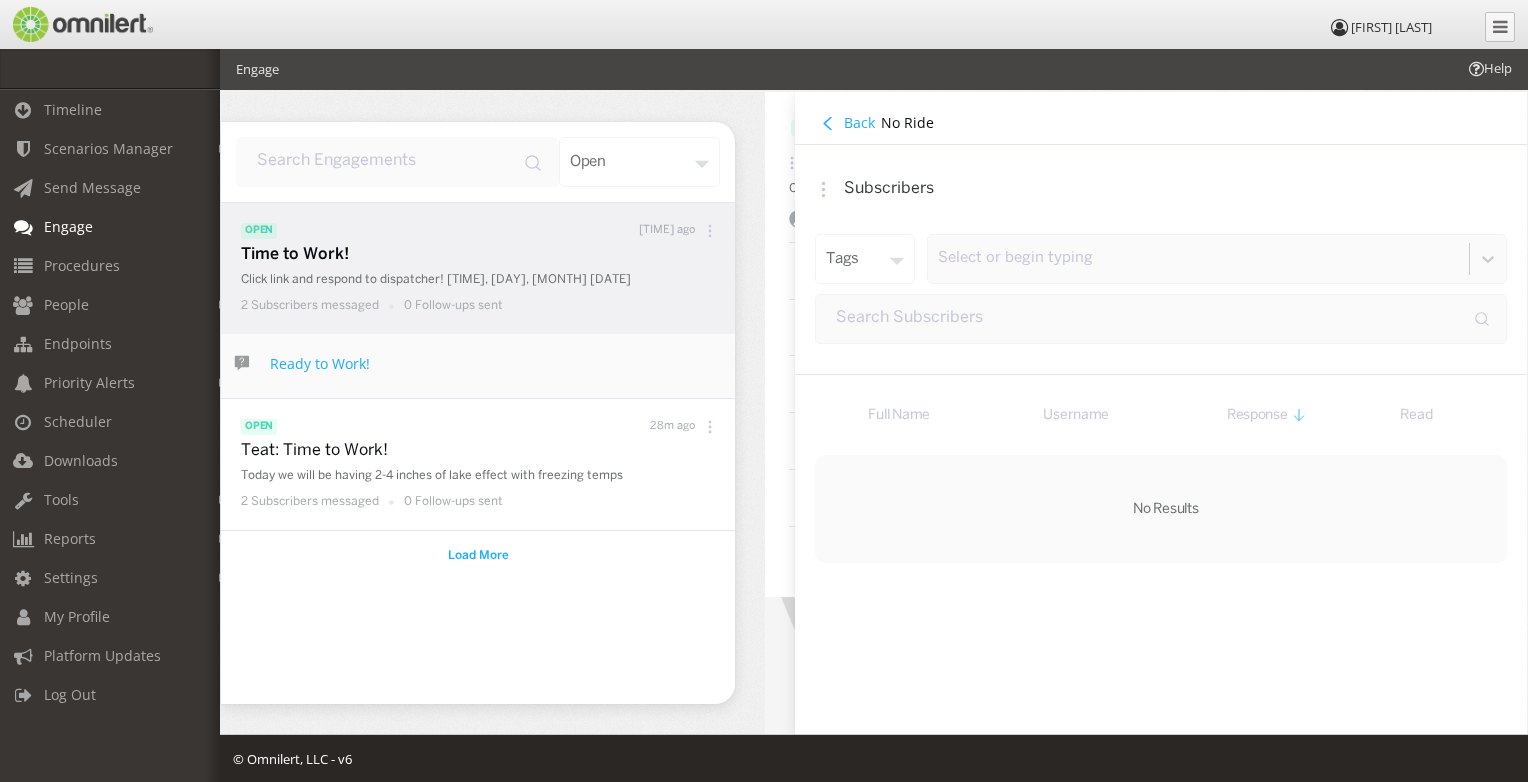 click on "Back" at bounding box center (848, 123) 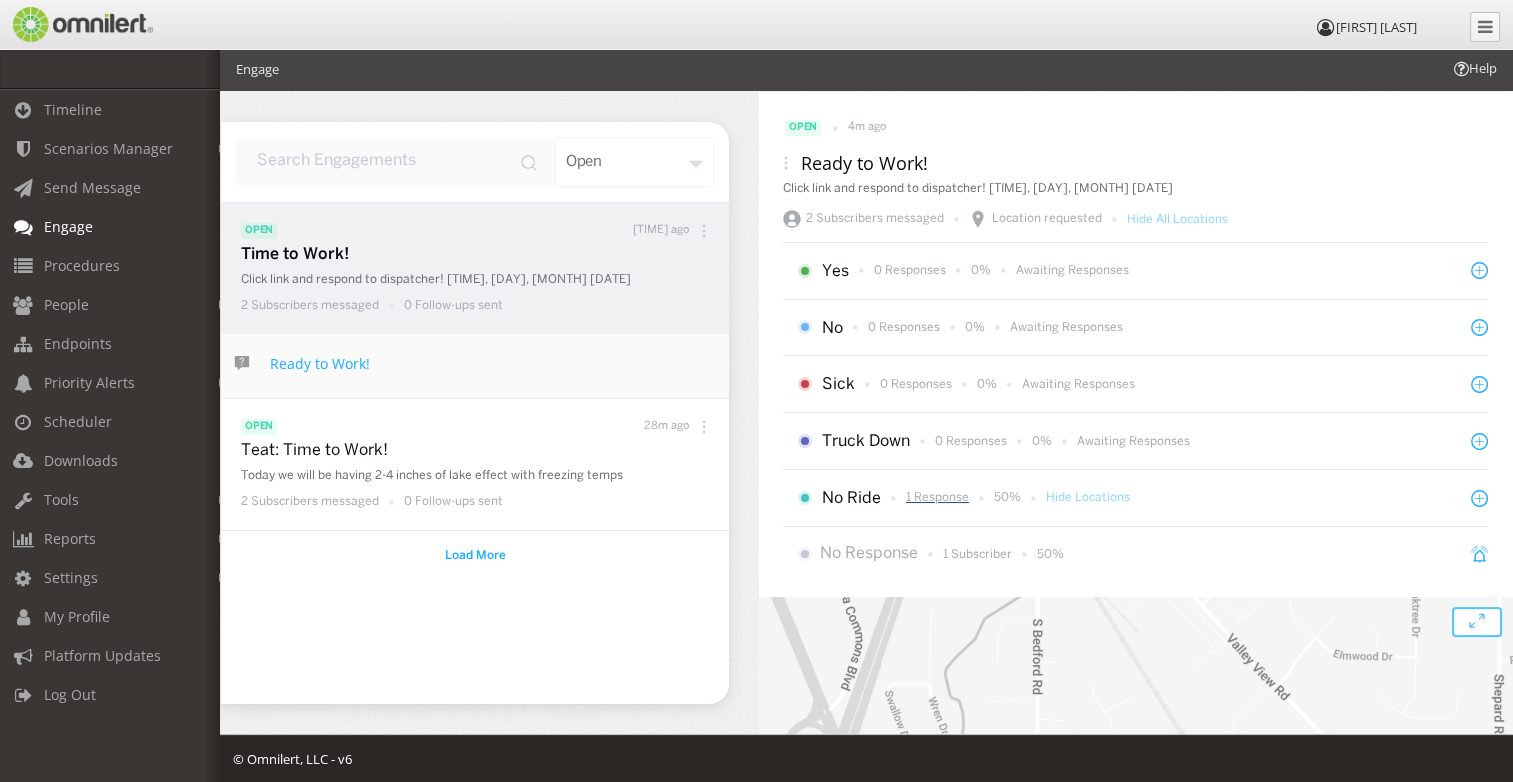 click on "1 Response" at bounding box center [937, 497] 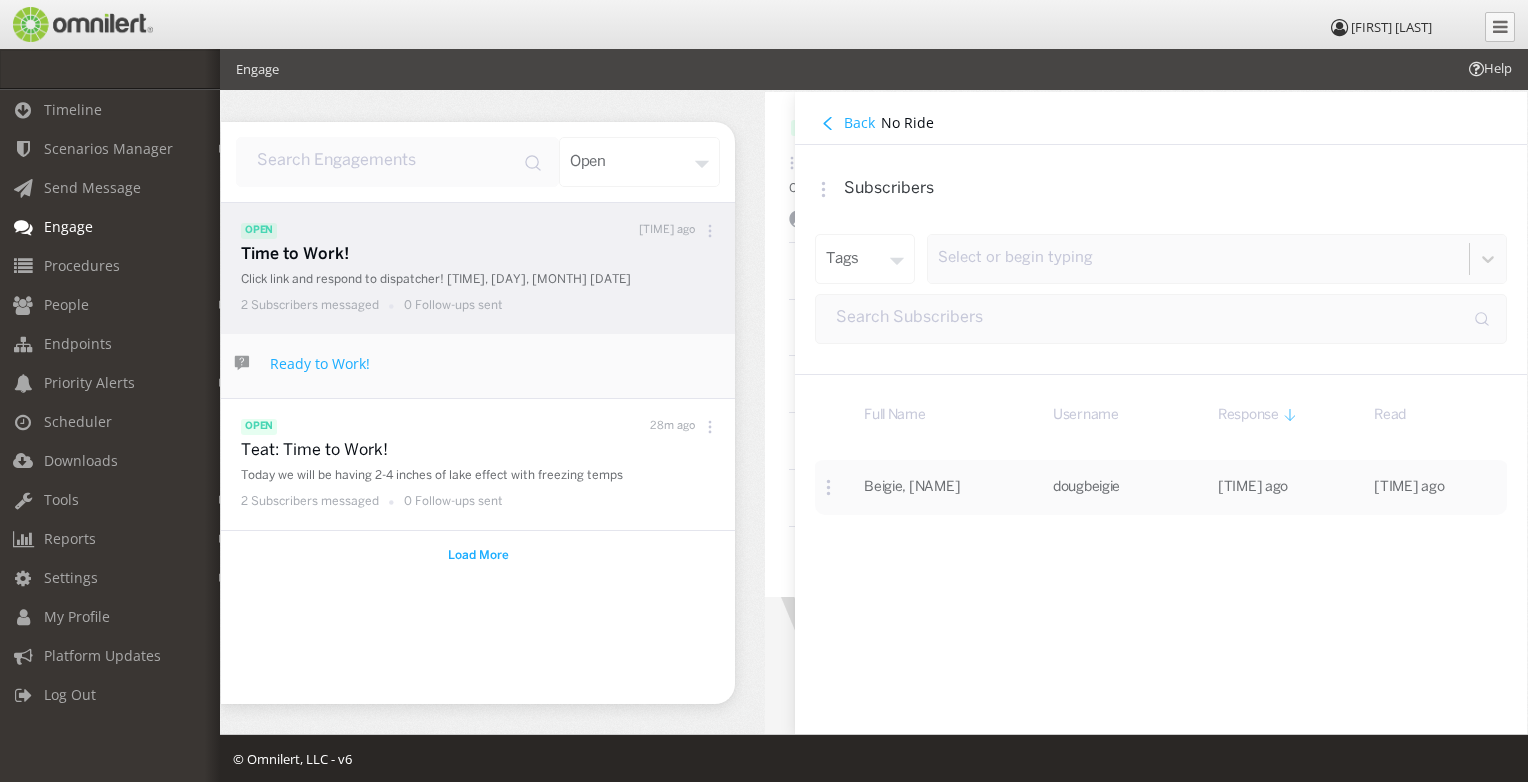 click 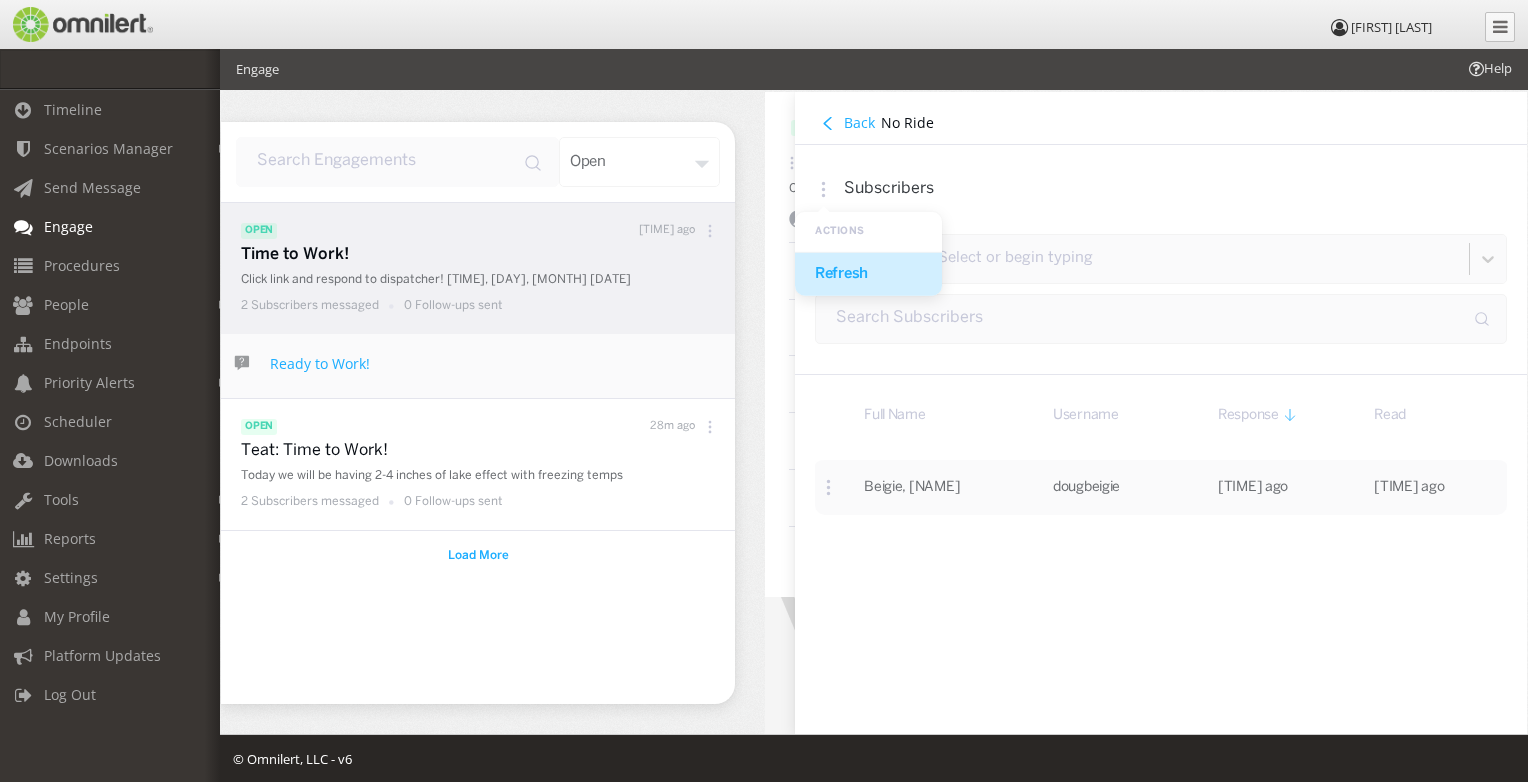 click on "Refresh" at bounding box center [868, 273] 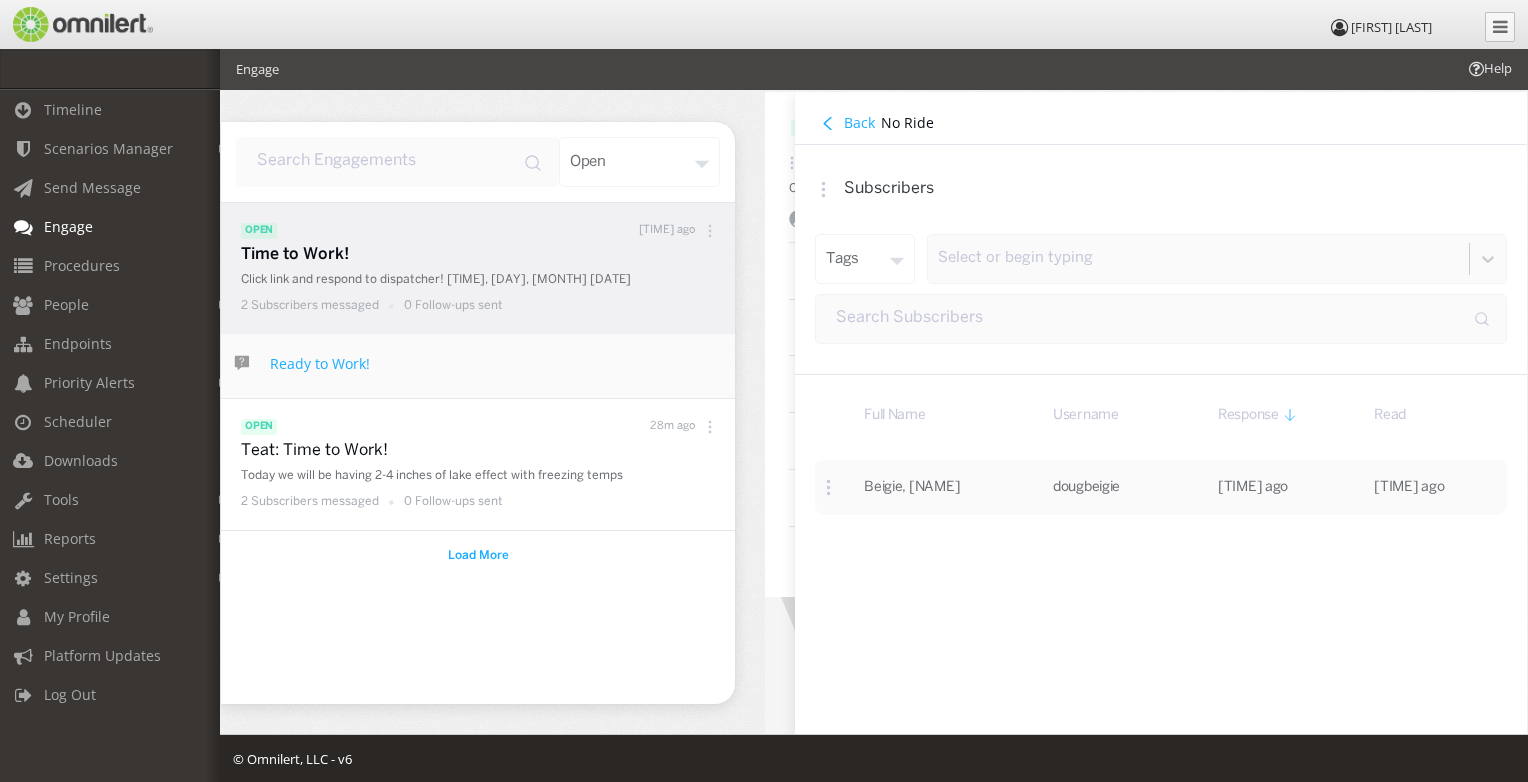 click on "Back" at bounding box center (848, 123) 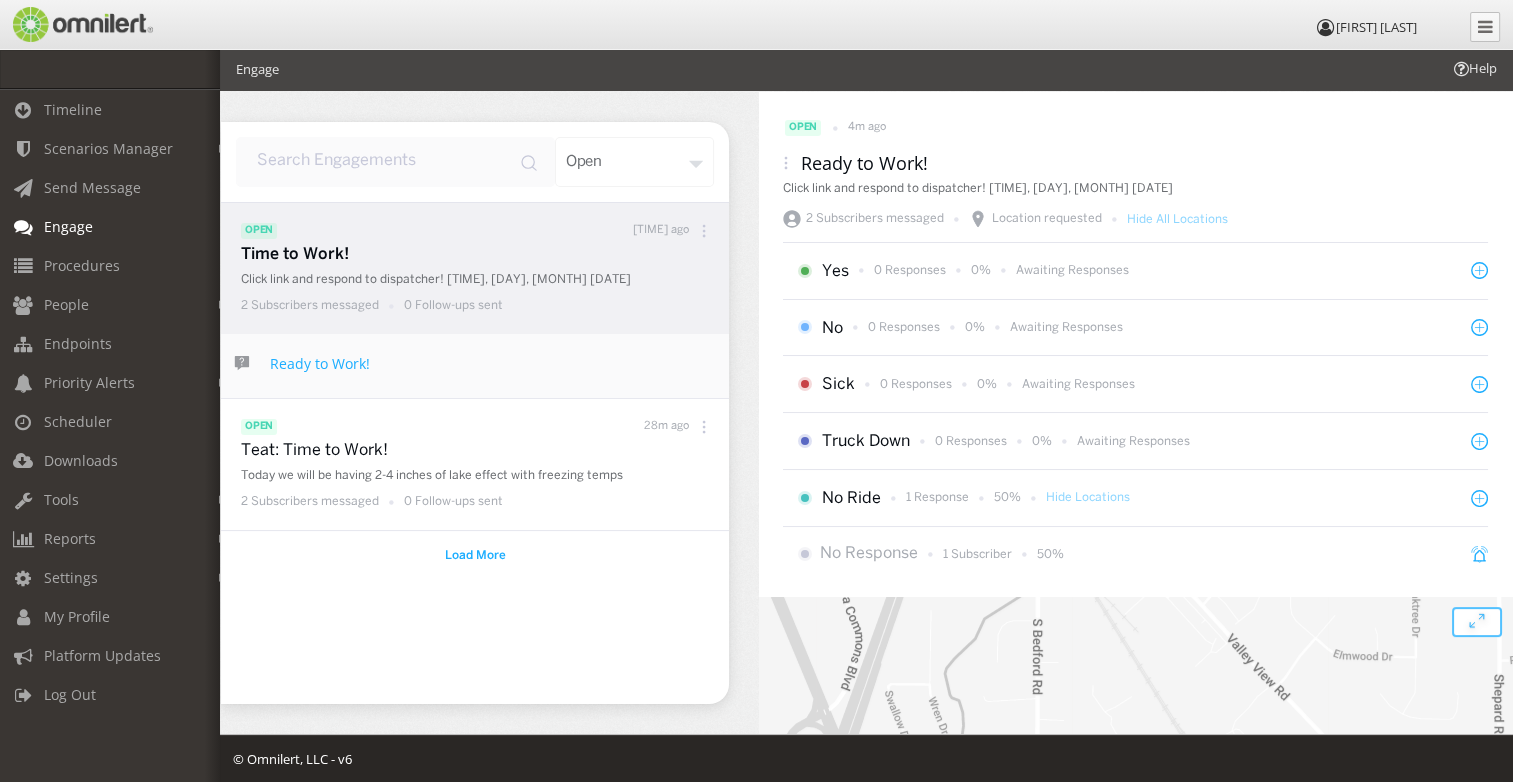 click 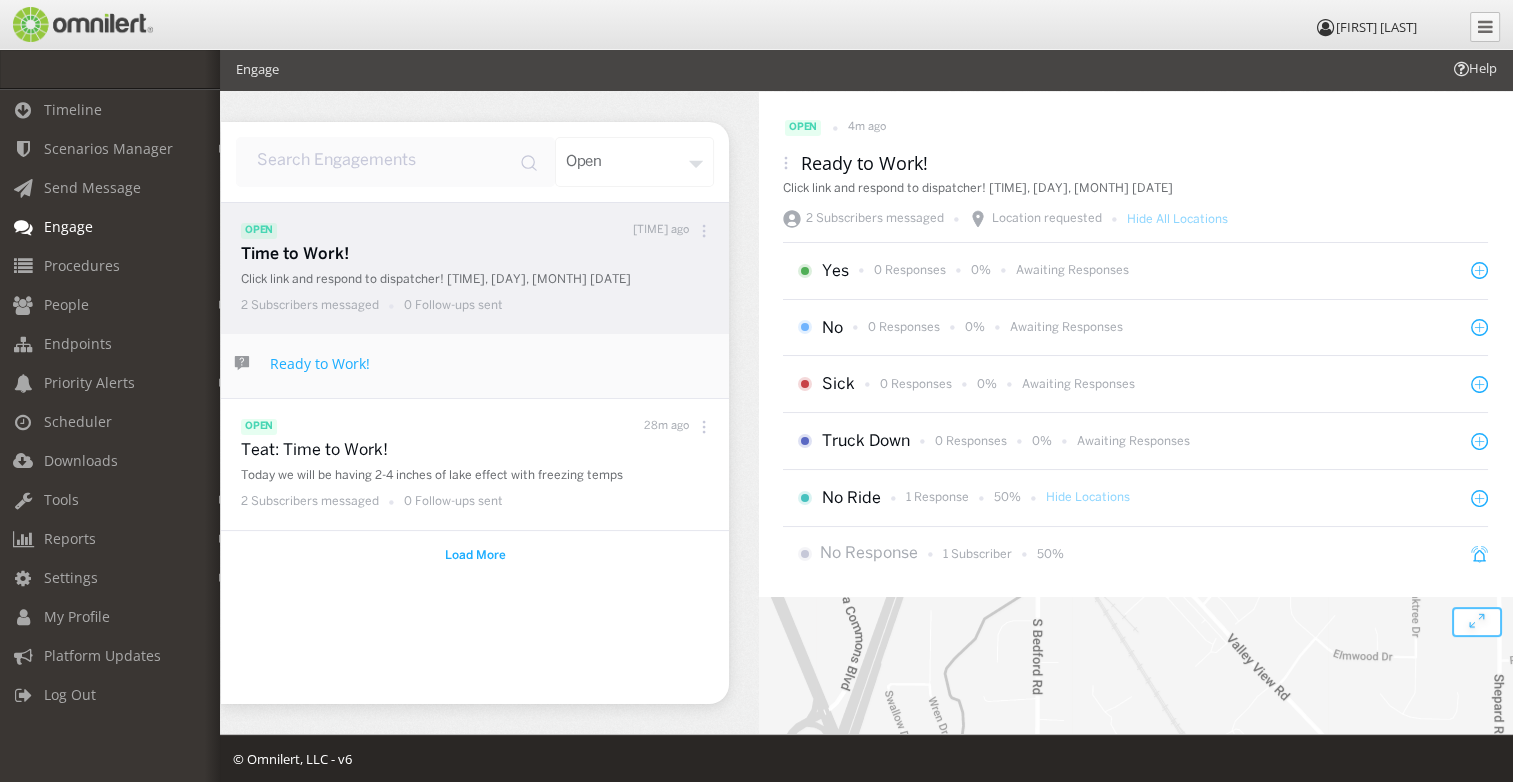 click on "open [TIME] ago" at bounding box center (1135, 128) 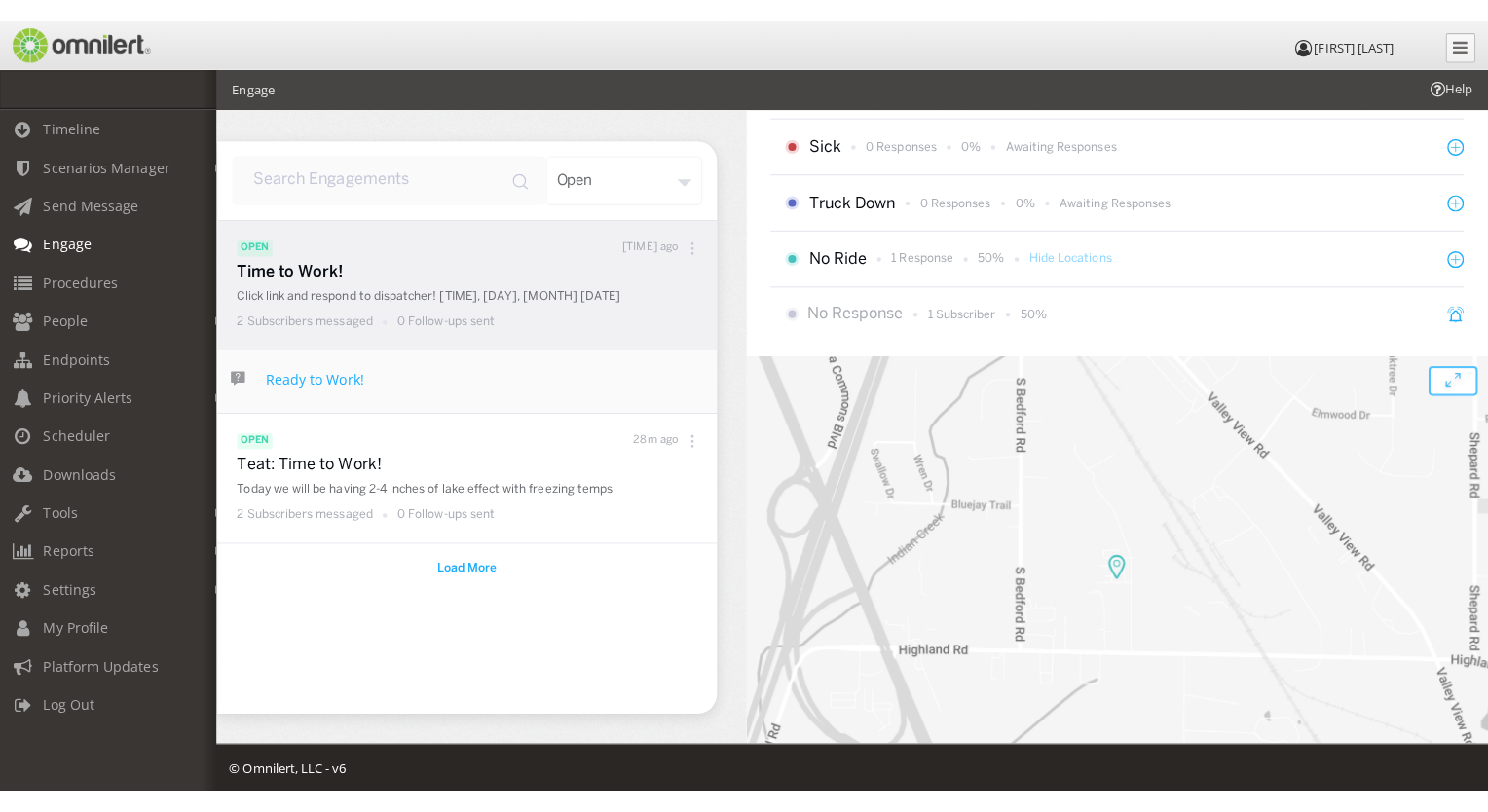 scroll, scrollTop: 215, scrollLeft: 0, axis: vertical 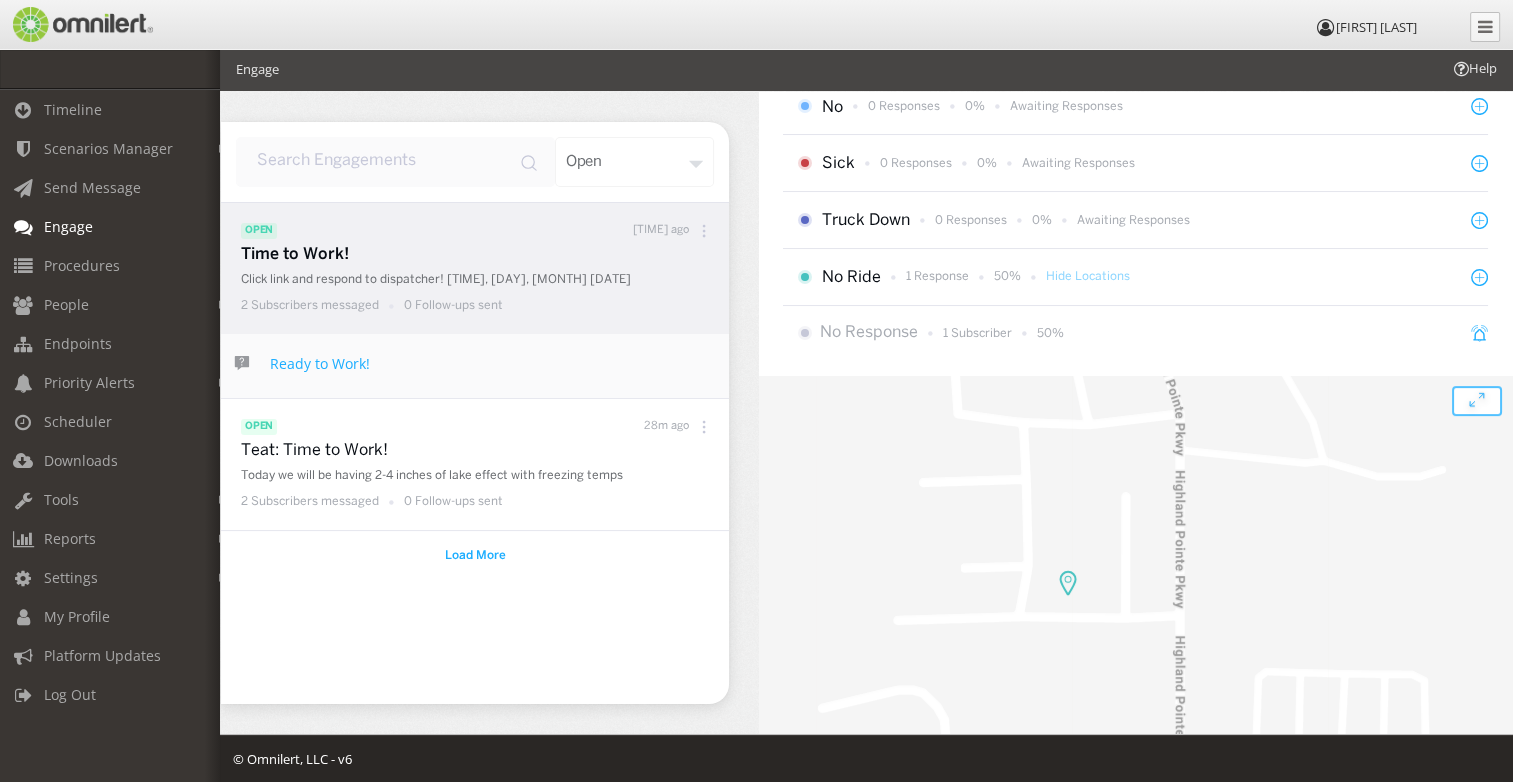 drag, startPoint x: 1243, startPoint y: 529, endPoint x: 1183, endPoint y: 553, distance: 64.62198 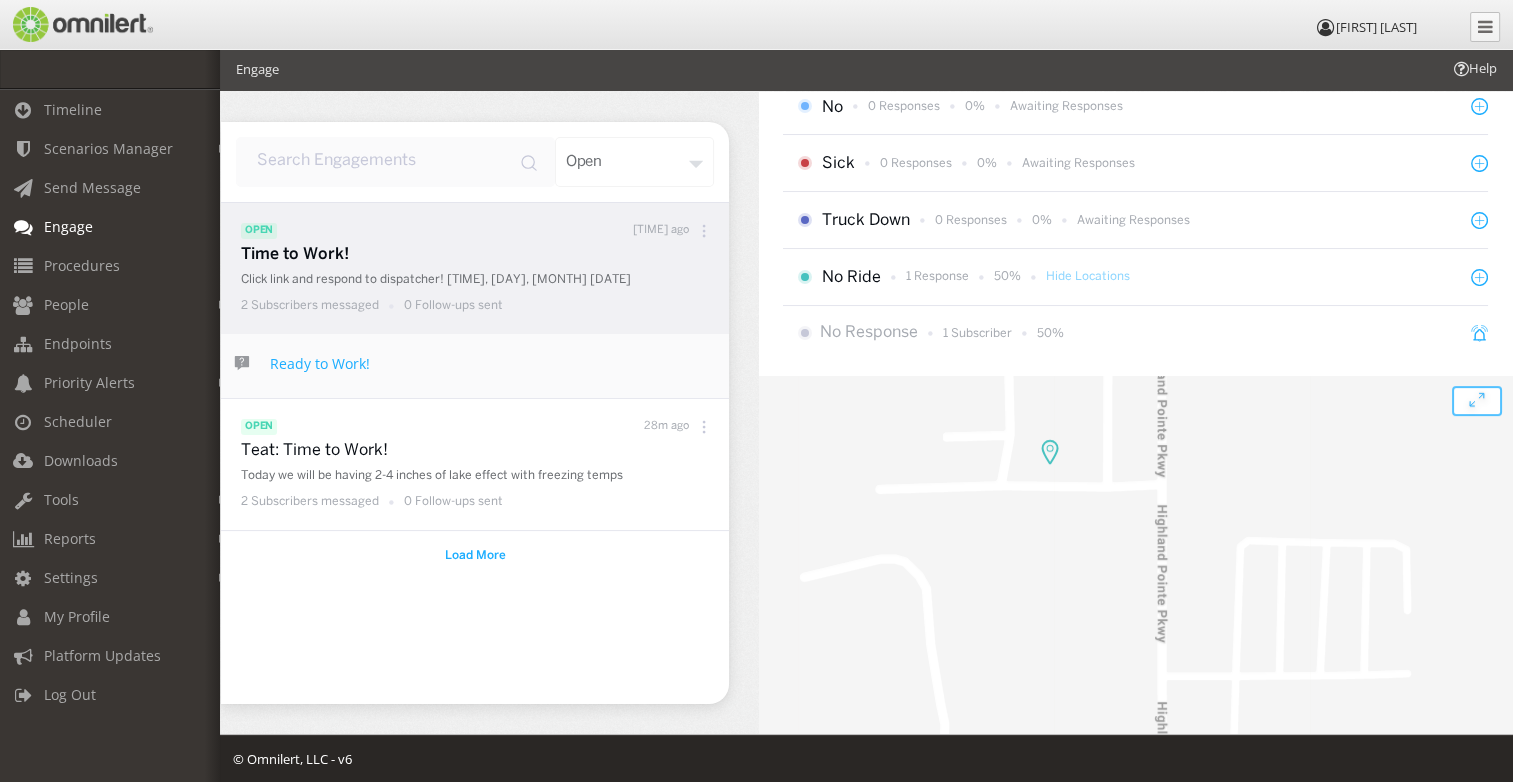 drag, startPoint x: 1270, startPoint y: 565, endPoint x: 1252, endPoint y: 435, distance: 131.24023 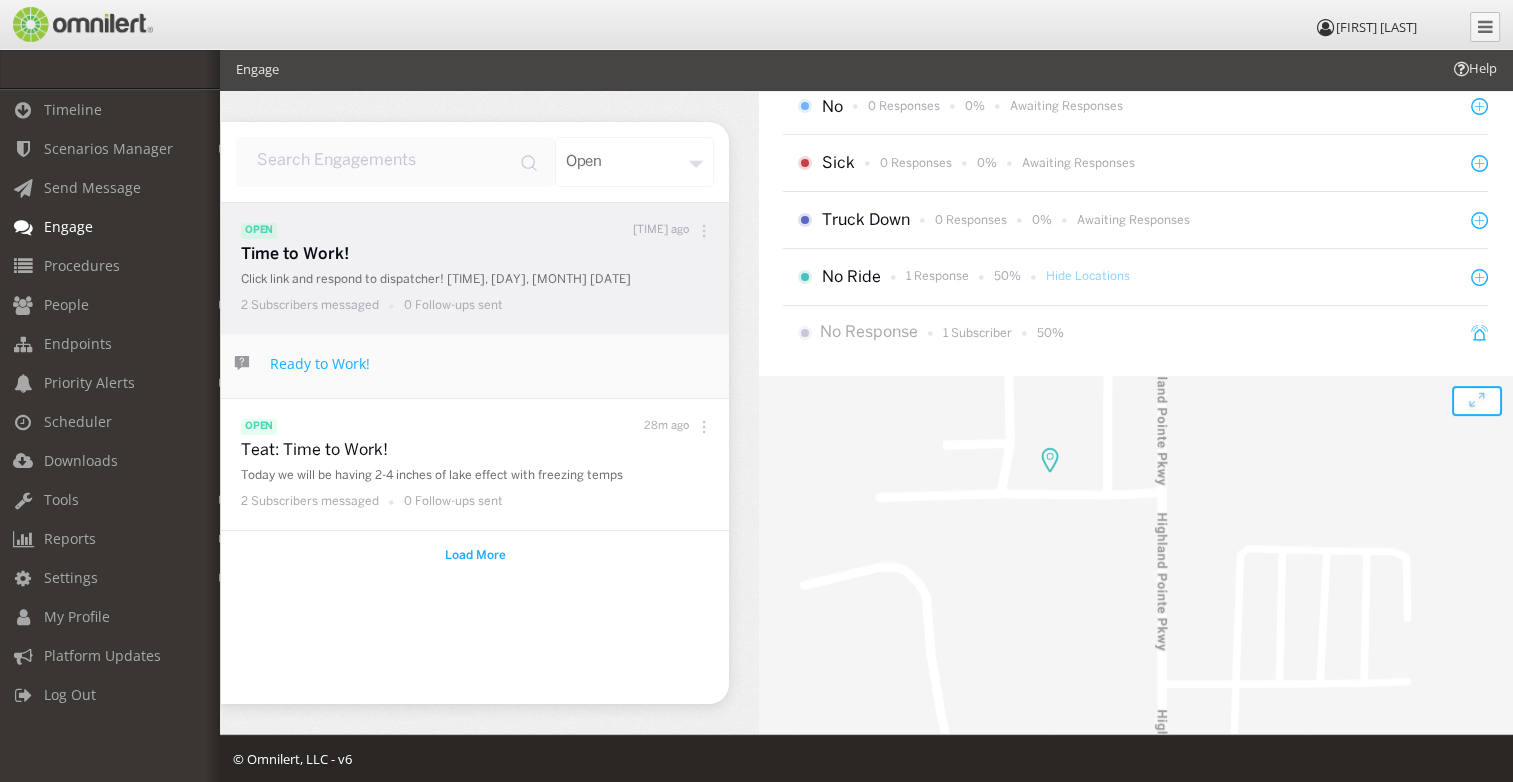 click 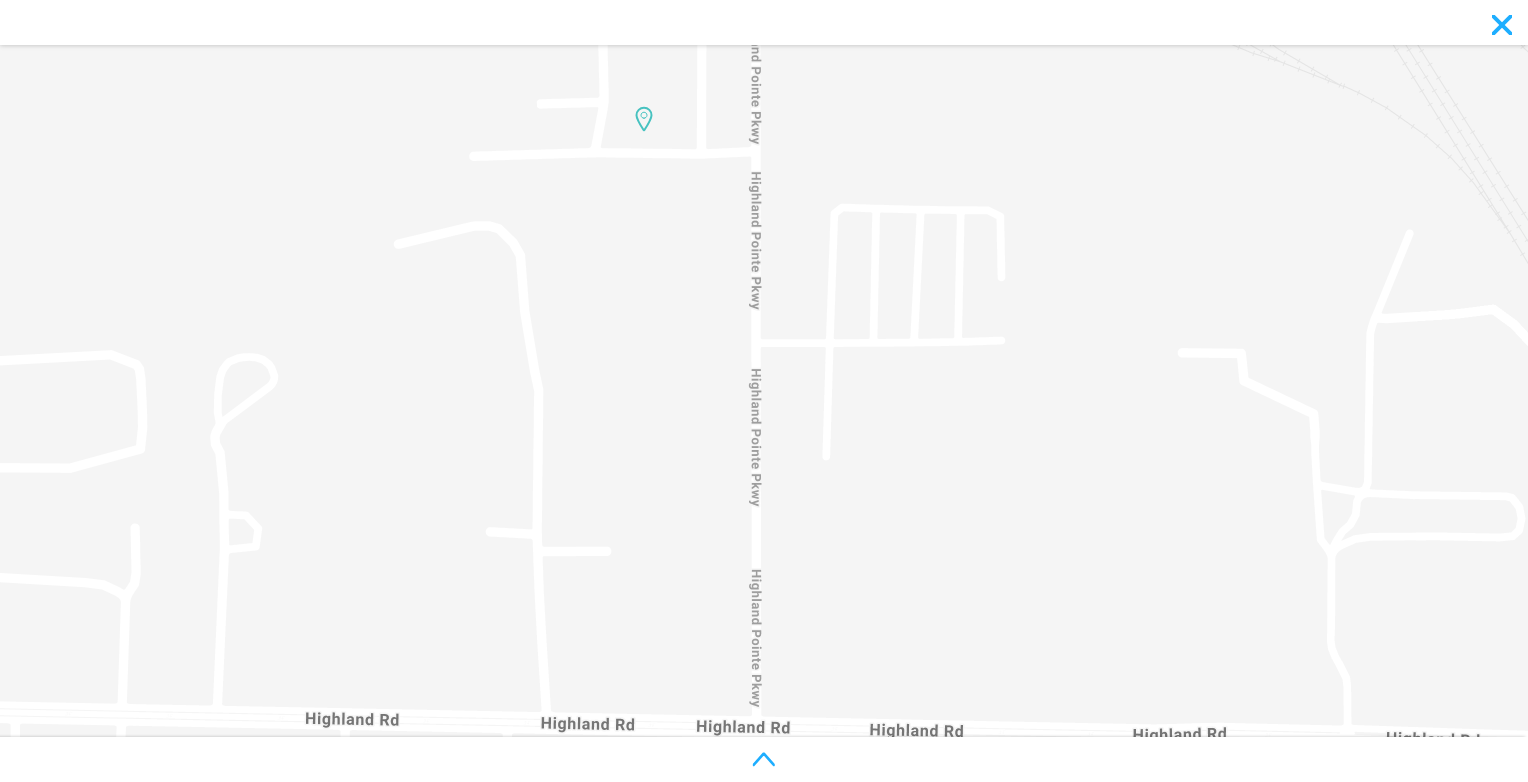 drag, startPoint x: 775, startPoint y: 367, endPoint x: 701, endPoint y: 449, distance: 110.45361 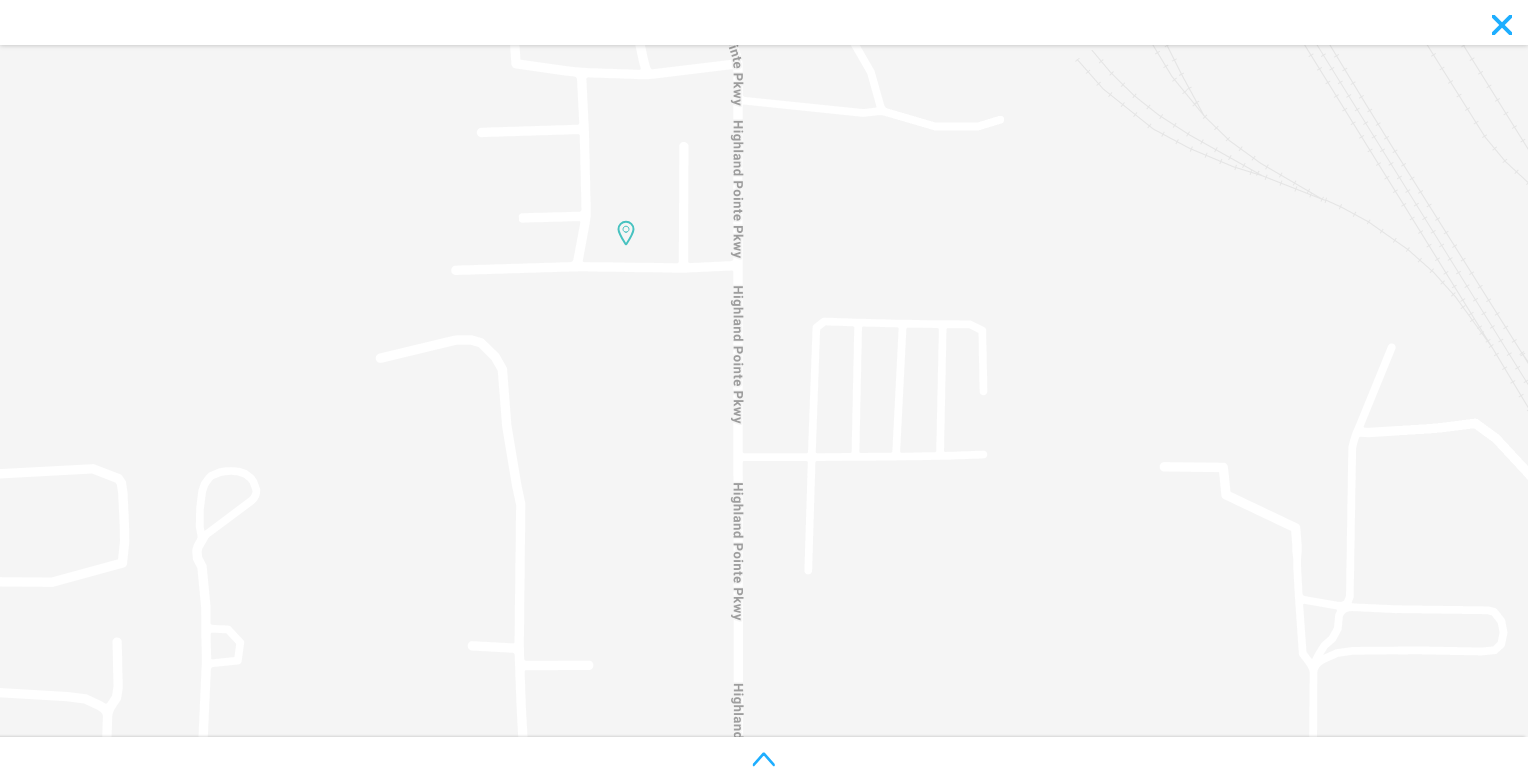 drag, startPoint x: 720, startPoint y: 202, endPoint x: 702, endPoint y: 327, distance: 126.28935 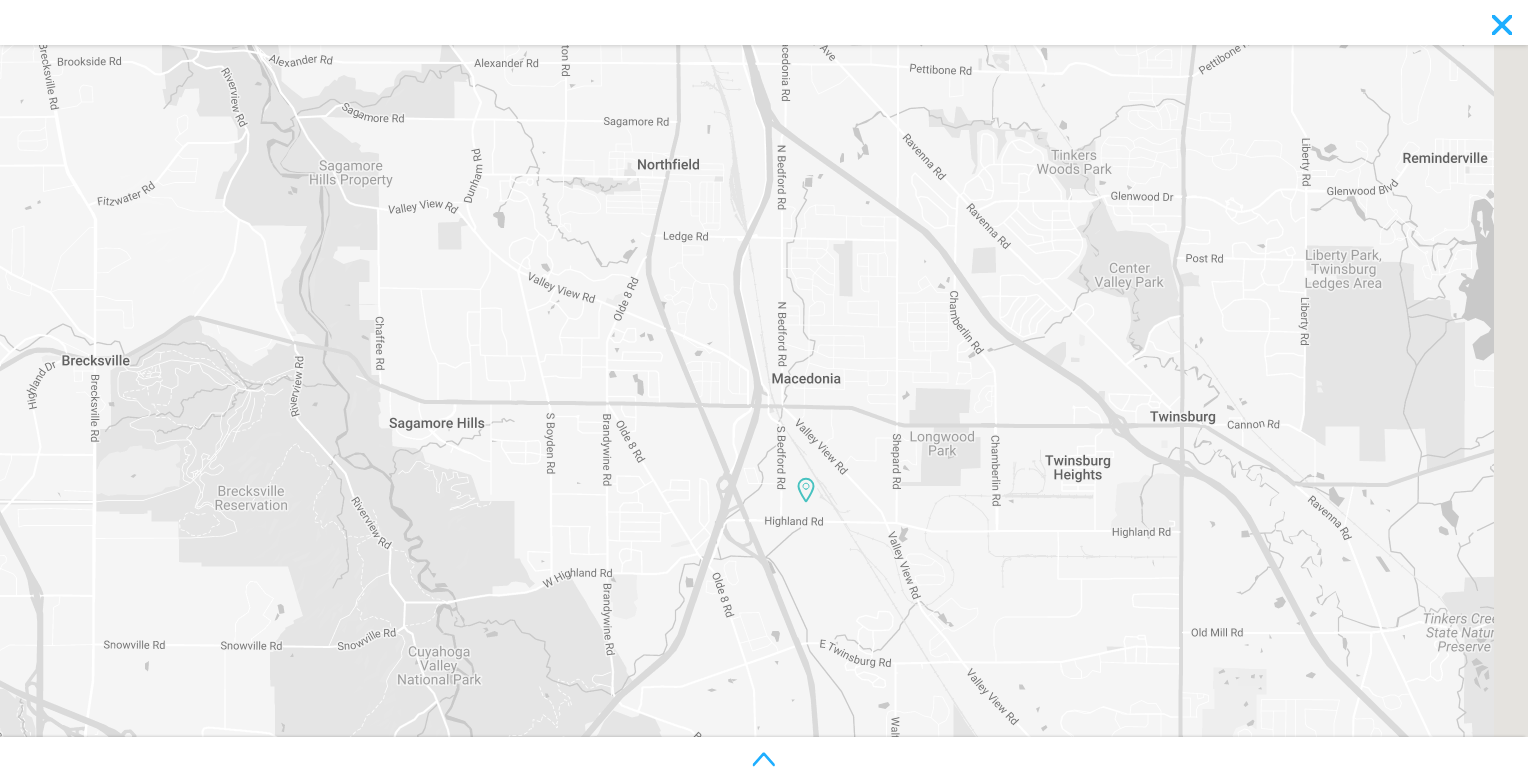 drag, startPoint x: 1265, startPoint y: 141, endPoint x: 782, endPoint y: 473, distance: 586.0998 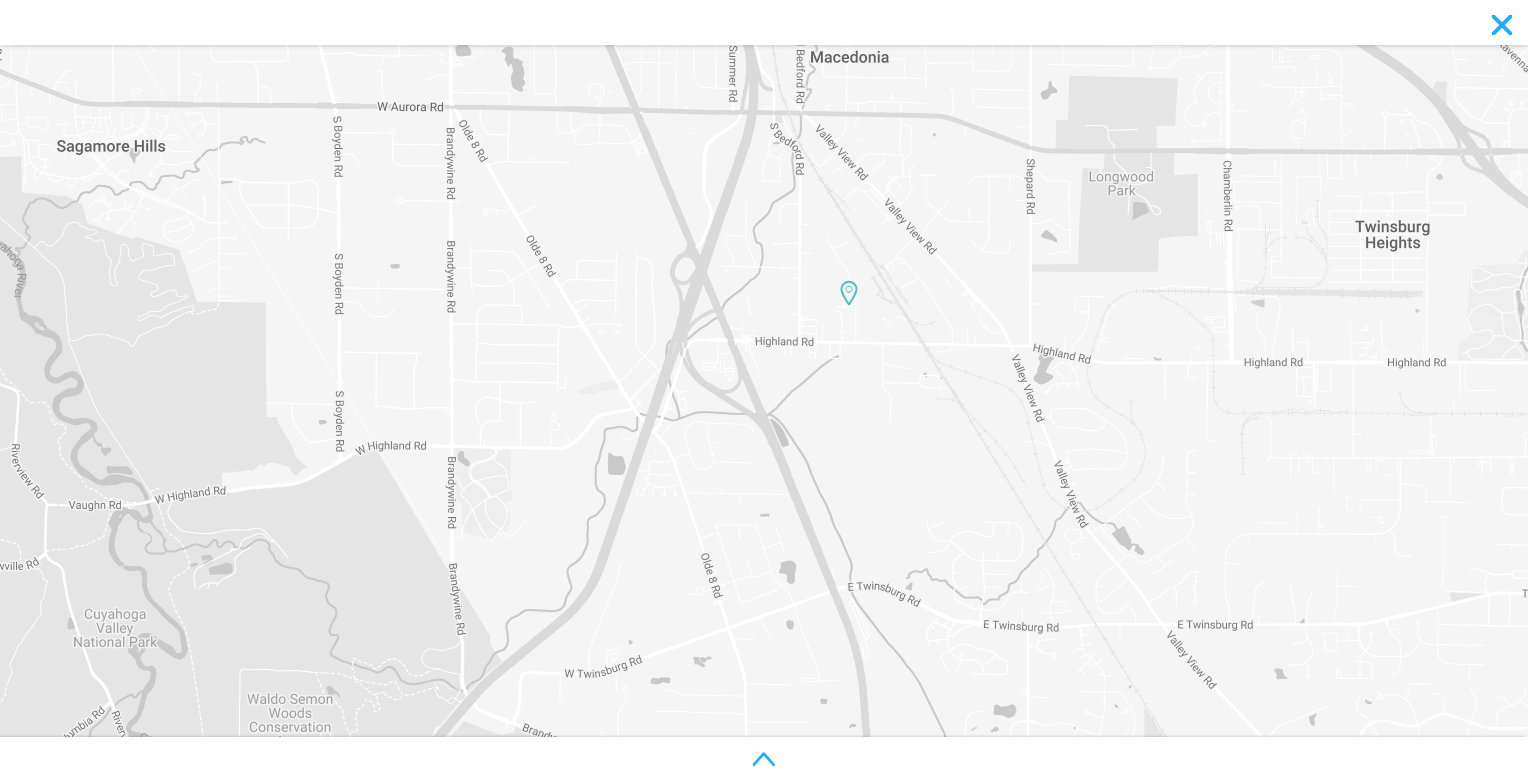 drag, startPoint x: 828, startPoint y: 567, endPoint x: 917, endPoint y: 333, distance: 250.35374 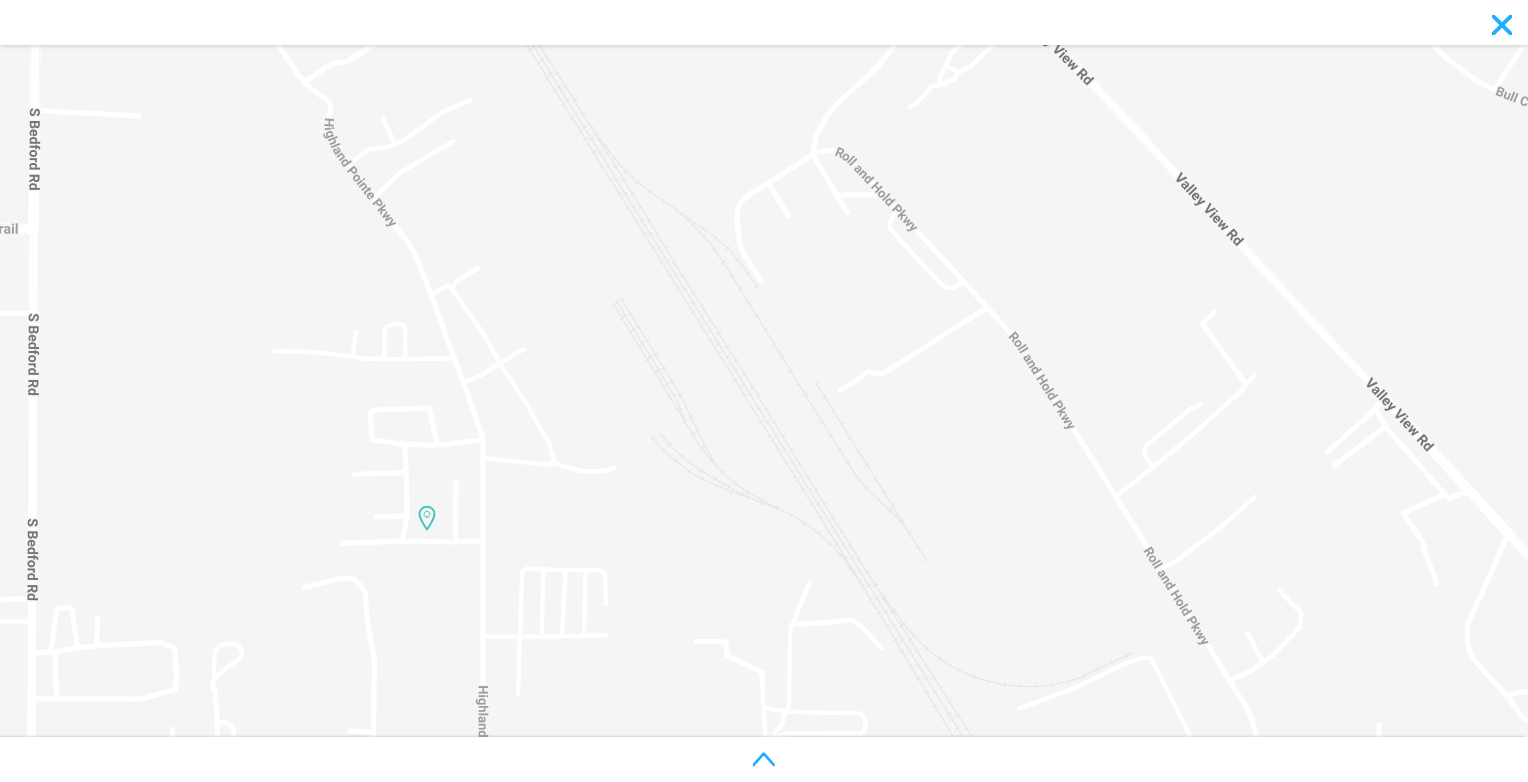 drag, startPoint x: 475, startPoint y: 275, endPoint x: 523, endPoint y: 422, distance: 154.63829 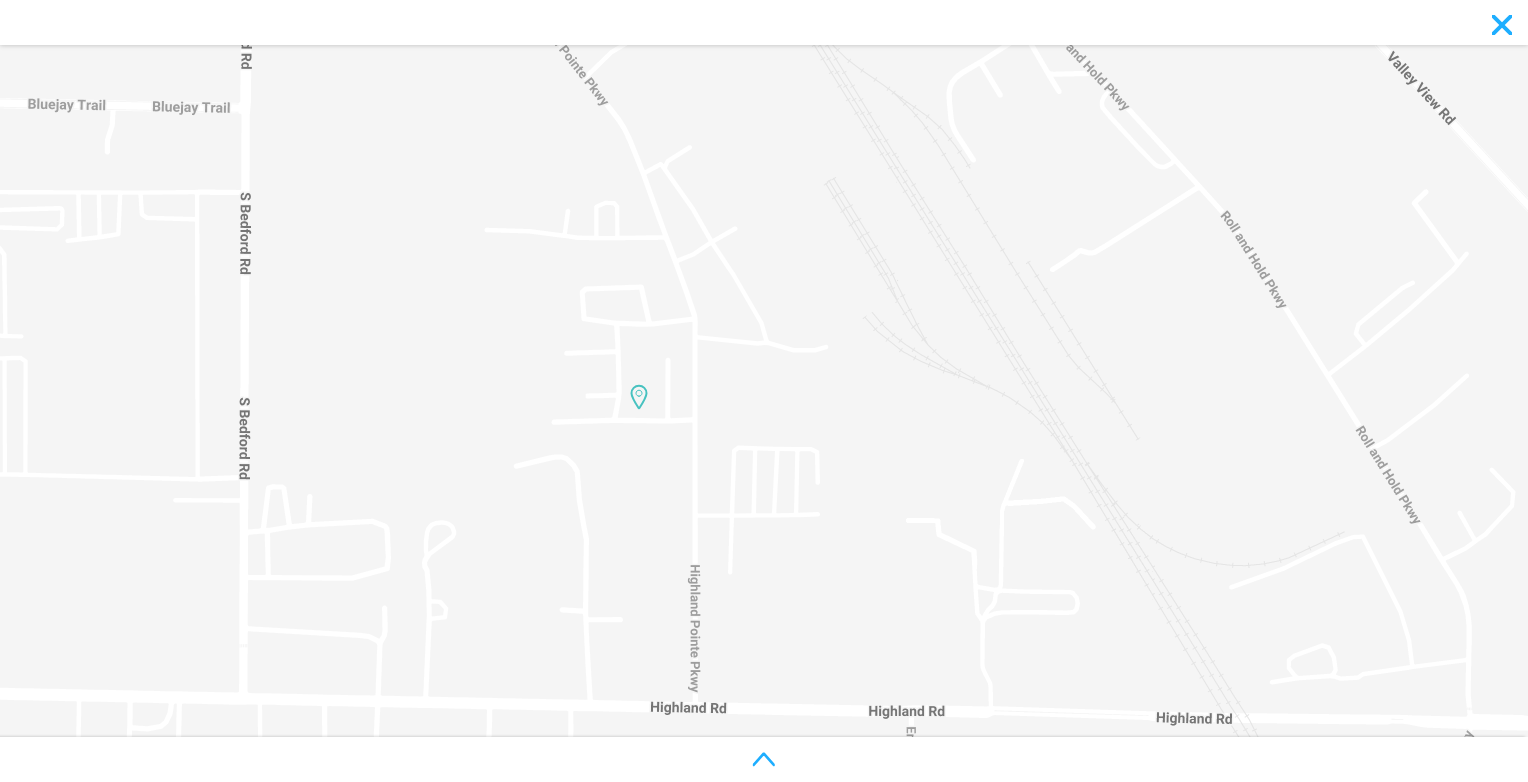 drag, startPoint x: 504, startPoint y: 197, endPoint x: 715, endPoint y: 71, distance: 245.75801 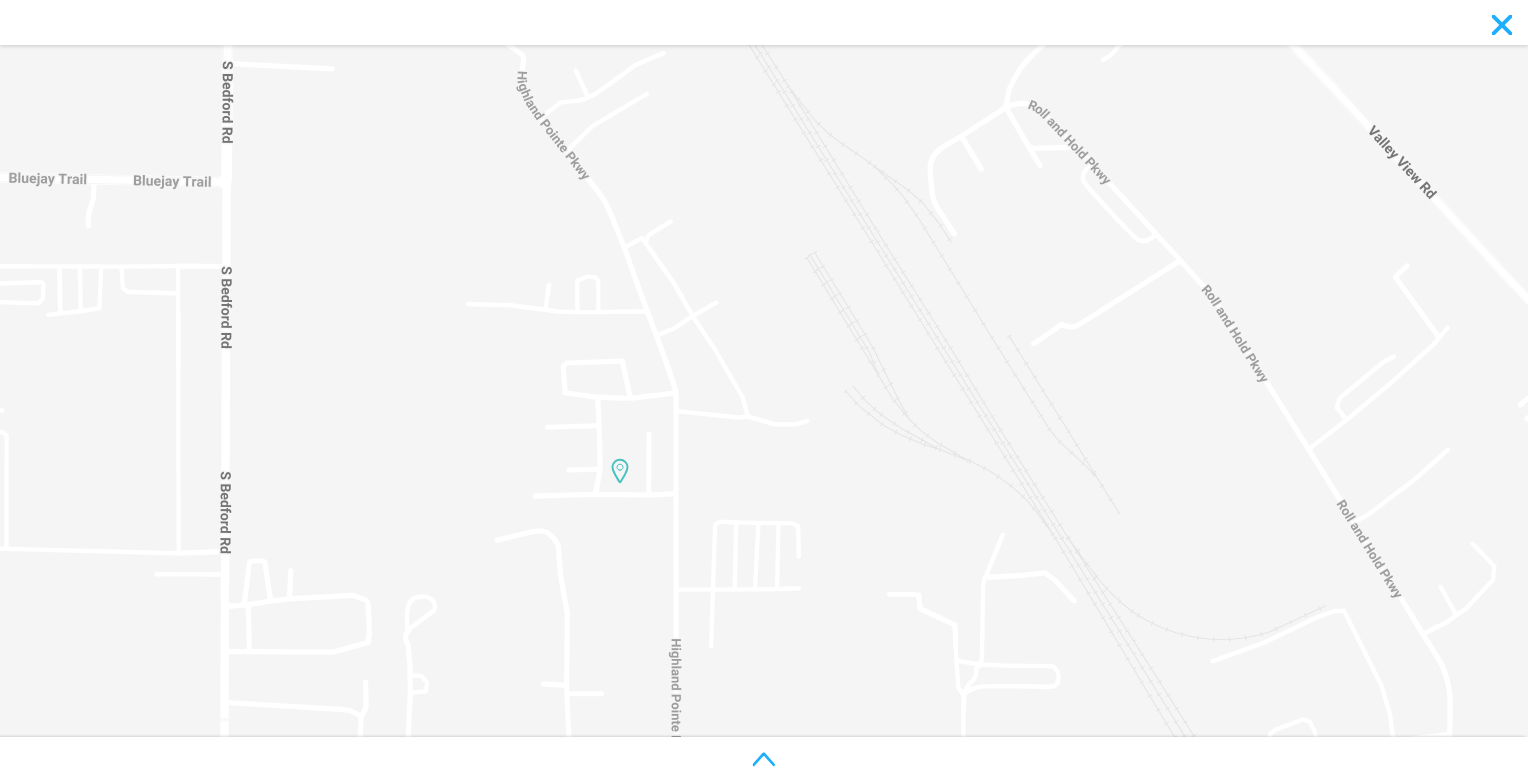 drag, startPoint x: 648, startPoint y: 366, endPoint x: 630, endPoint y: 445, distance: 81.02469 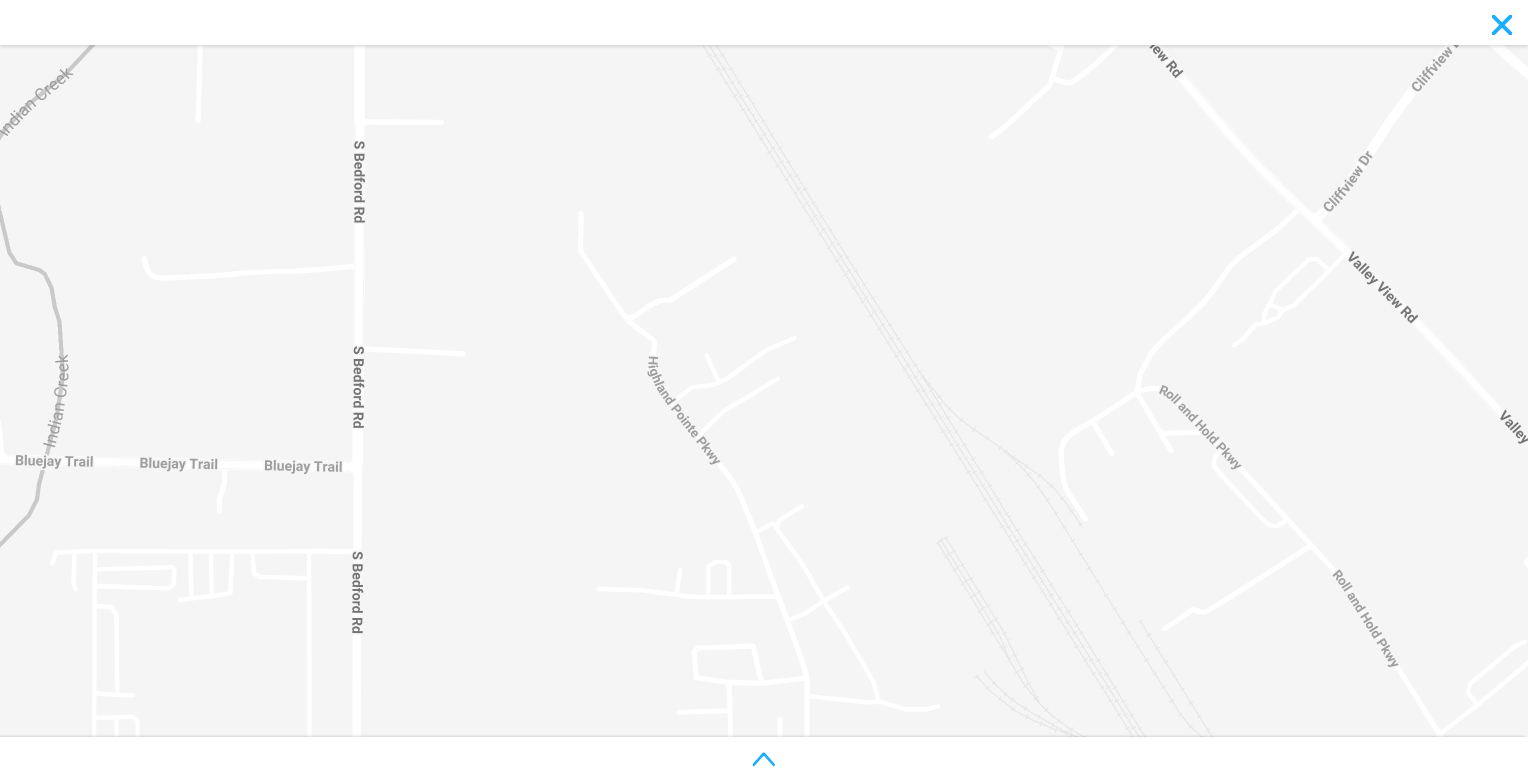drag, startPoint x: 584, startPoint y: 234, endPoint x: 717, endPoint y: 522, distance: 317.22705 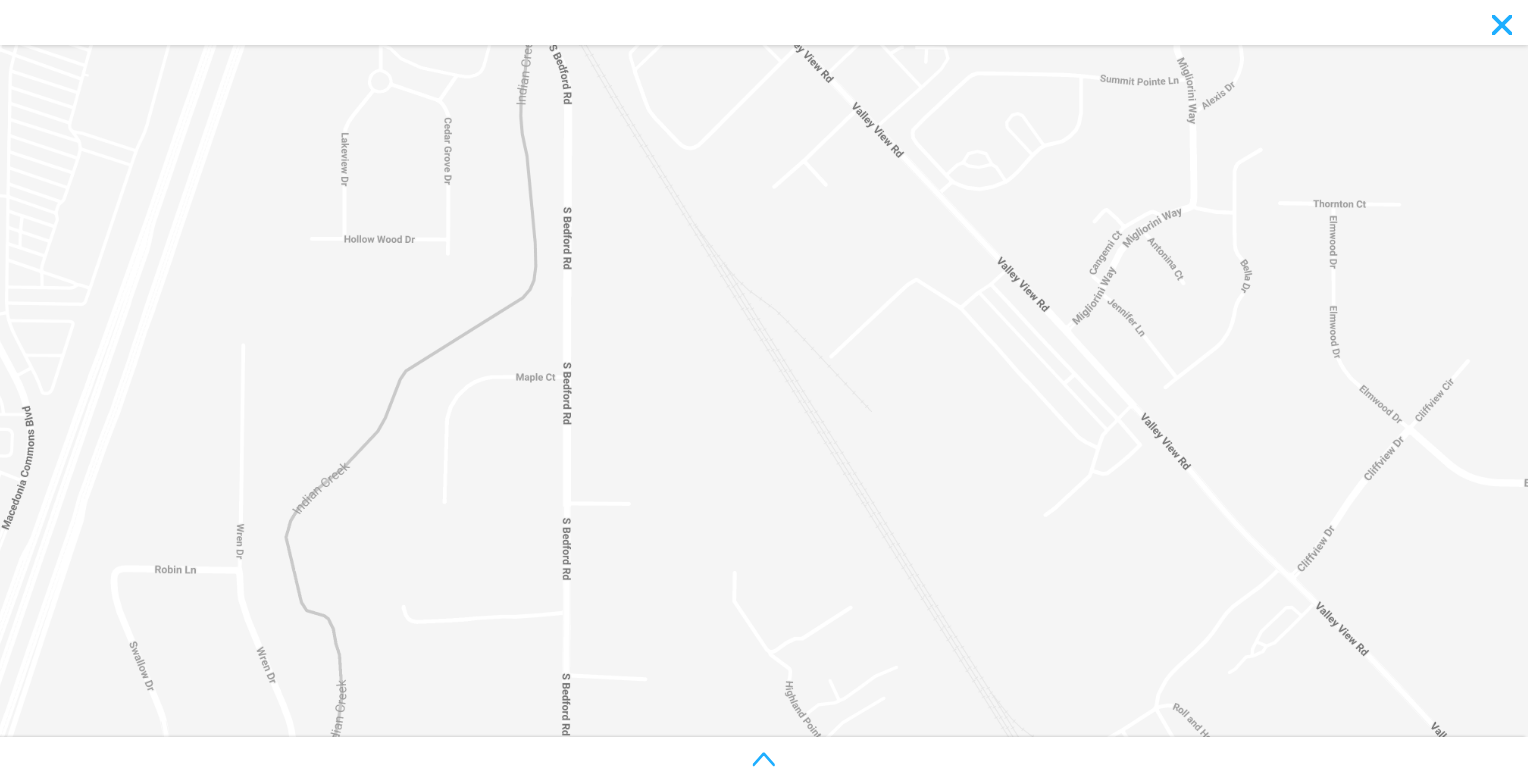 drag, startPoint x: 563, startPoint y: 272, endPoint x: 721, endPoint y: 615, distance: 377.64136 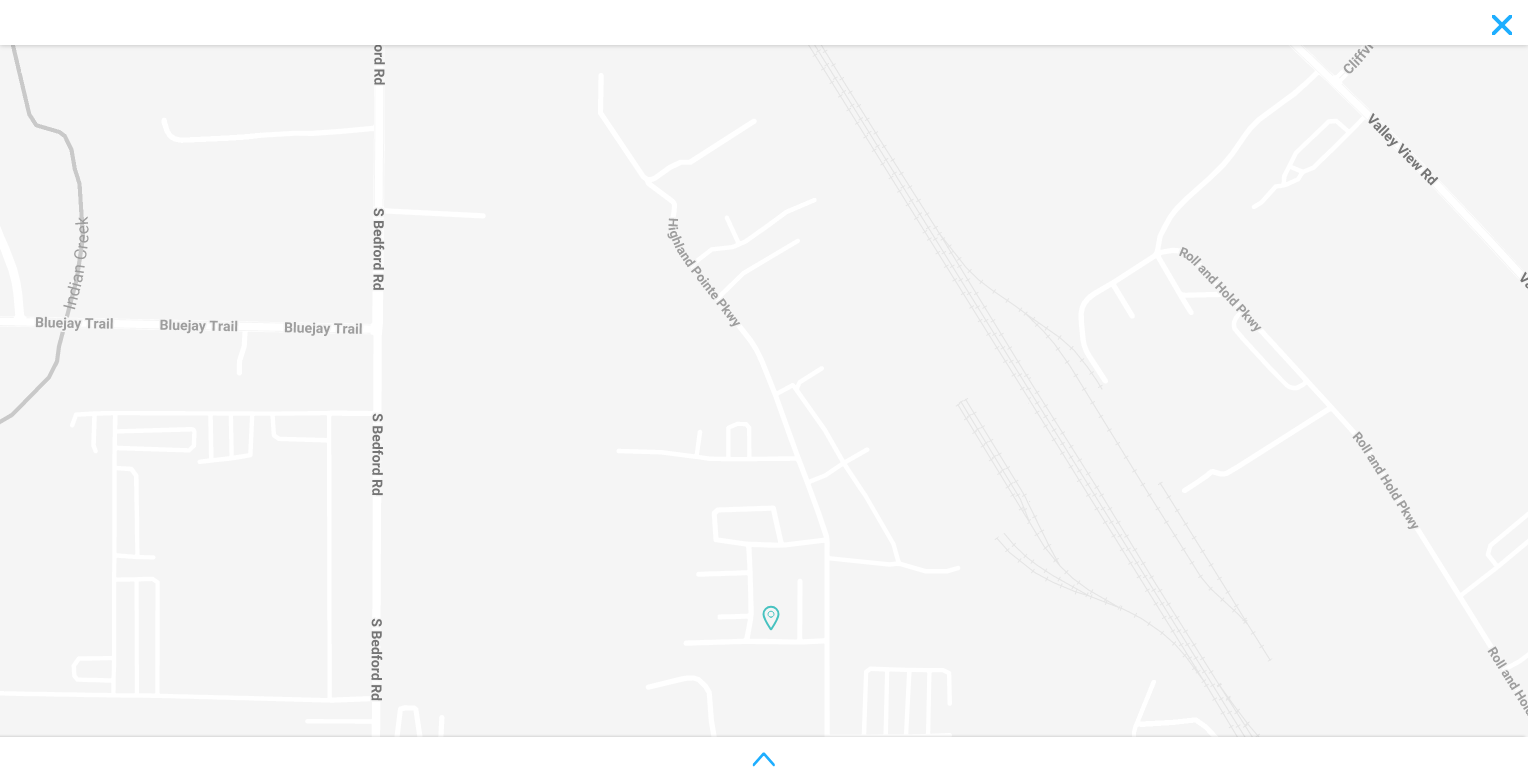 drag, startPoint x: 692, startPoint y: 617, endPoint x: 568, endPoint y: 59, distance: 571.61176 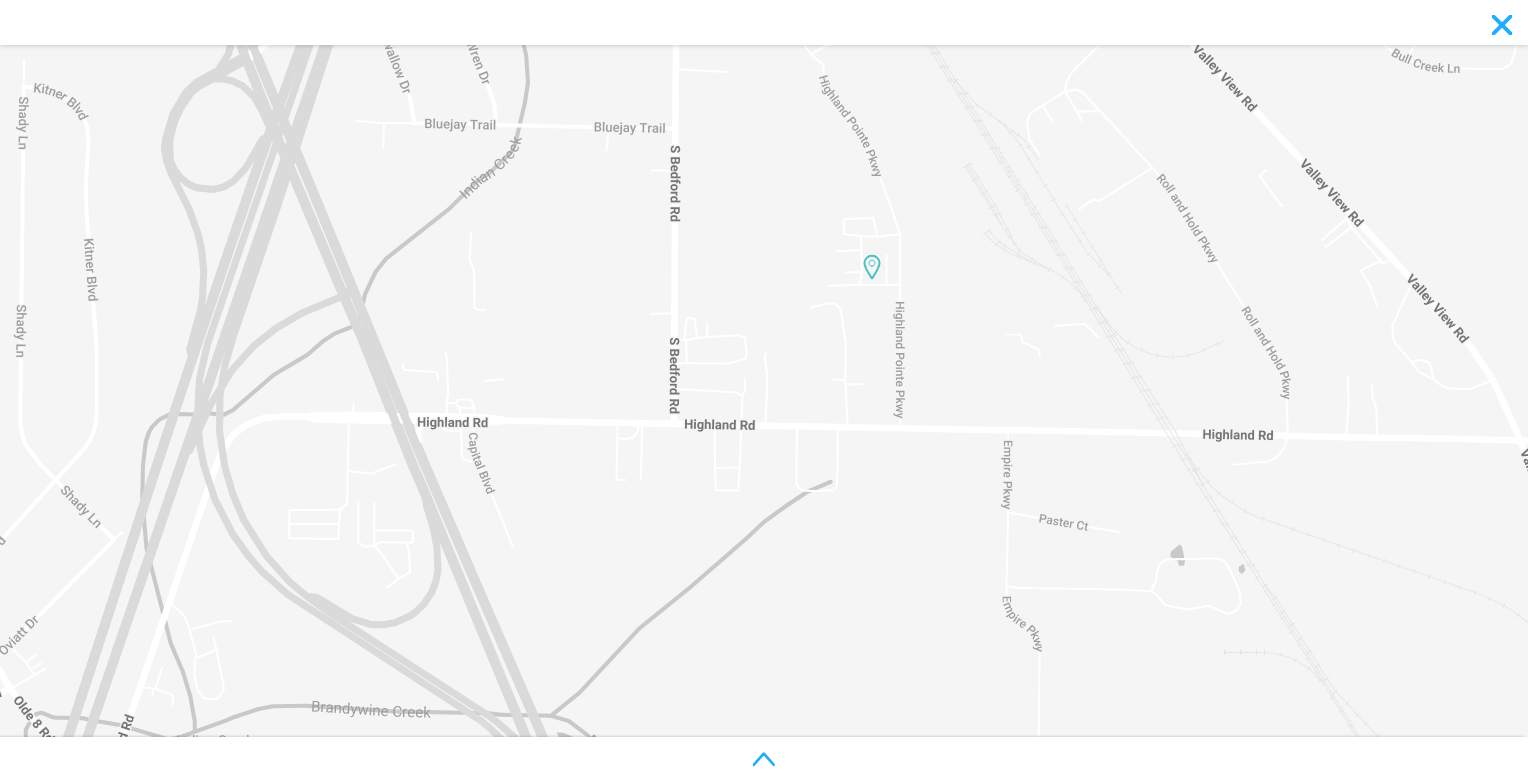 drag, startPoint x: 896, startPoint y: 584, endPoint x: 932, endPoint y: 248, distance: 337.92307 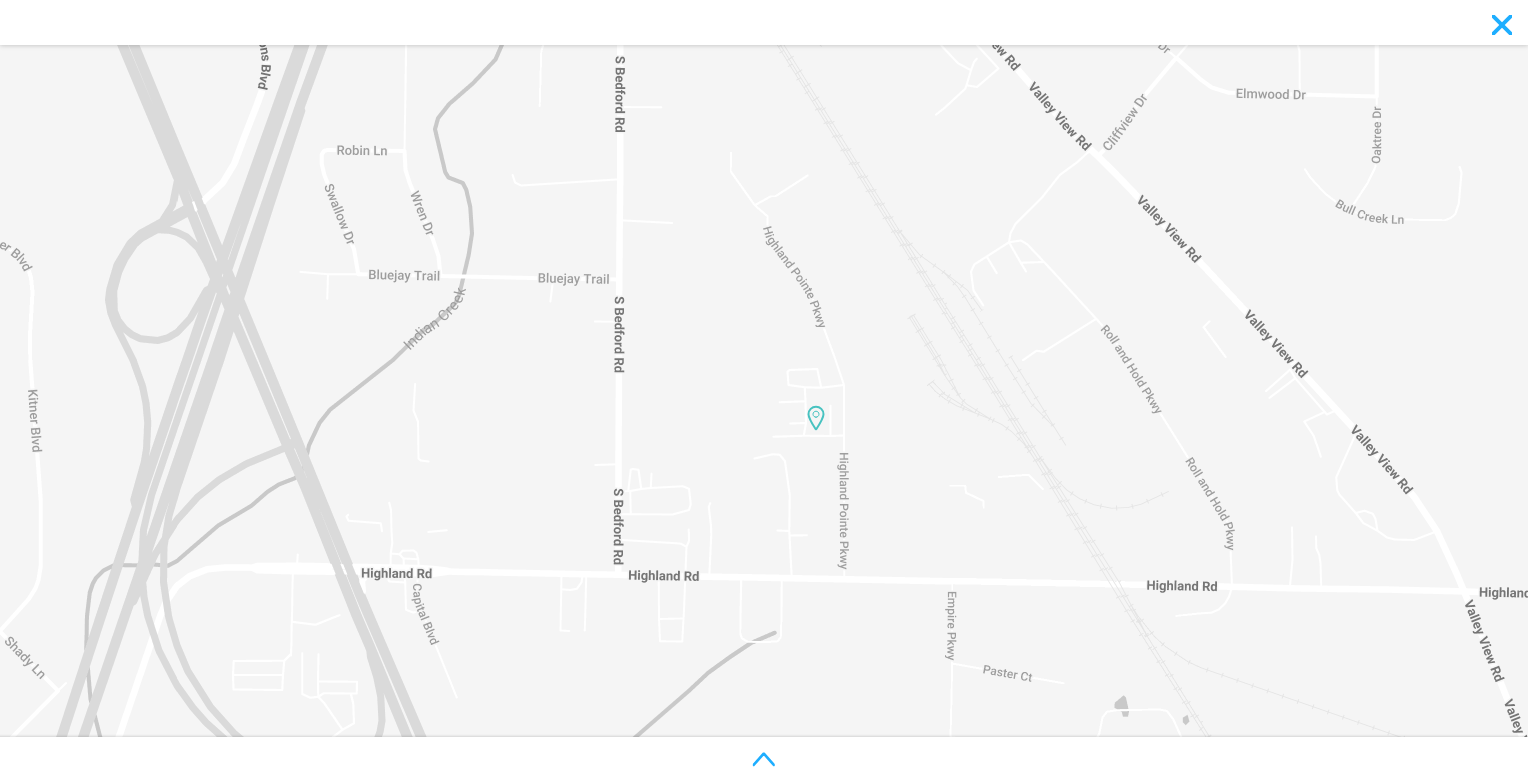 drag, startPoint x: 964, startPoint y: 319, endPoint x: 908, endPoint y: 473, distance: 163.8658 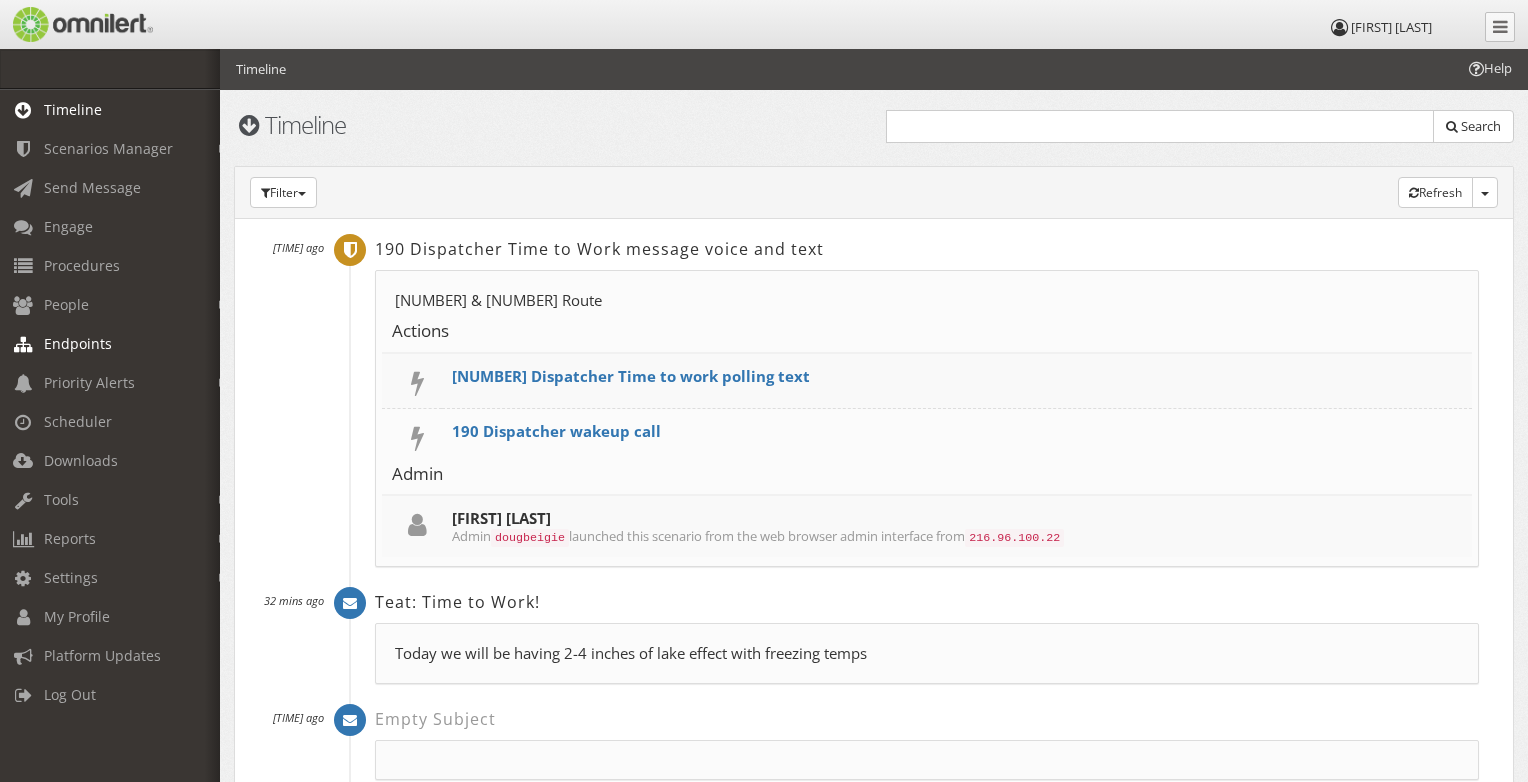 click on "Endpoints" at bounding box center (78, 343) 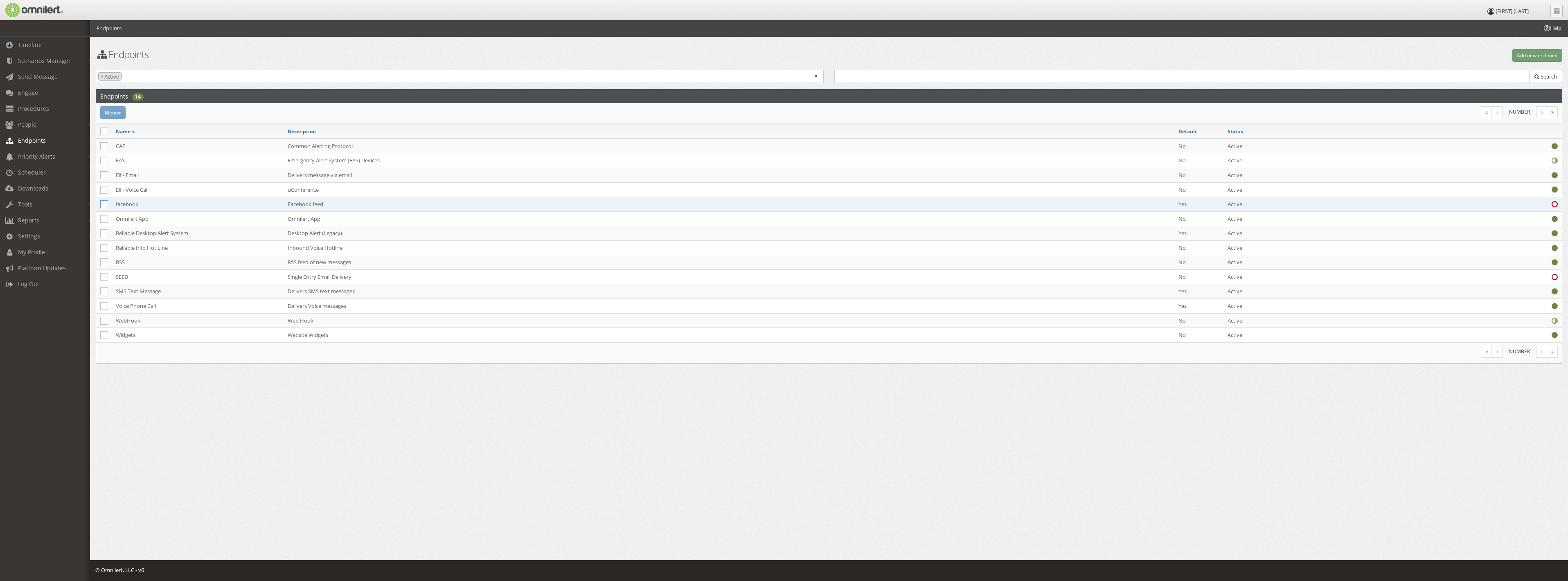 click at bounding box center (104, 204) 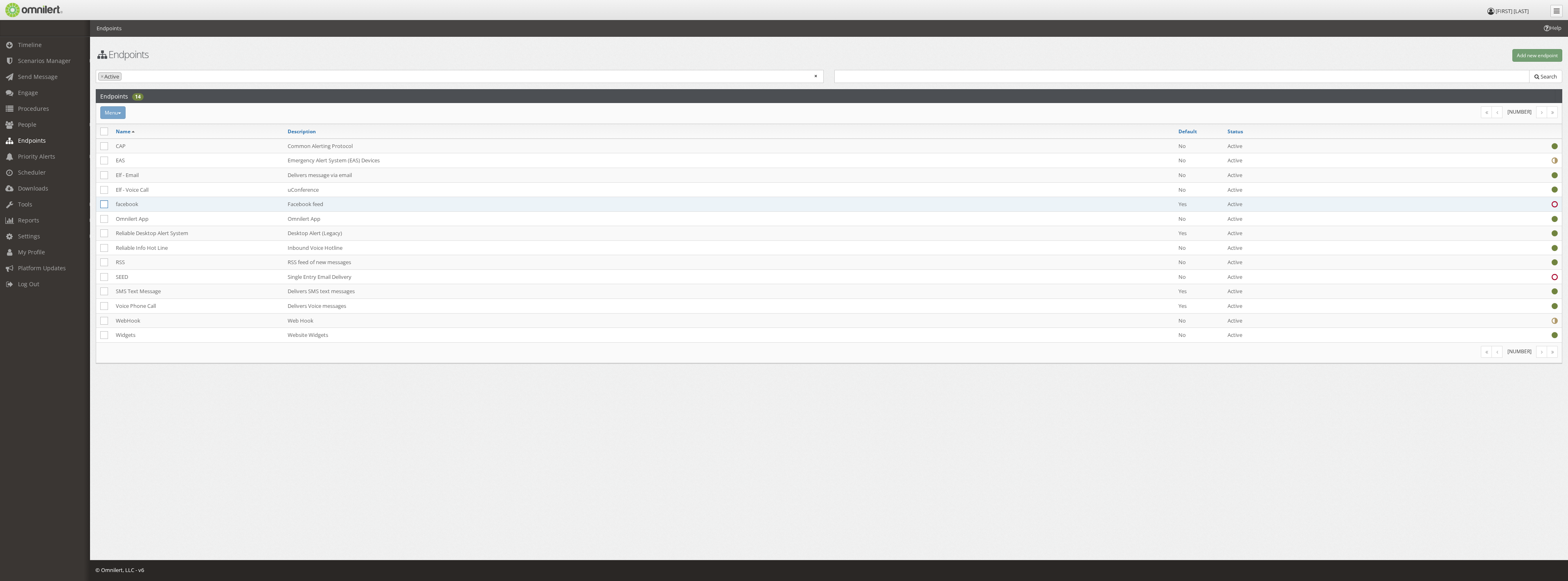 click at bounding box center (-3997, 204) 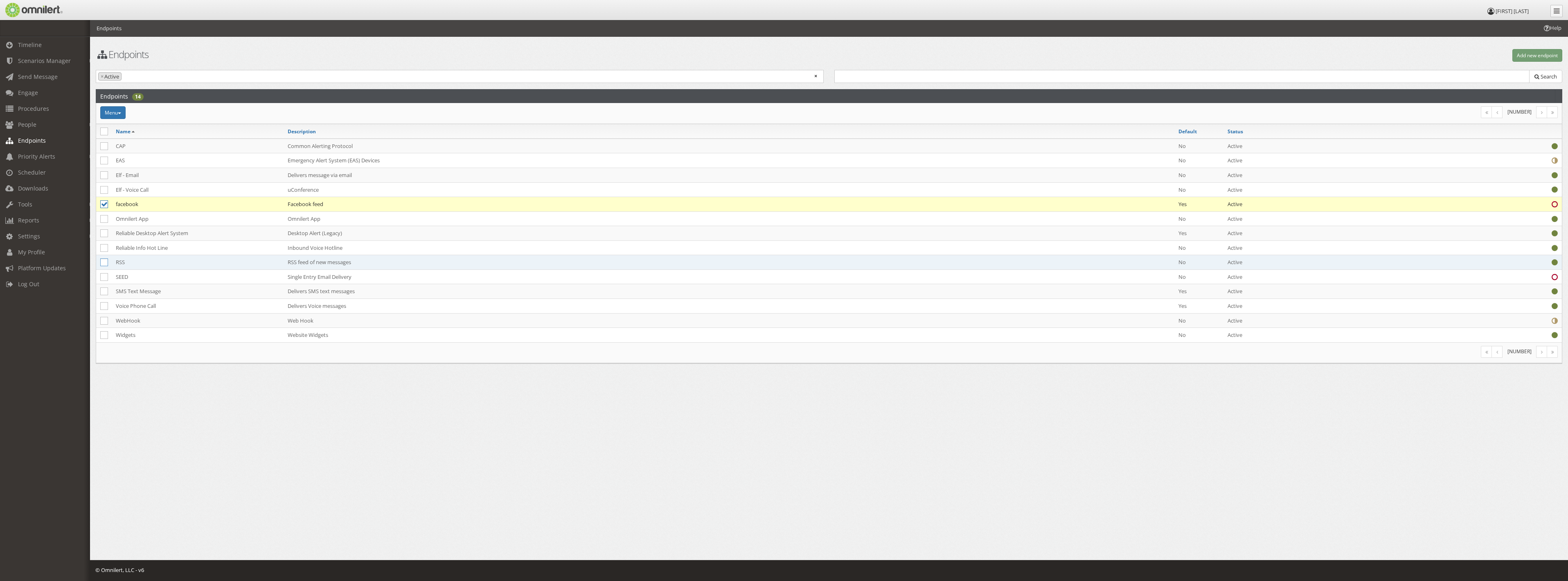 click at bounding box center (104, 262) 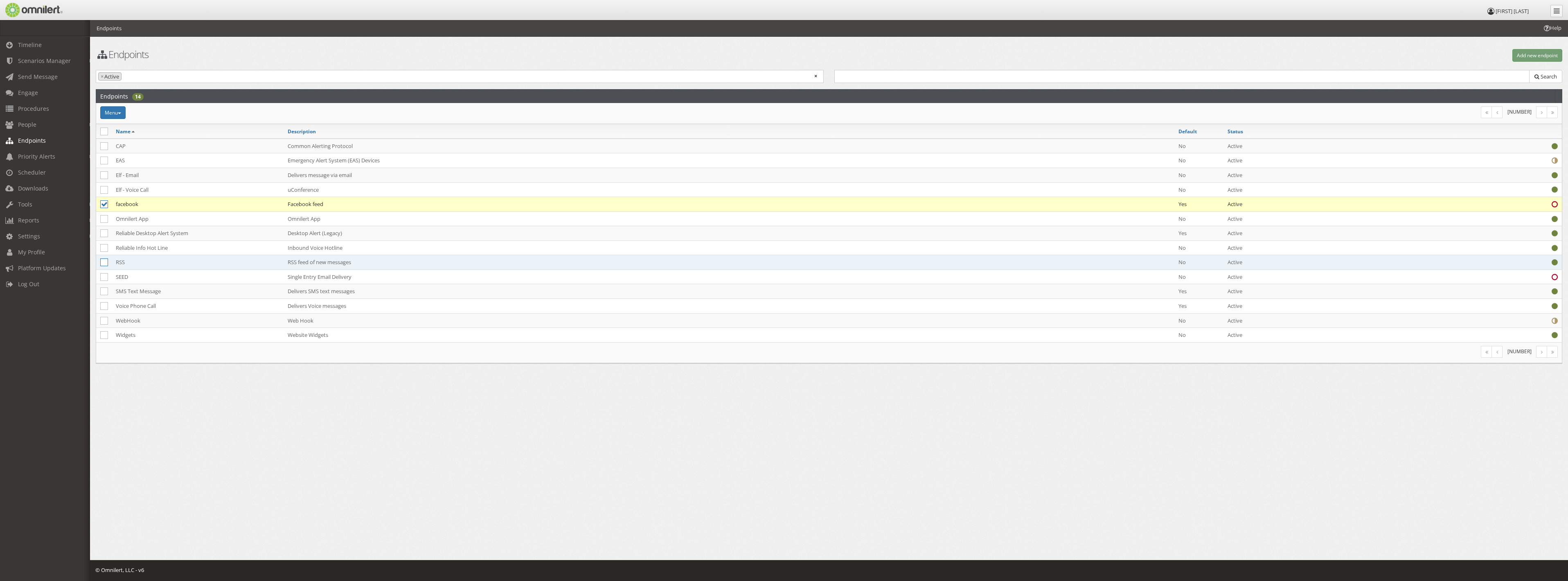 click at bounding box center [-3997, 262] 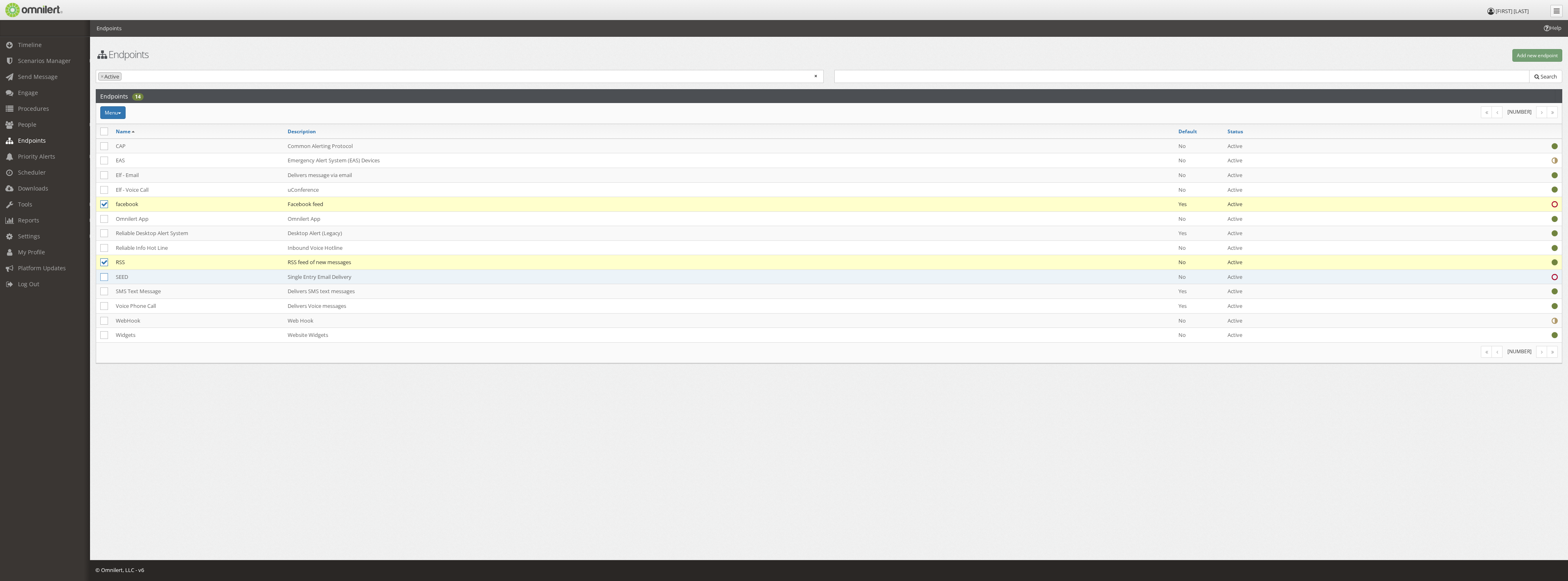 click at bounding box center [104, 277] 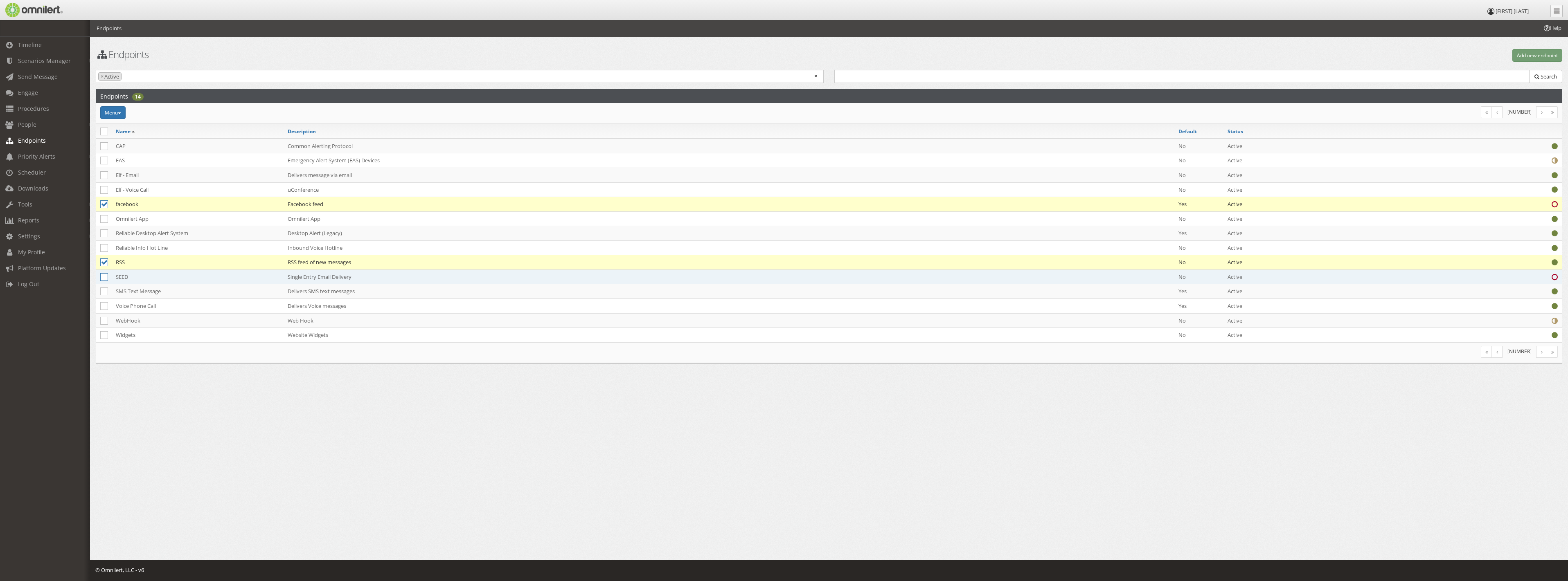 click at bounding box center [-3997, 277] 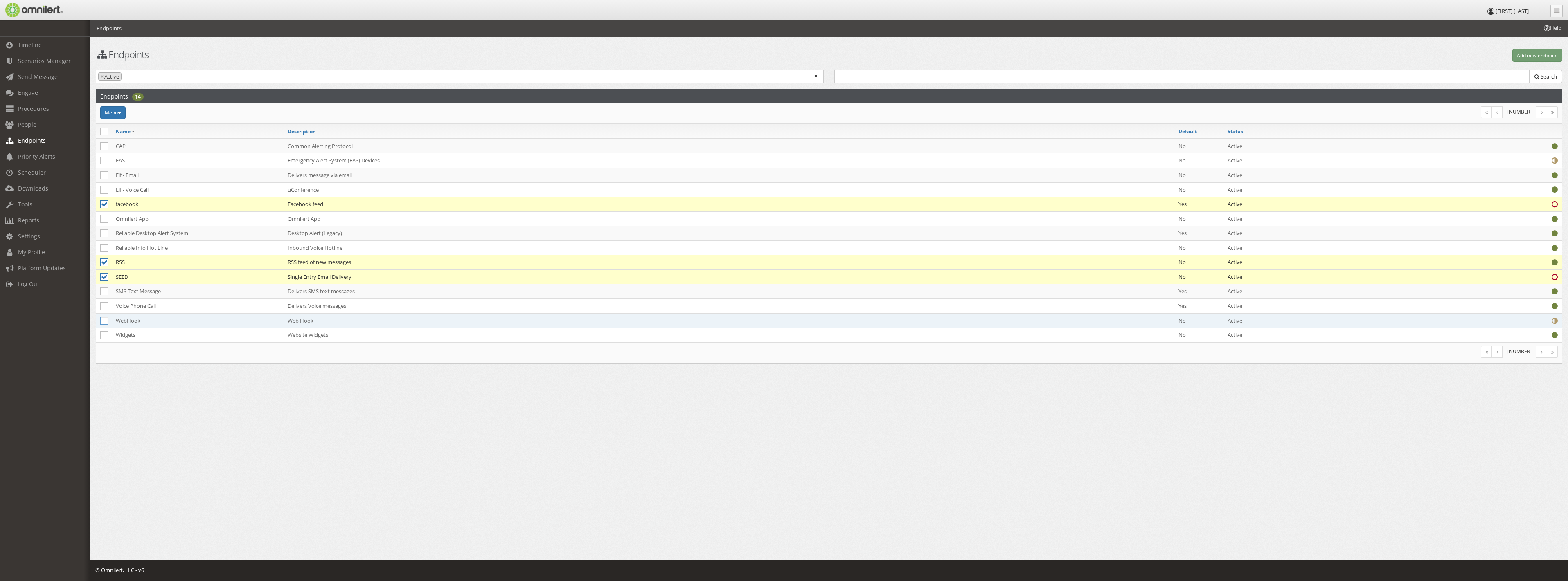 click at bounding box center (104, 321) 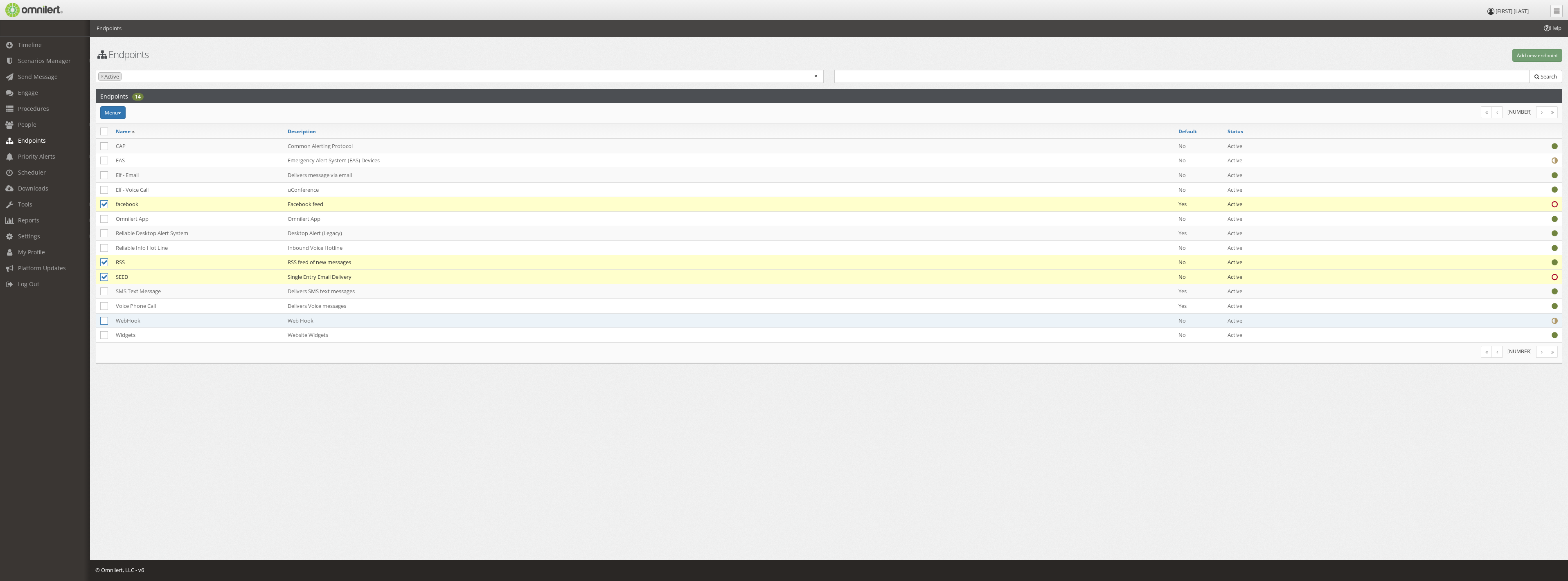 click at bounding box center [-3997, 321] 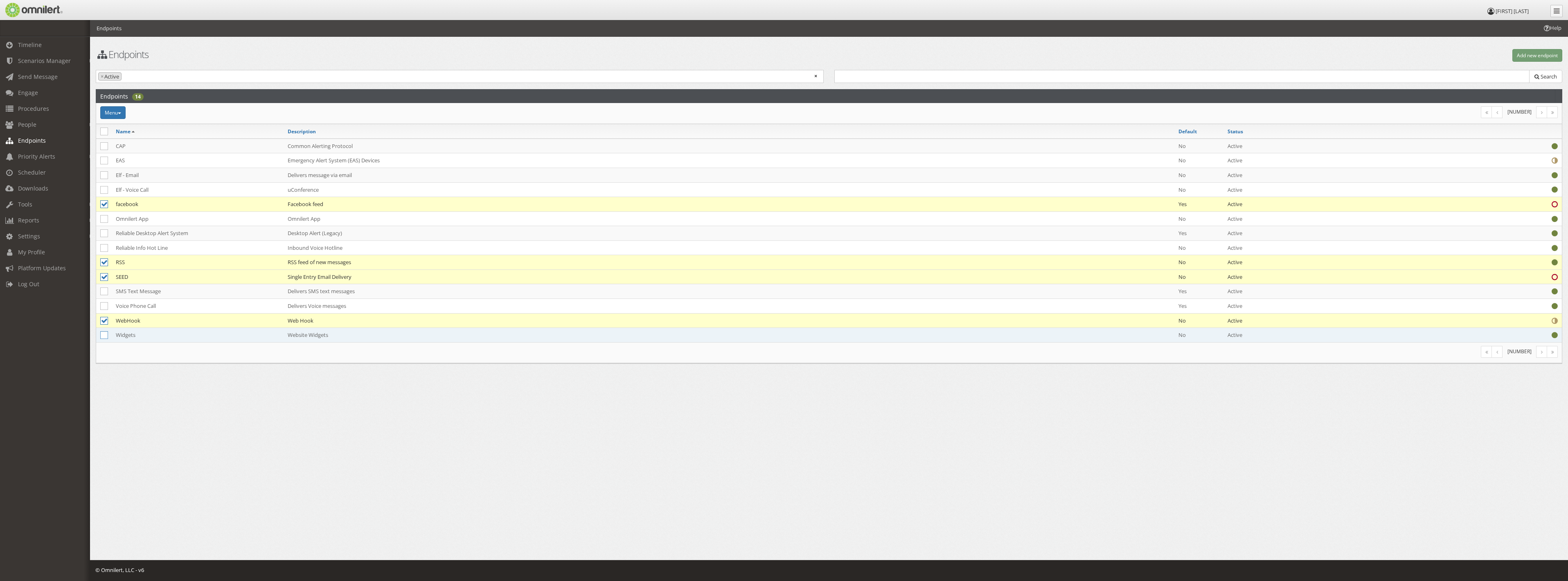 click at bounding box center [104, 335] 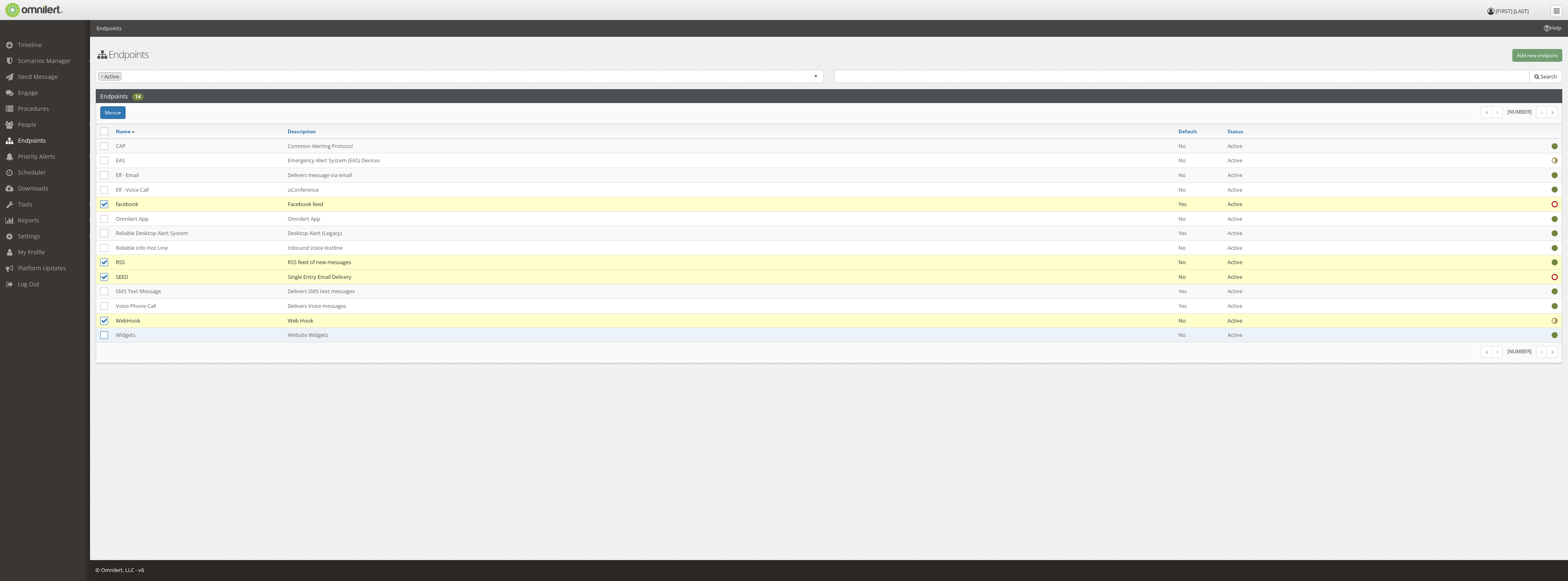 click at bounding box center (-3997, 335) 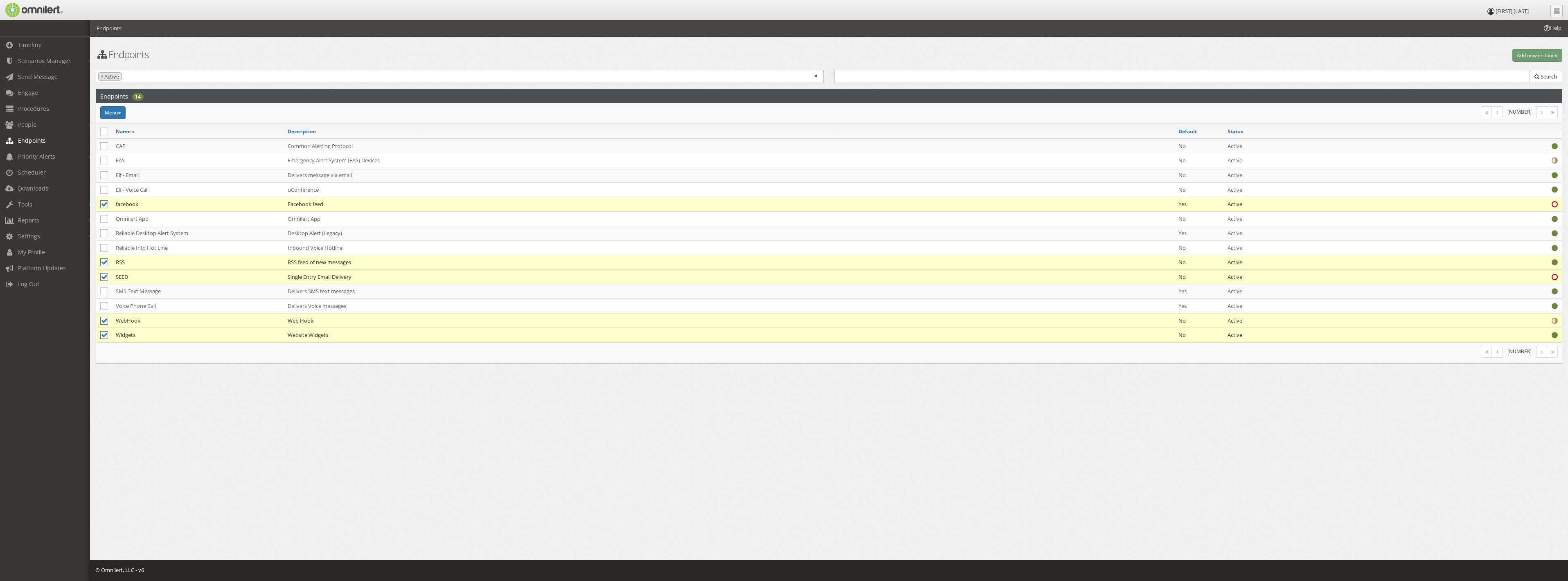 click at bounding box center (104, 335) 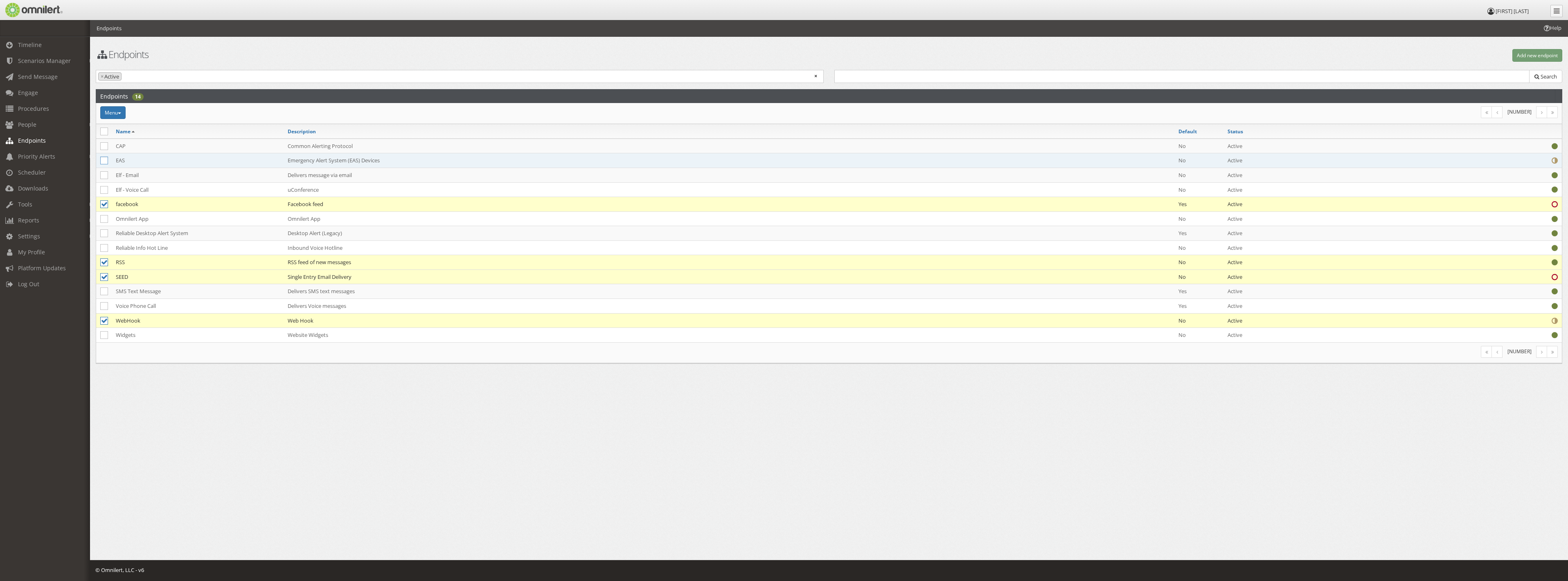 click at bounding box center (104, 160) 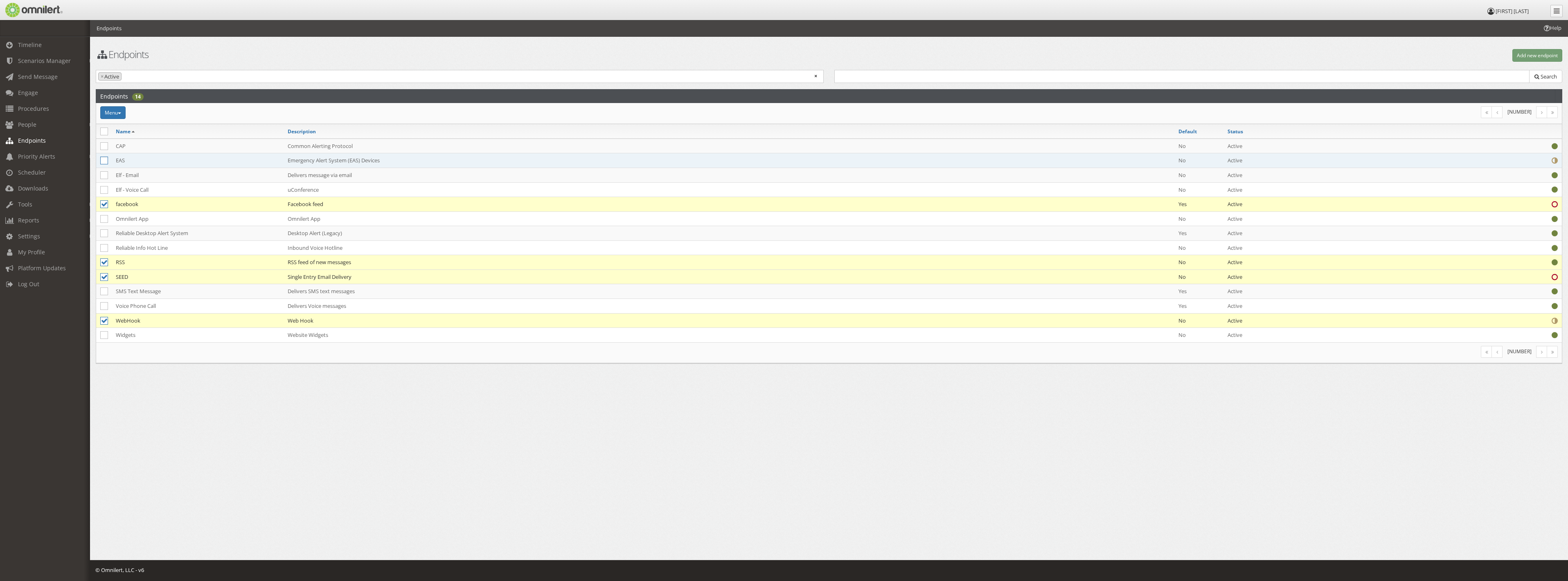 click at bounding box center (-3997, 161) 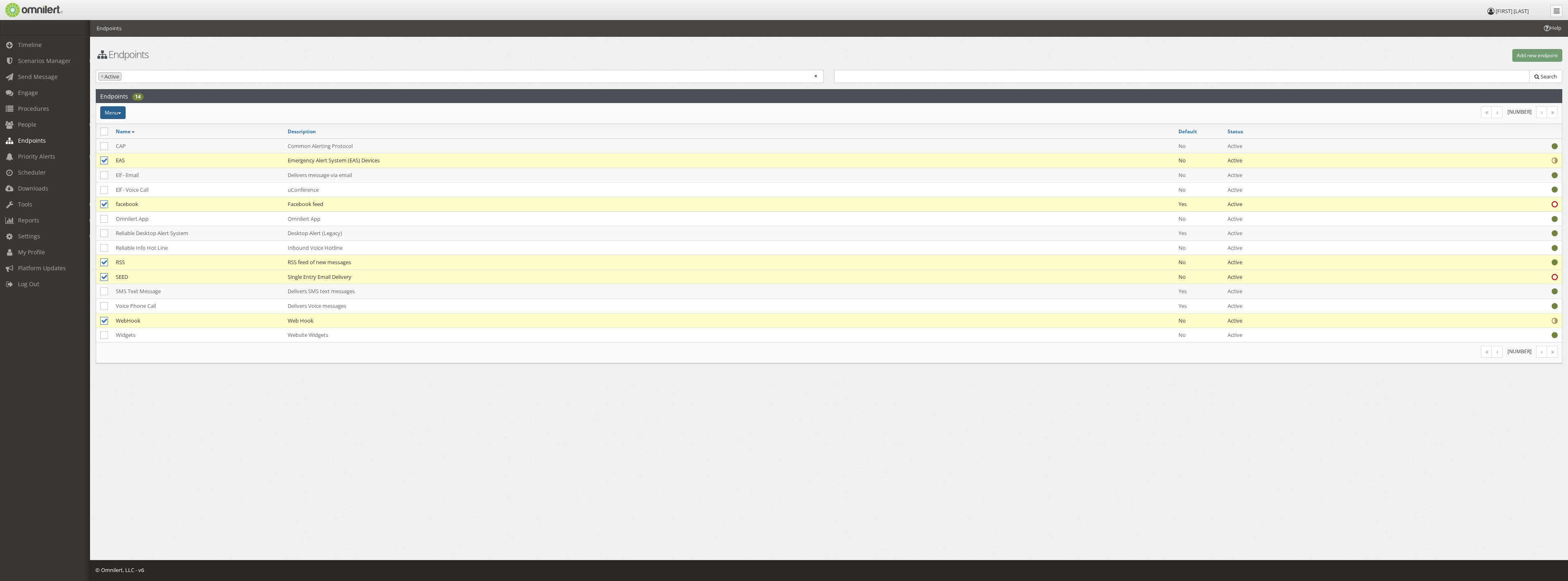 click on "Menu" at bounding box center [113, 112] 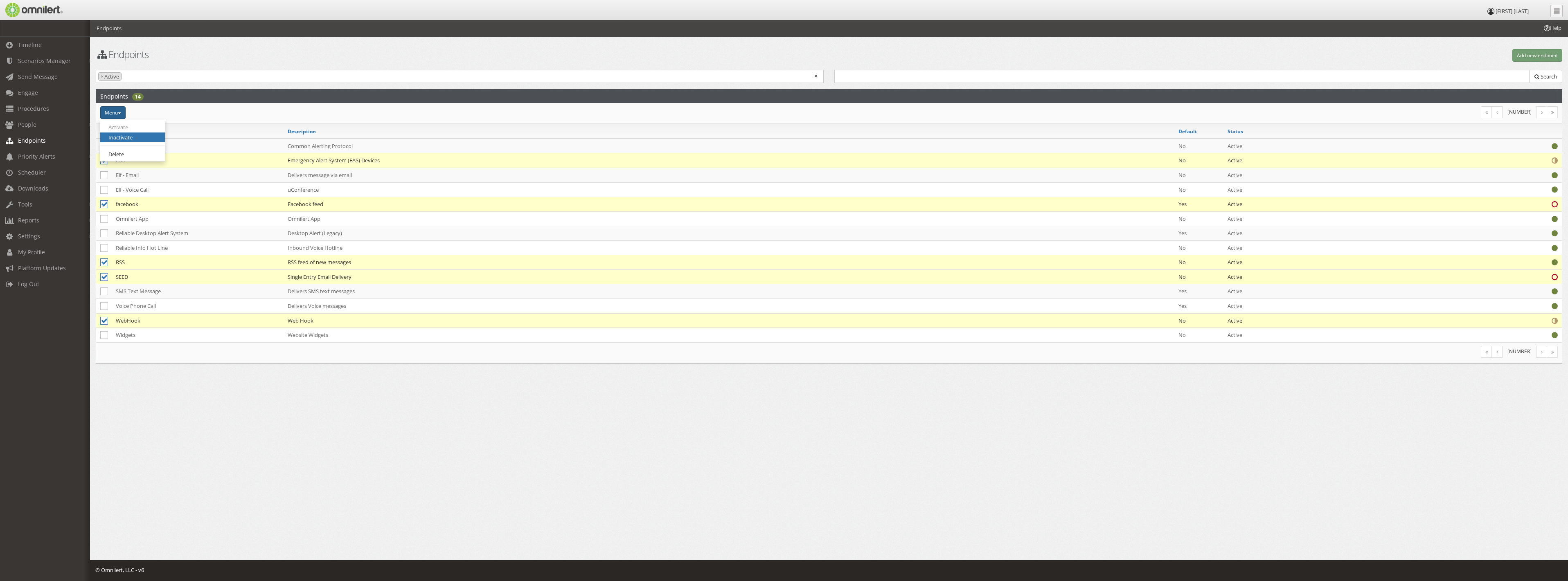 click on "Inactivate" at bounding box center [133, 137] 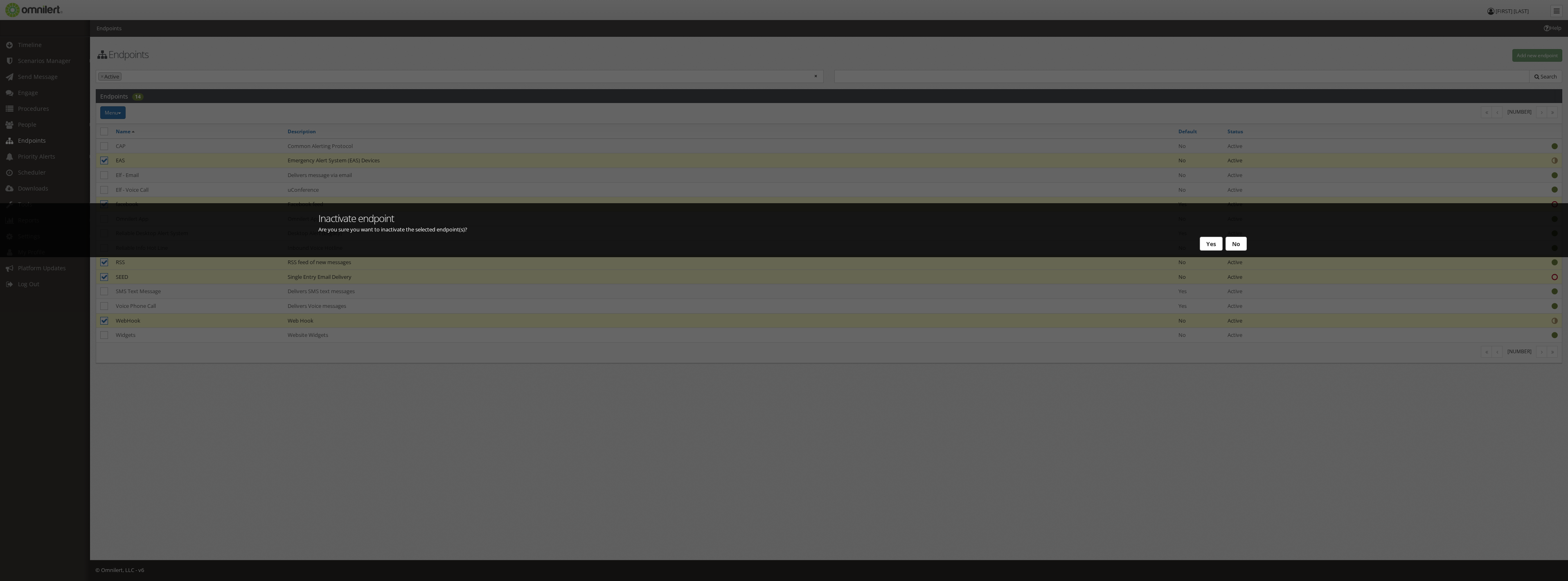 click on "Yes" at bounding box center (1211, 244) 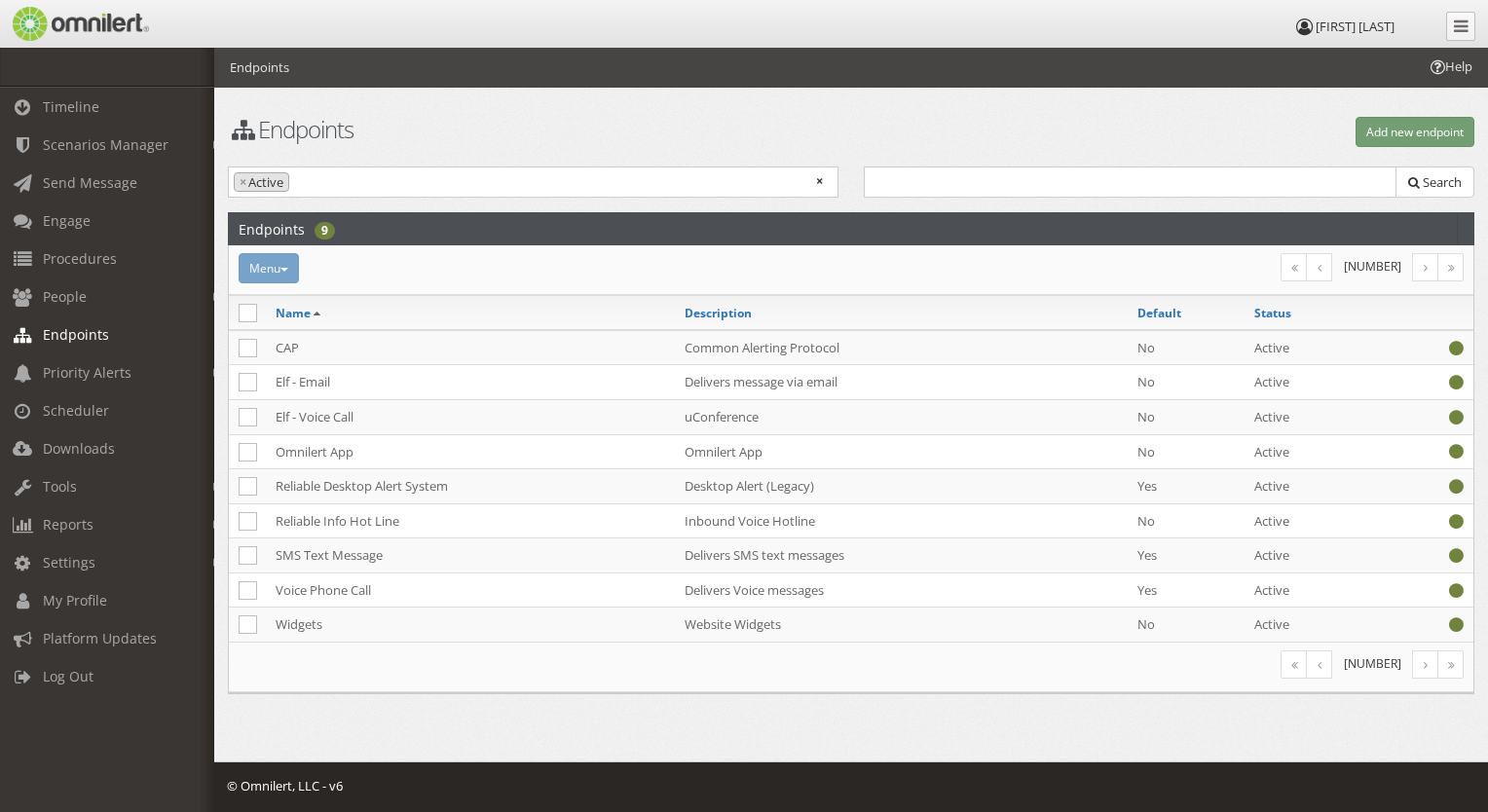click on "© Omnilert, LLC - v6
Help us improve" at bounding box center [851, 786] 